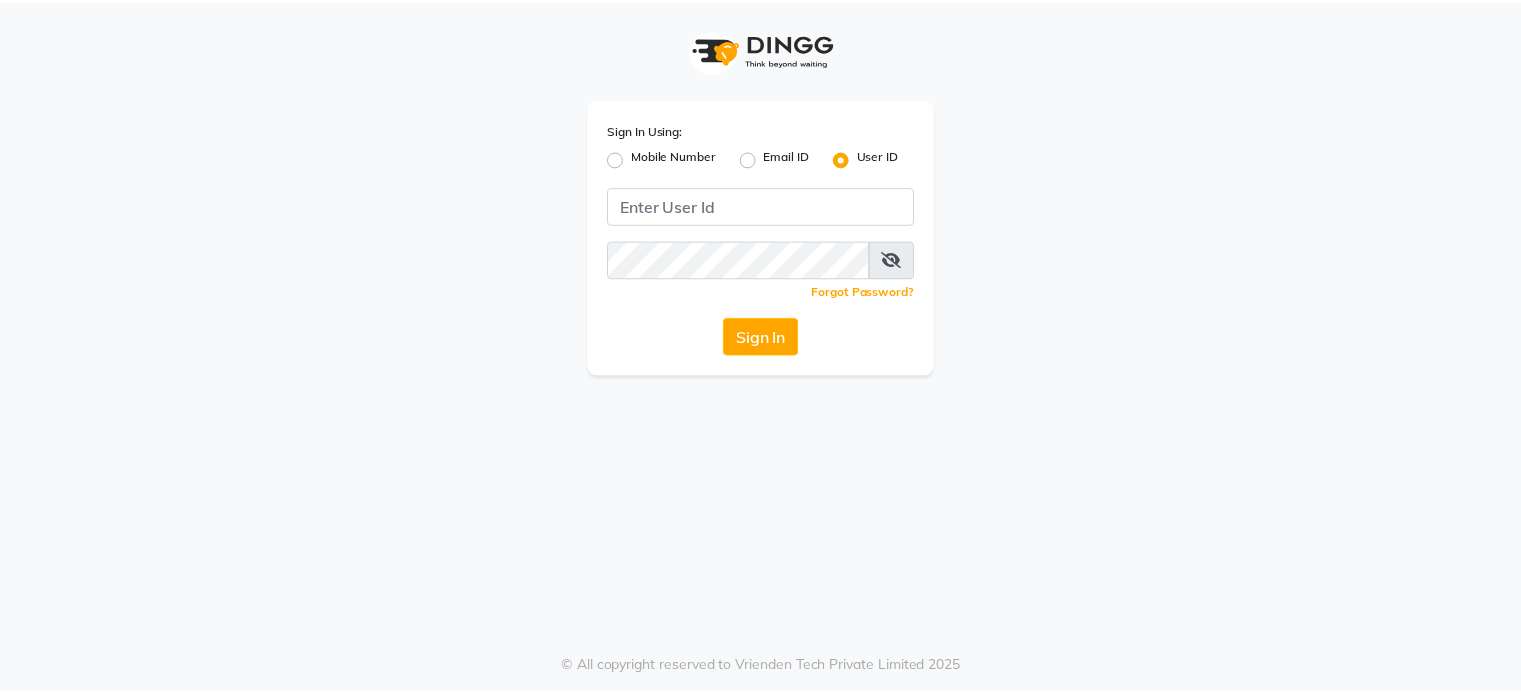 scroll, scrollTop: 0, scrollLeft: 0, axis: both 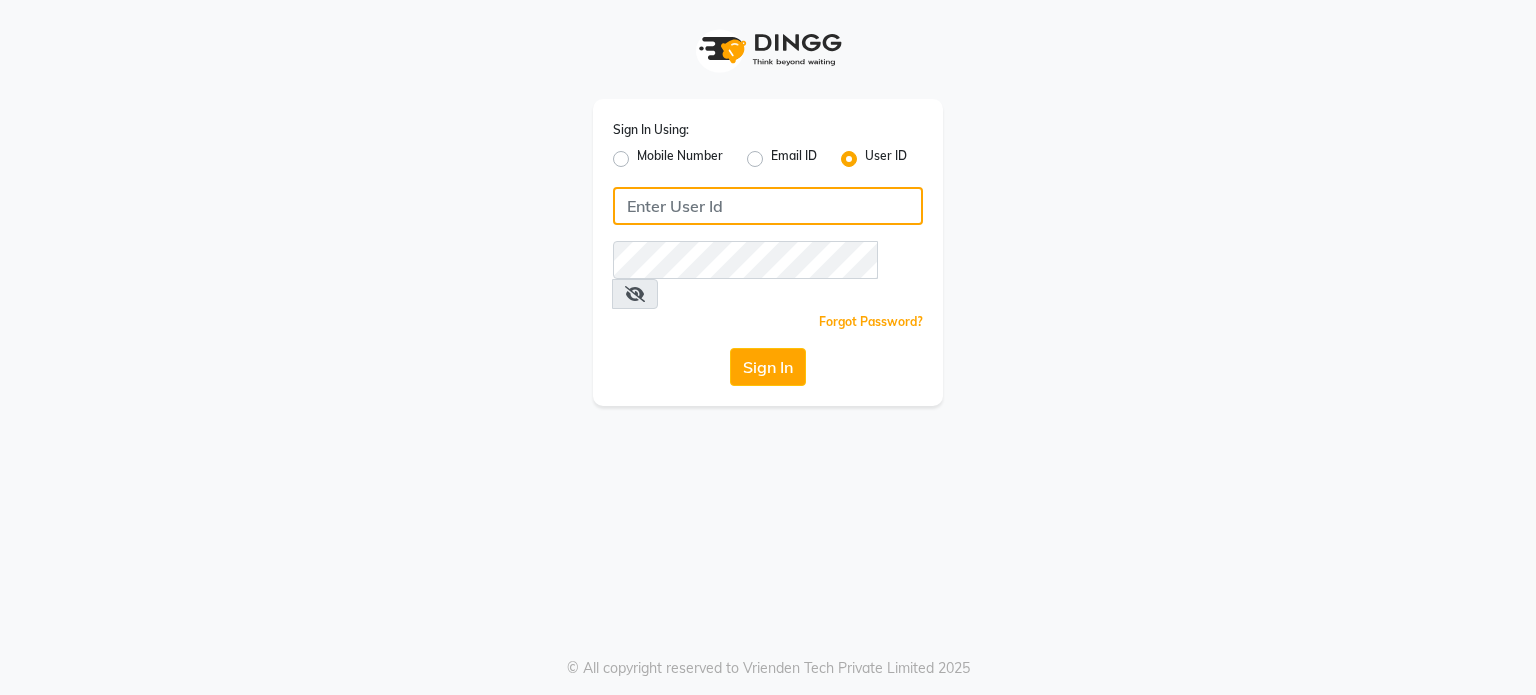 click 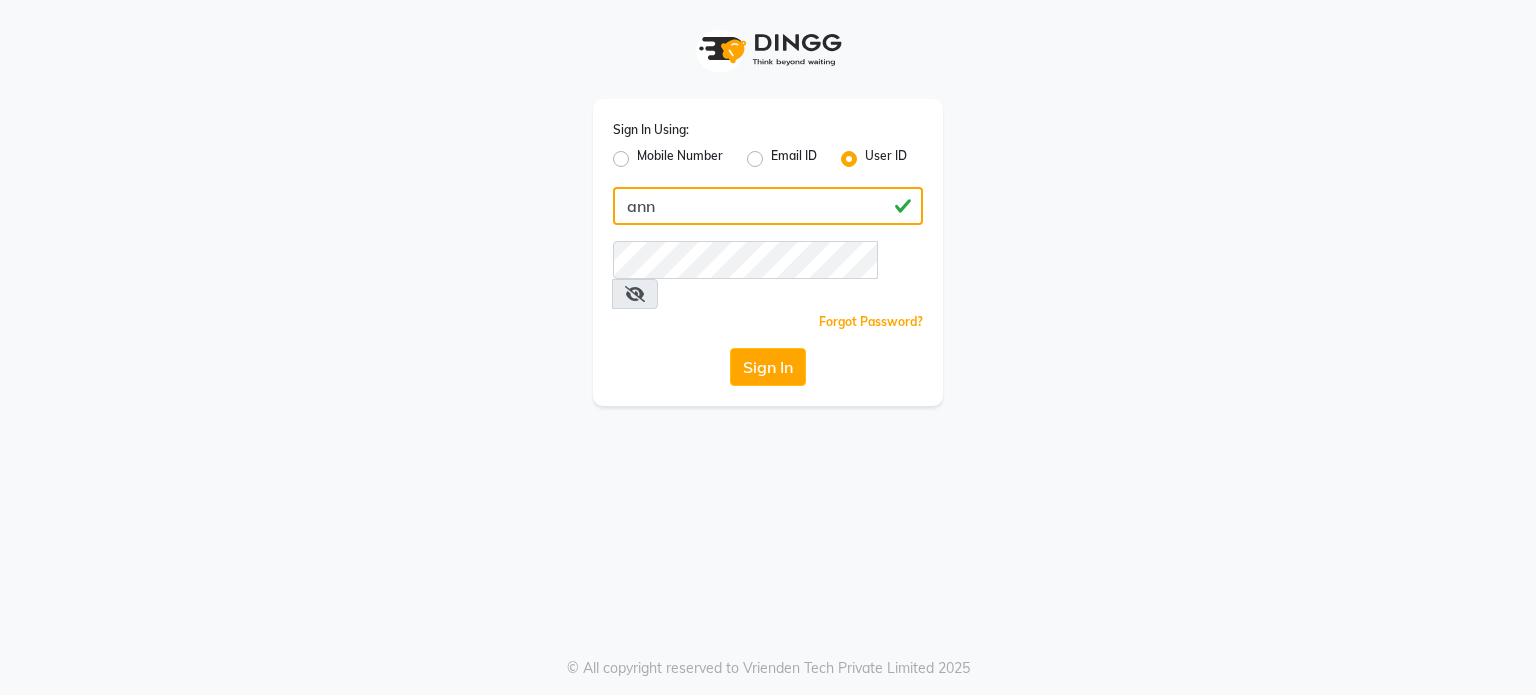 type on "ann" 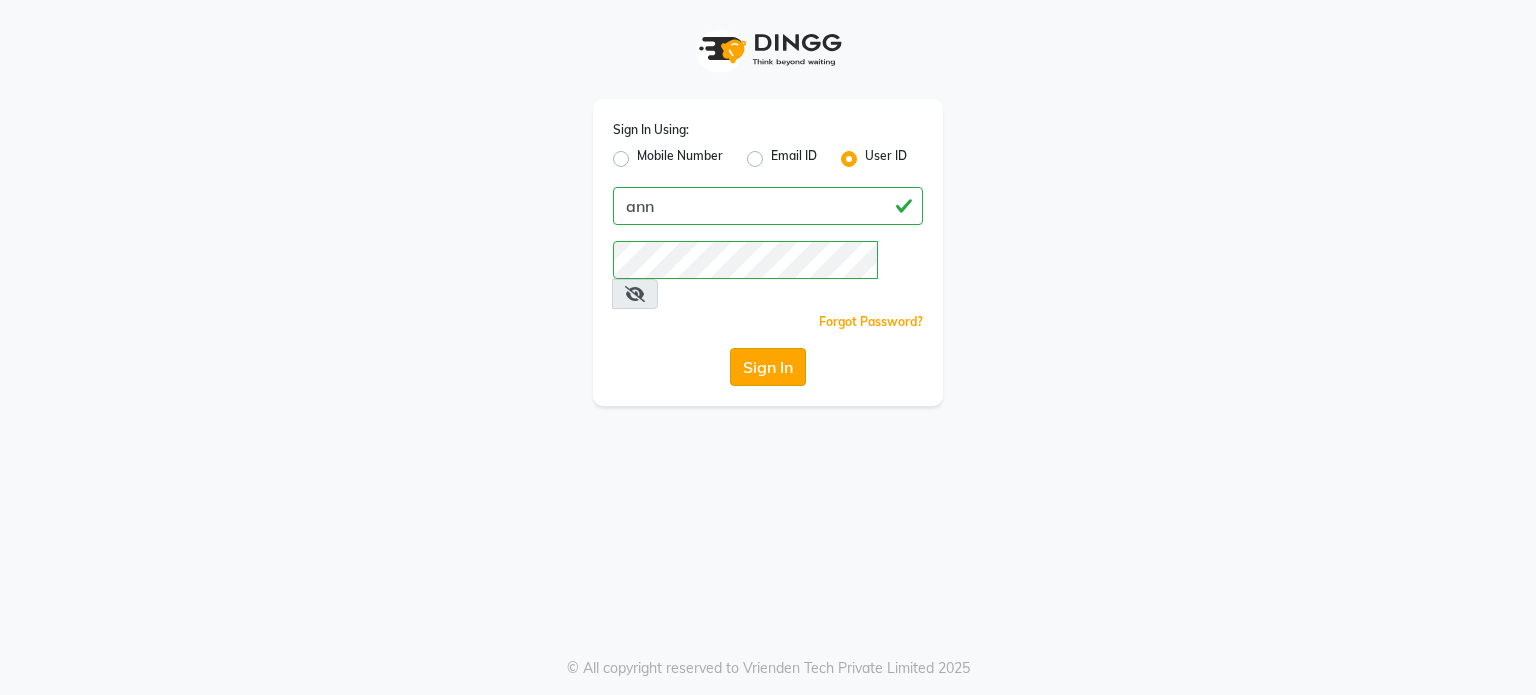 click on "Sign In" 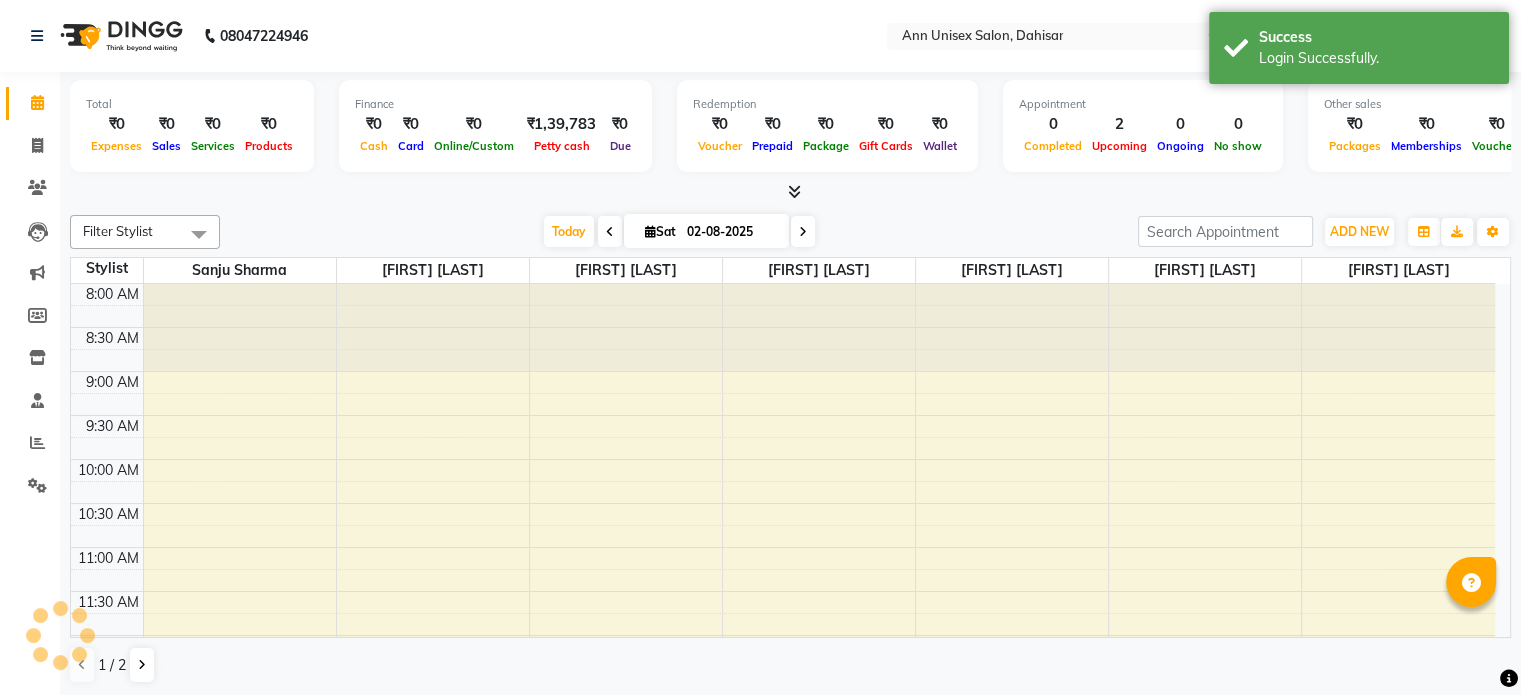 scroll, scrollTop: 0, scrollLeft: 0, axis: both 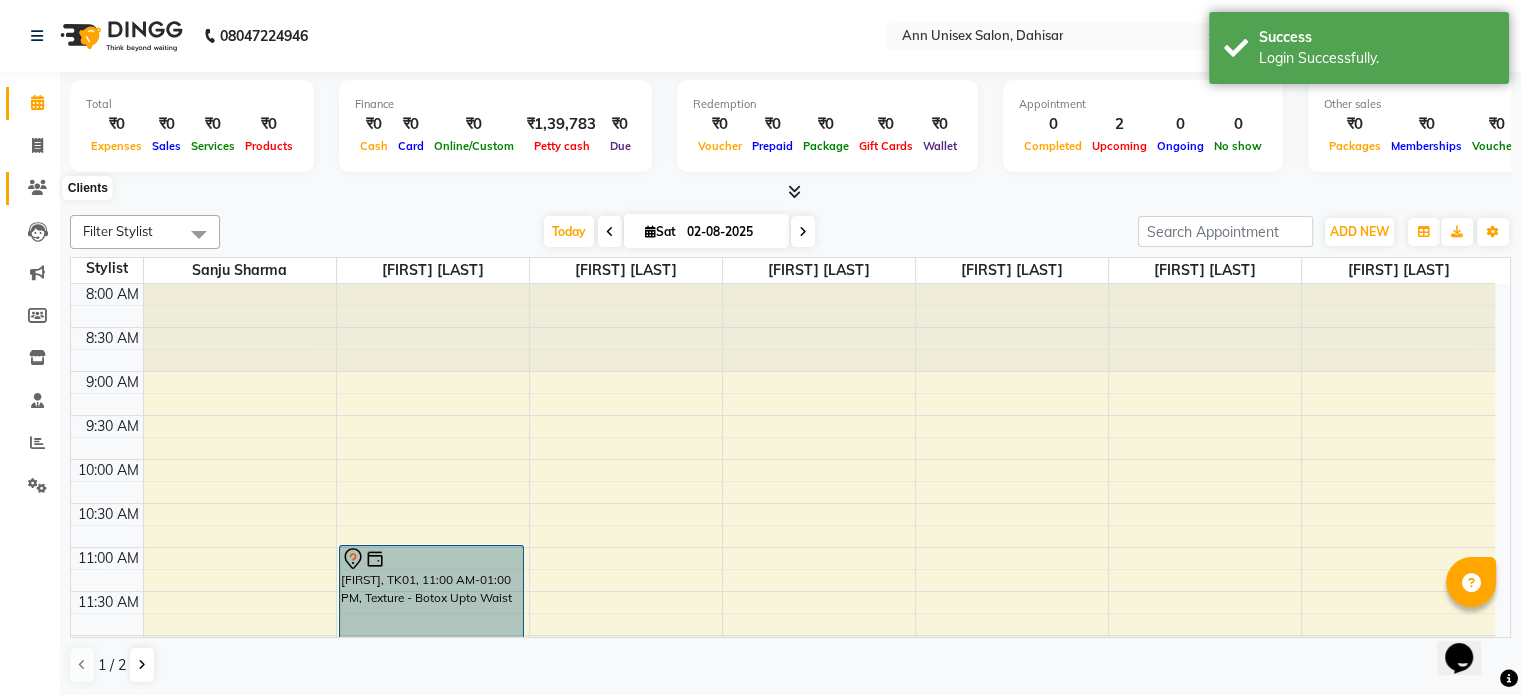 click 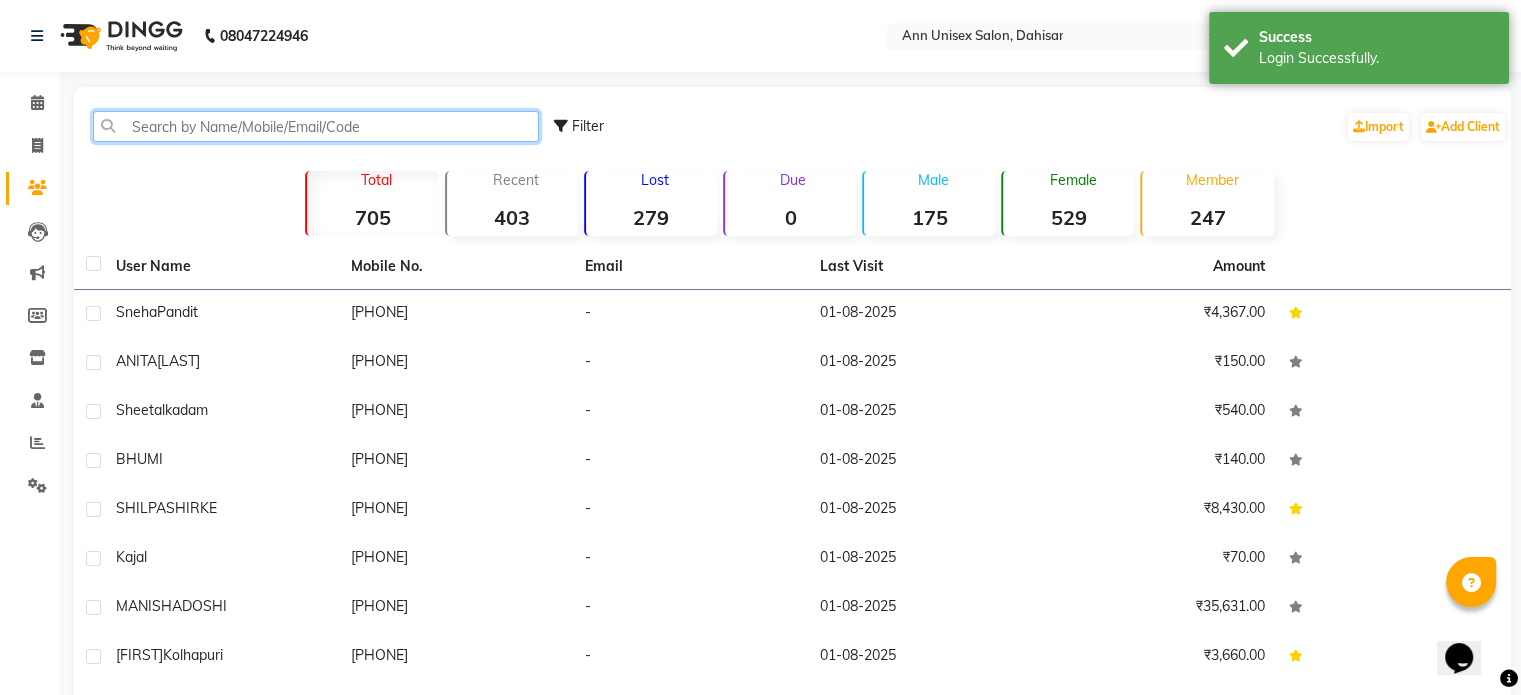click 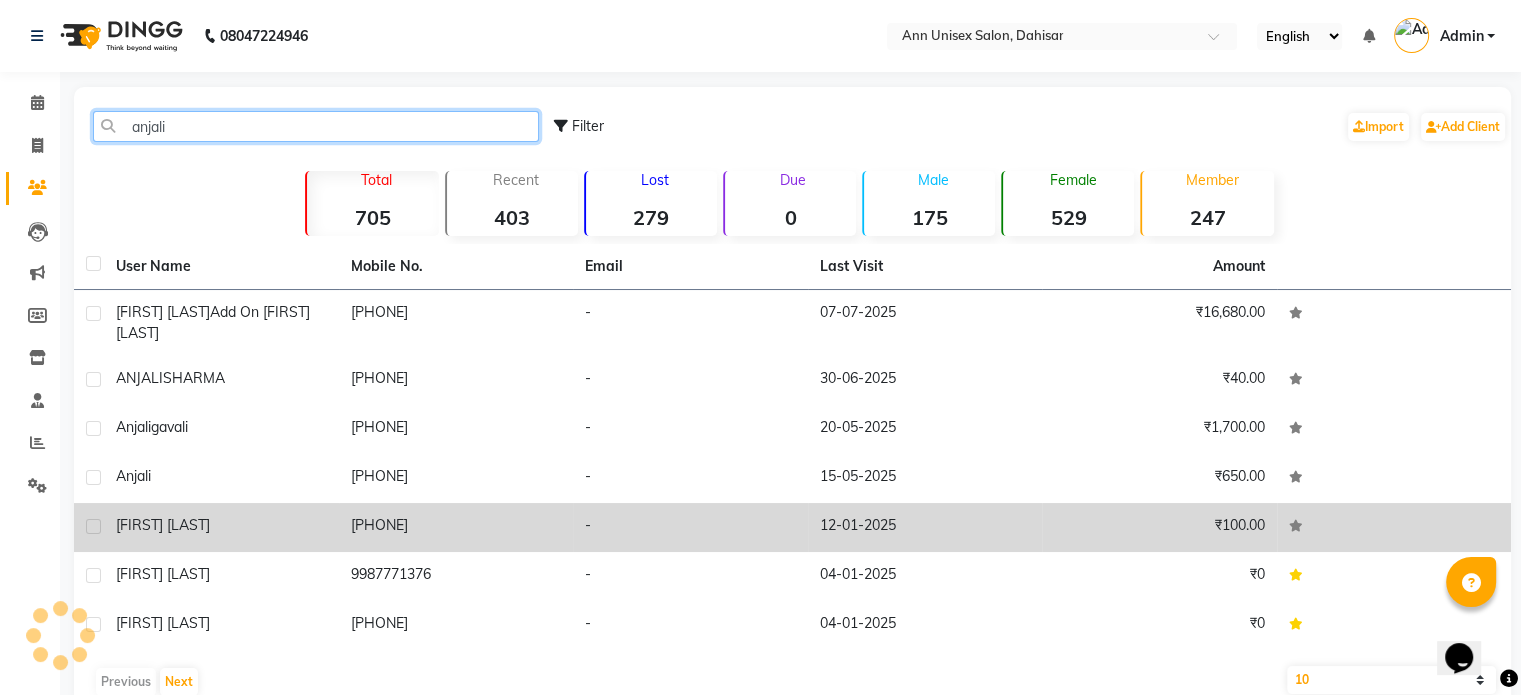 type on "anjali" 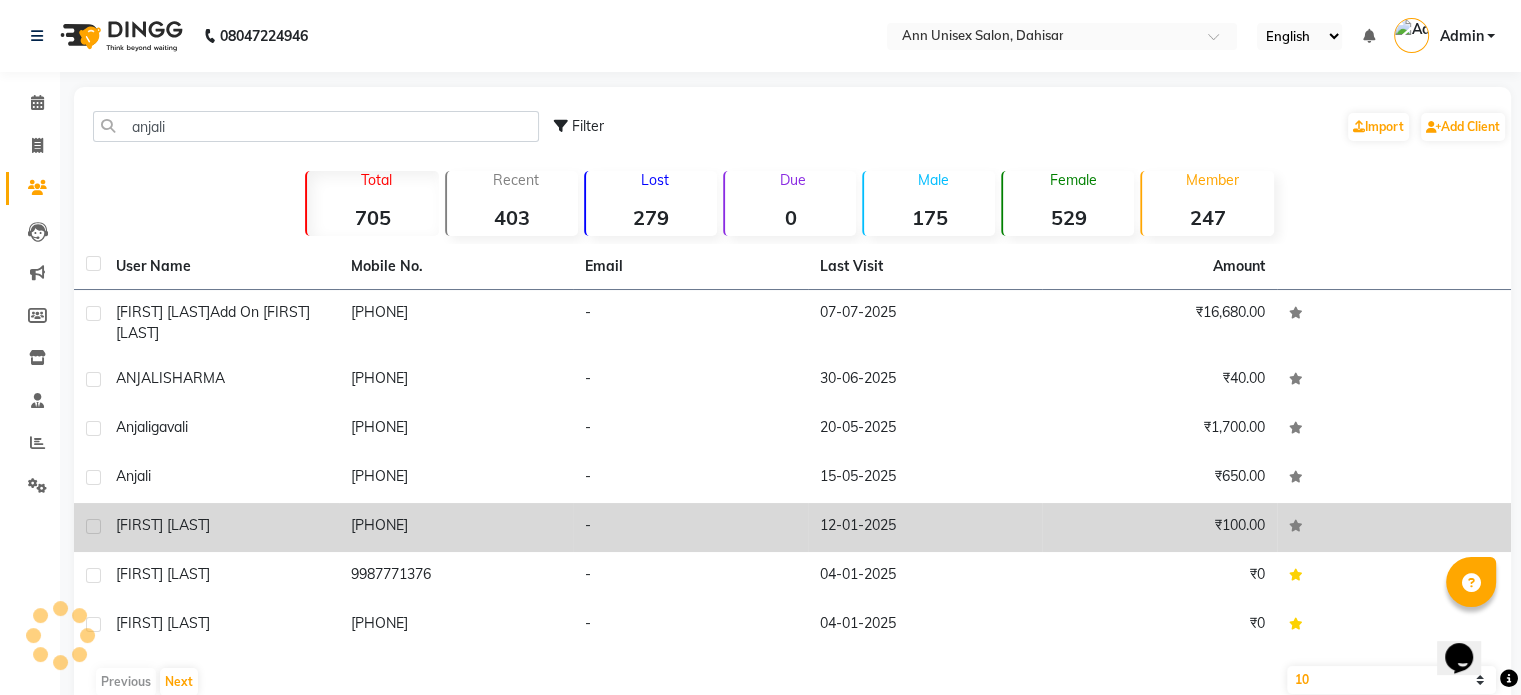 click on "ANJALI JAIN" 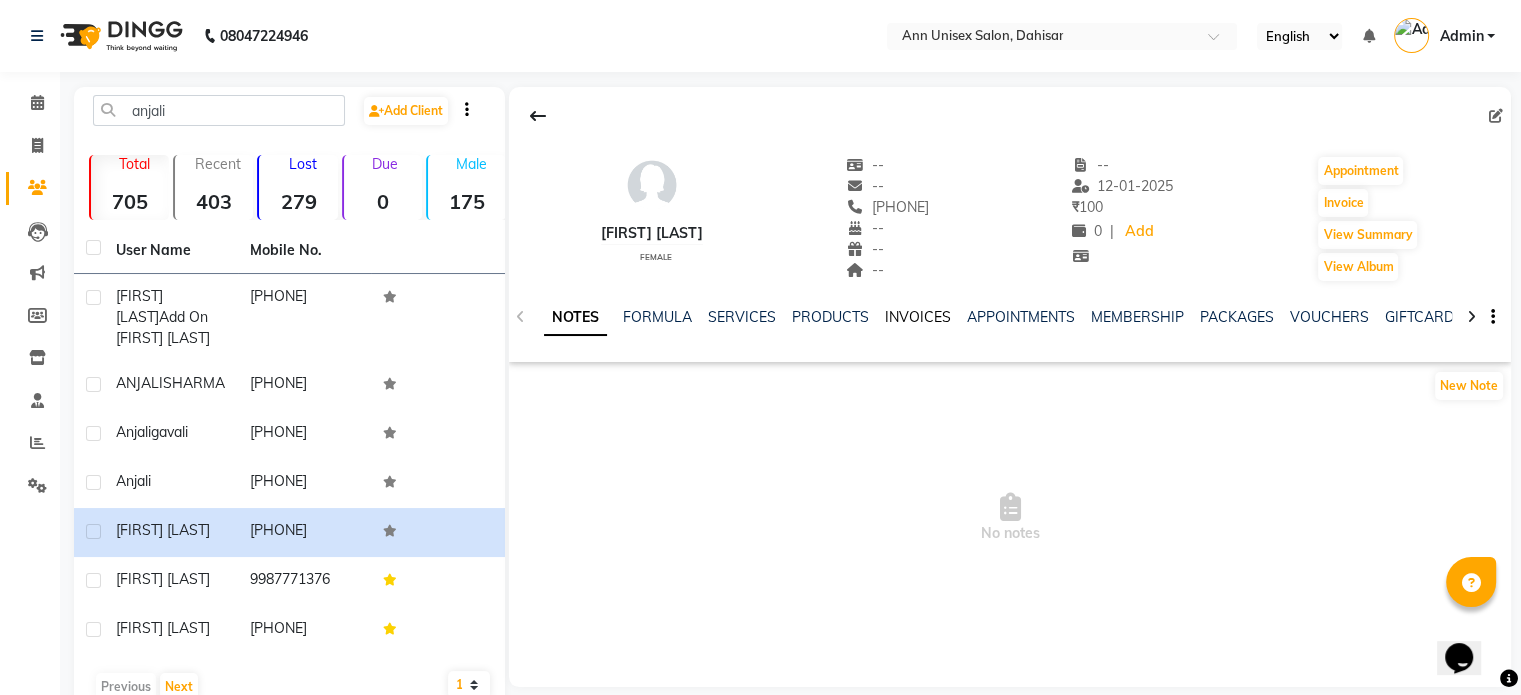 click on "INVOICES" 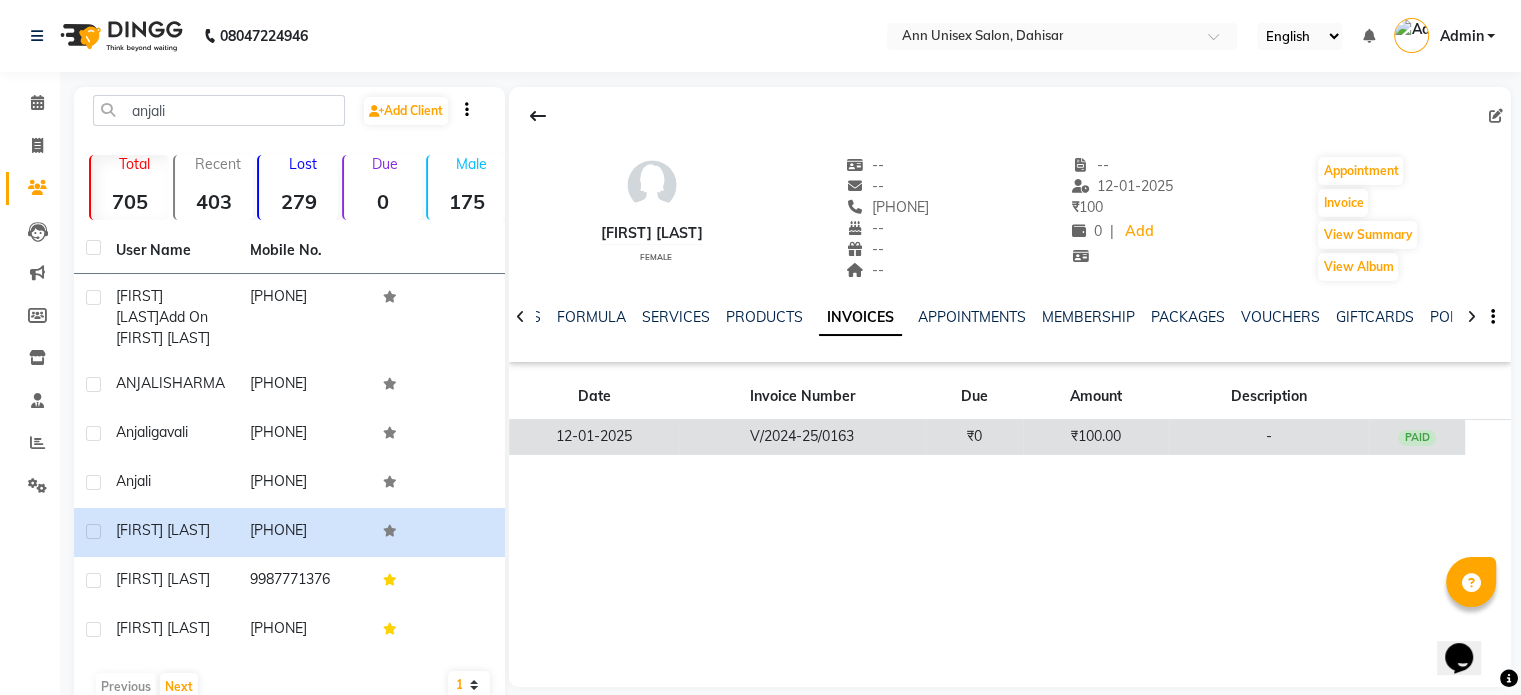 click on "V/2024-25/0163" 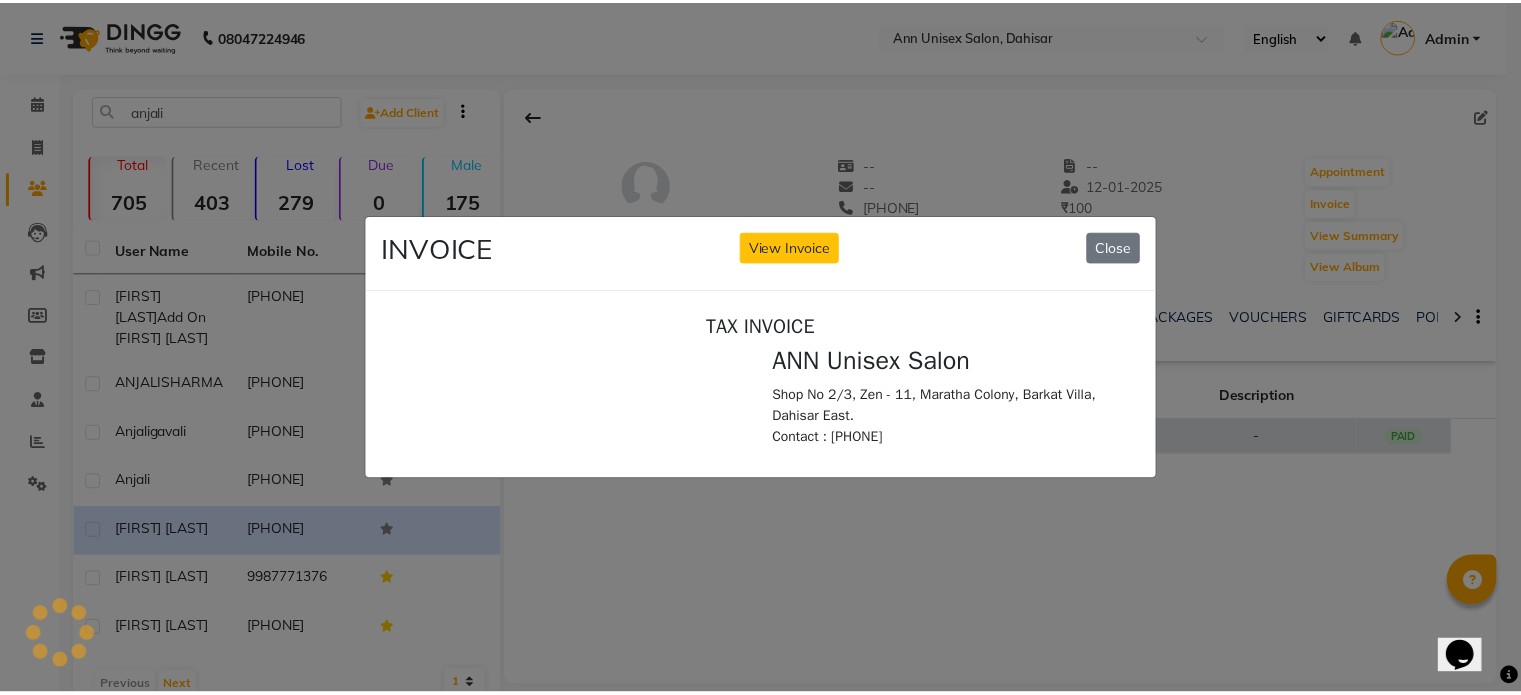 scroll, scrollTop: 0, scrollLeft: 0, axis: both 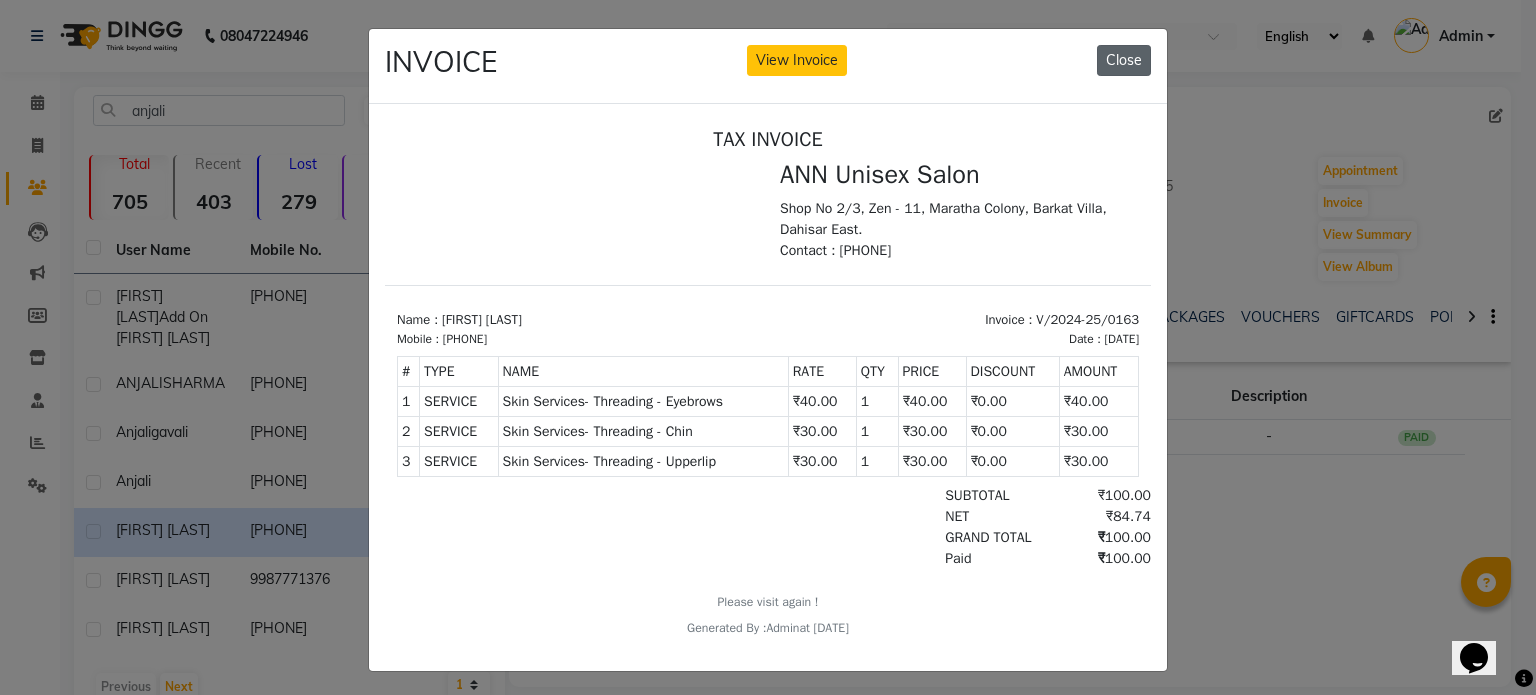 click on "Close" 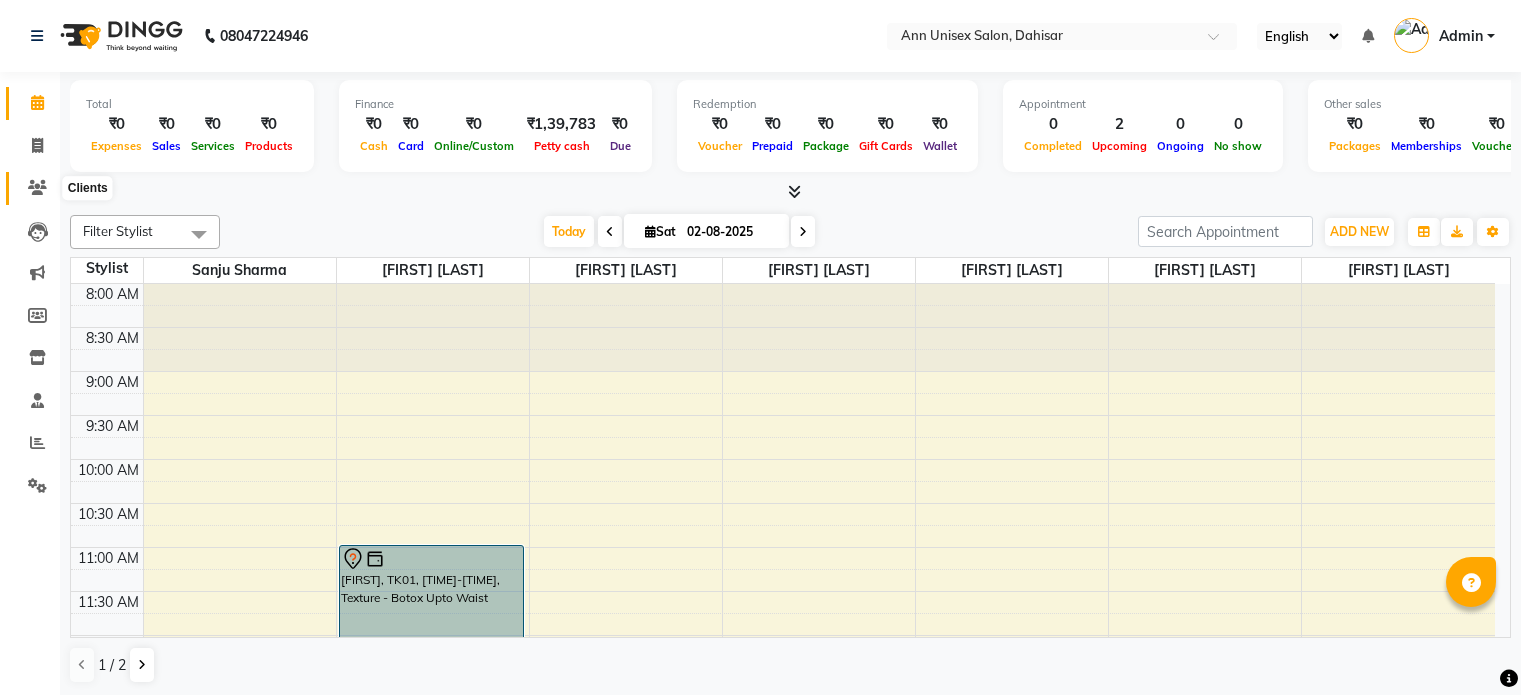 scroll, scrollTop: 0, scrollLeft: 0, axis: both 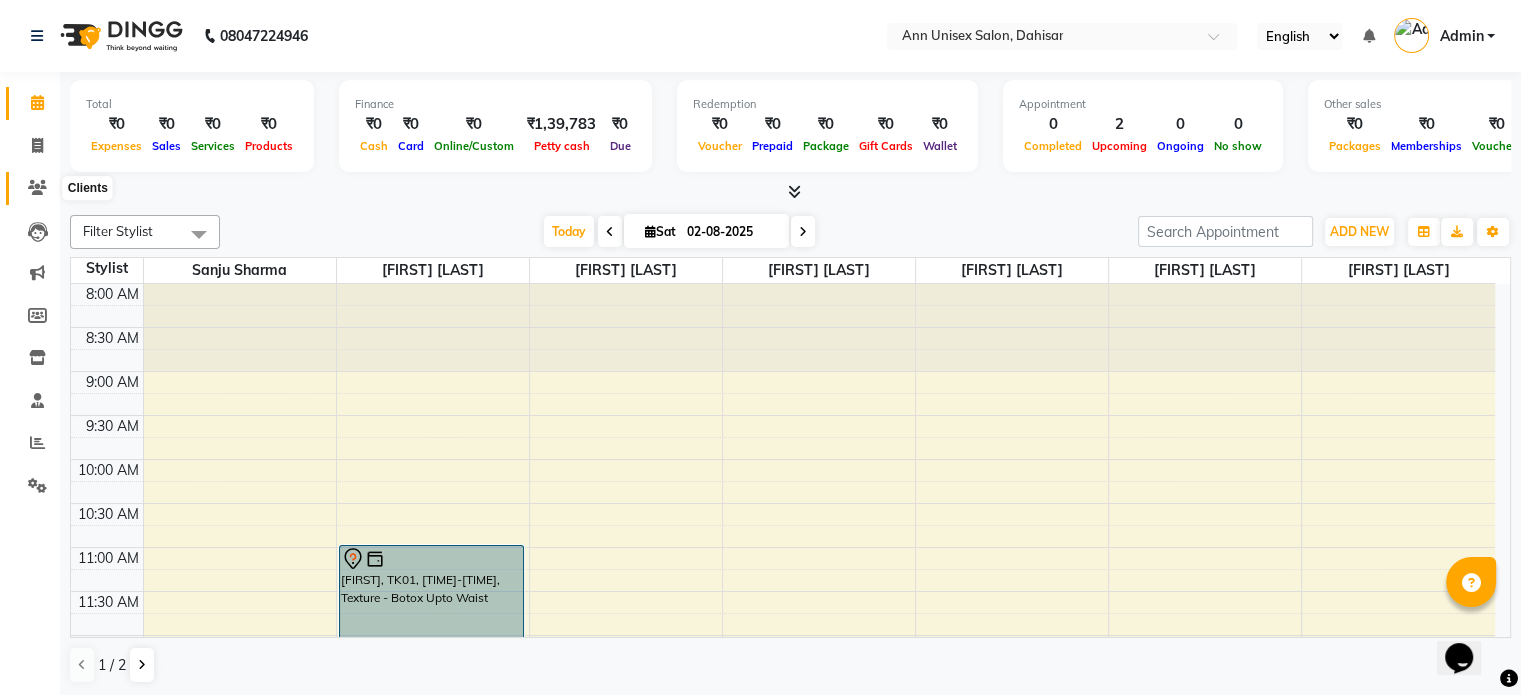 click 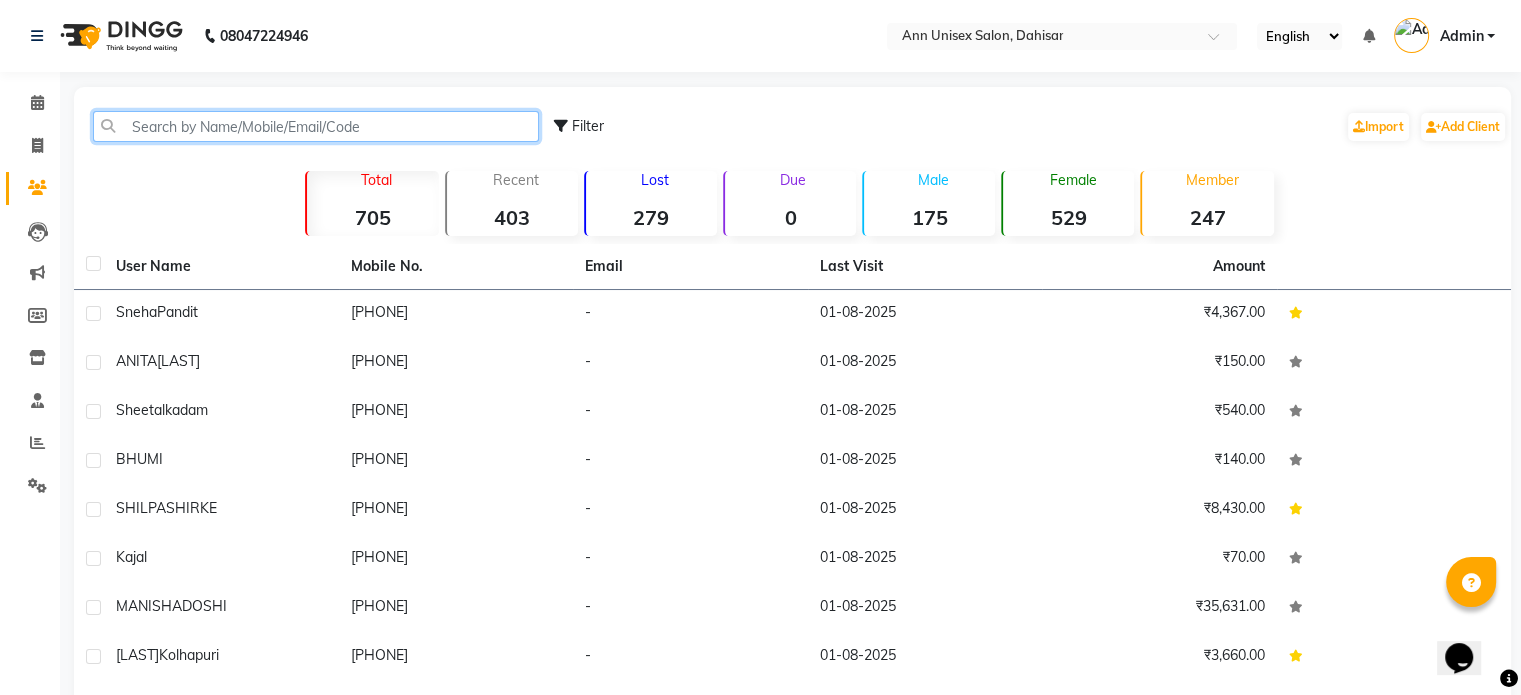 click 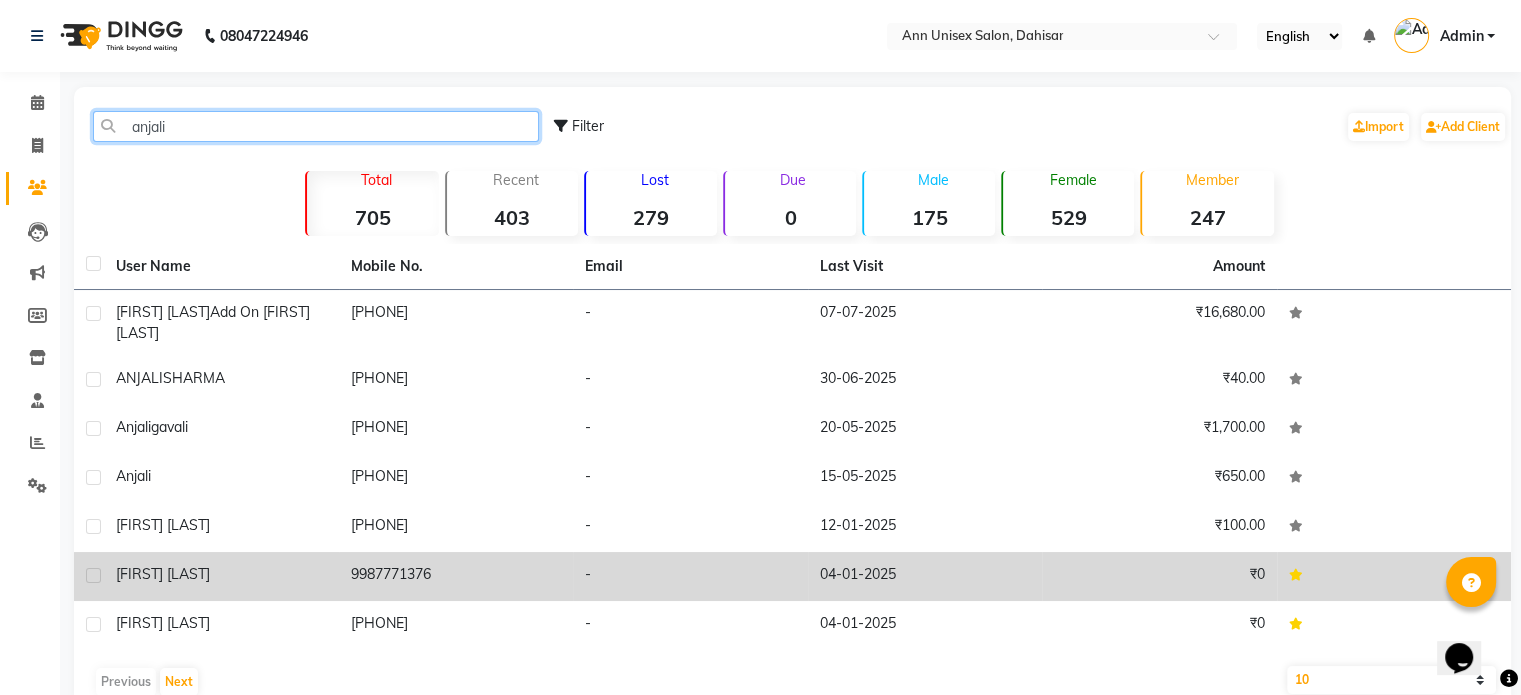 type on "anjali" 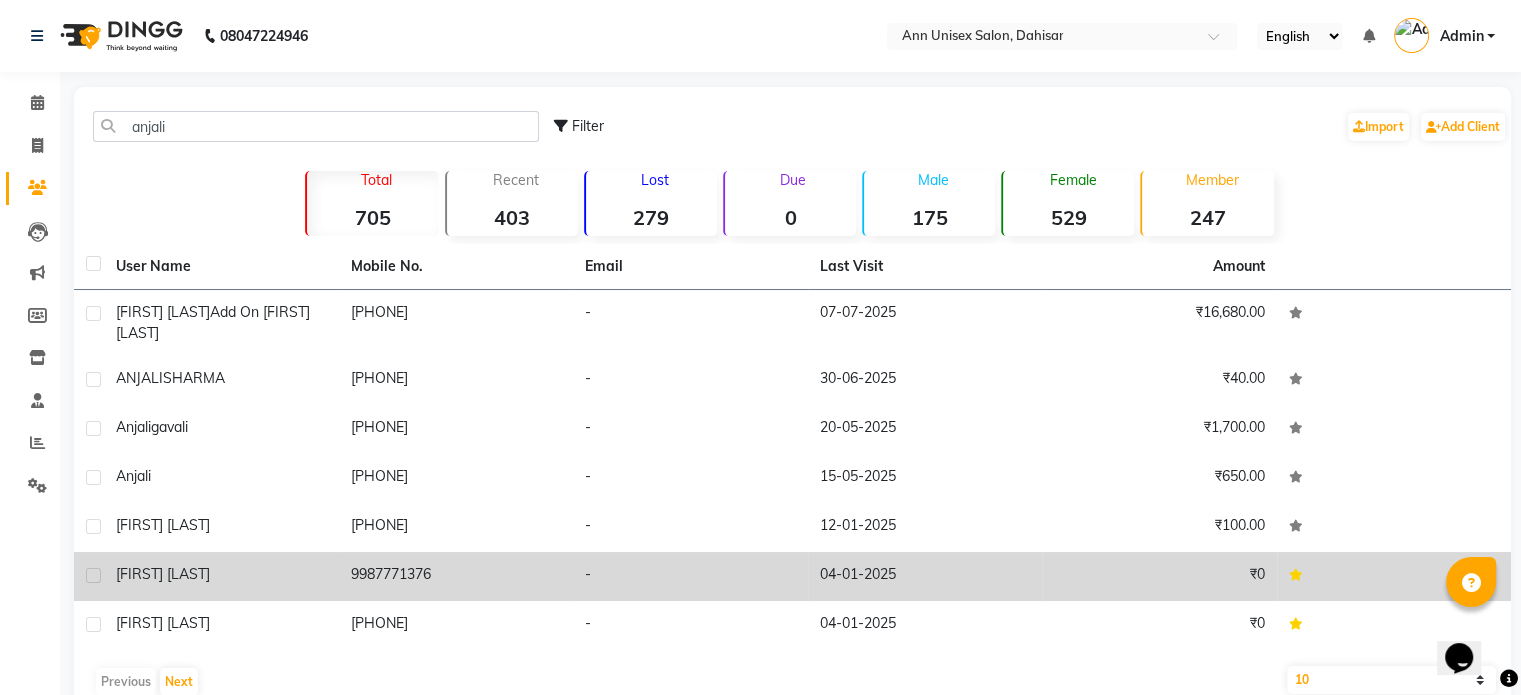 click on "[FIRST] [LAST]" 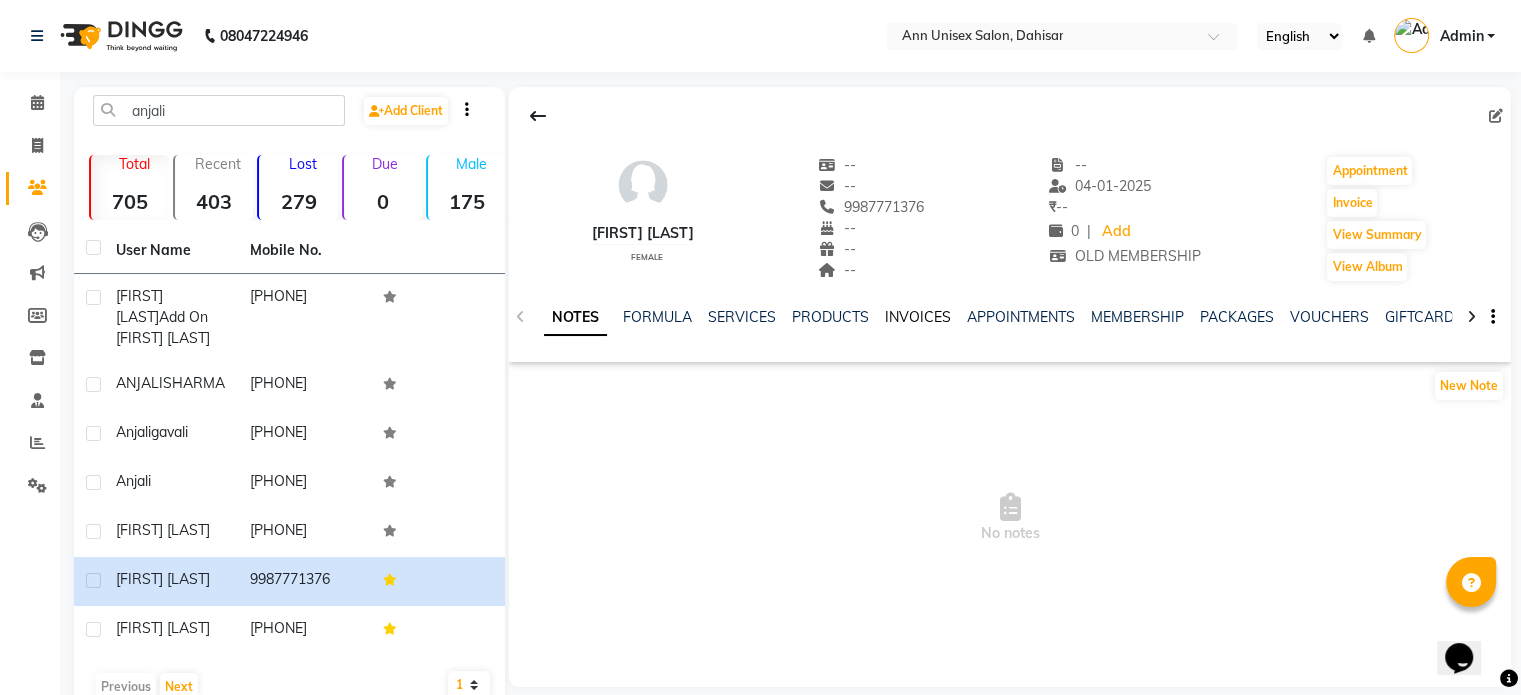 click on "INVOICES" 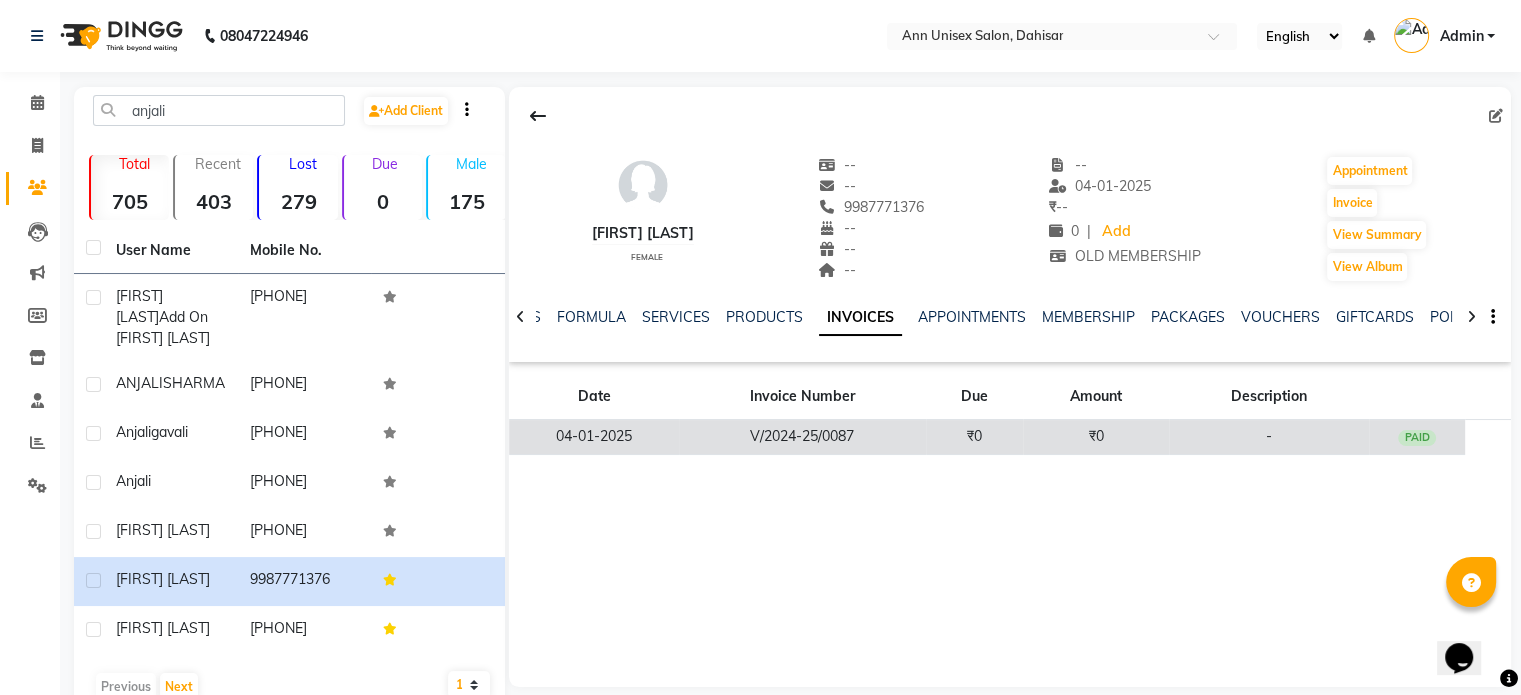 click on "V/2024-25/0087" 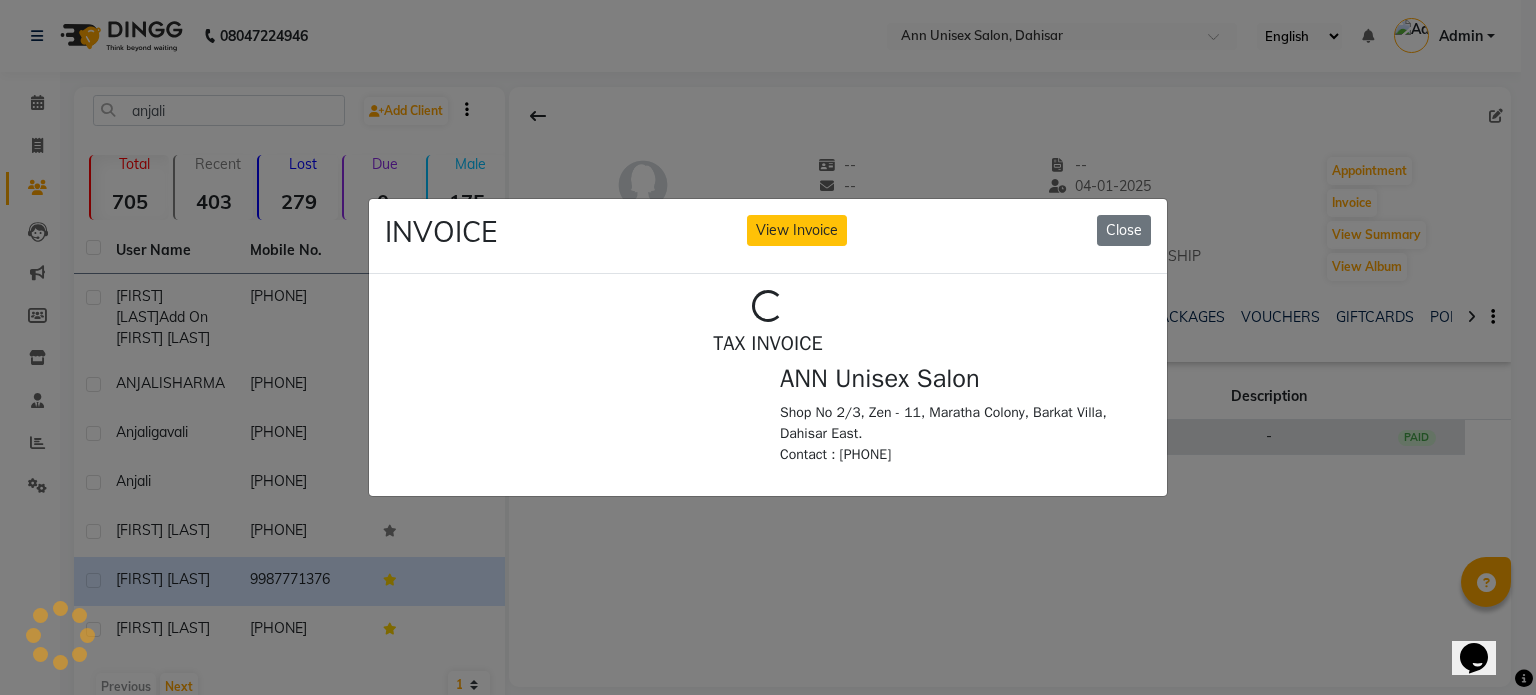 scroll, scrollTop: 0, scrollLeft: 0, axis: both 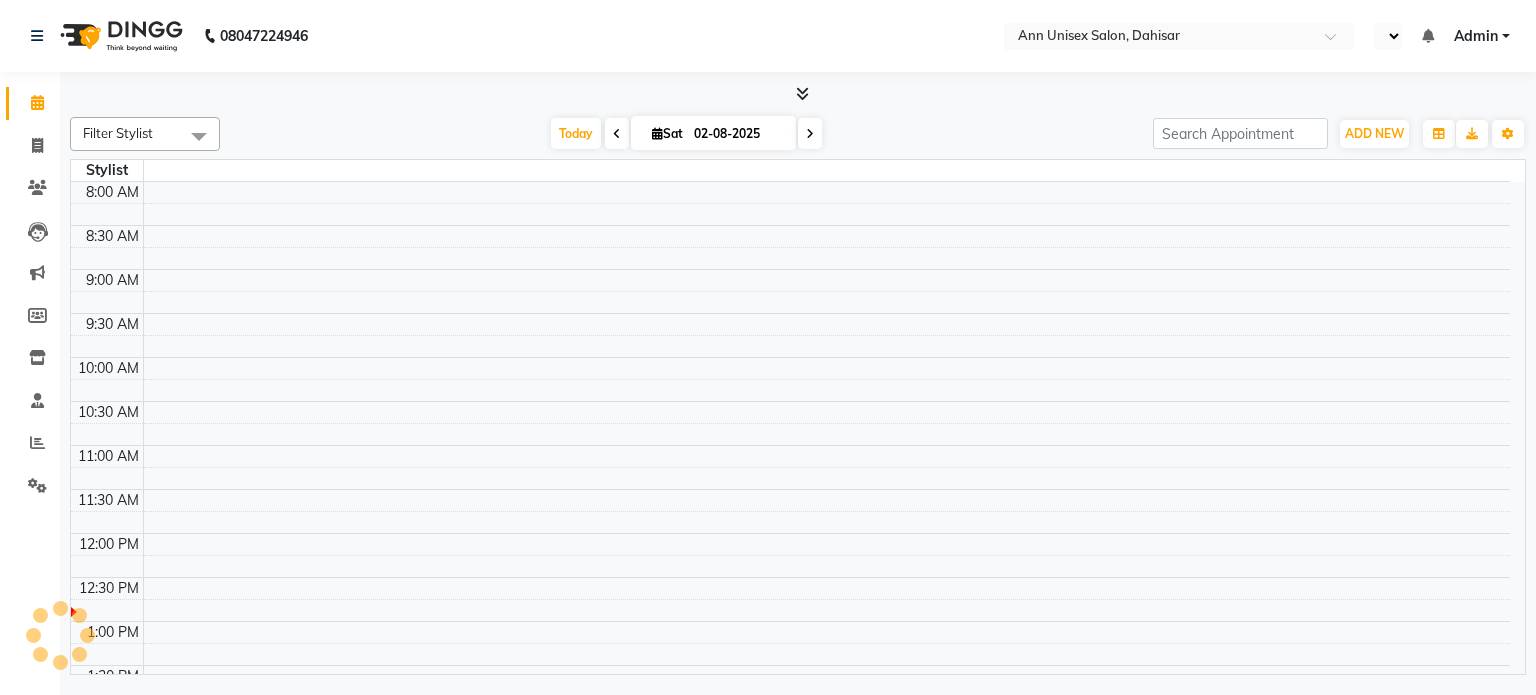 select on "en" 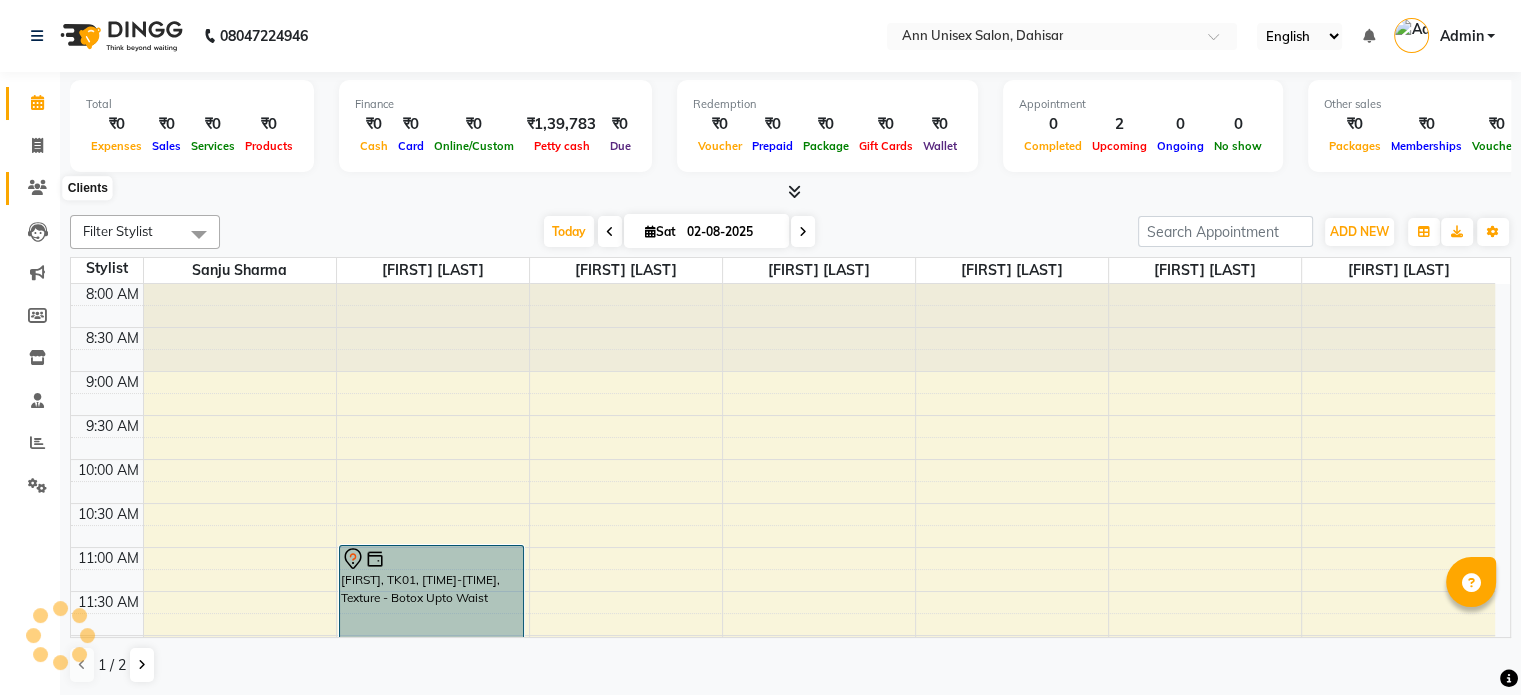 scroll, scrollTop: 0, scrollLeft: 0, axis: both 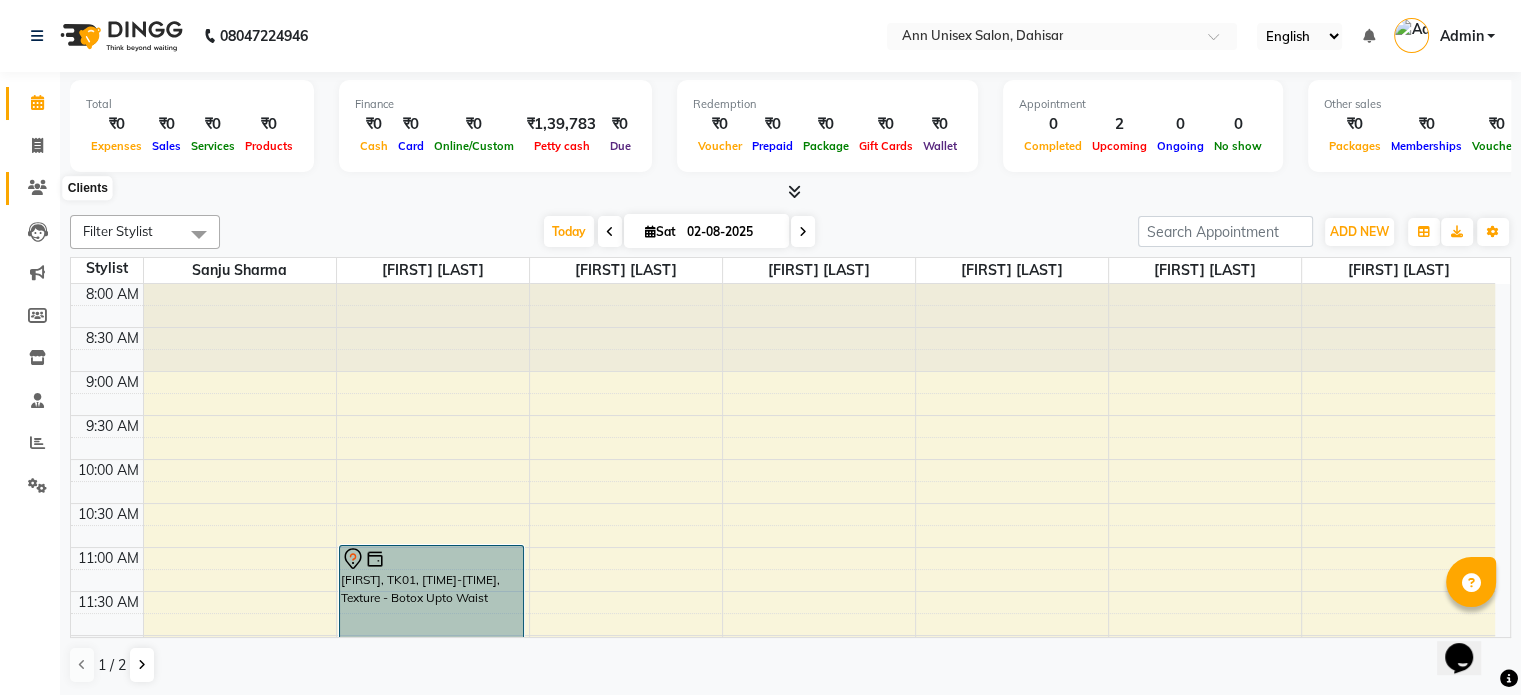 click 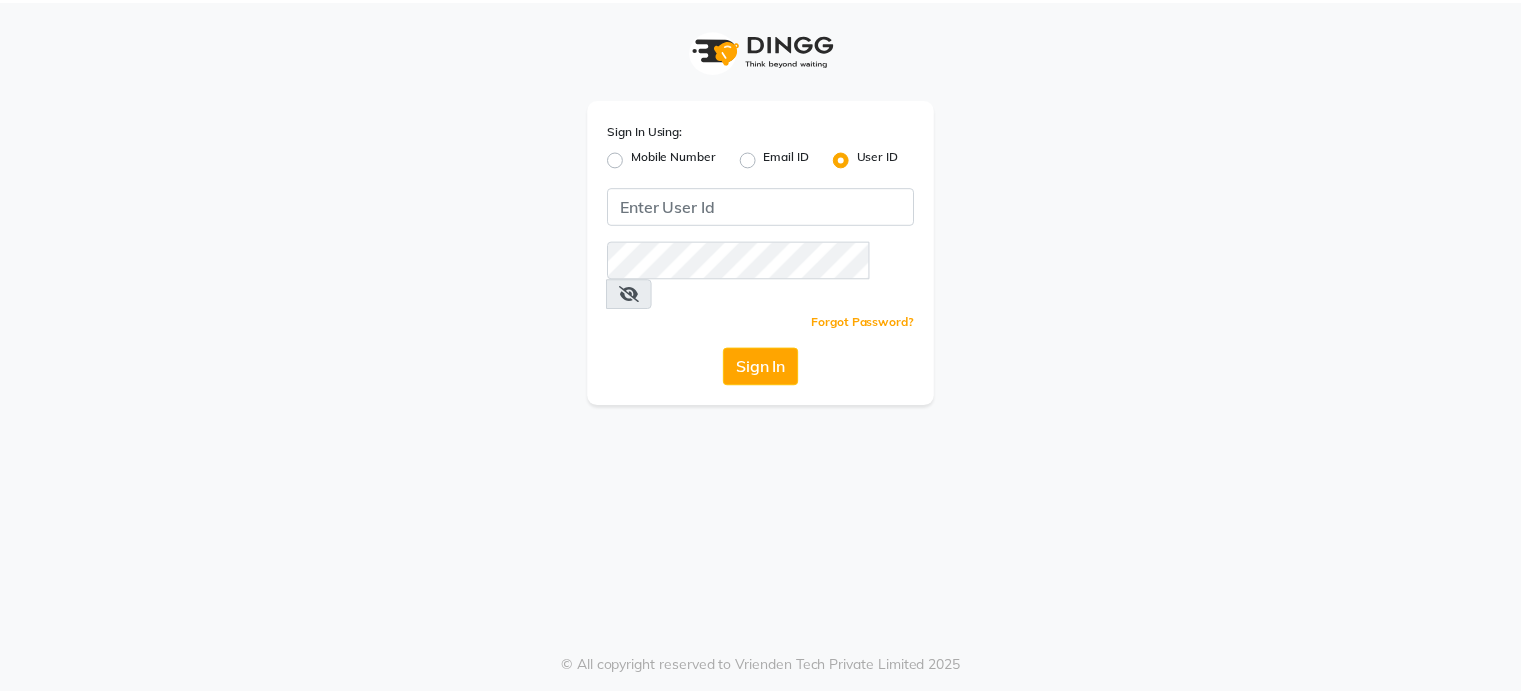 scroll, scrollTop: 0, scrollLeft: 0, axis: both 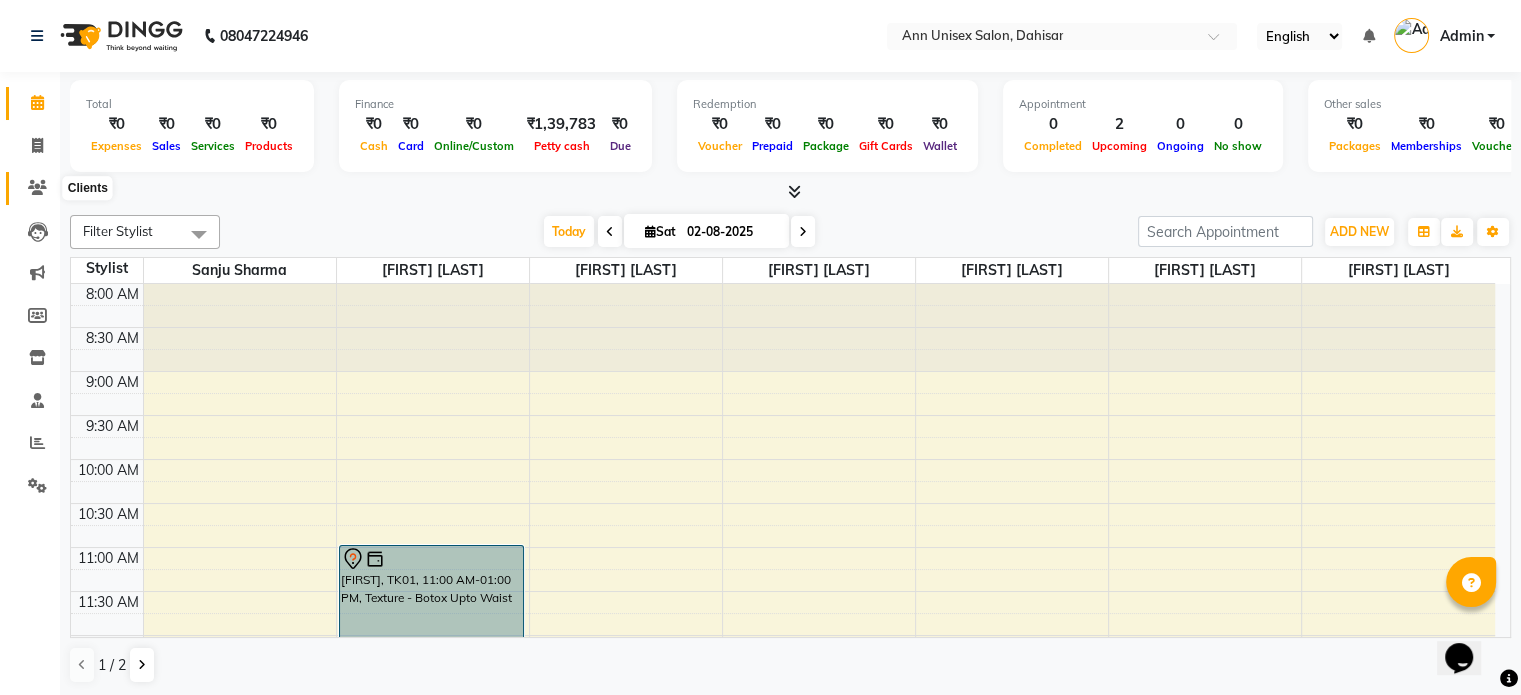 click 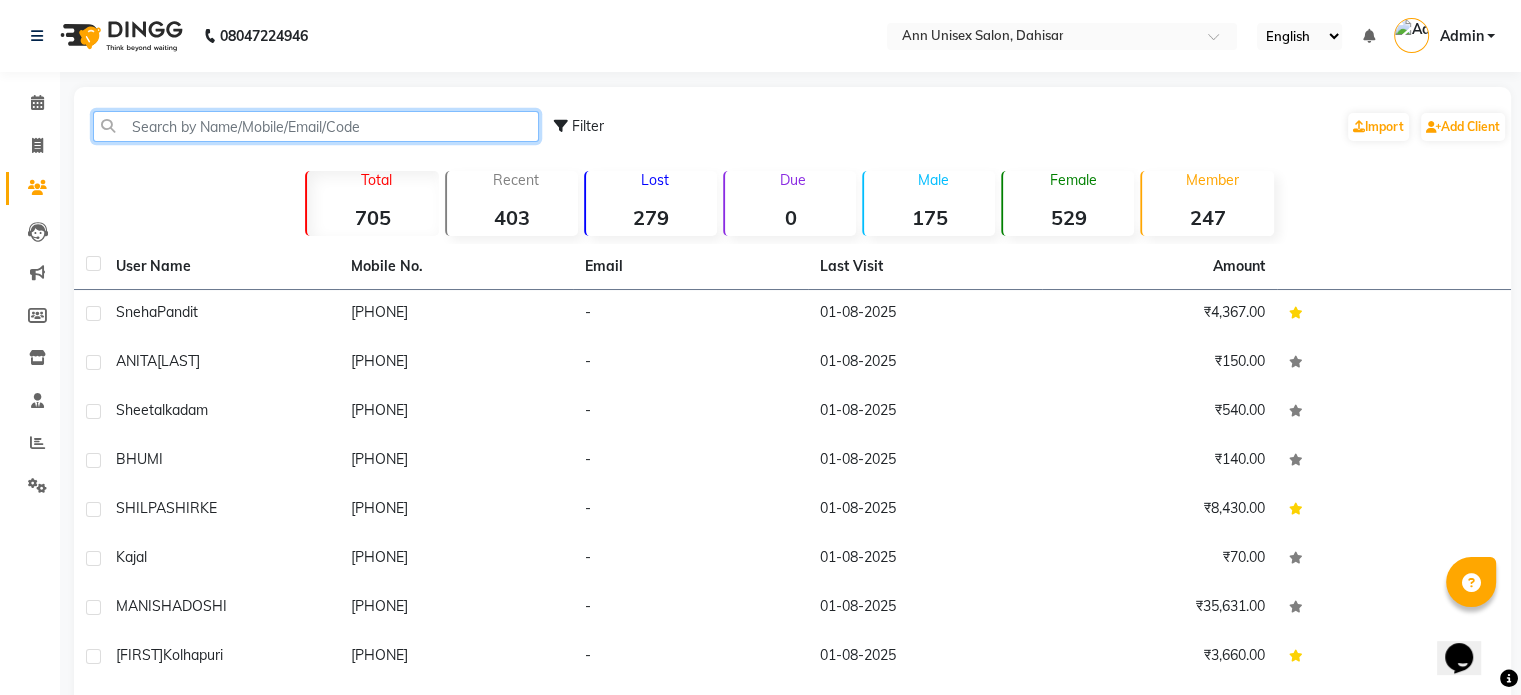 click 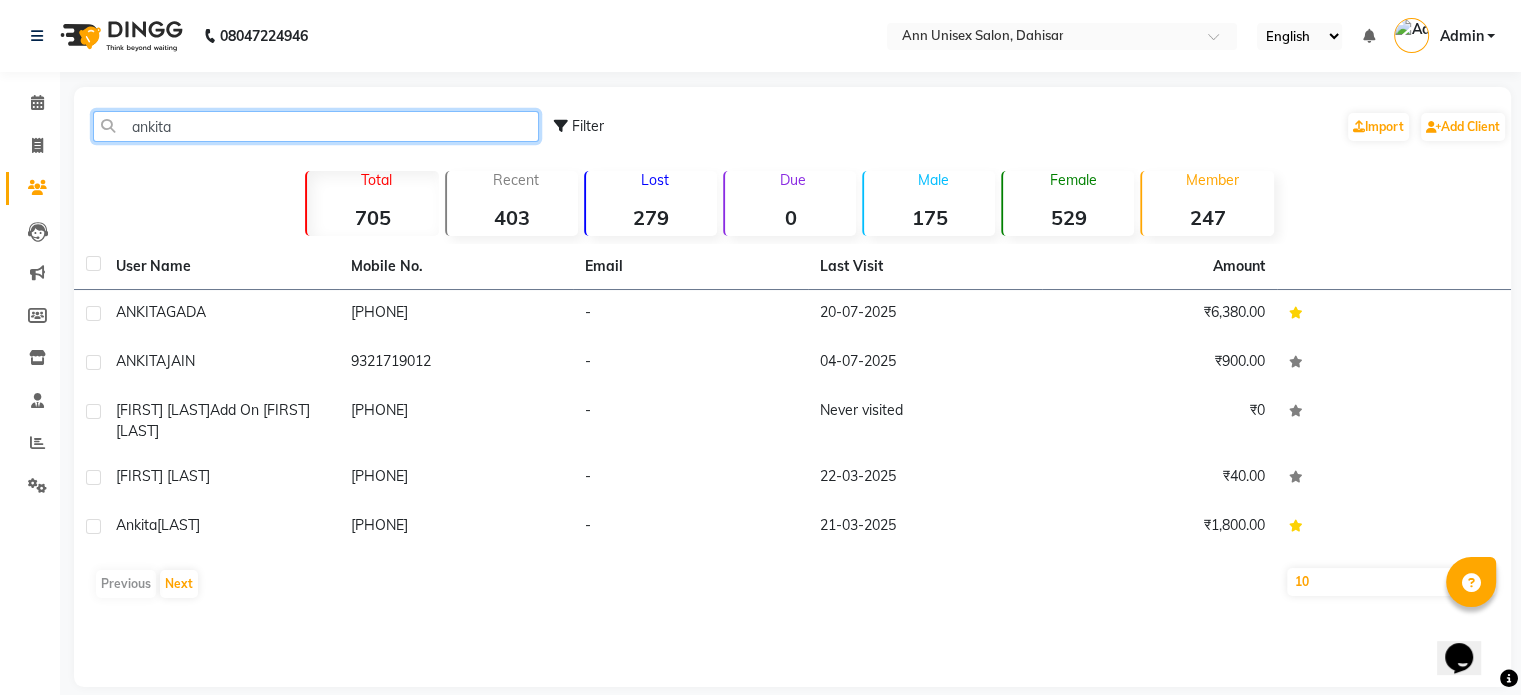 click on "ankita" 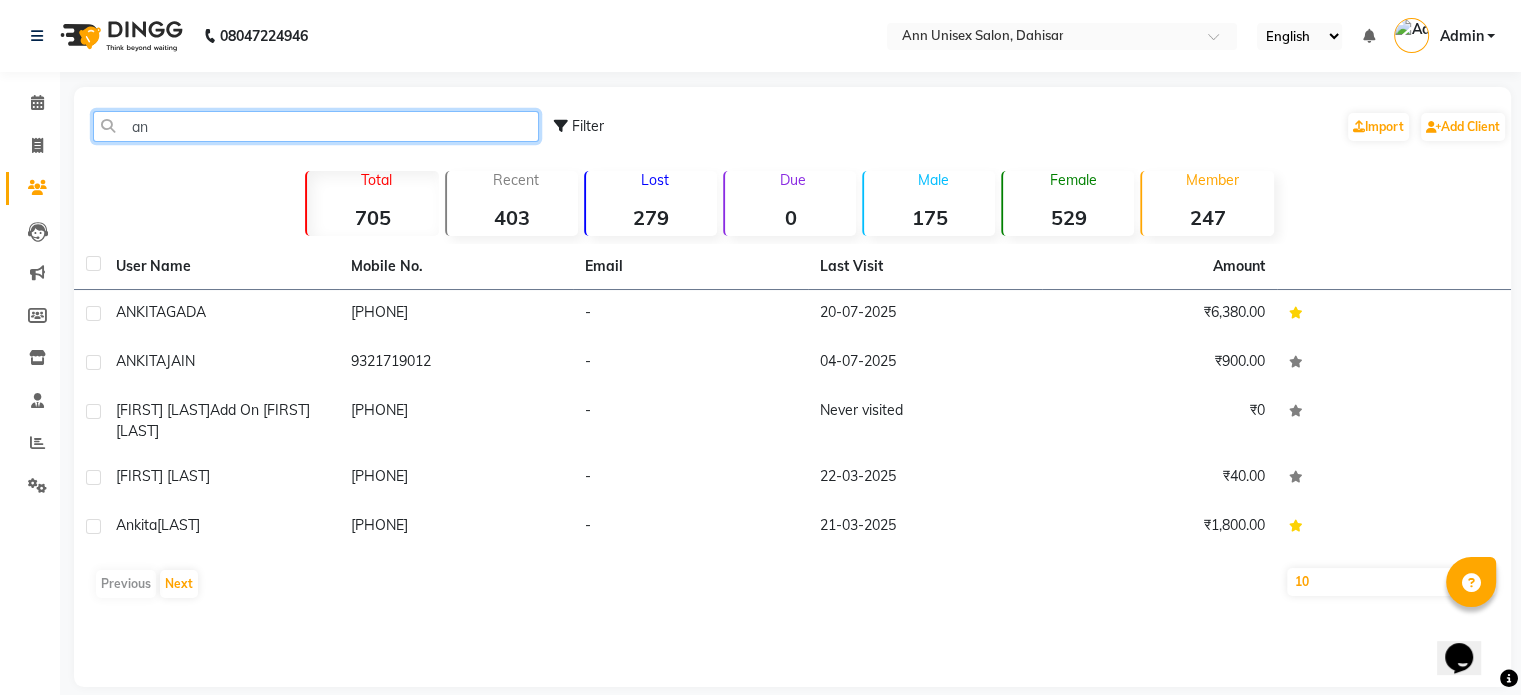 type on "a" 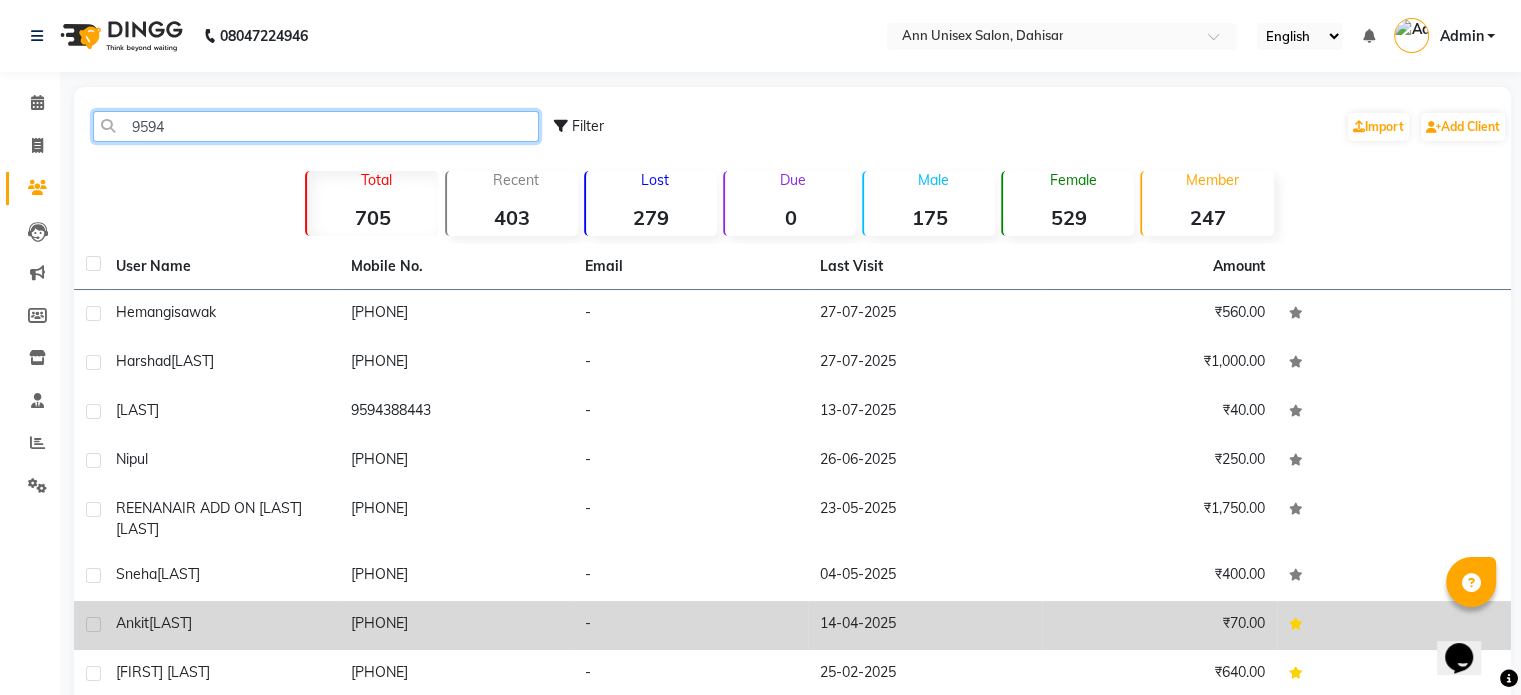 type on "9594" 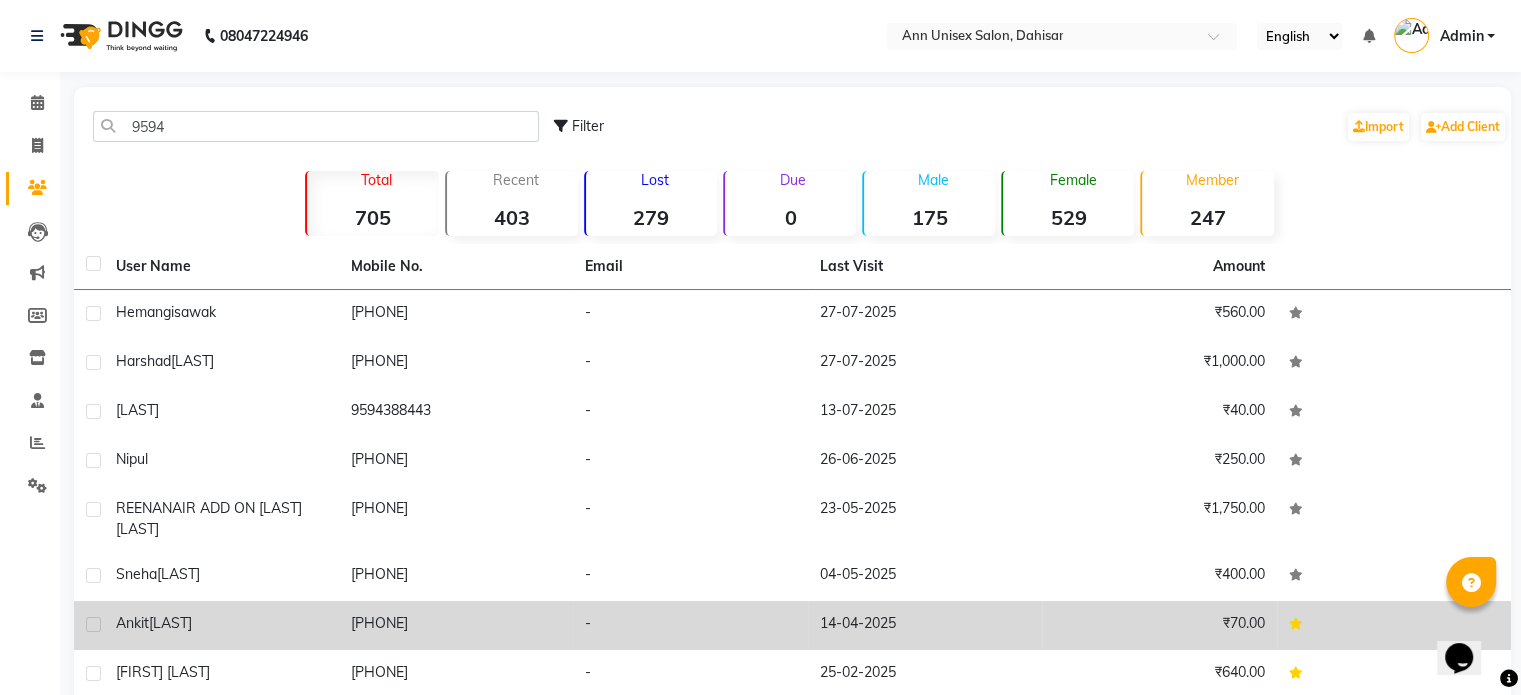 click on "9594562631" 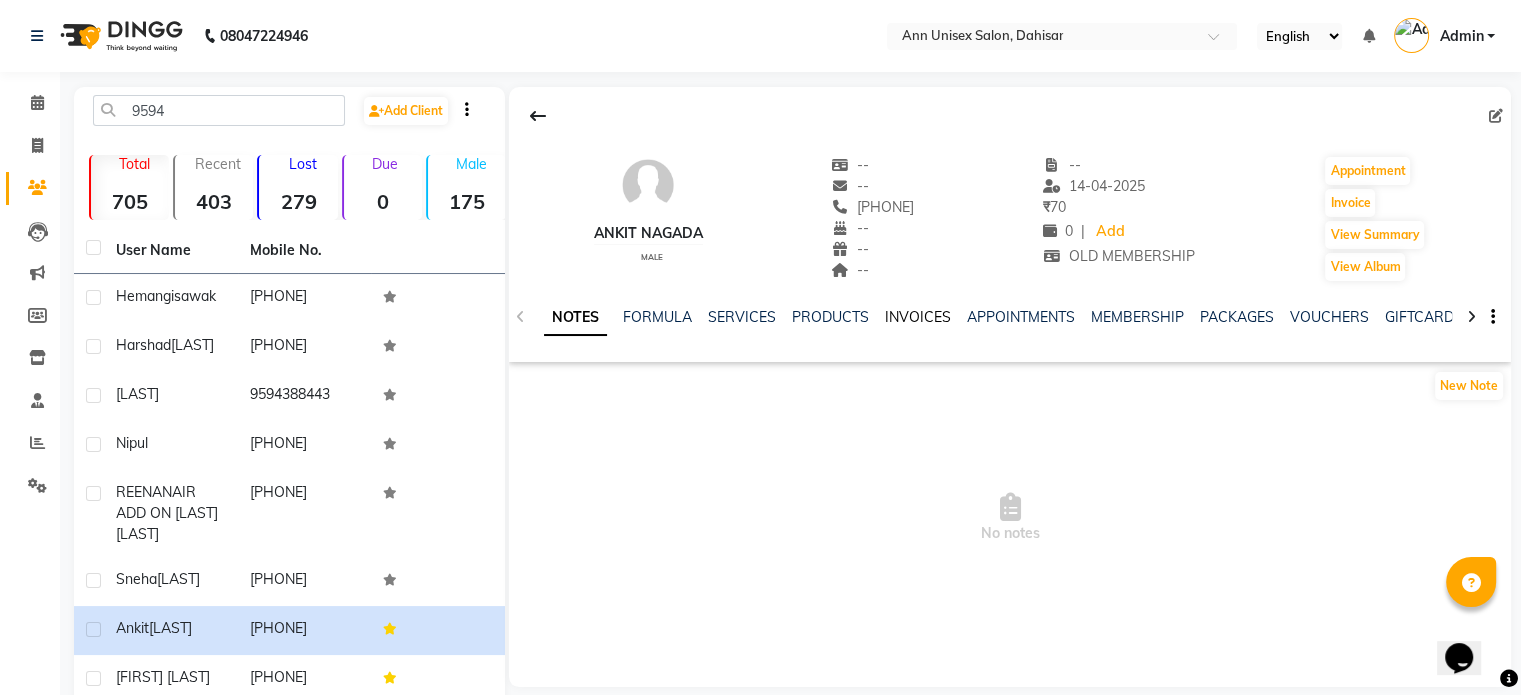 click on "INVOICES" 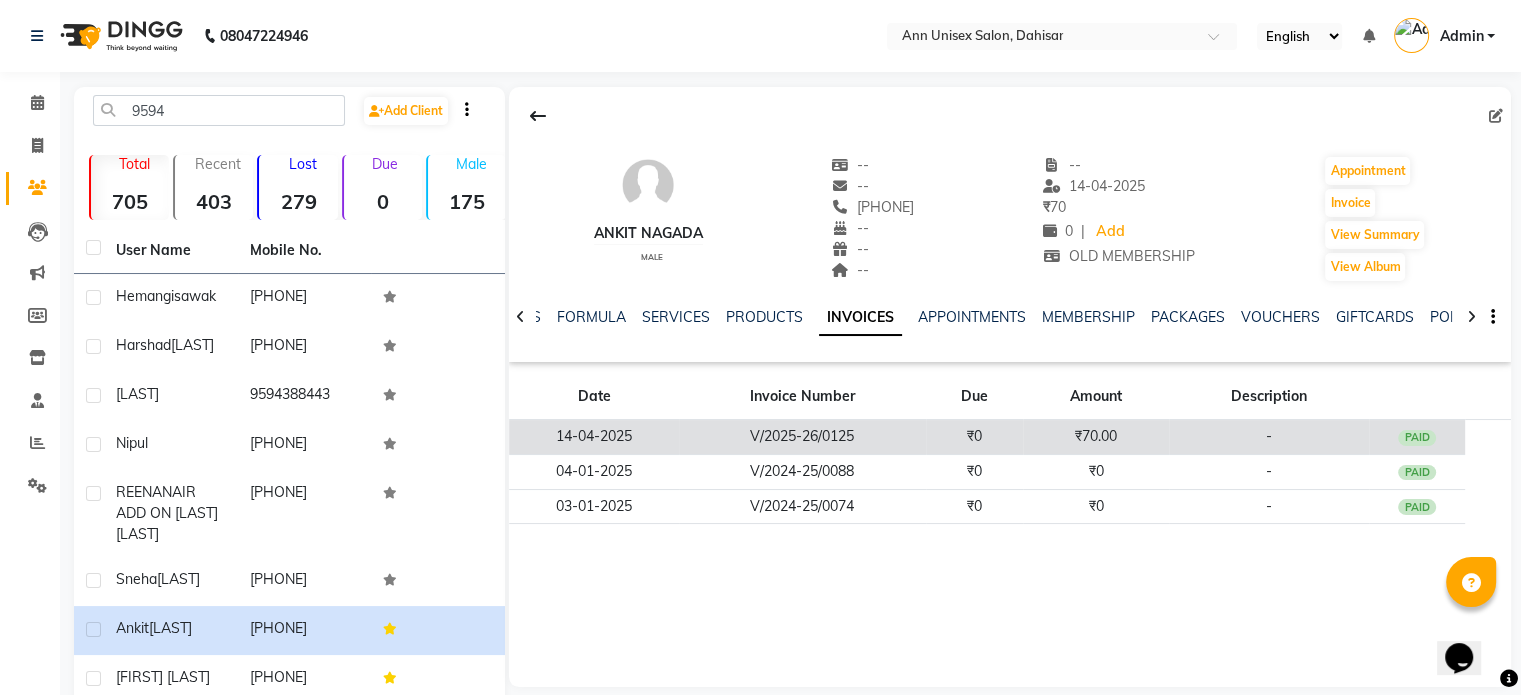 click on "V/2025-26/0125" 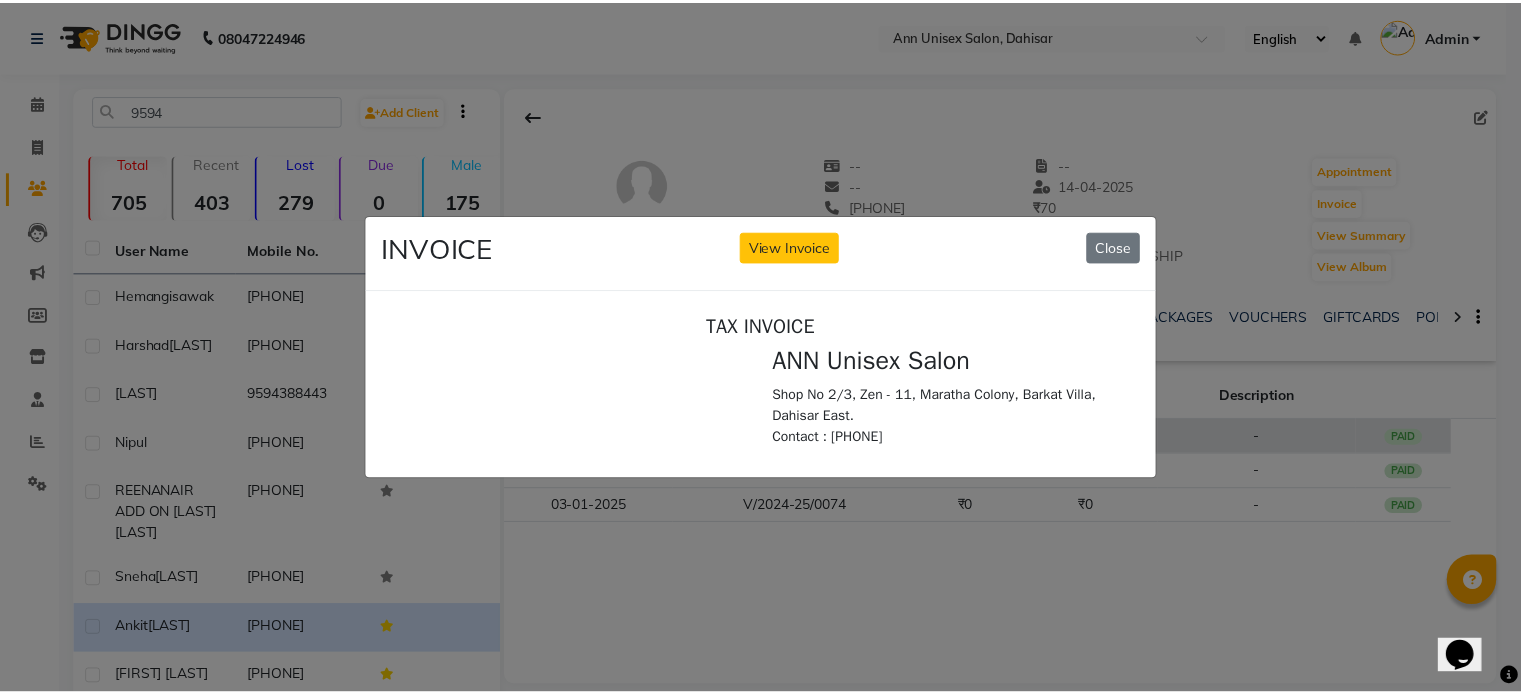 scroll, scrollTop: 0, scrollLeft: 0, axis: both 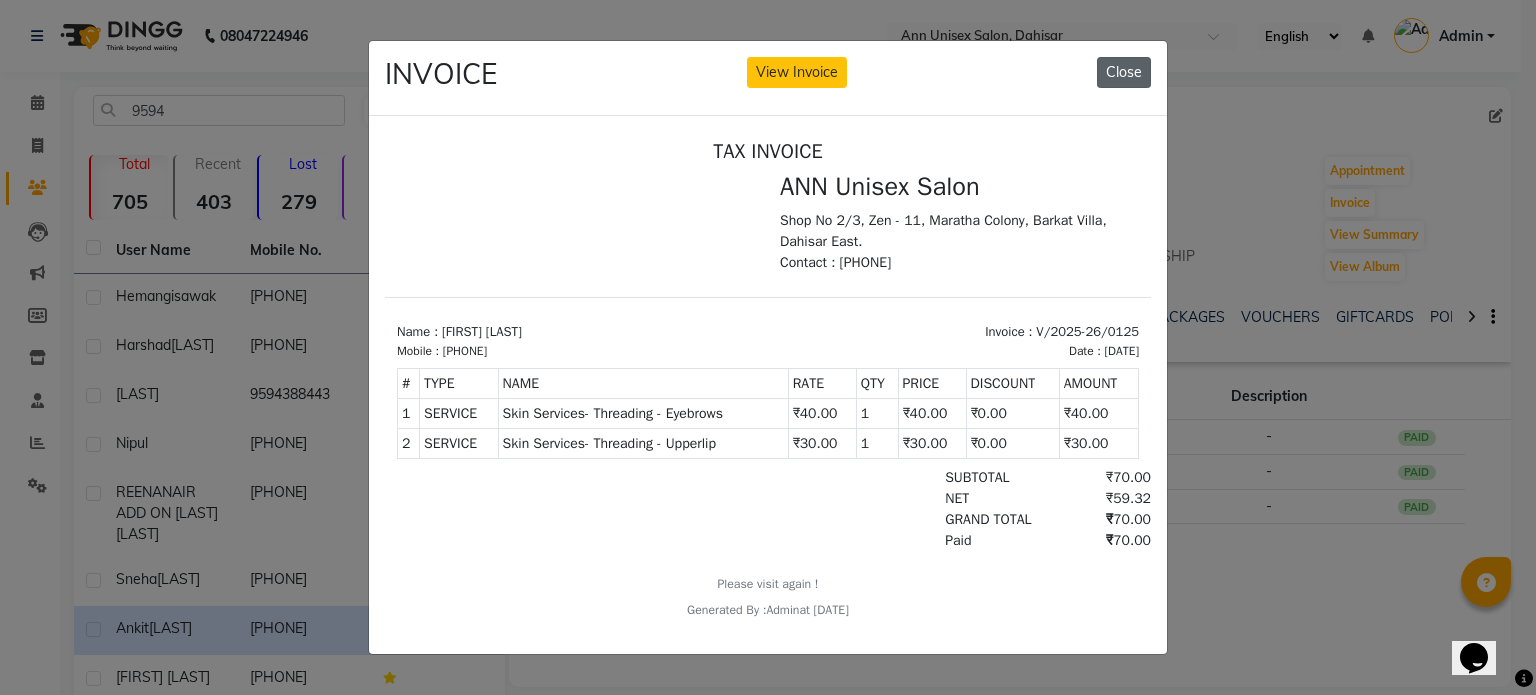 click on "Close" 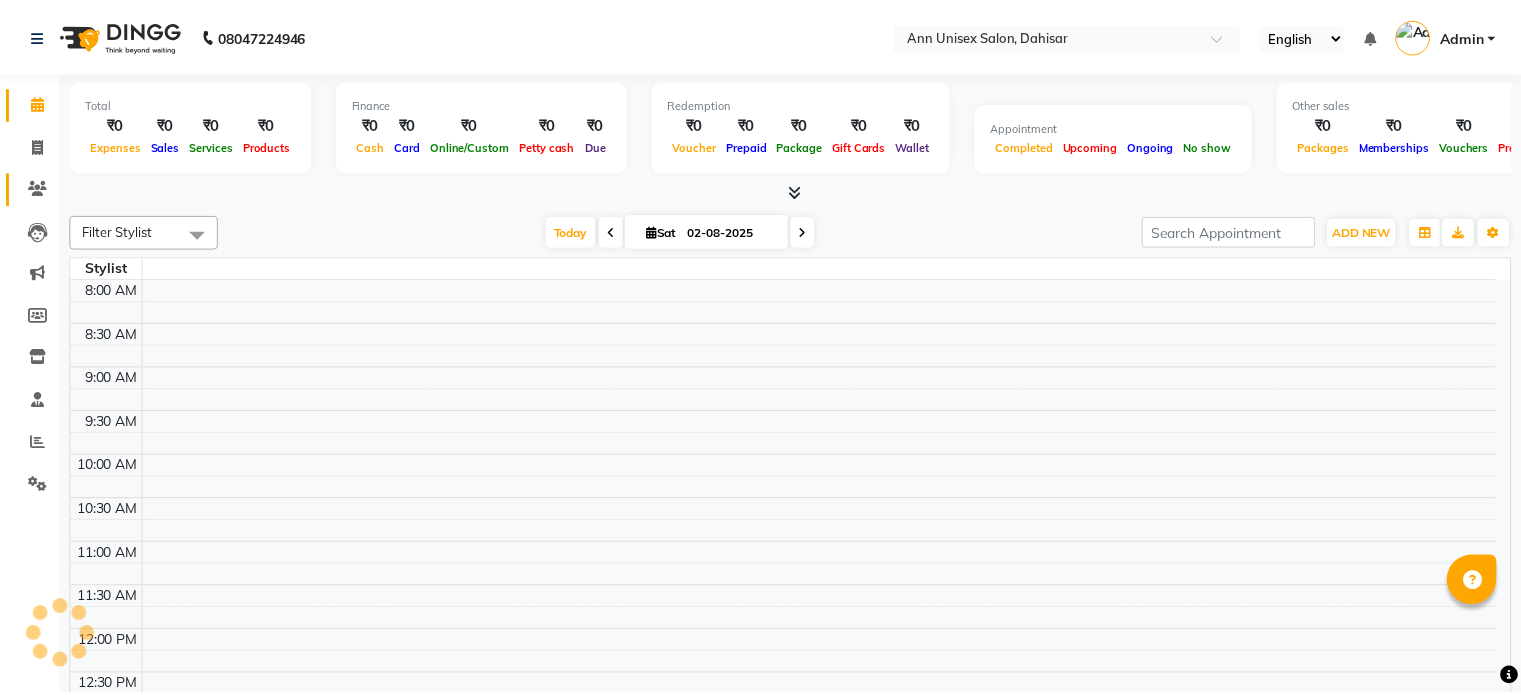 scroll, scrollTop: 0, scrollLeft: 0, axis: both 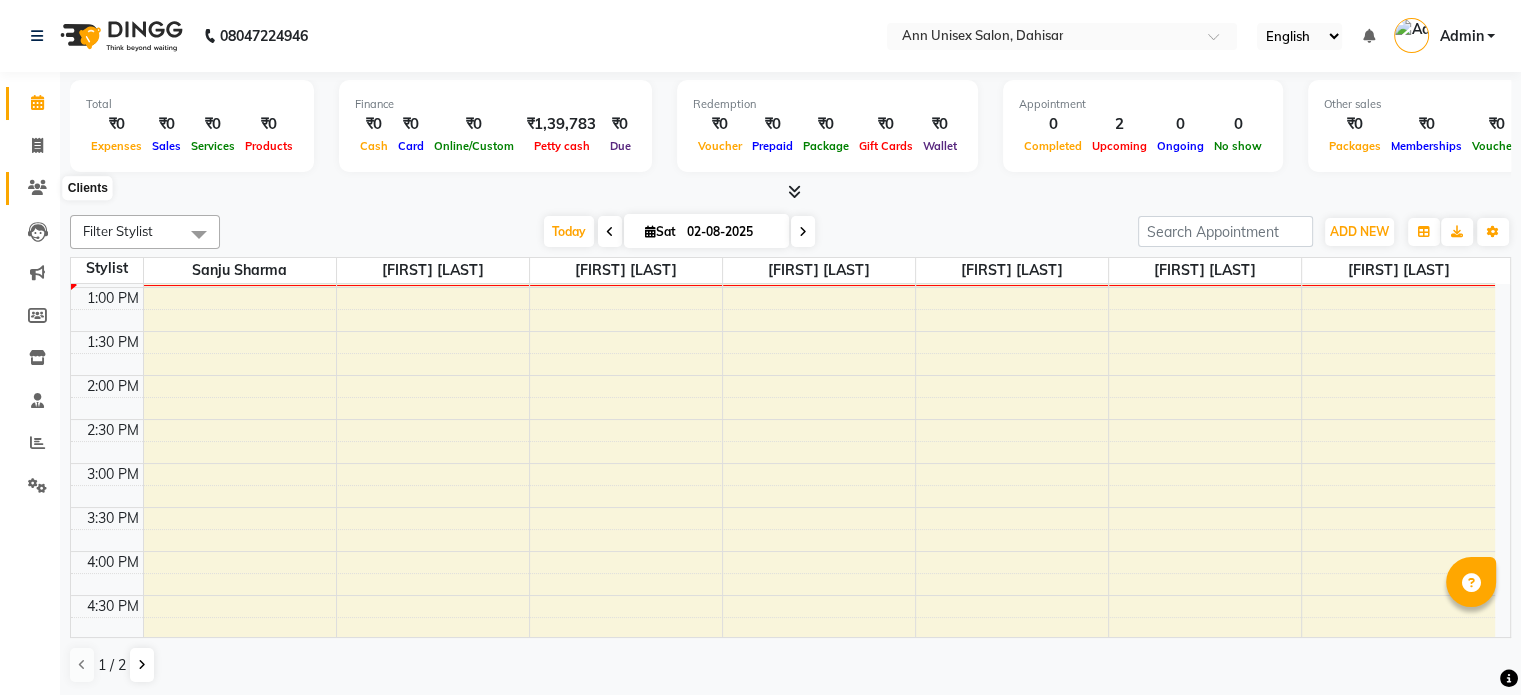 click 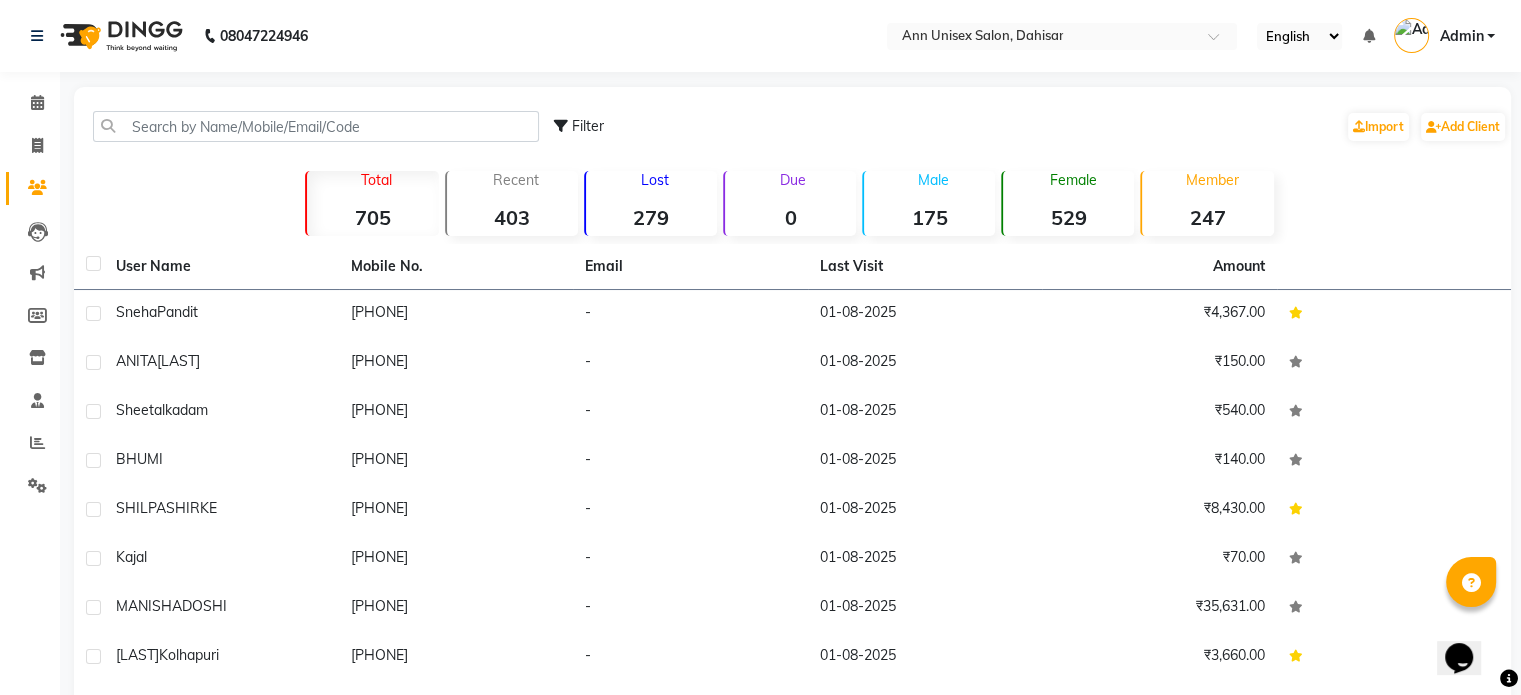 scroll, scrollTop: 0, scrollLeft: 0, axis: both 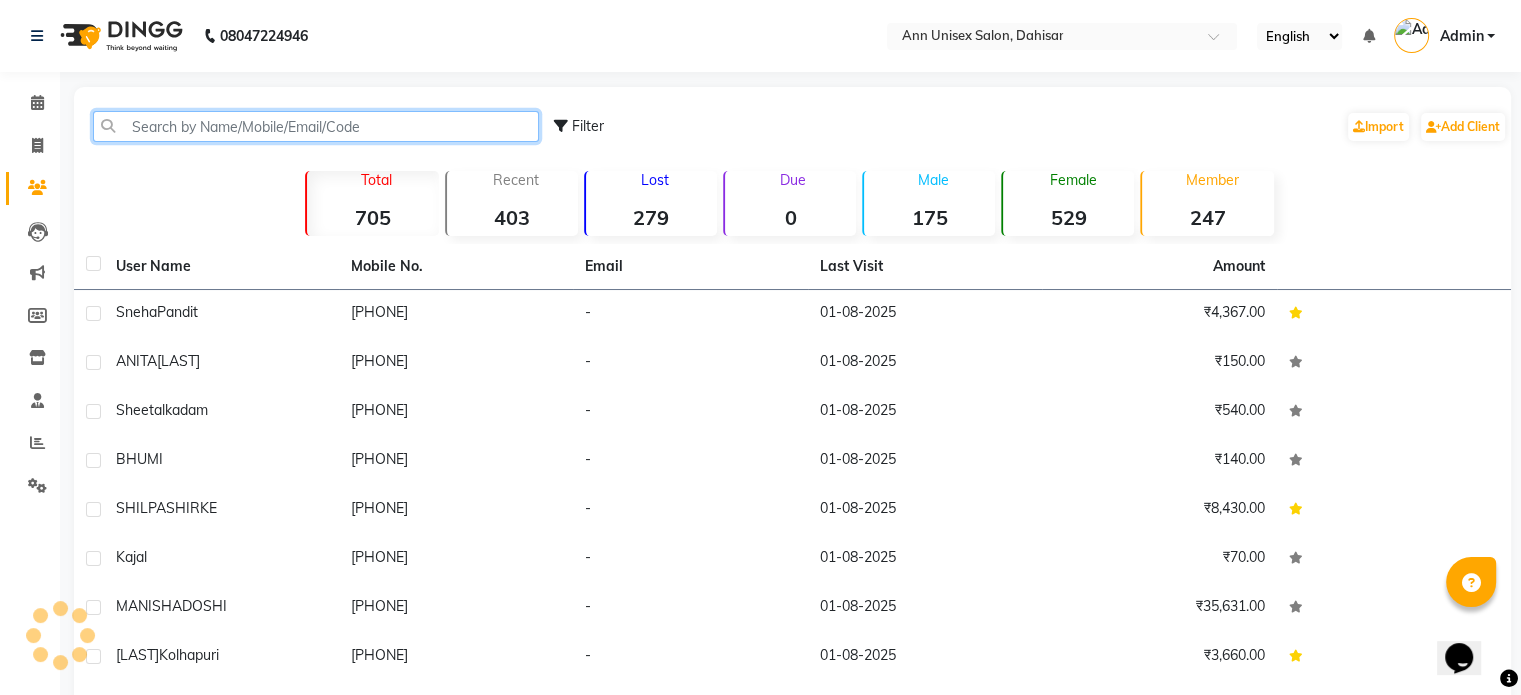 click 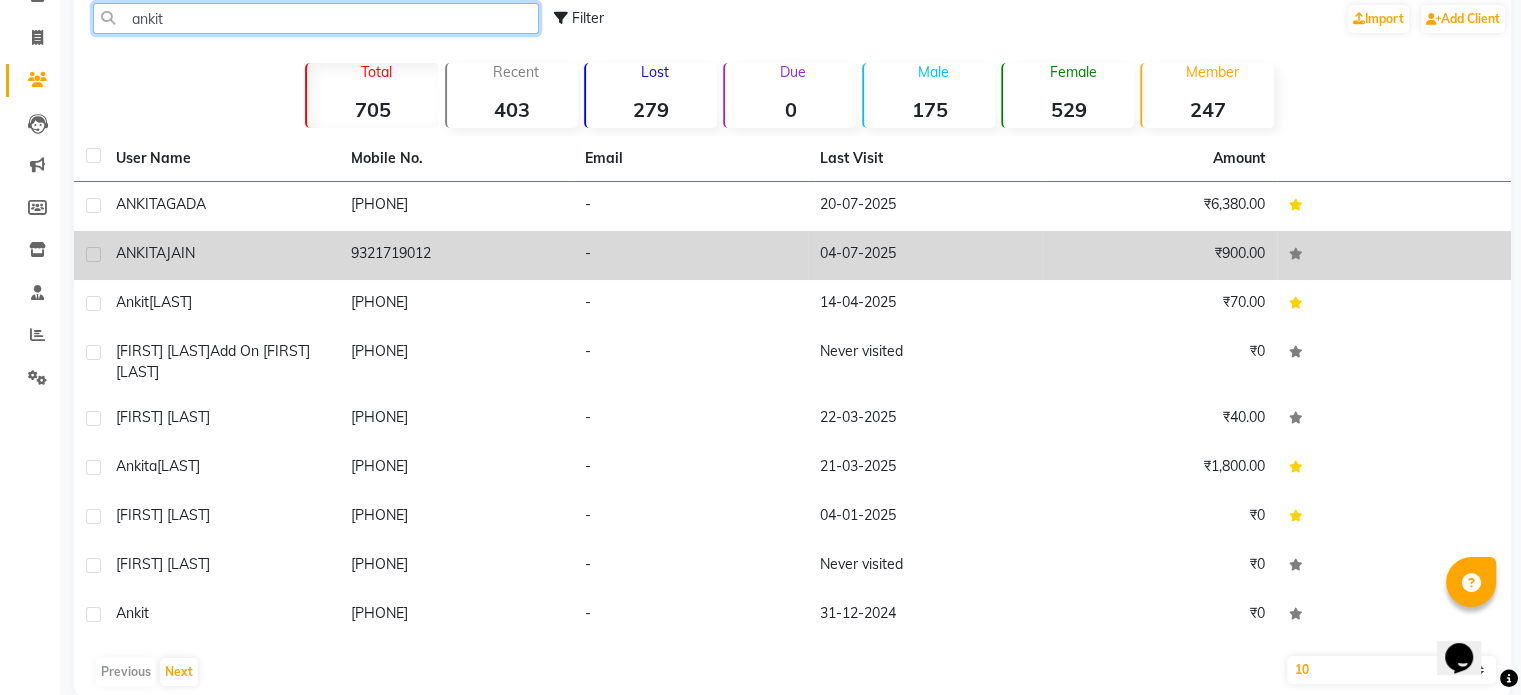 scroll, scrollTop: 138, scrollLeft: 0, axis: vertical 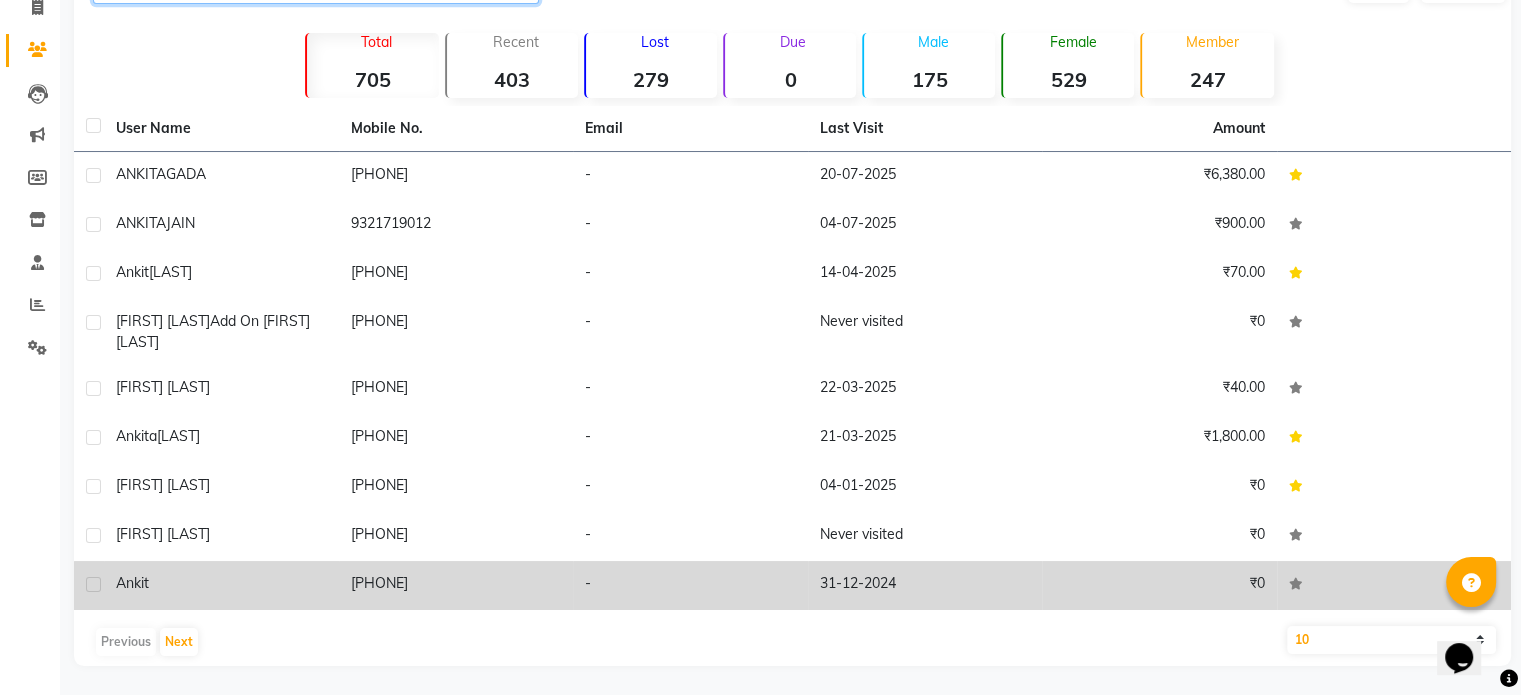 type on "ankit" 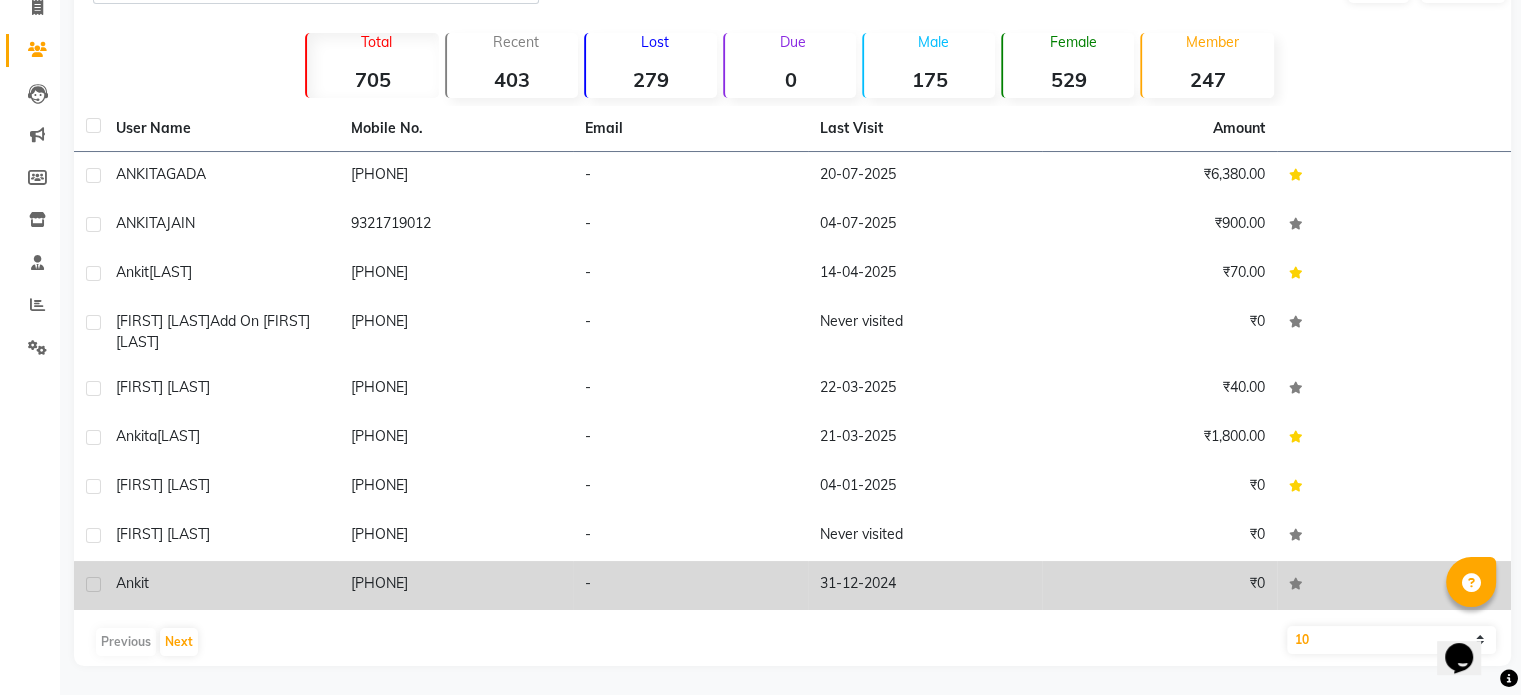 click on "[PHONE]" 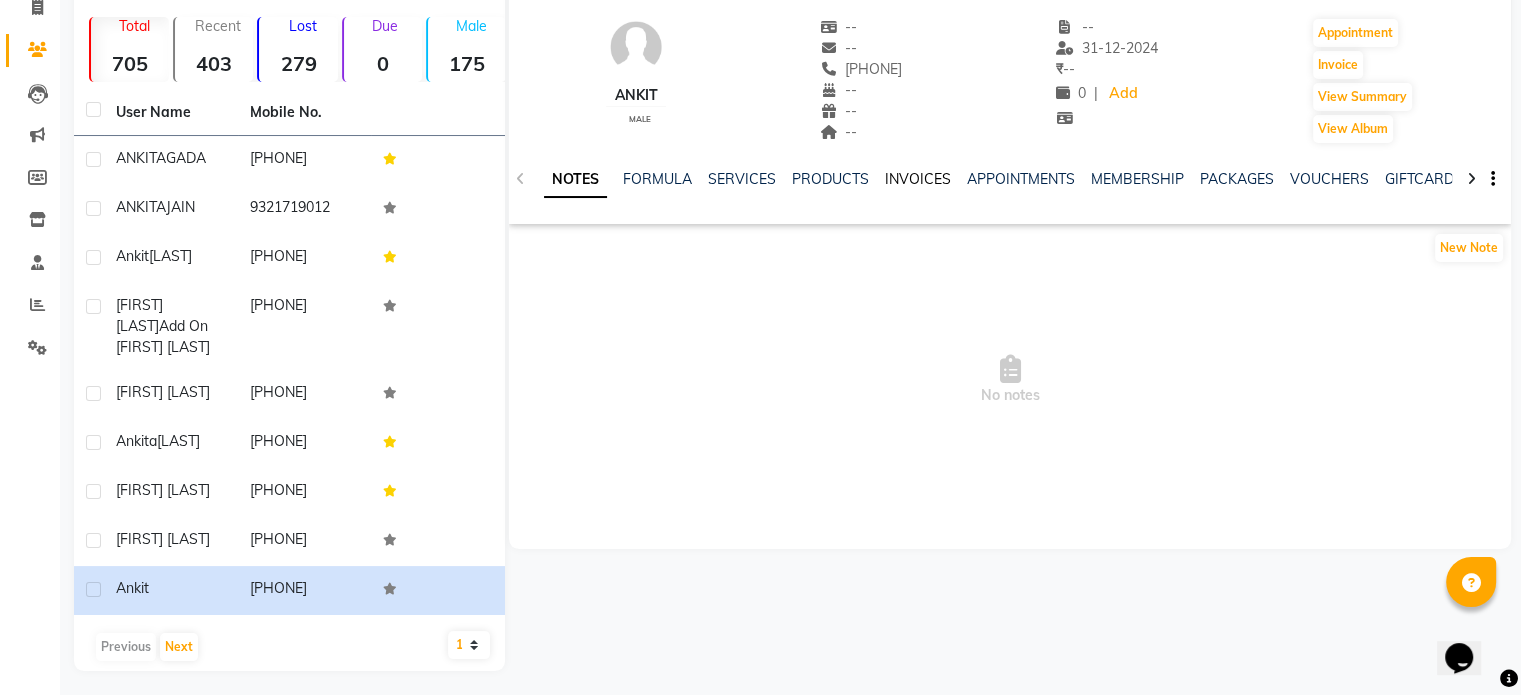 click on "INVOICES" 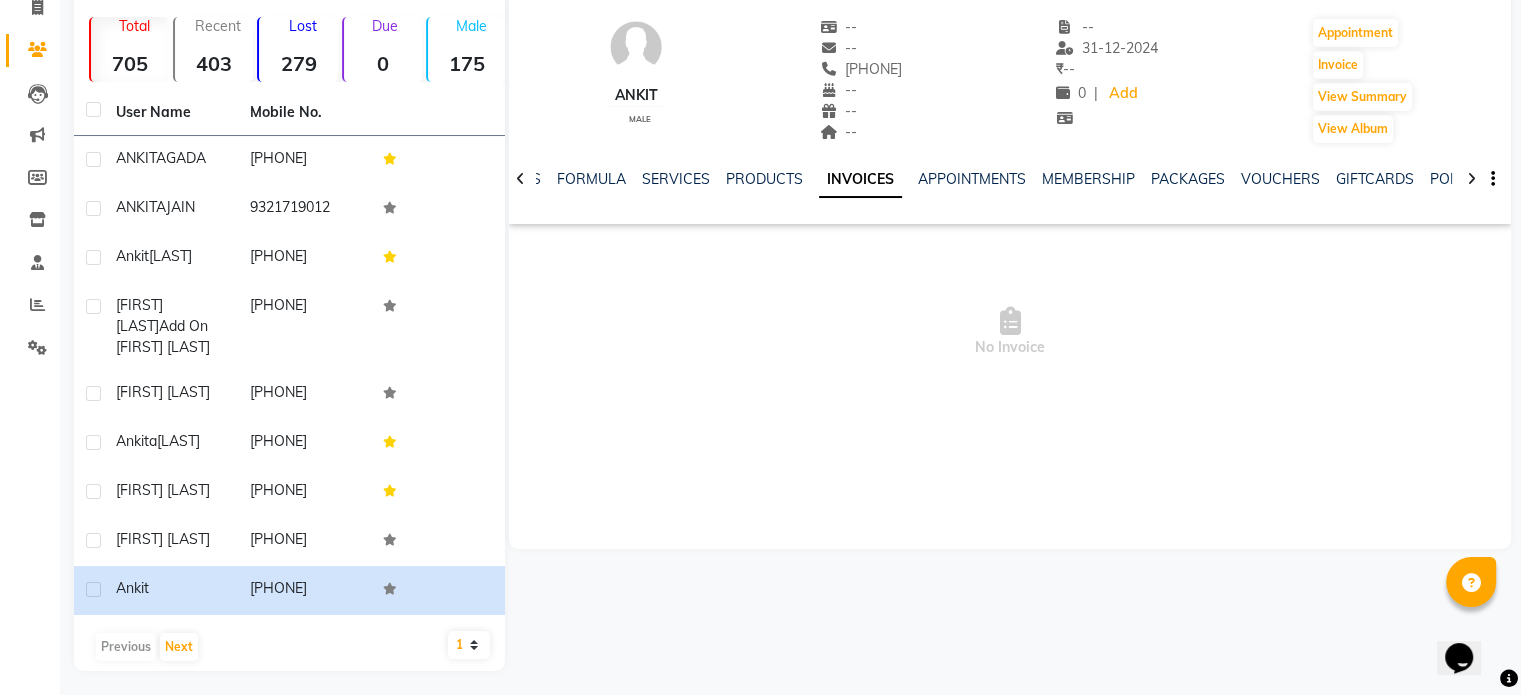 click on "INVOICES" 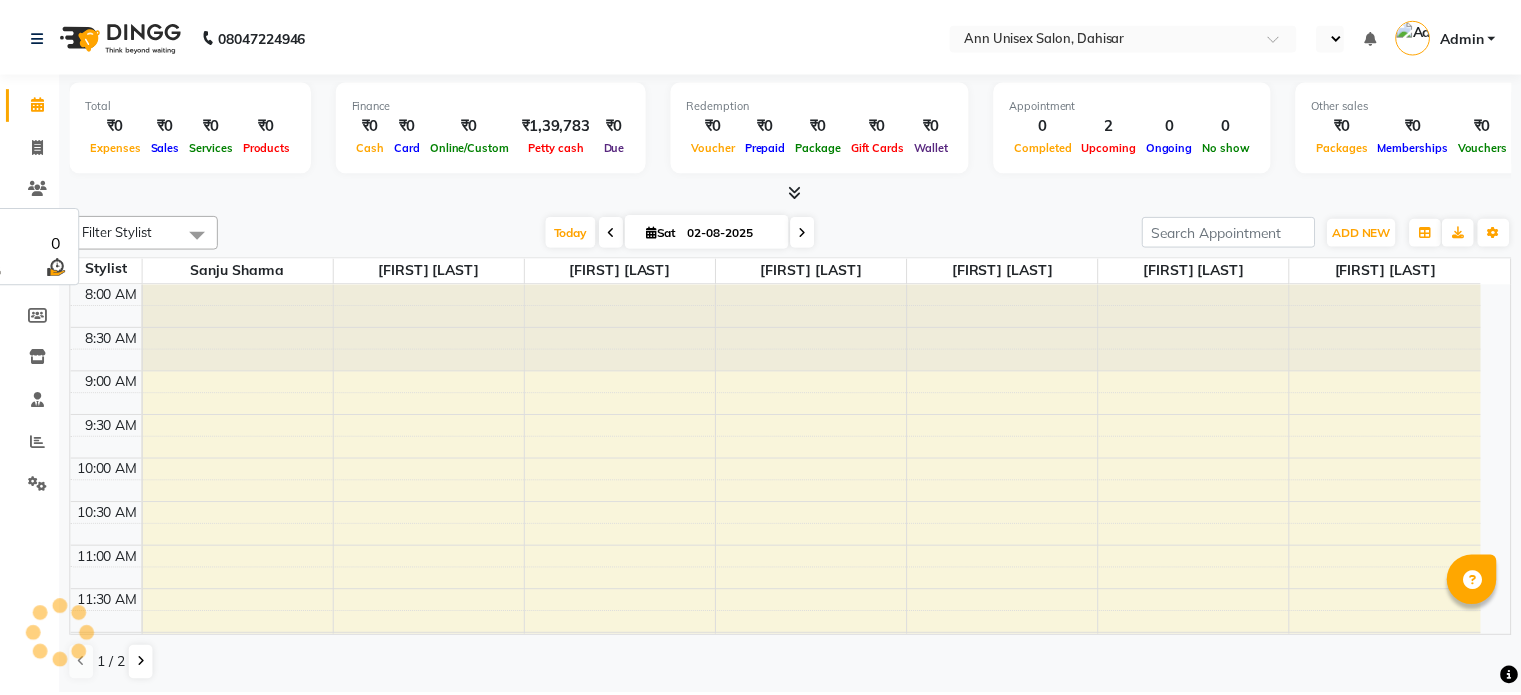 scroll, scrollTop: 0, scrollLeft: 0, axis: both 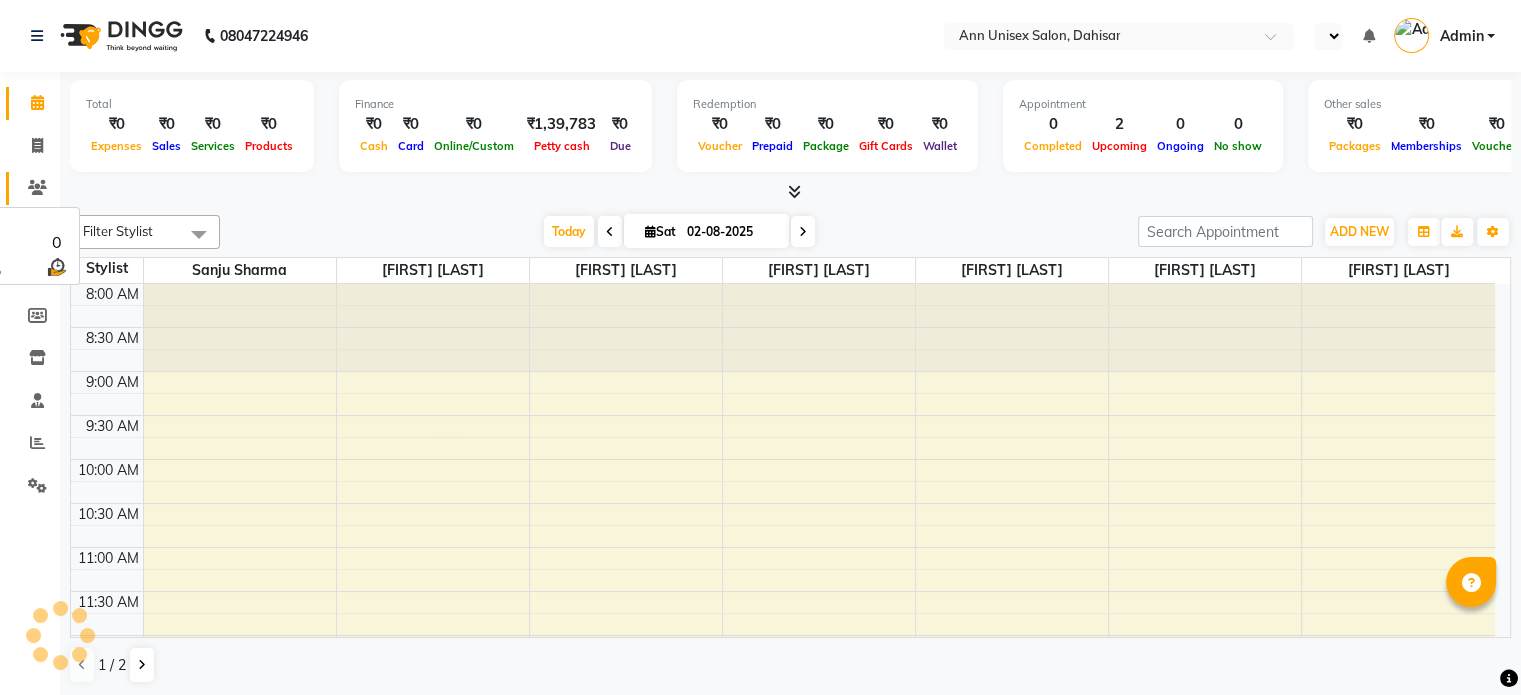 select on "en" 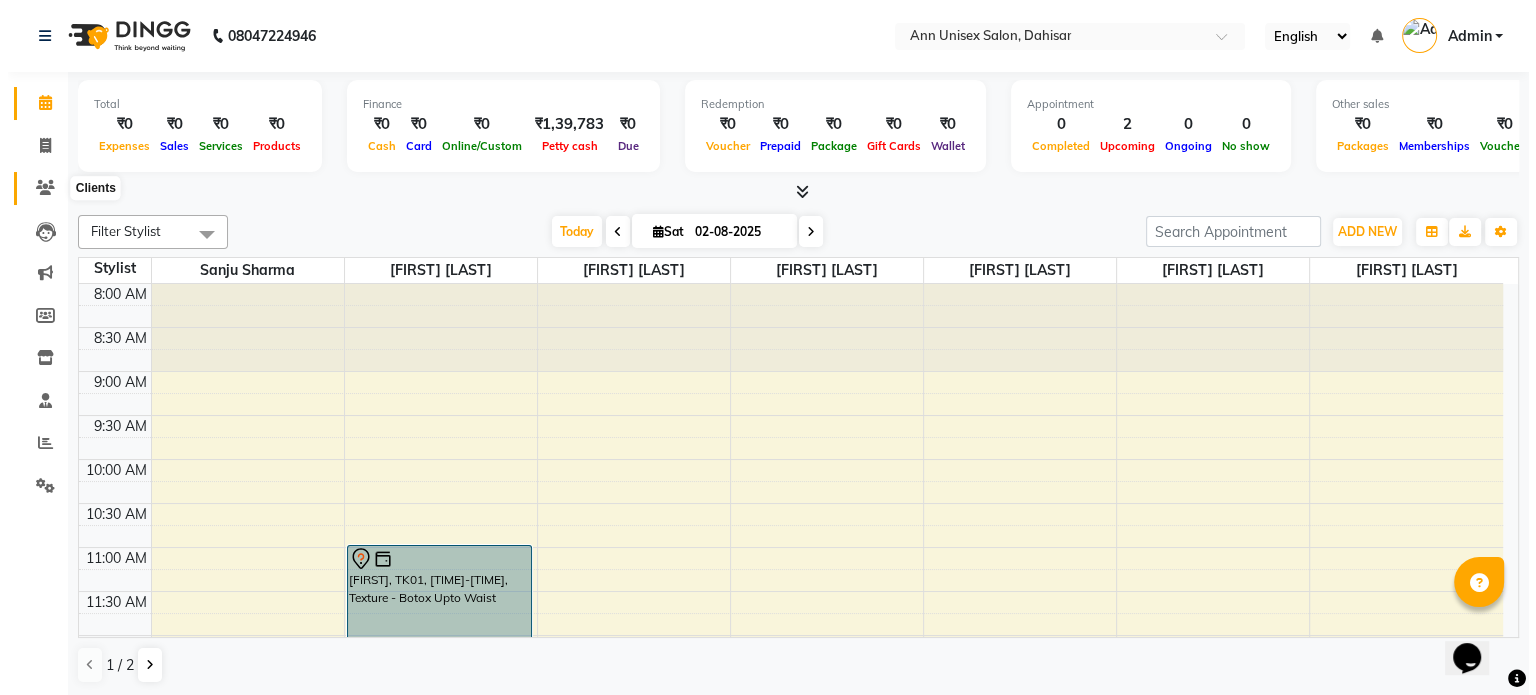 scroll, scrollTop: 0, scrollLeft: 0, axis: both 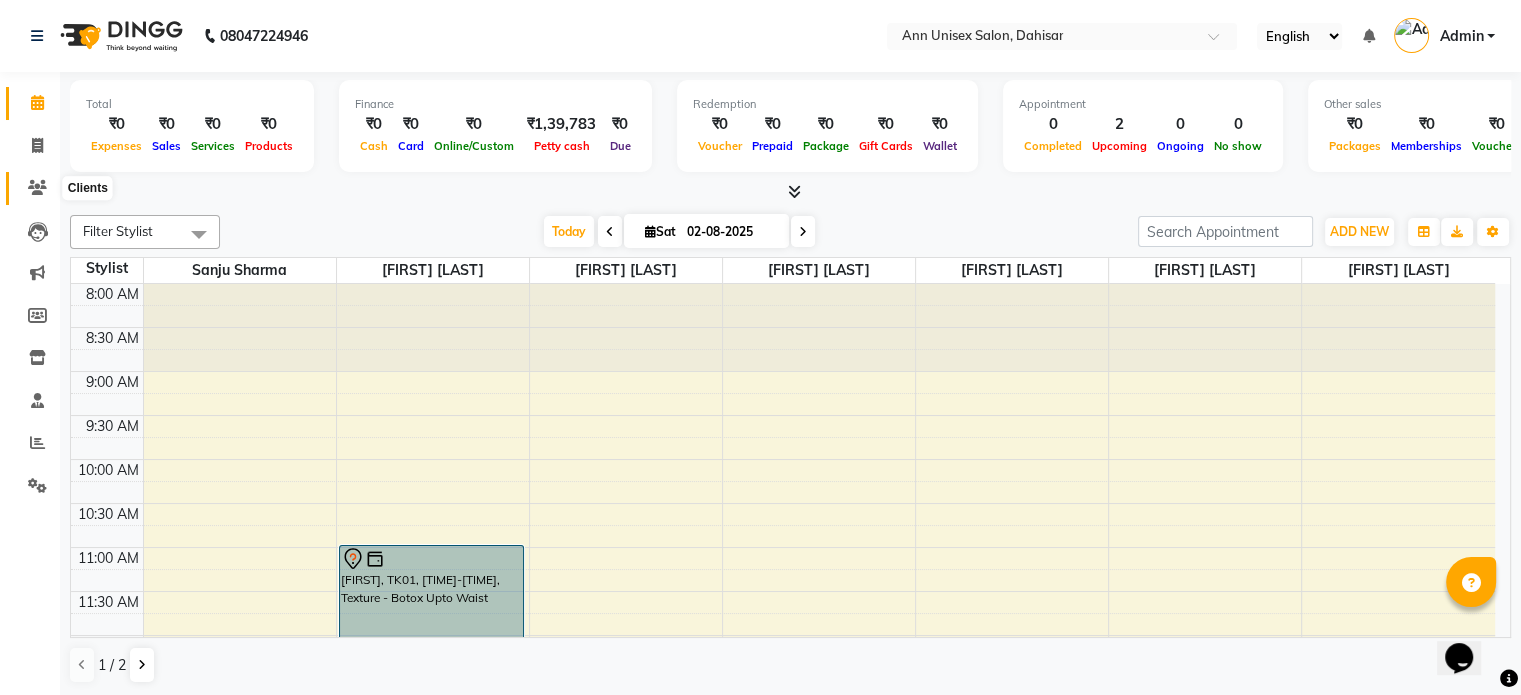 click 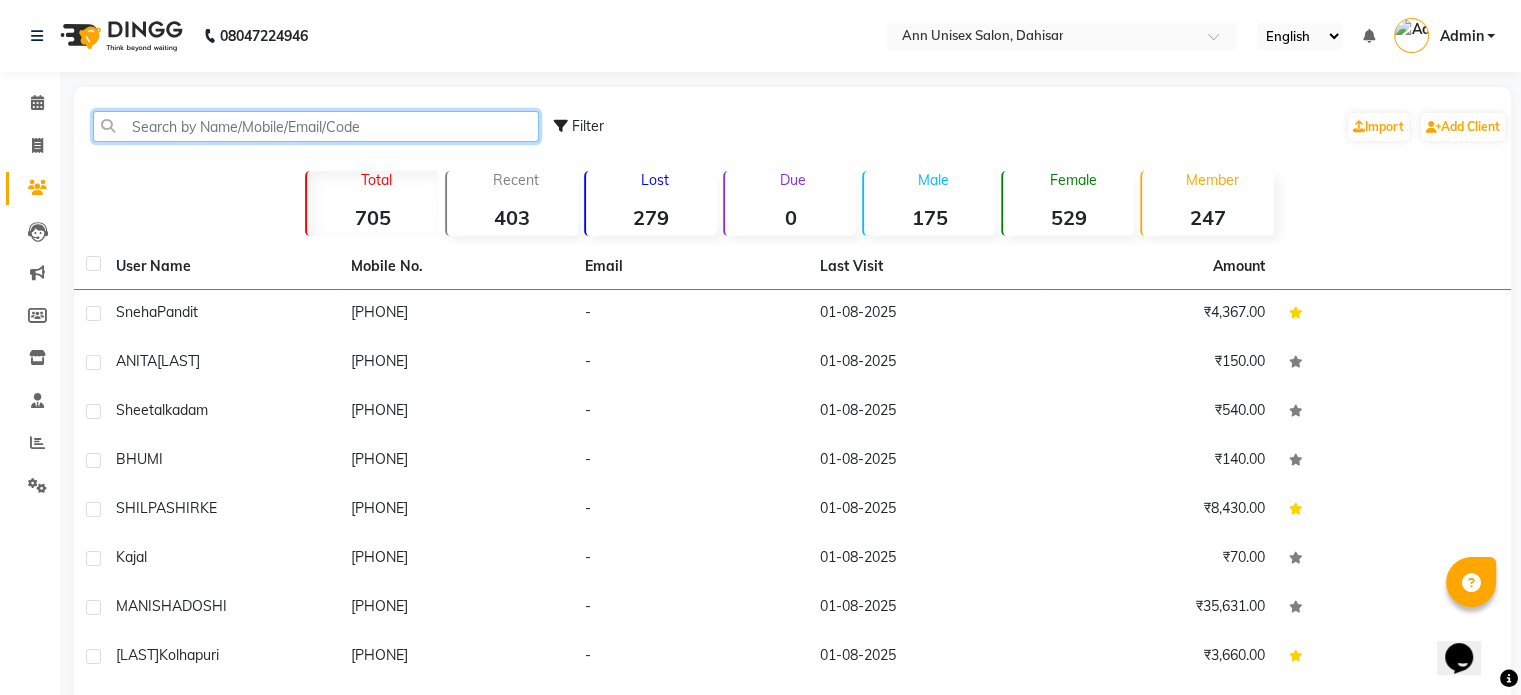 click 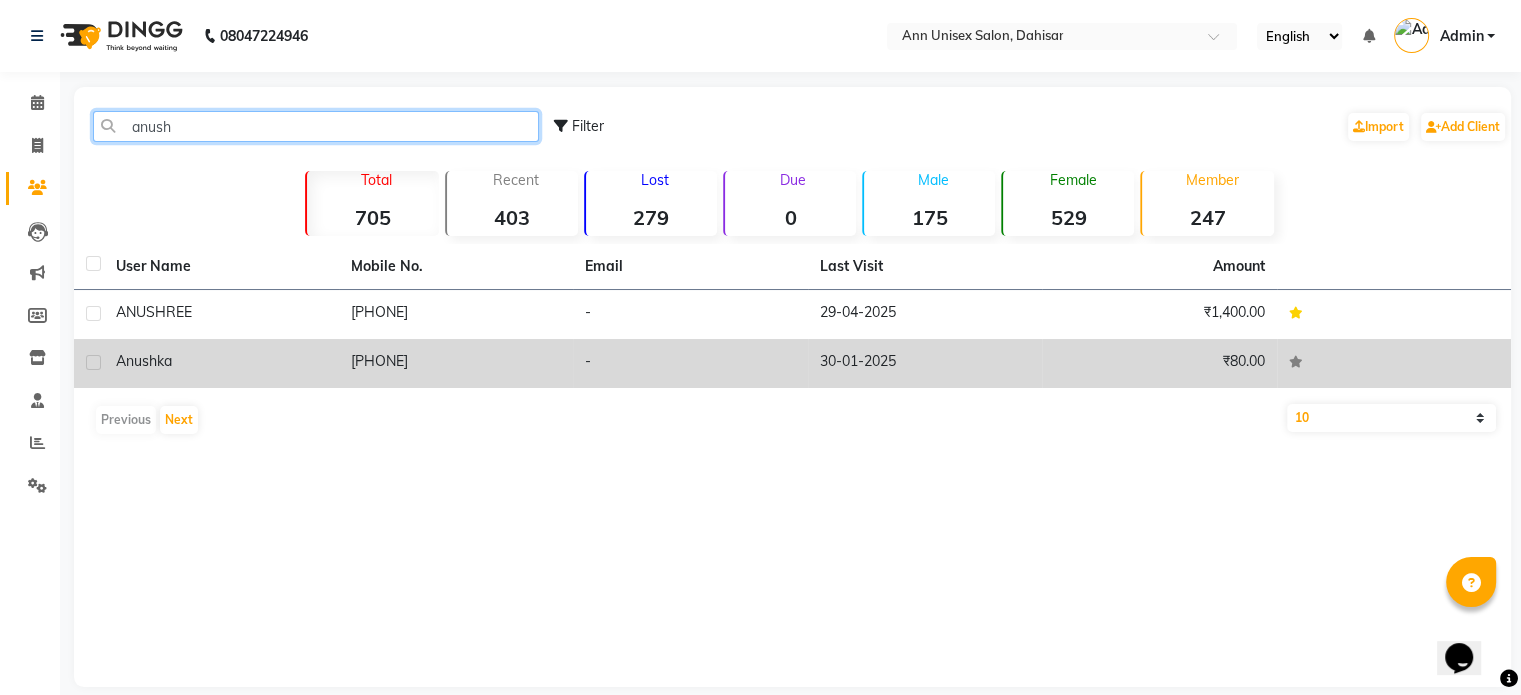 type on "anush" 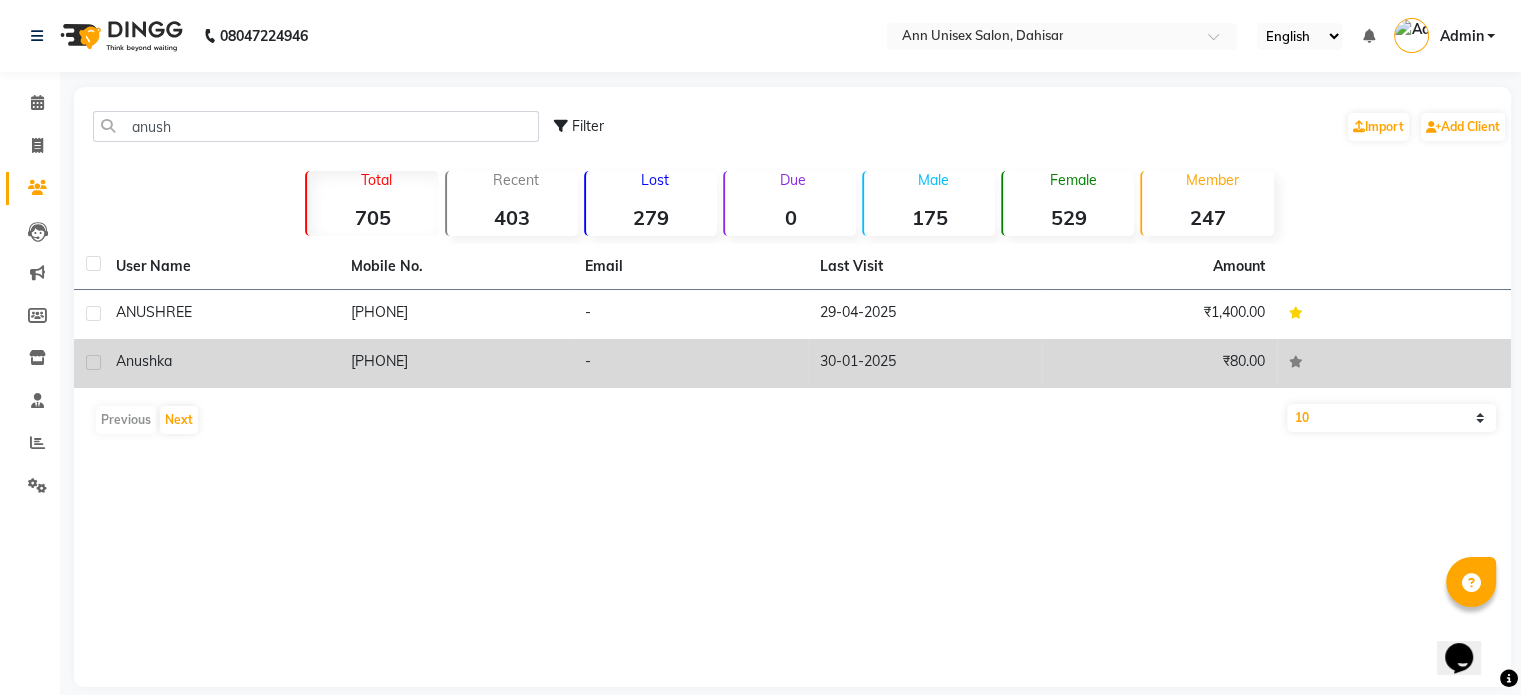 click on "Anushka" 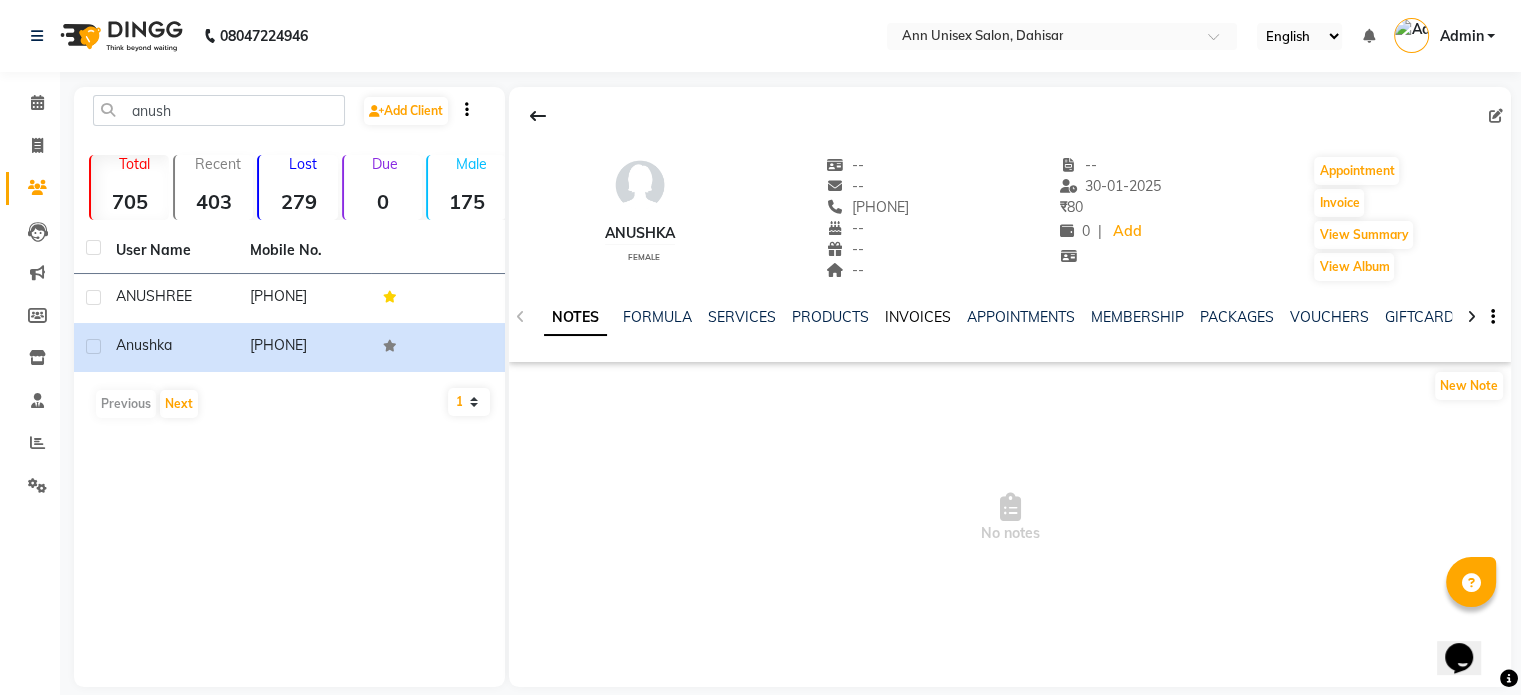 click on "INVOICES" 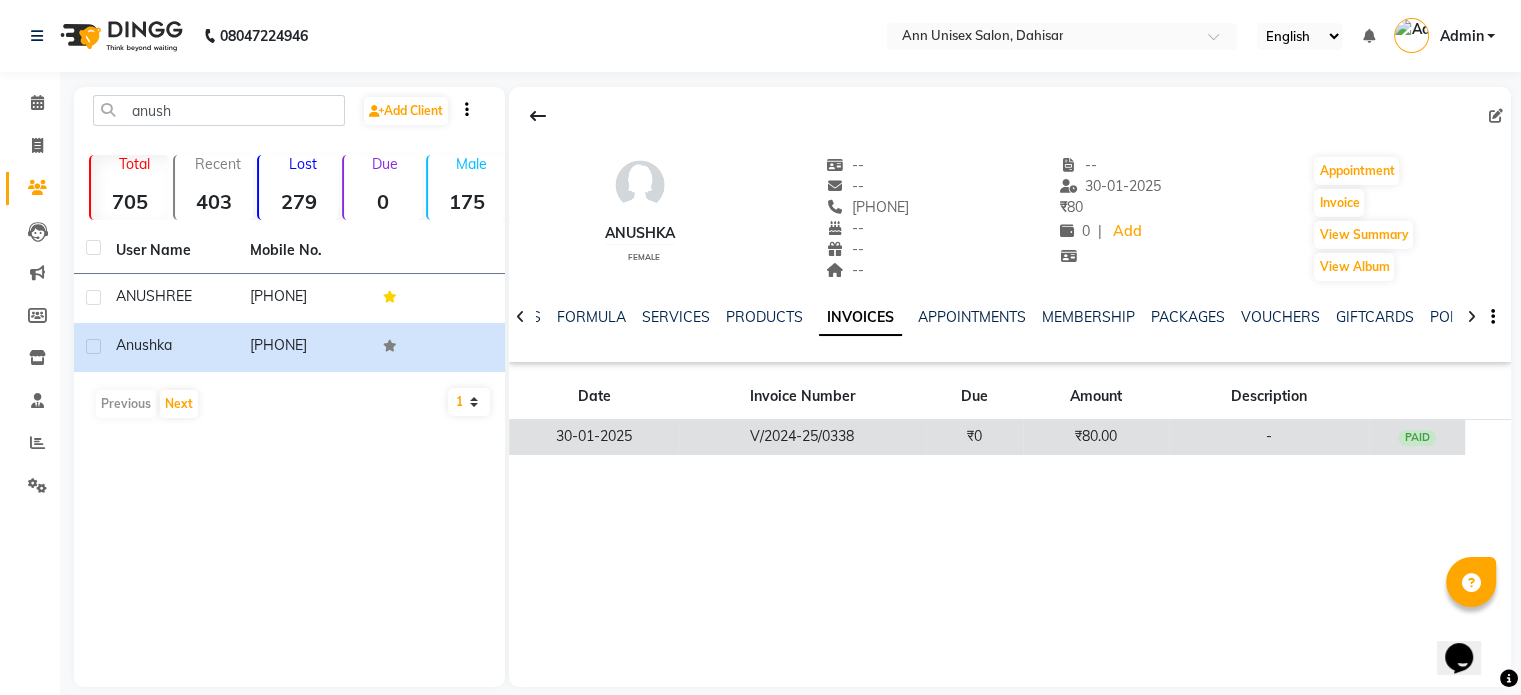 click on "₹0" 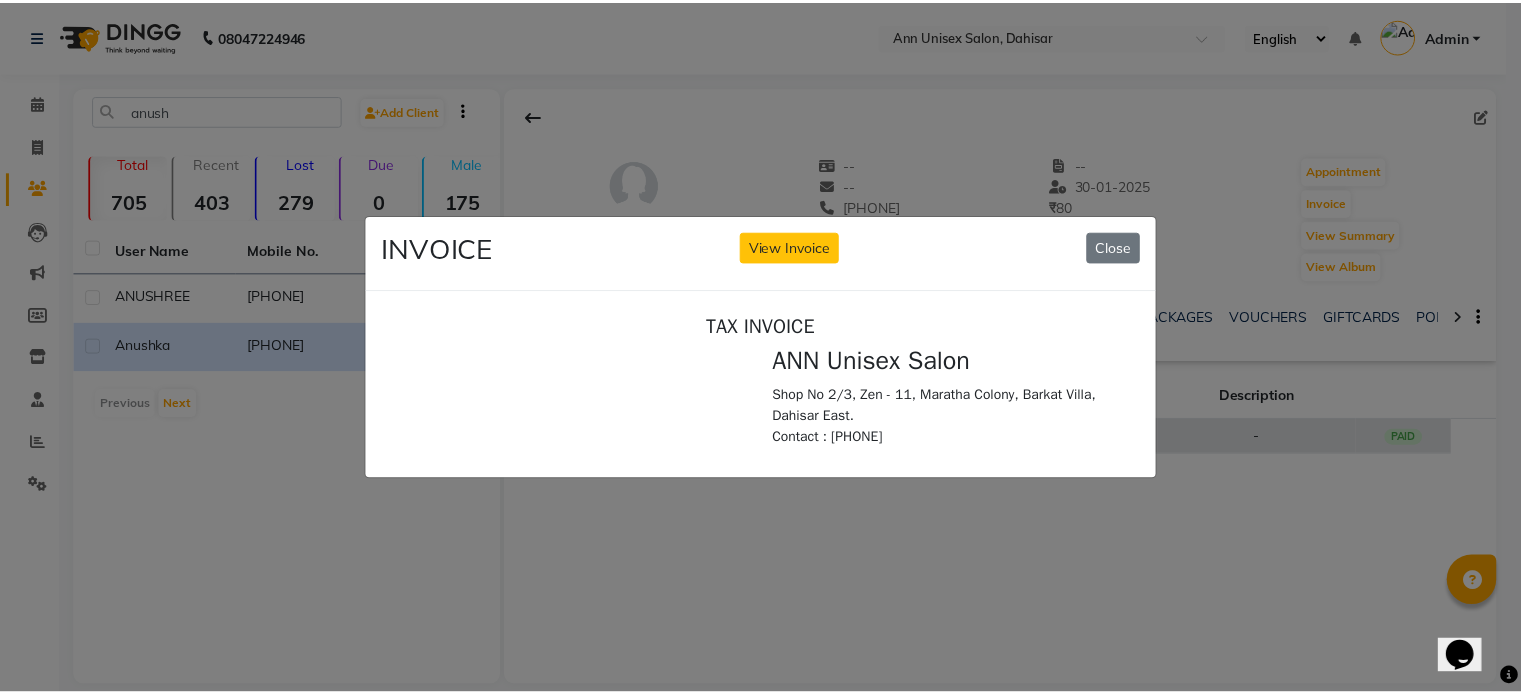 scroll, scrollTop: 0, scrollLeft: 0, axis: both 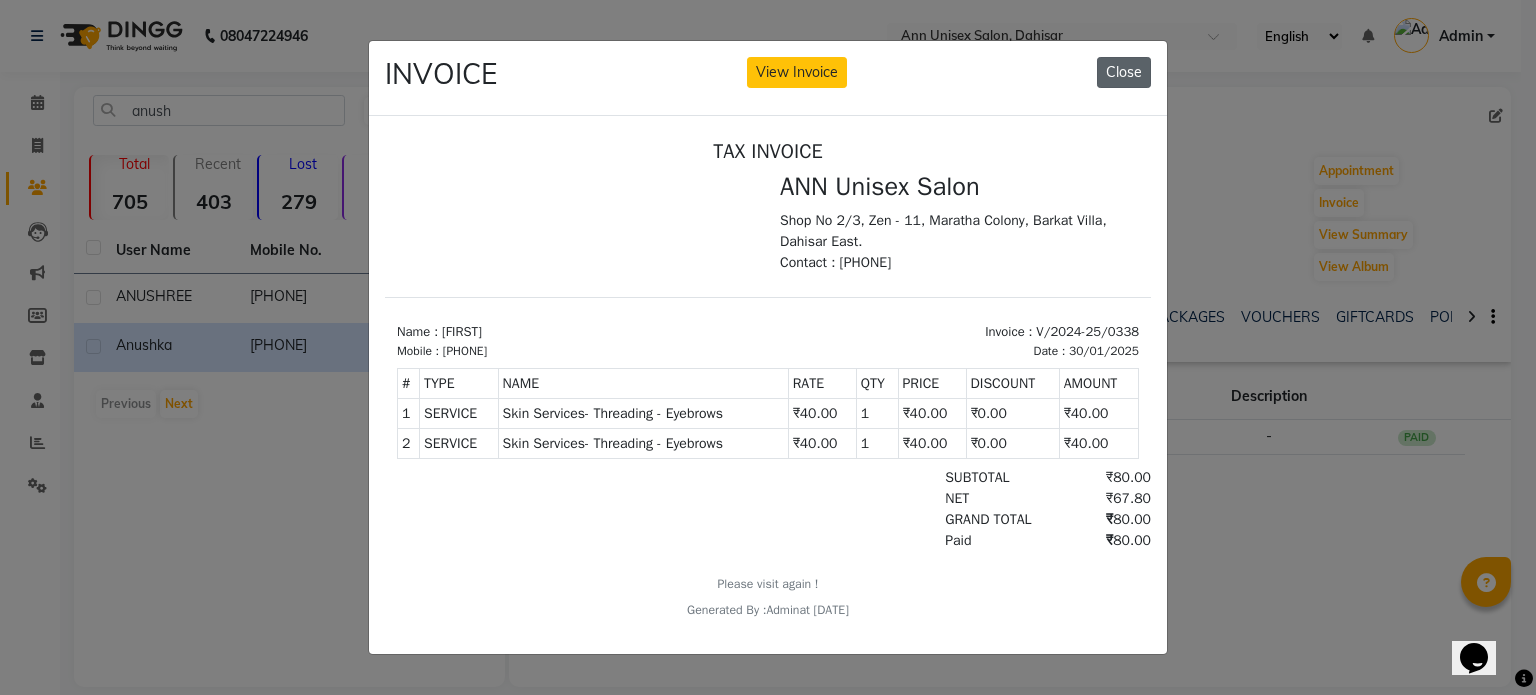 click on "Close" 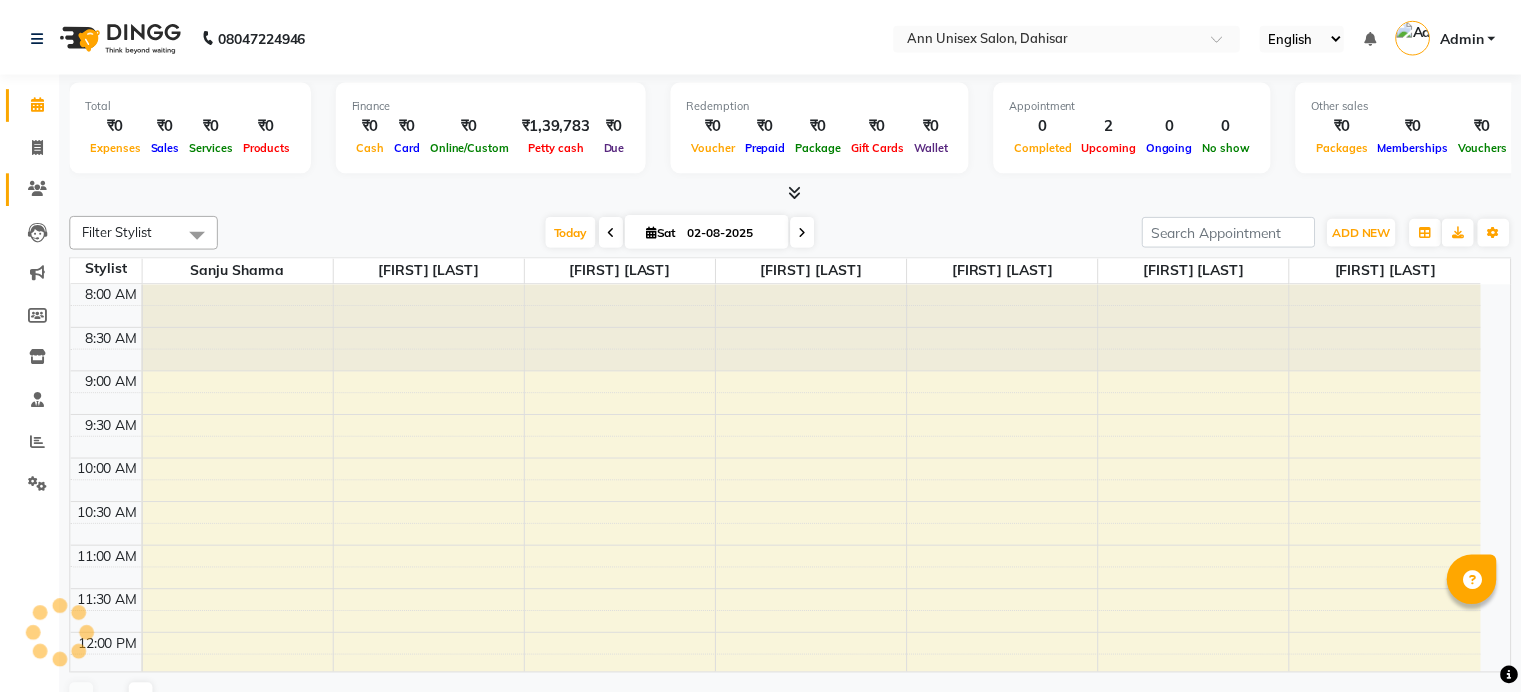 scroll, scrollTop: 0, scrollLeft: 0, axis: both 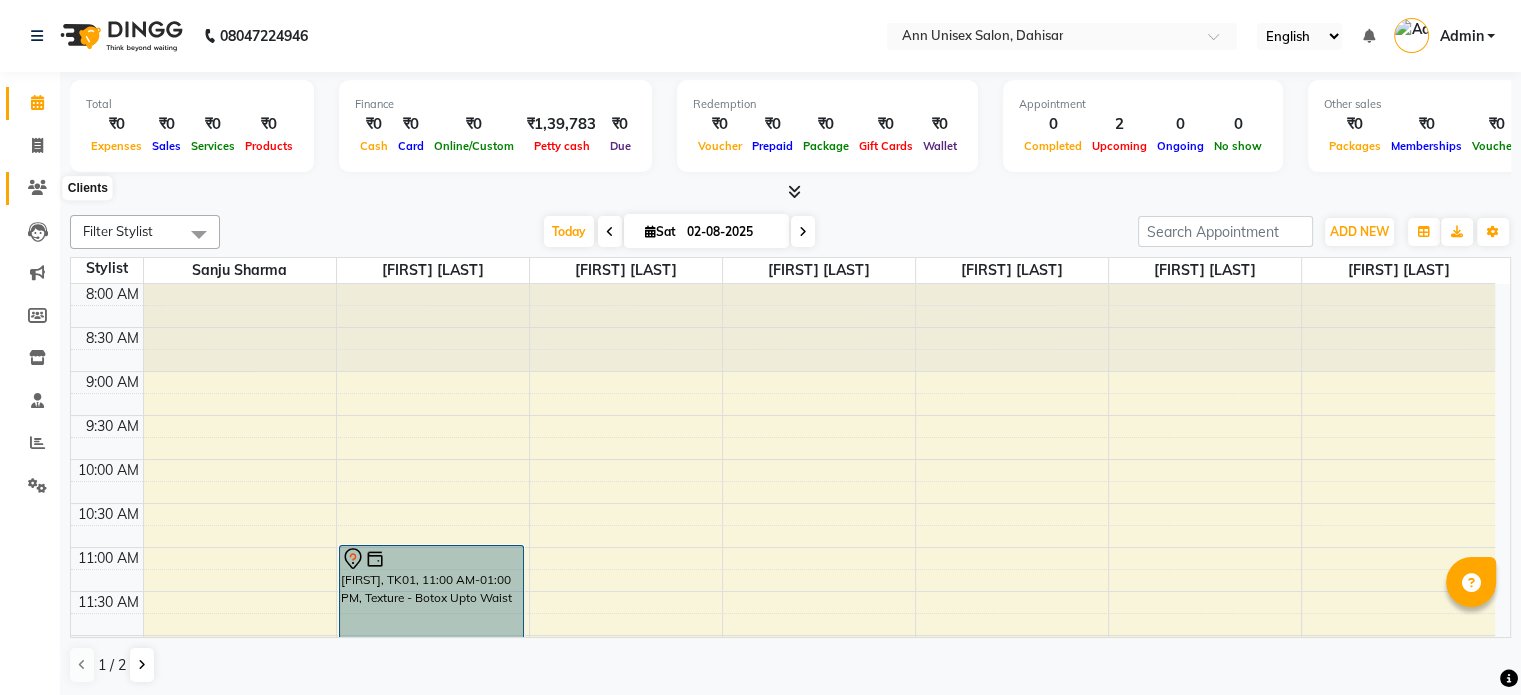 click 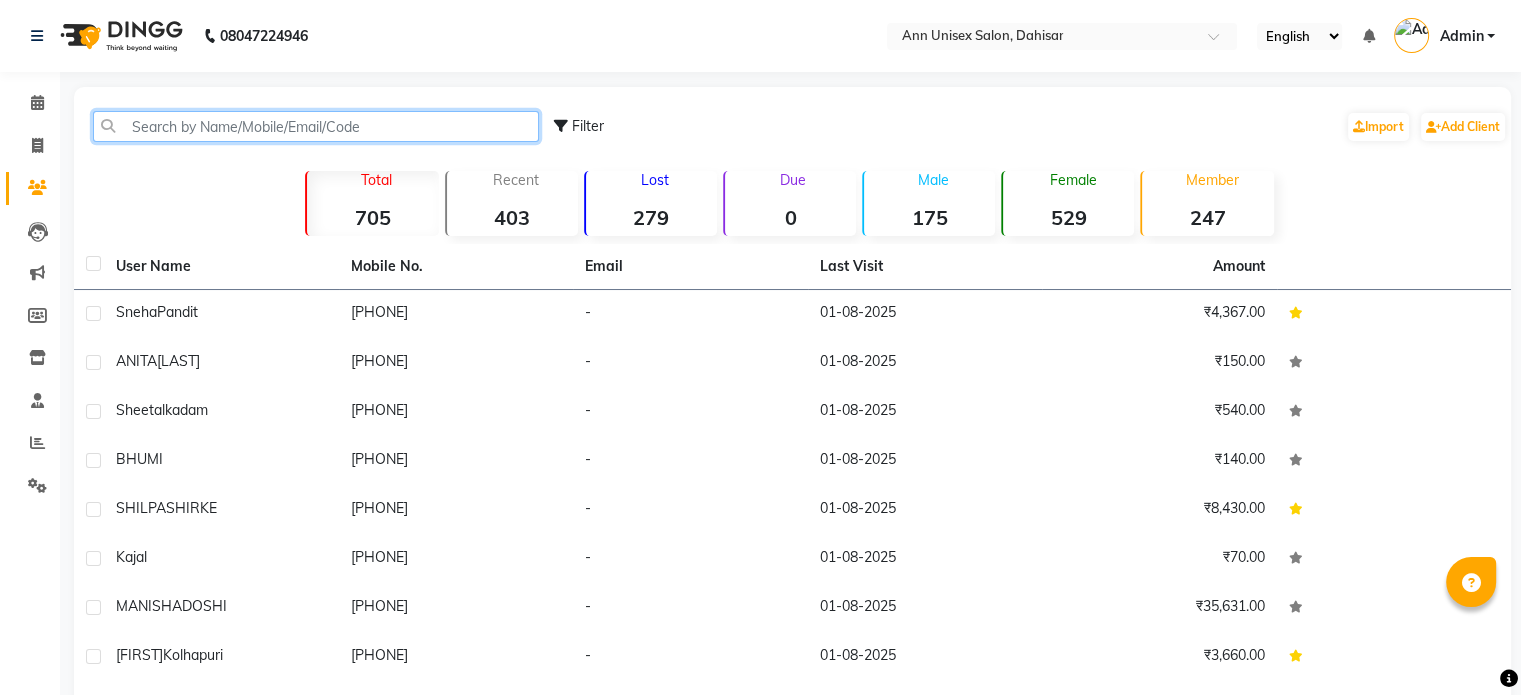 click 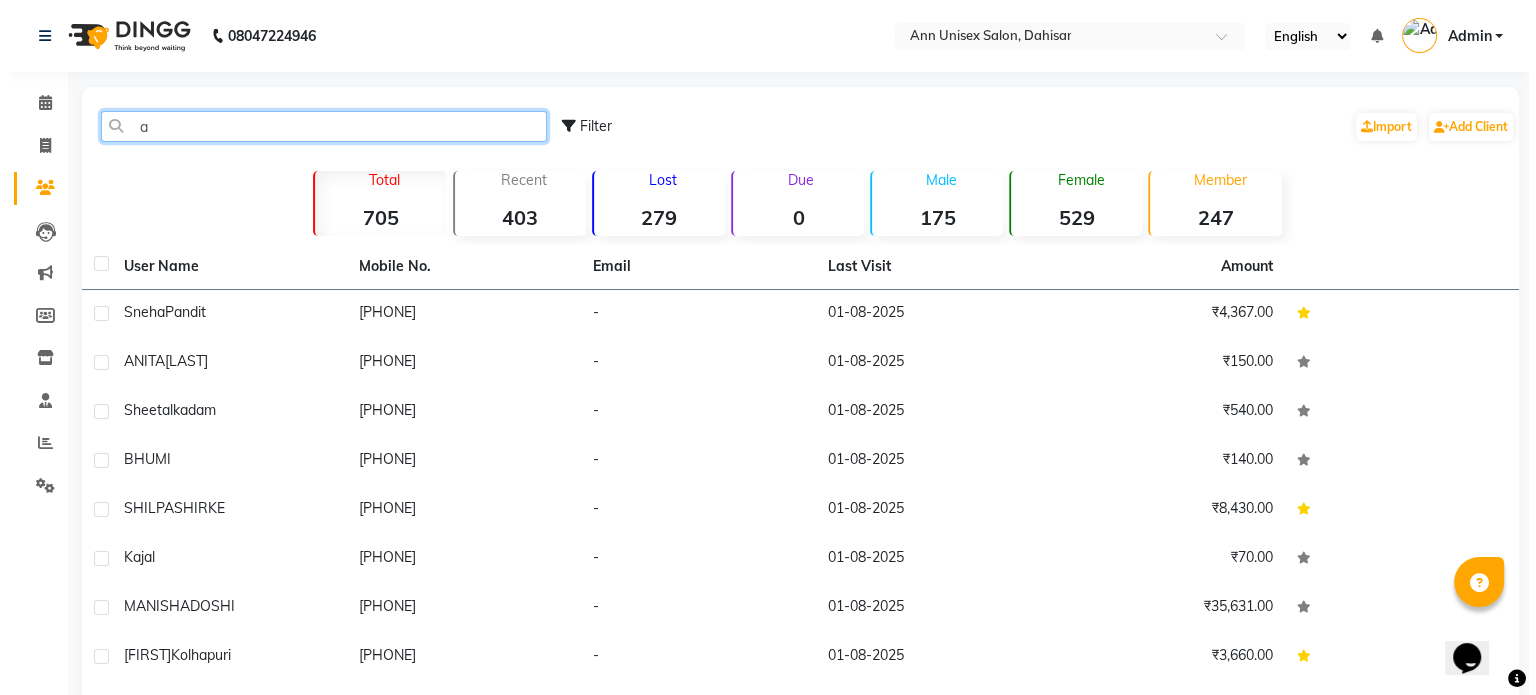 scroll, scrollTop: 0, scrollLeft: 0, axis: both 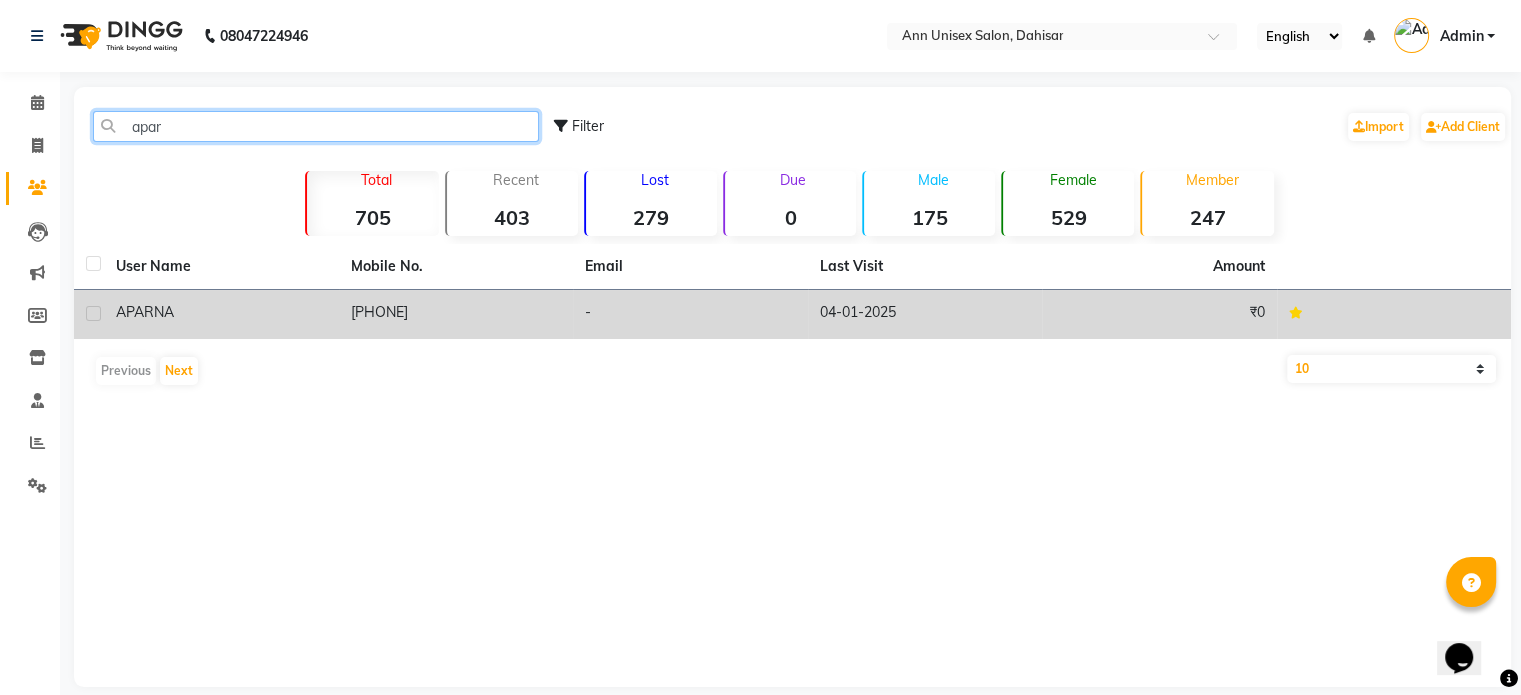 type on "apar" 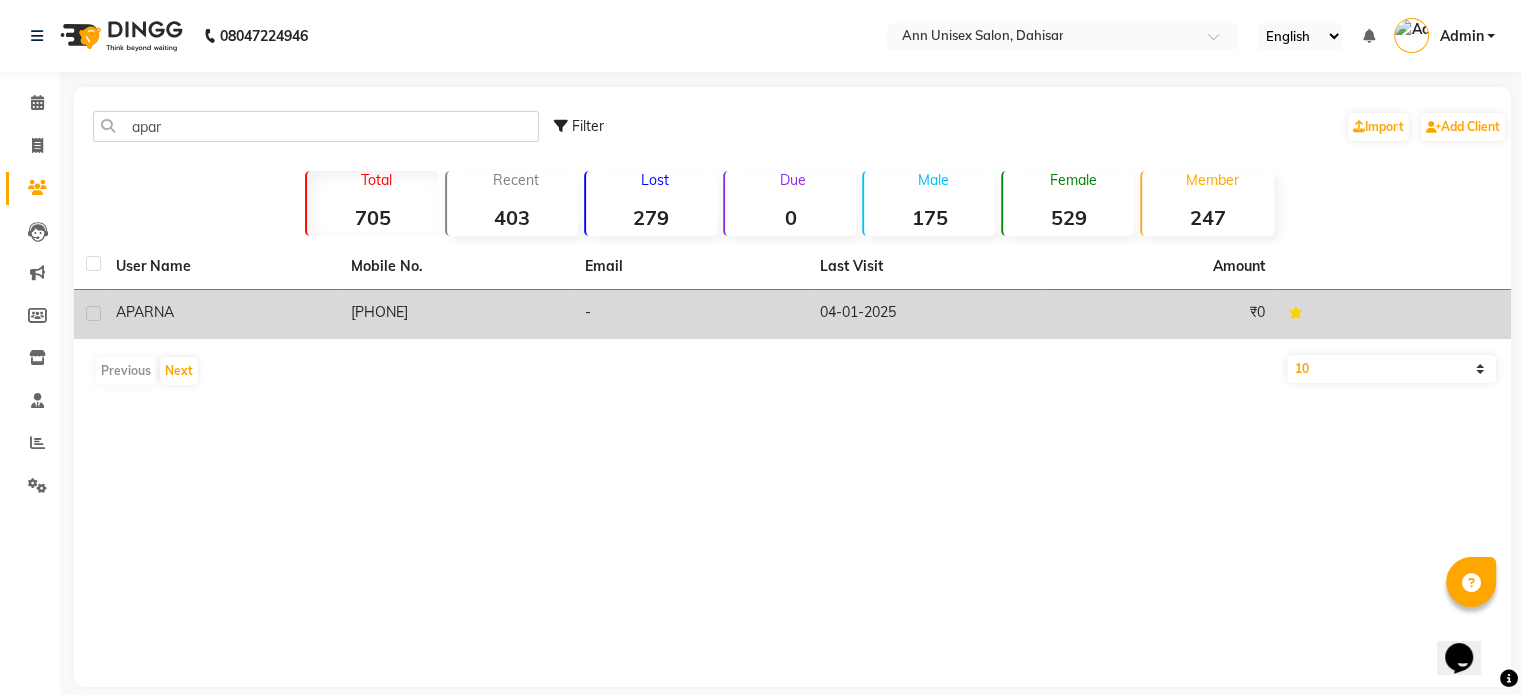click on "9773501205" 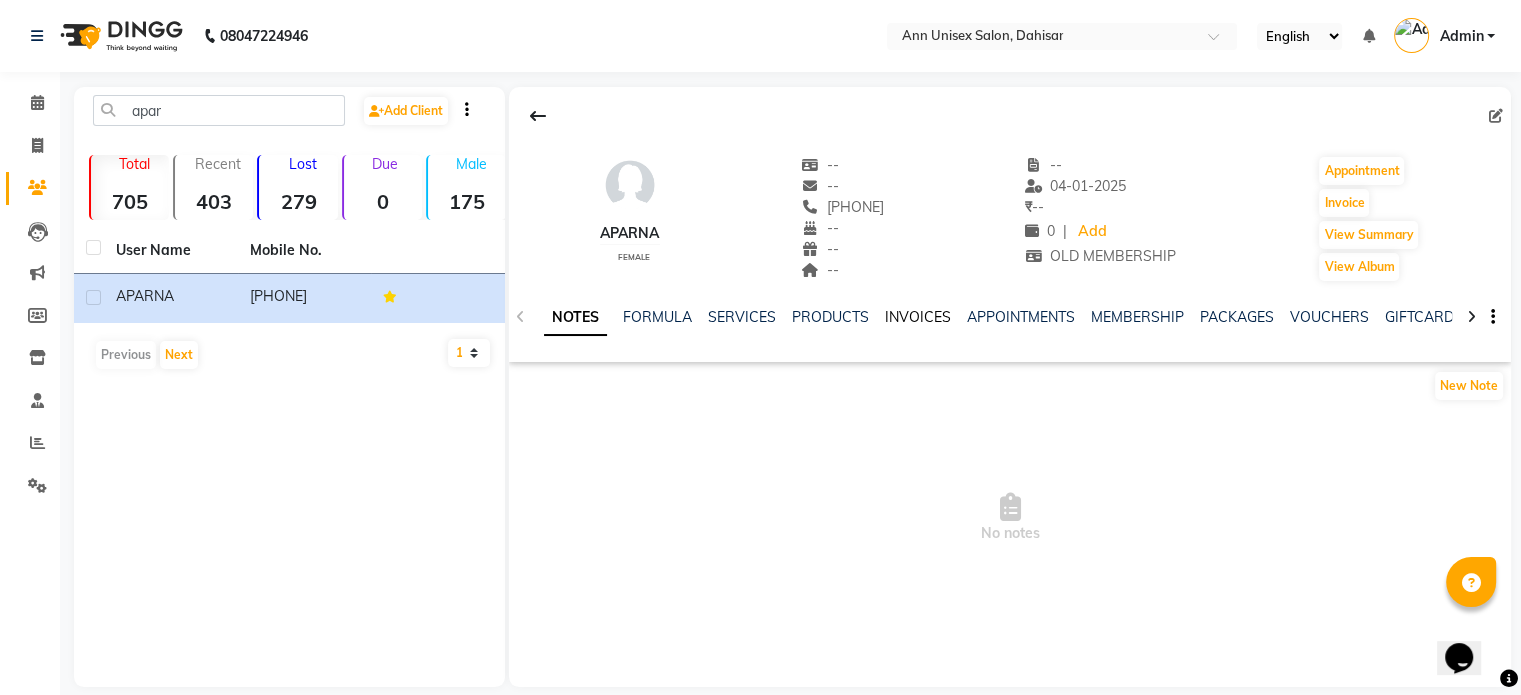click on "INVOICES" 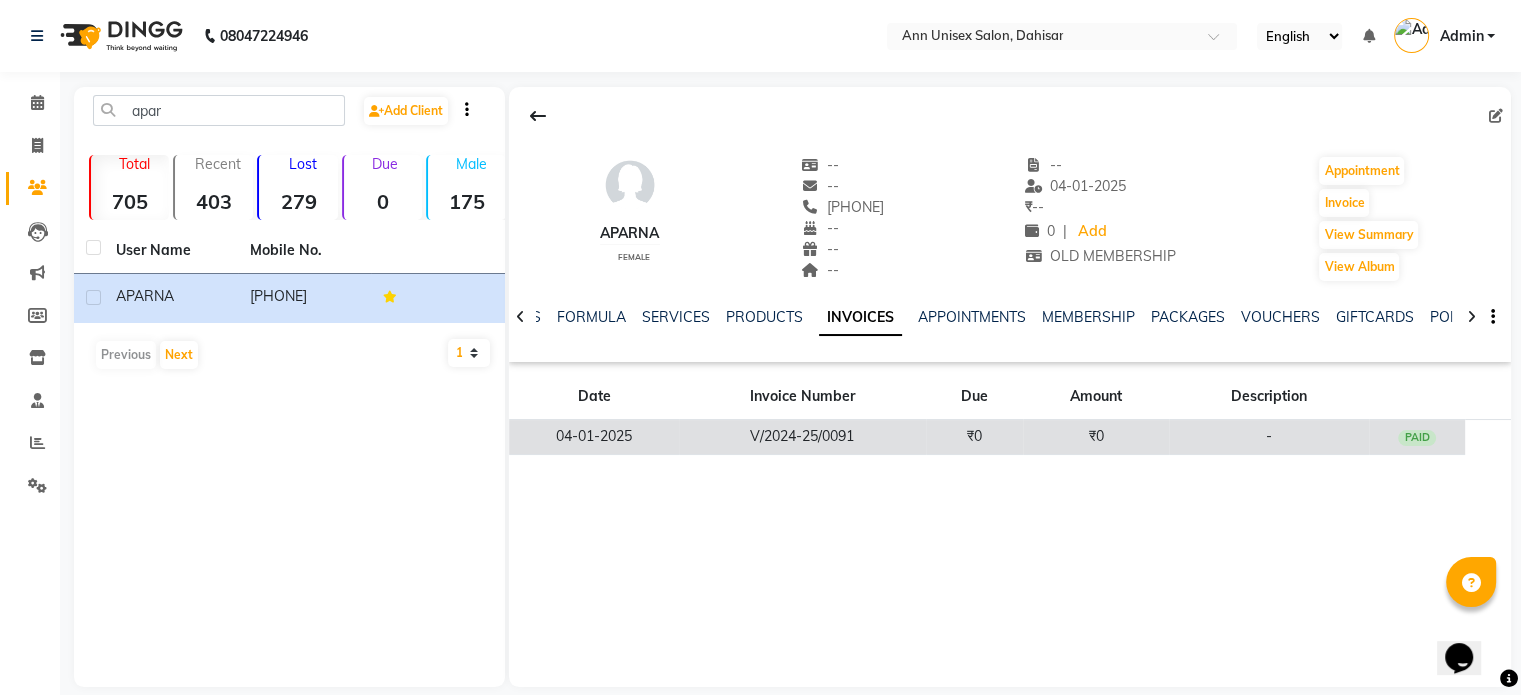 click on "V/2024-25/0091" 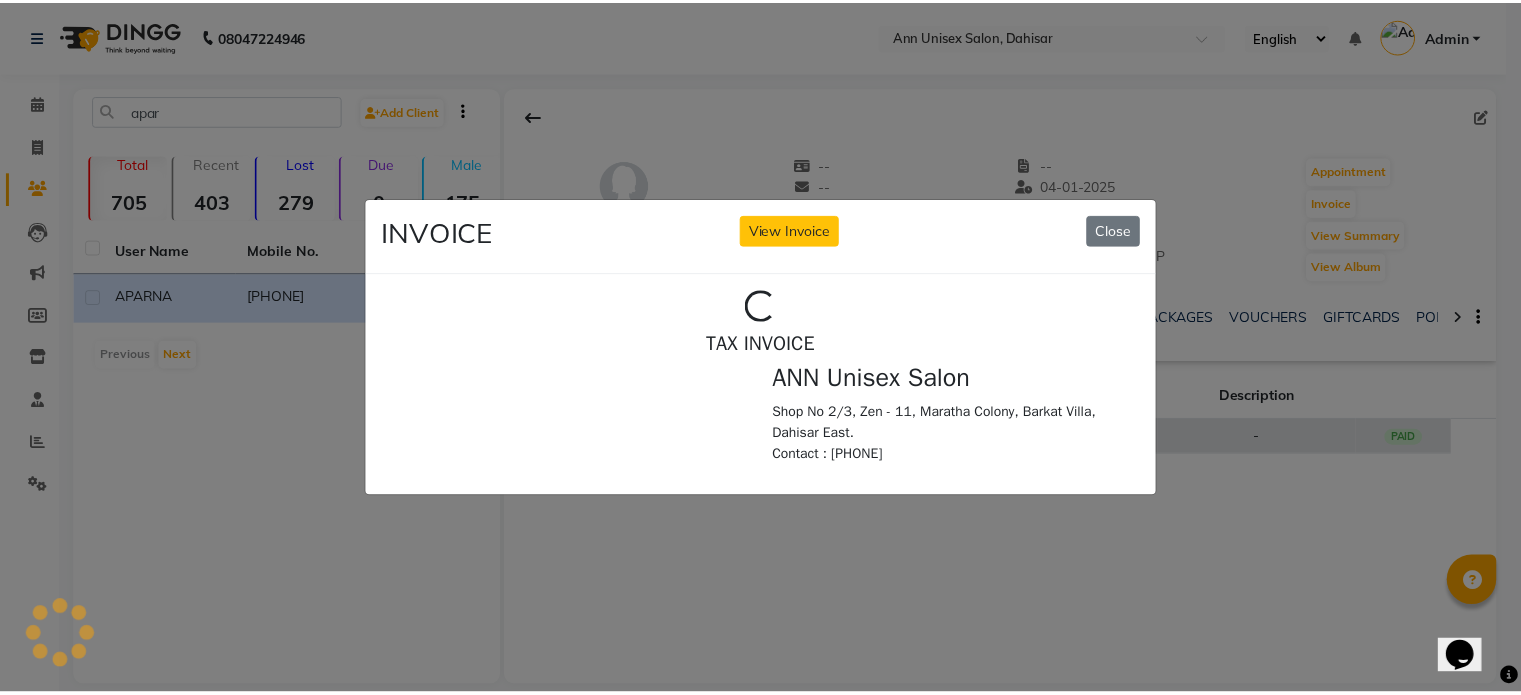 scroll, scrollTop: 0, scrollLeft: 0, axis: both 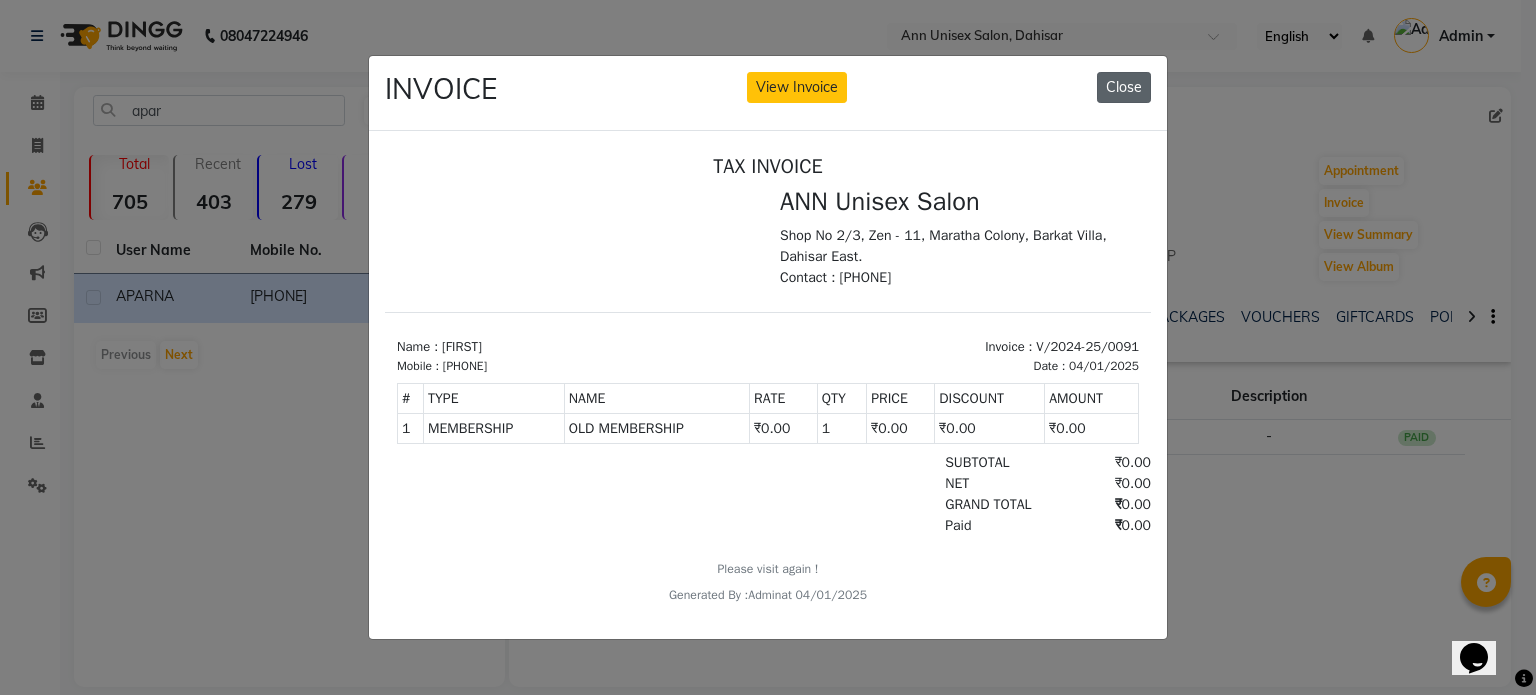 click on "Close" 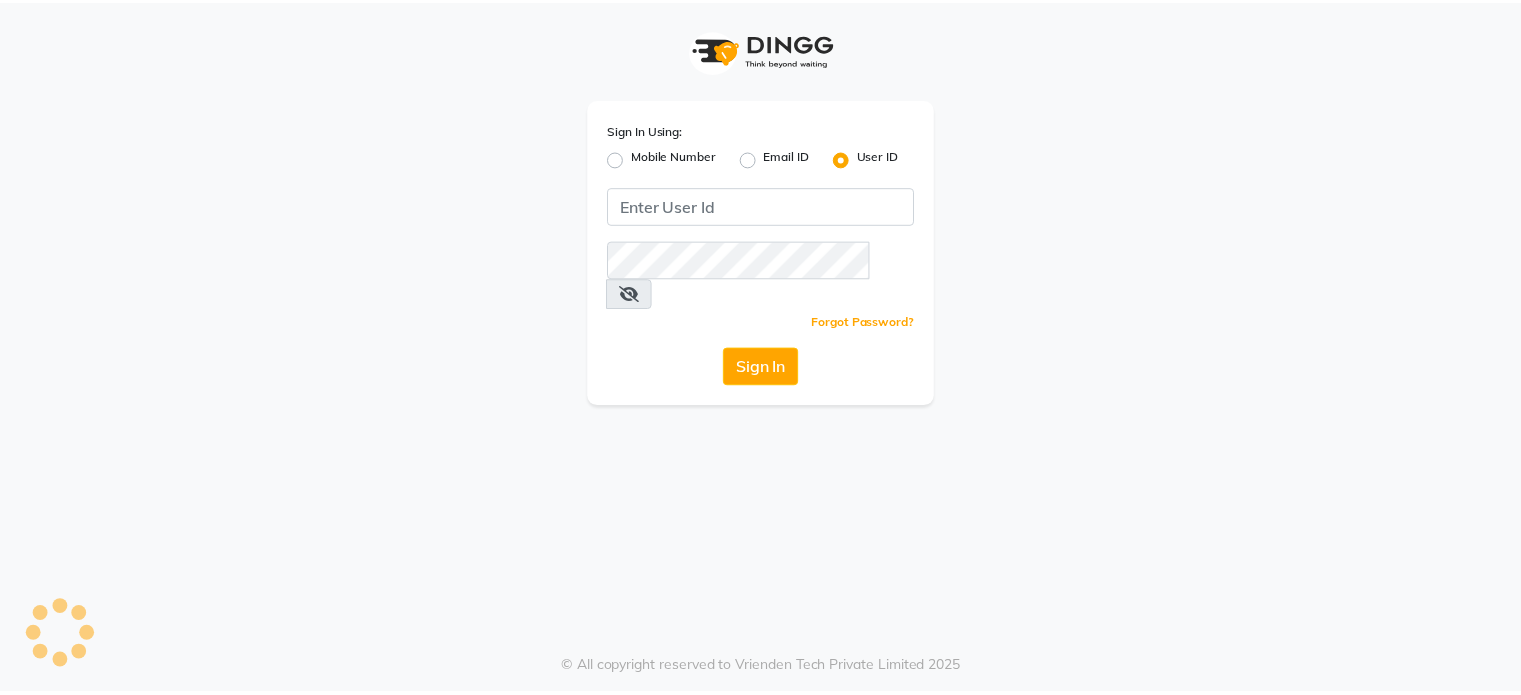 scroll, scrollTop: 0, scrollLeft: 0, axis: both 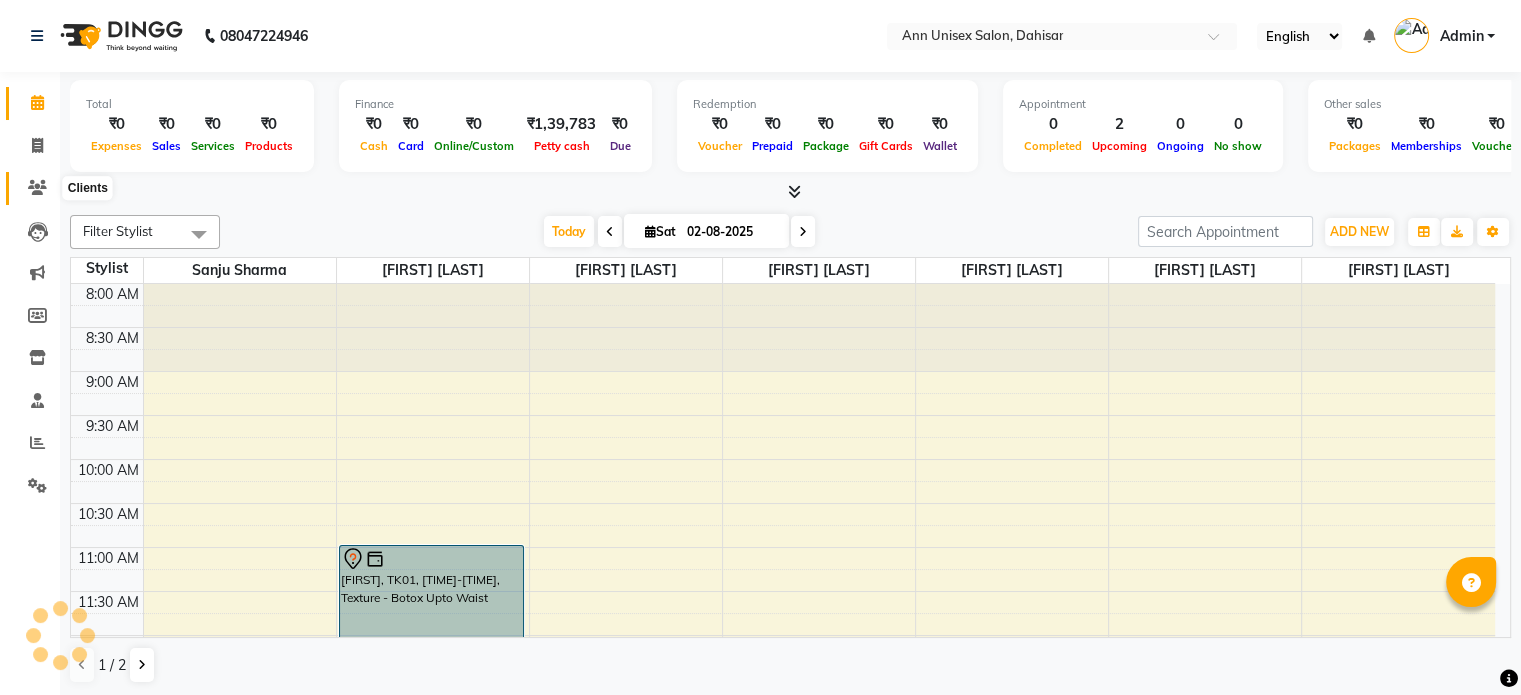 click 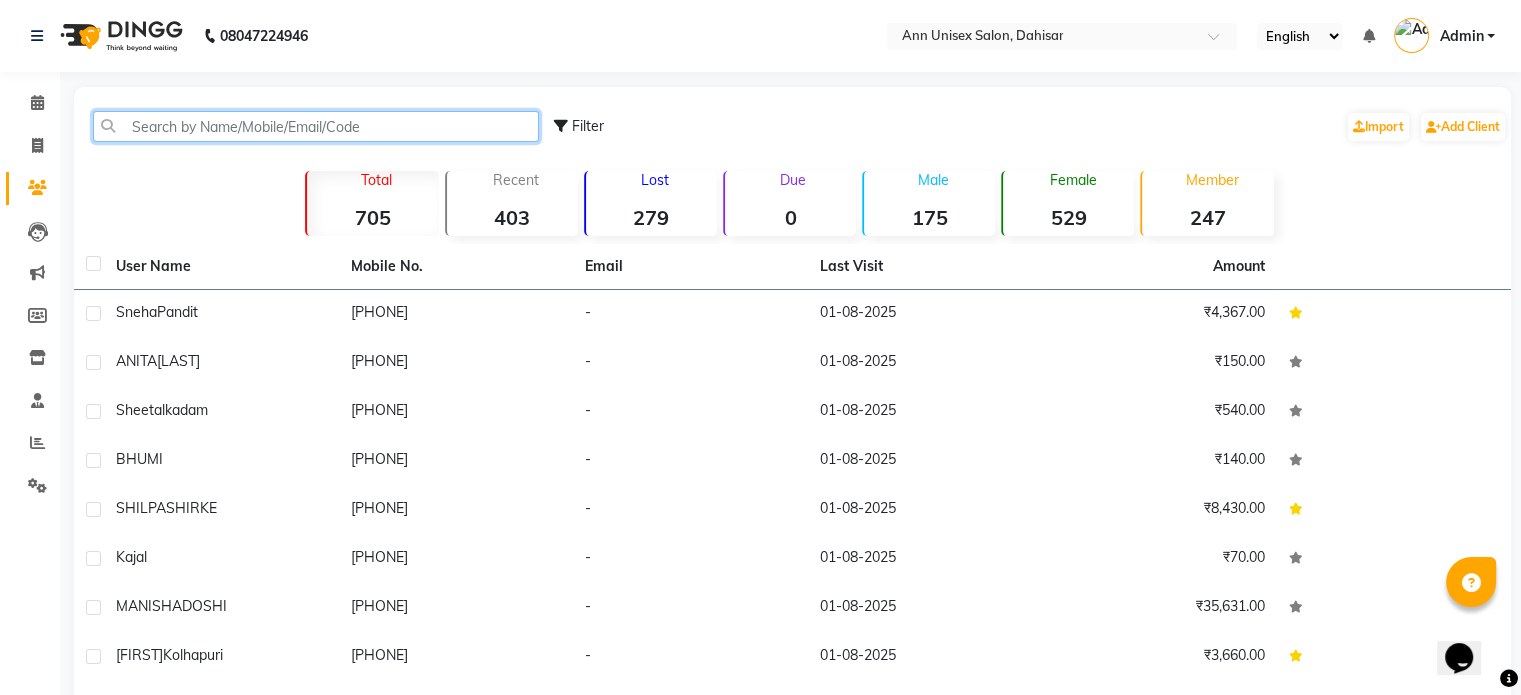 scroll, scrollTop: 0, scrollLeft: 0, axis: both 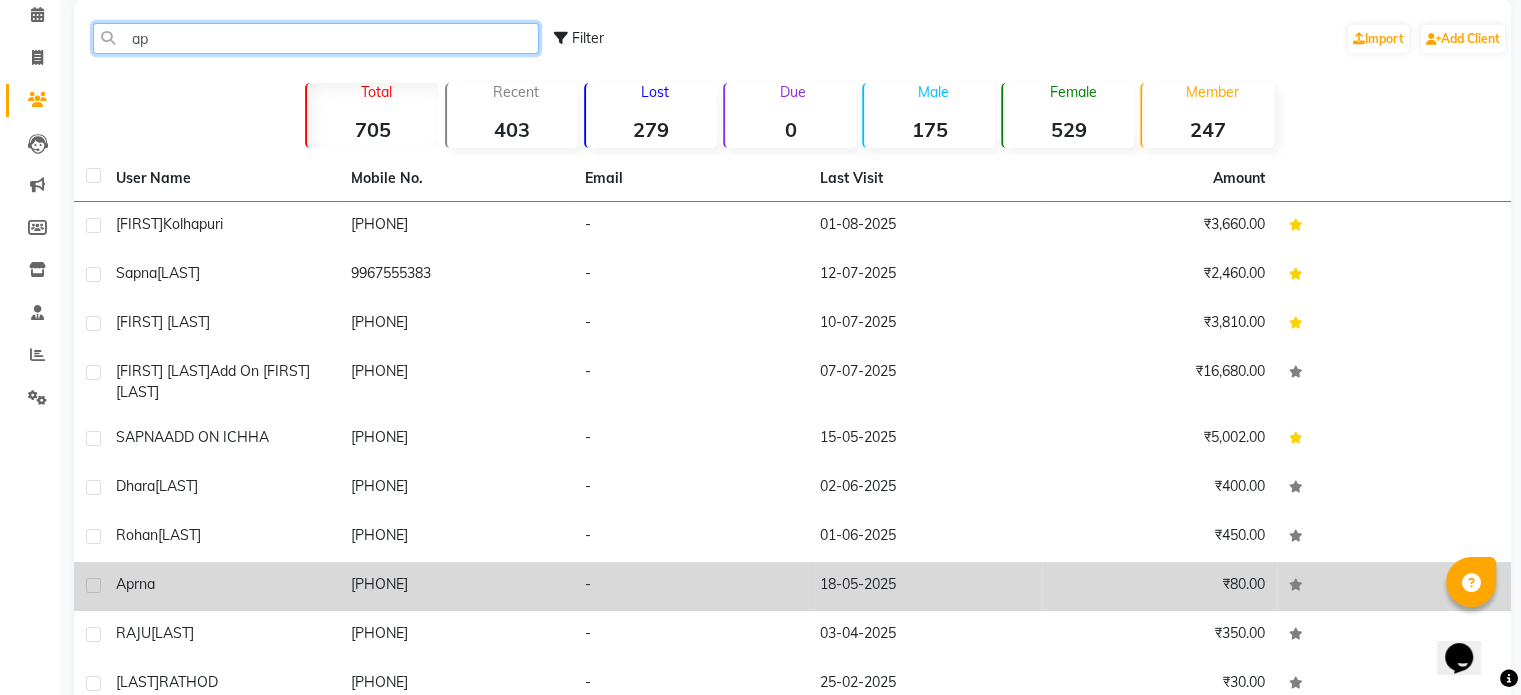 type on "ap" 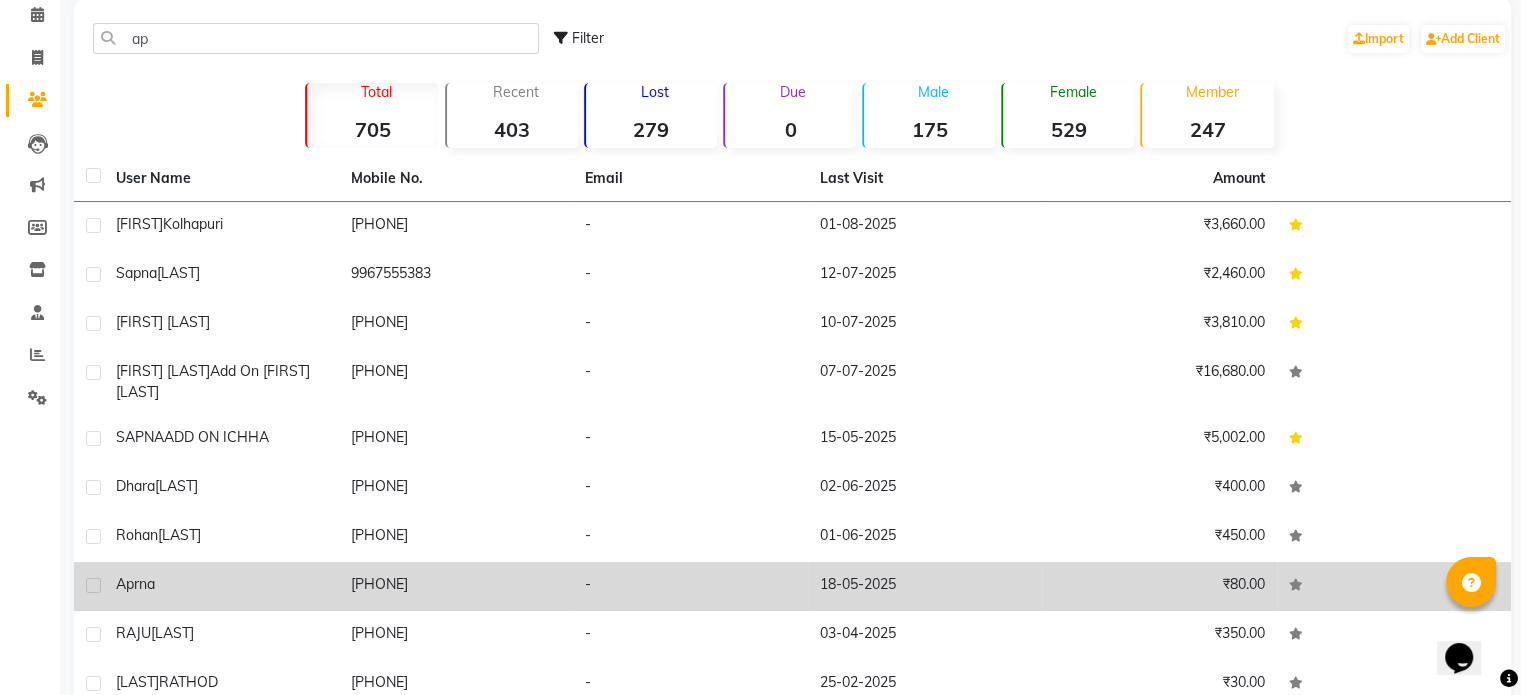 click on "aprna" 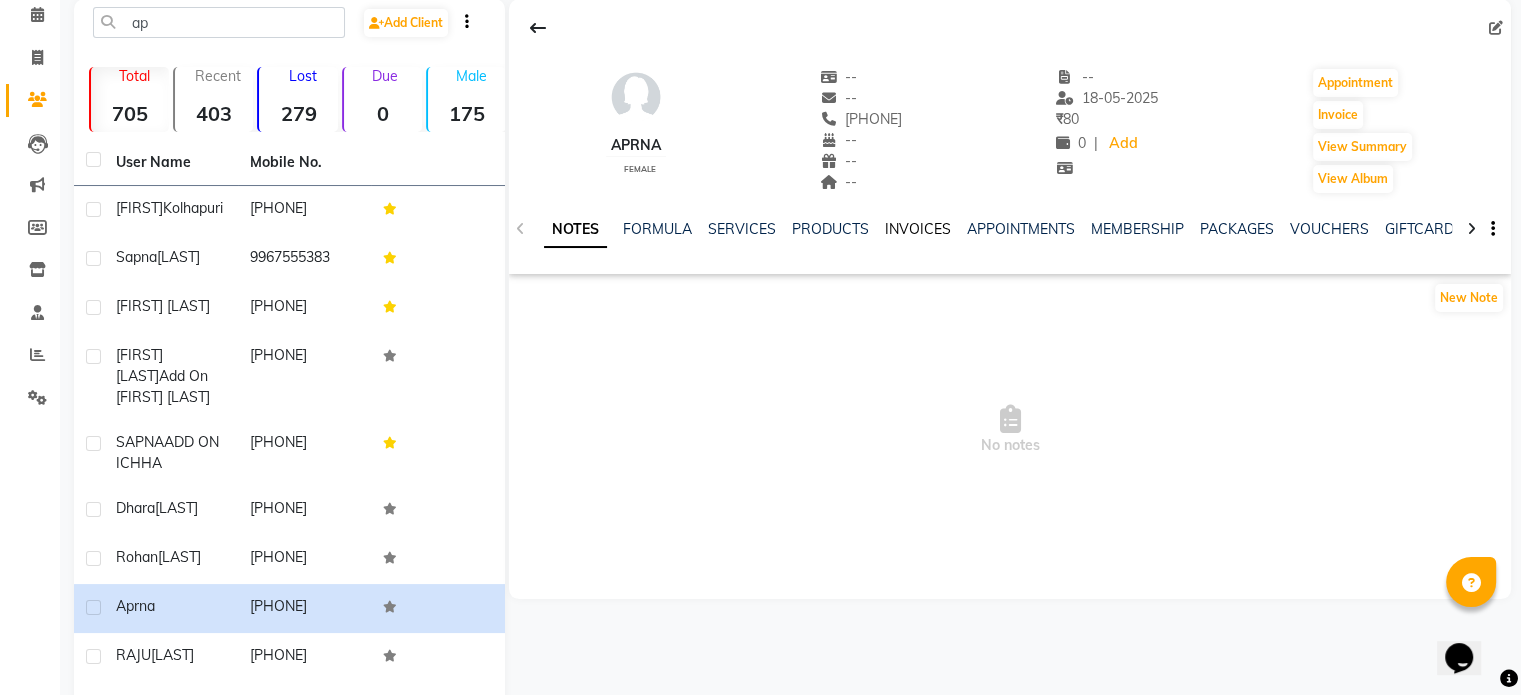 click on "INVOICES" 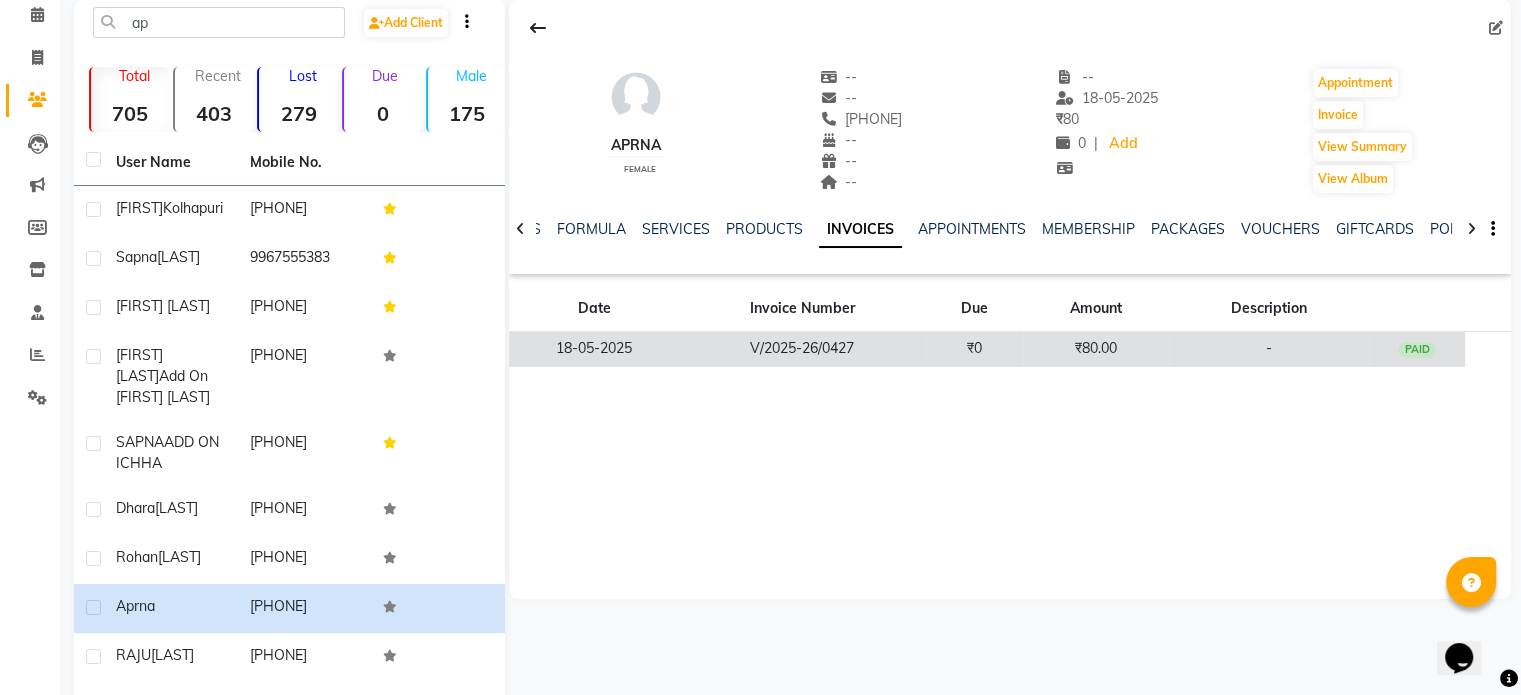 click on "V/2025-26/0427" 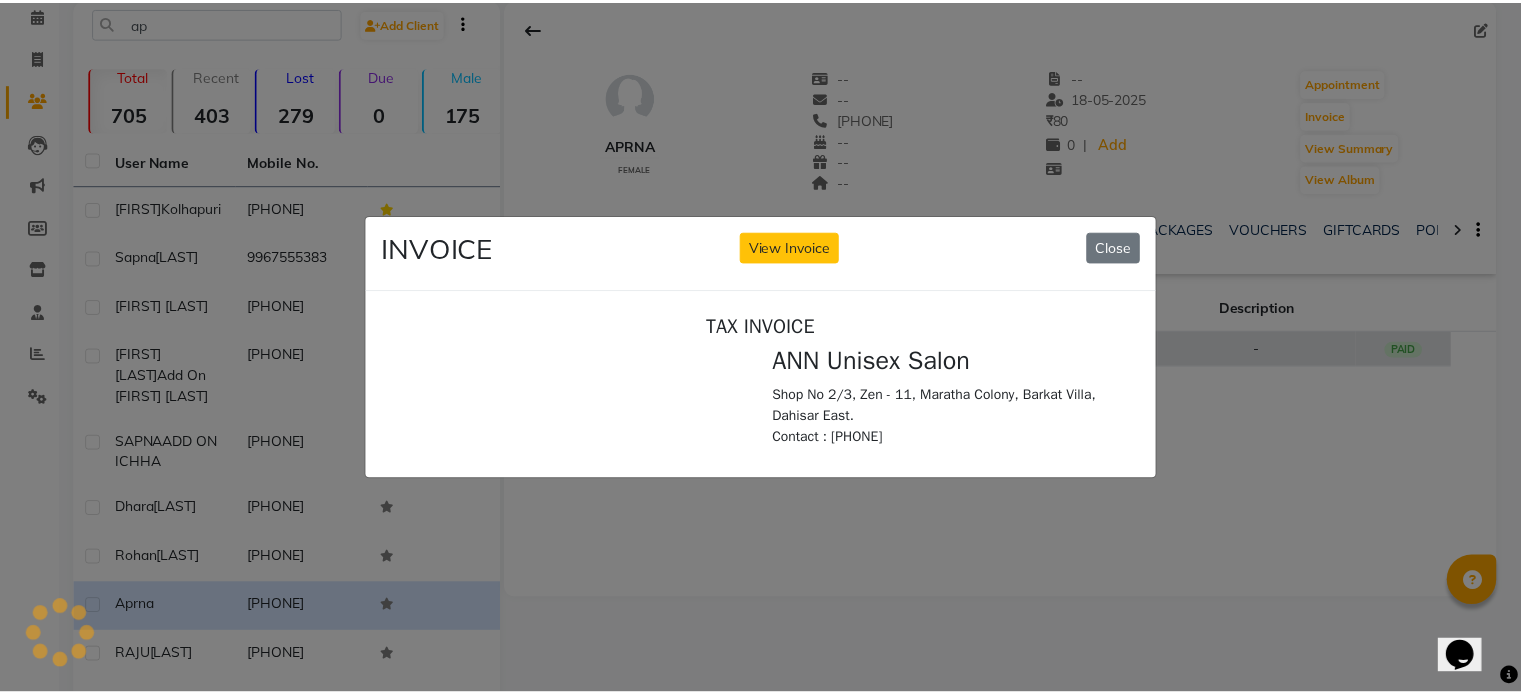 scroll, scrollTop: 0, scrollLeft: 0, axis: both 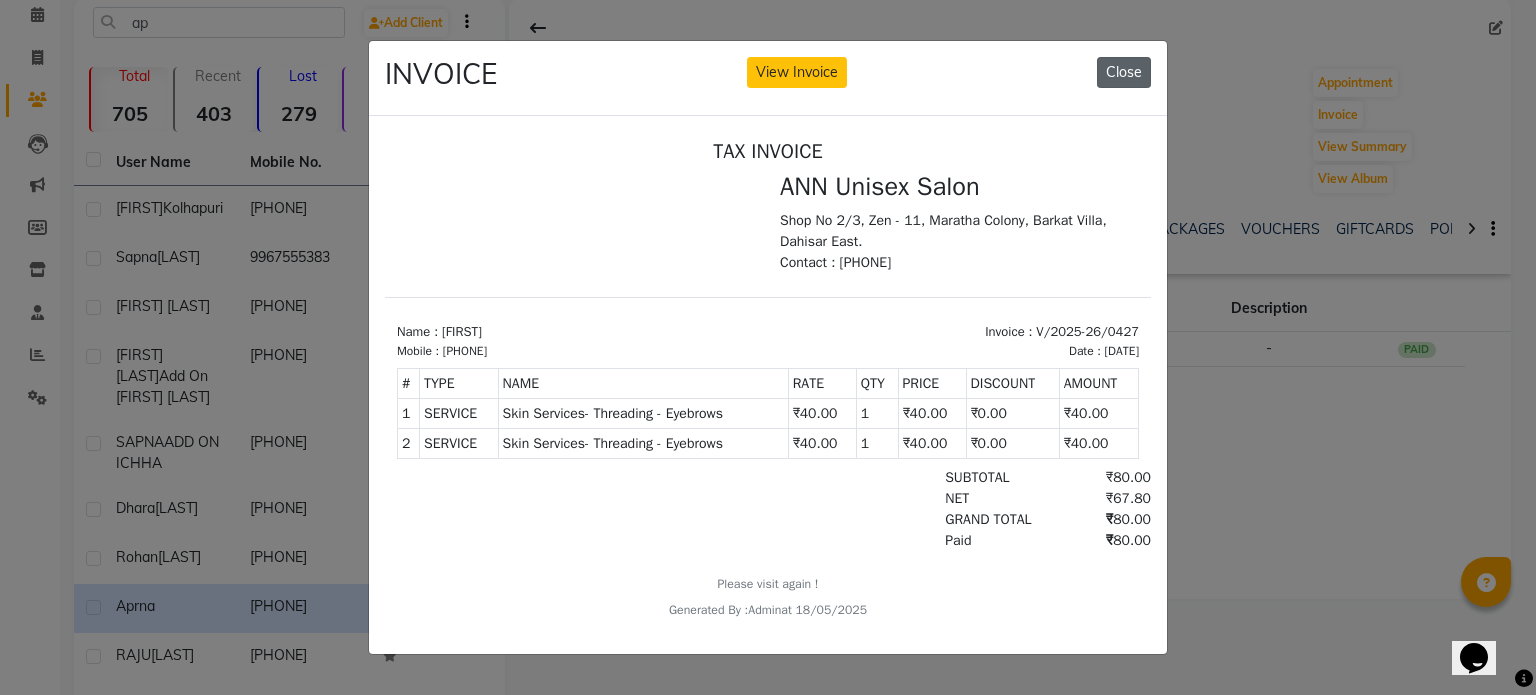 click on "Close" 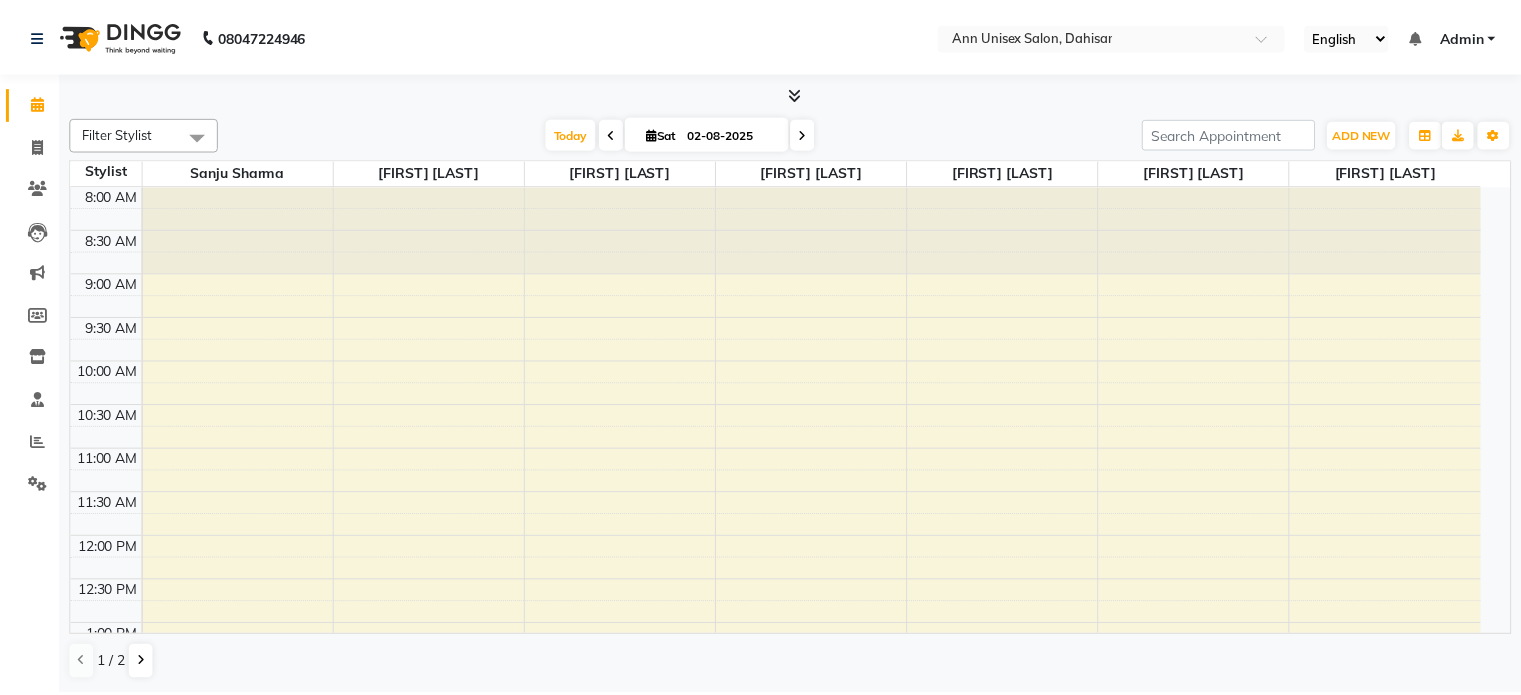 scroll, scrollTop: 0, scrollLeft: 0, axis: both 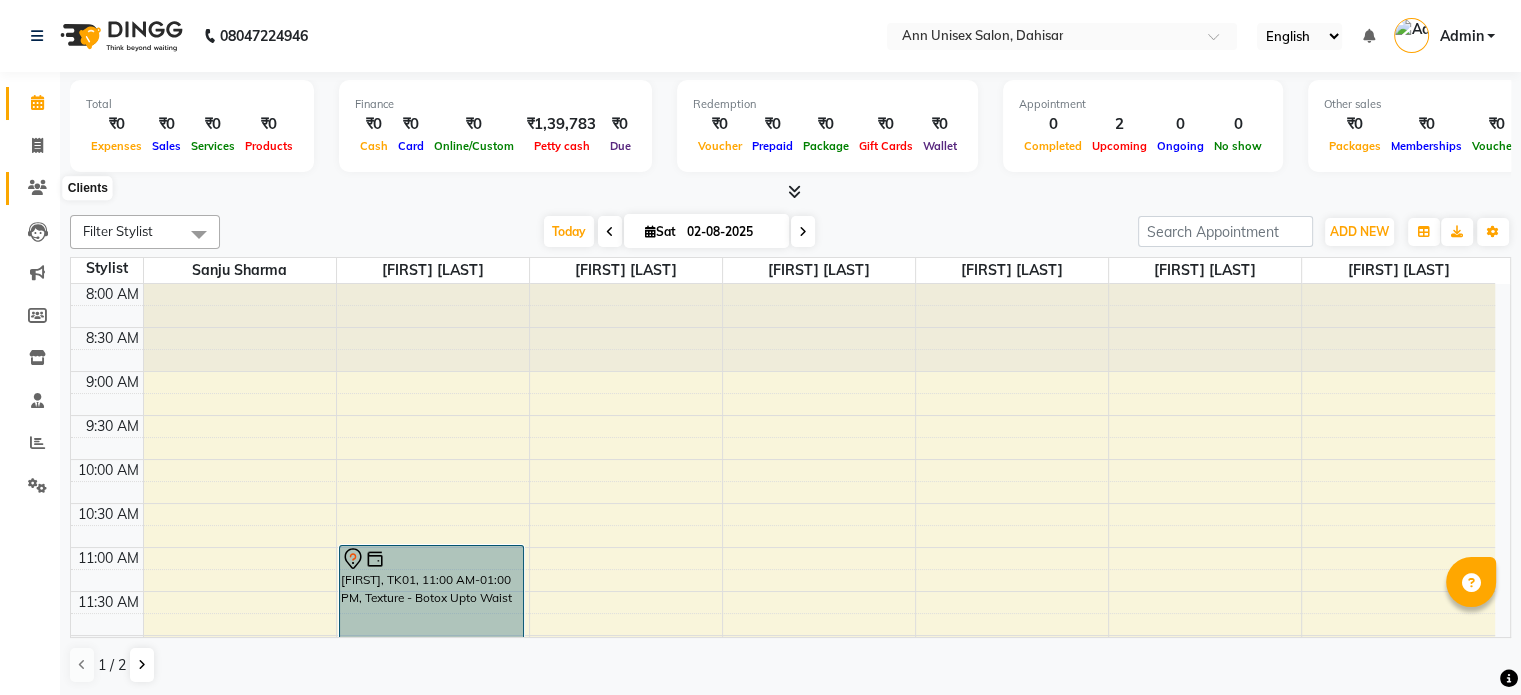 click 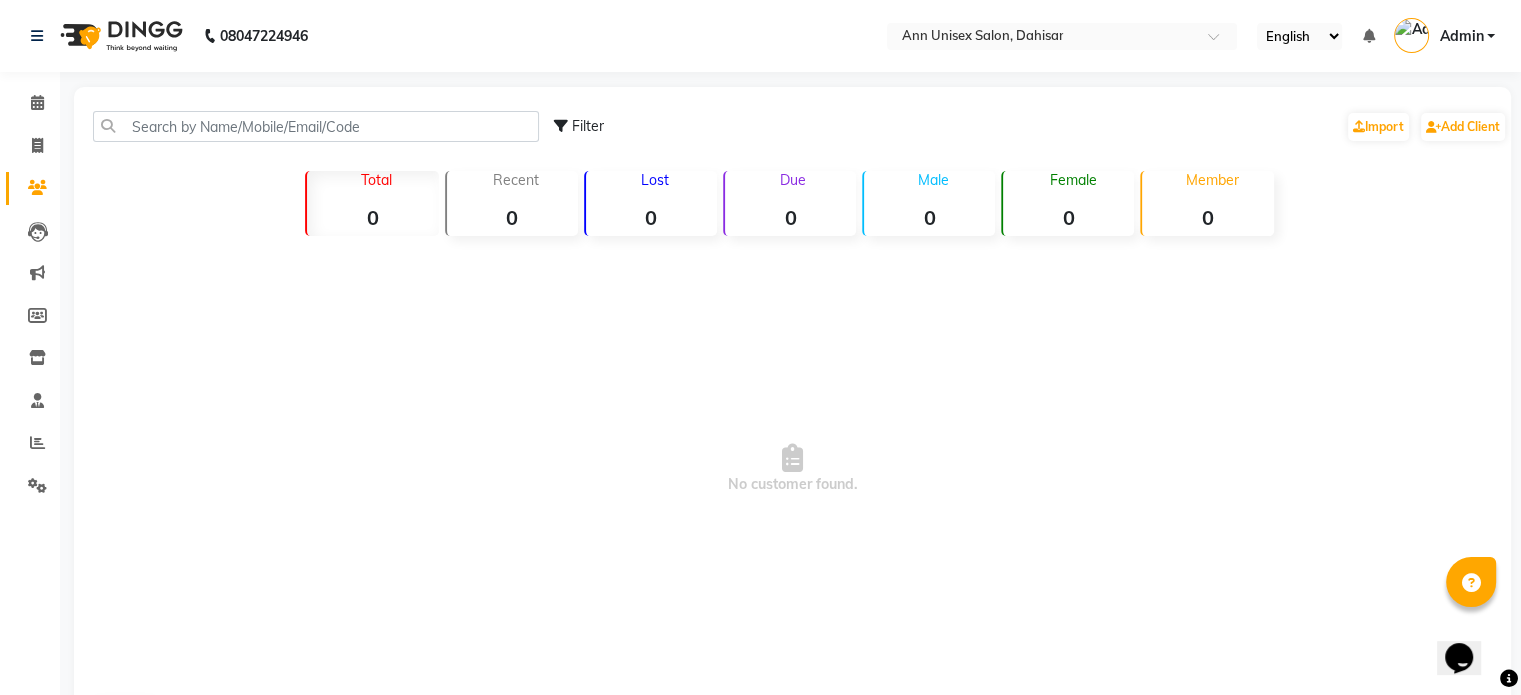 scroll, scrollTop: 0, scrollLeft: 0, axis: both 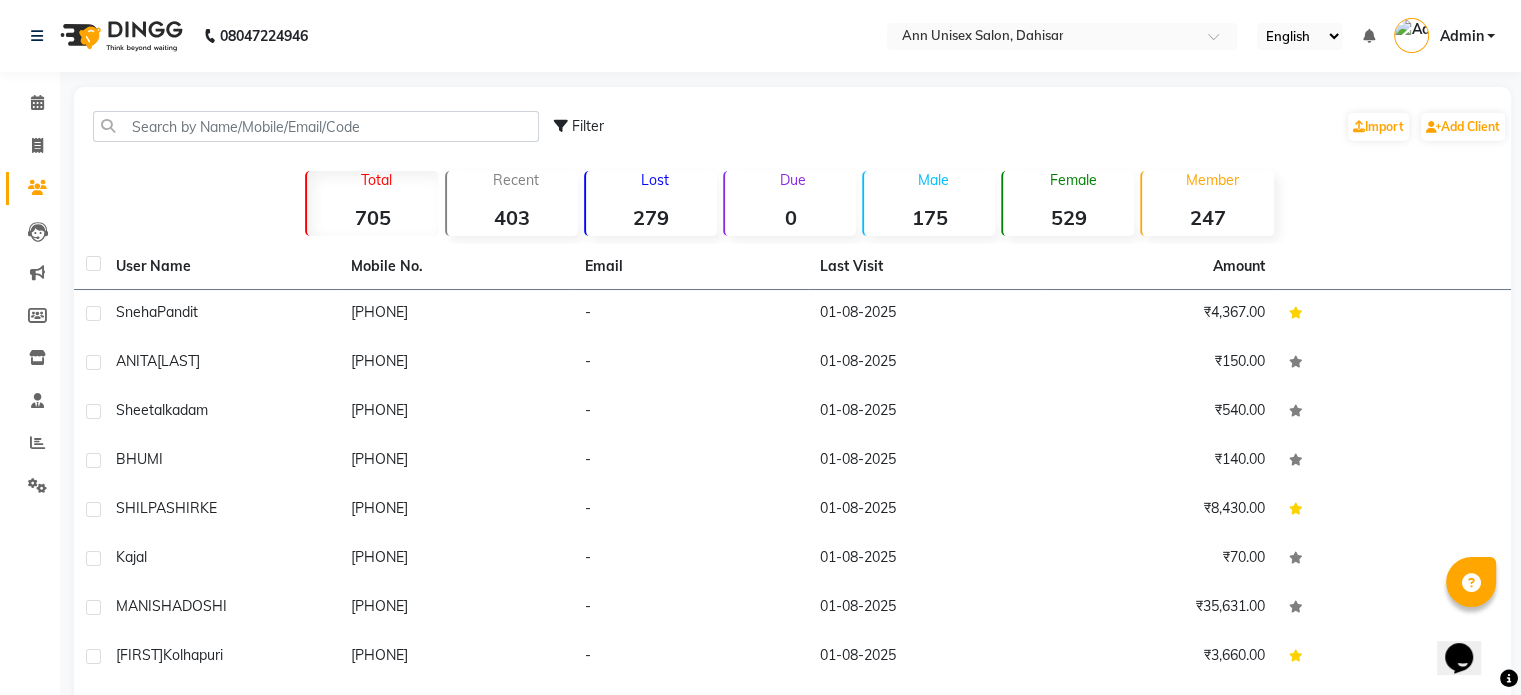 click on "Filter  Import   Add Client" 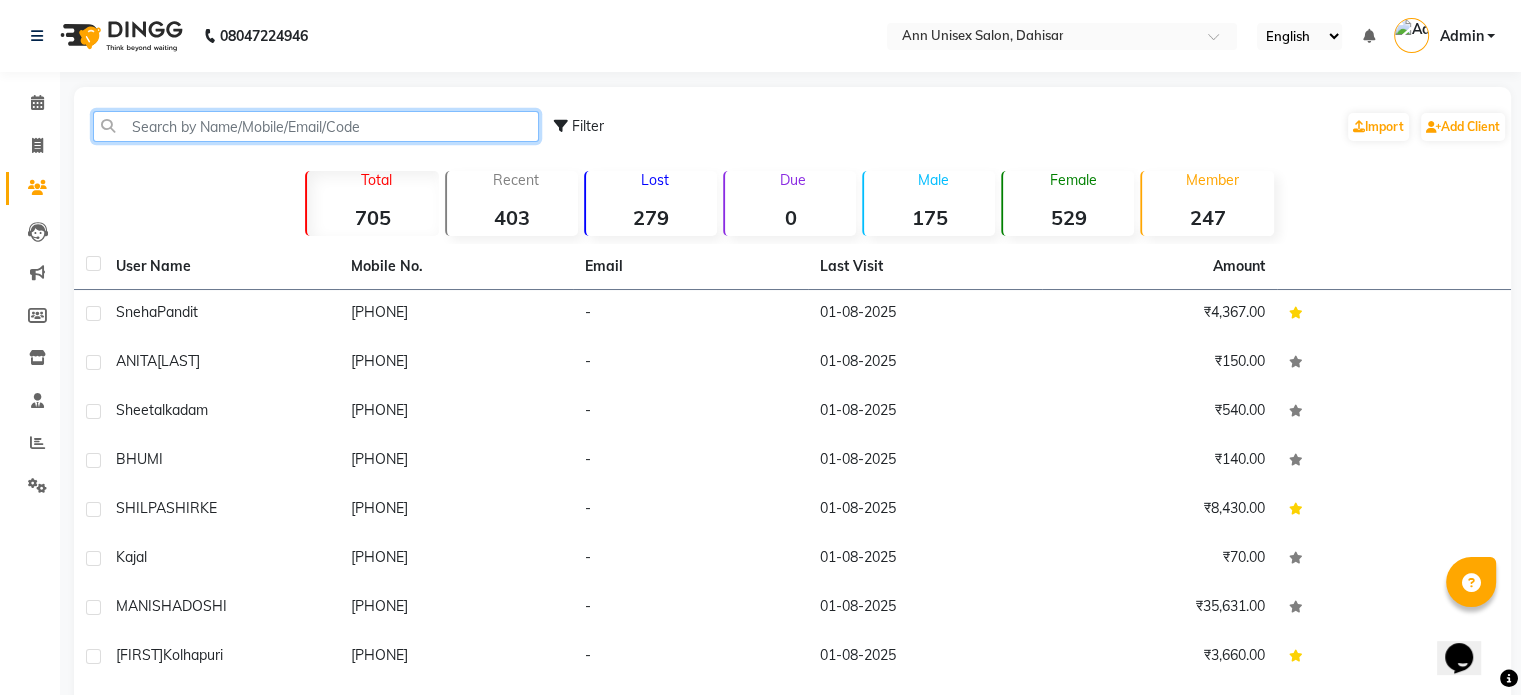 click 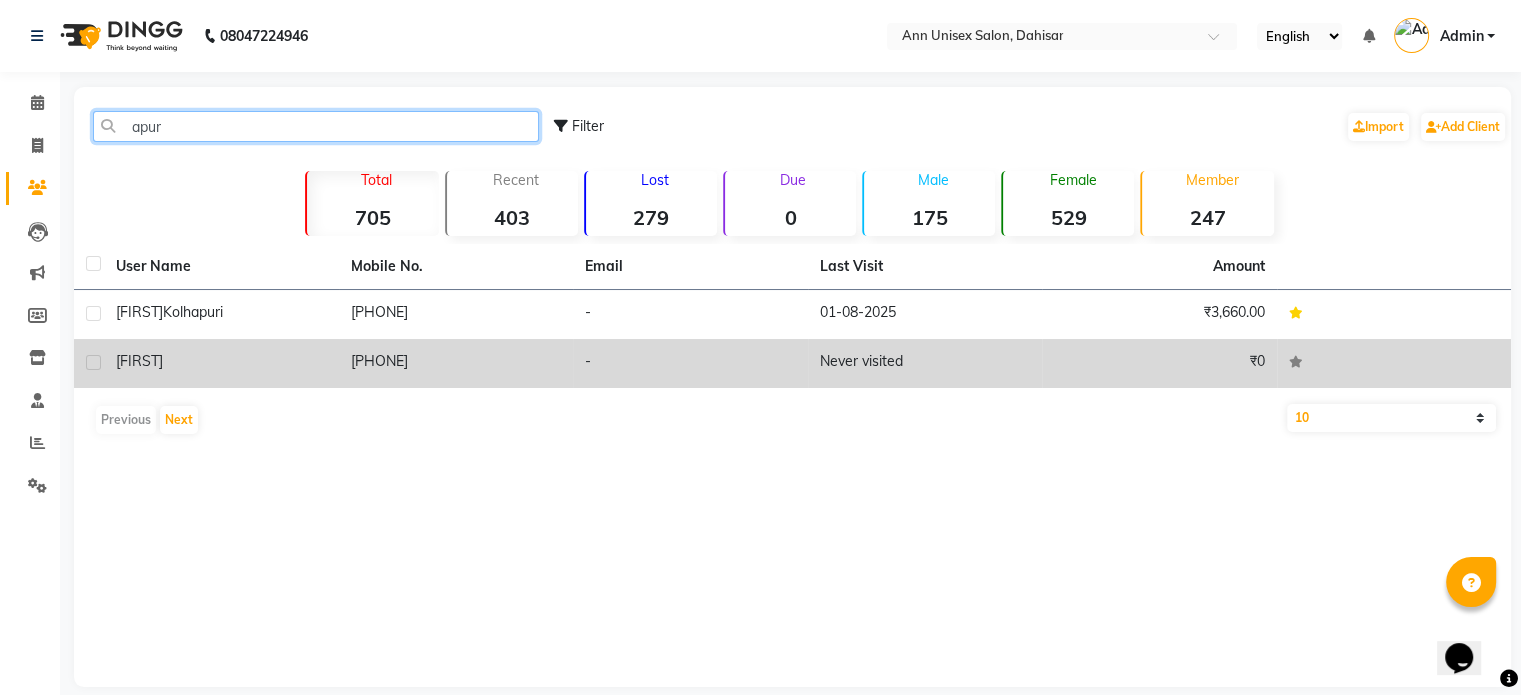 type on "apur" 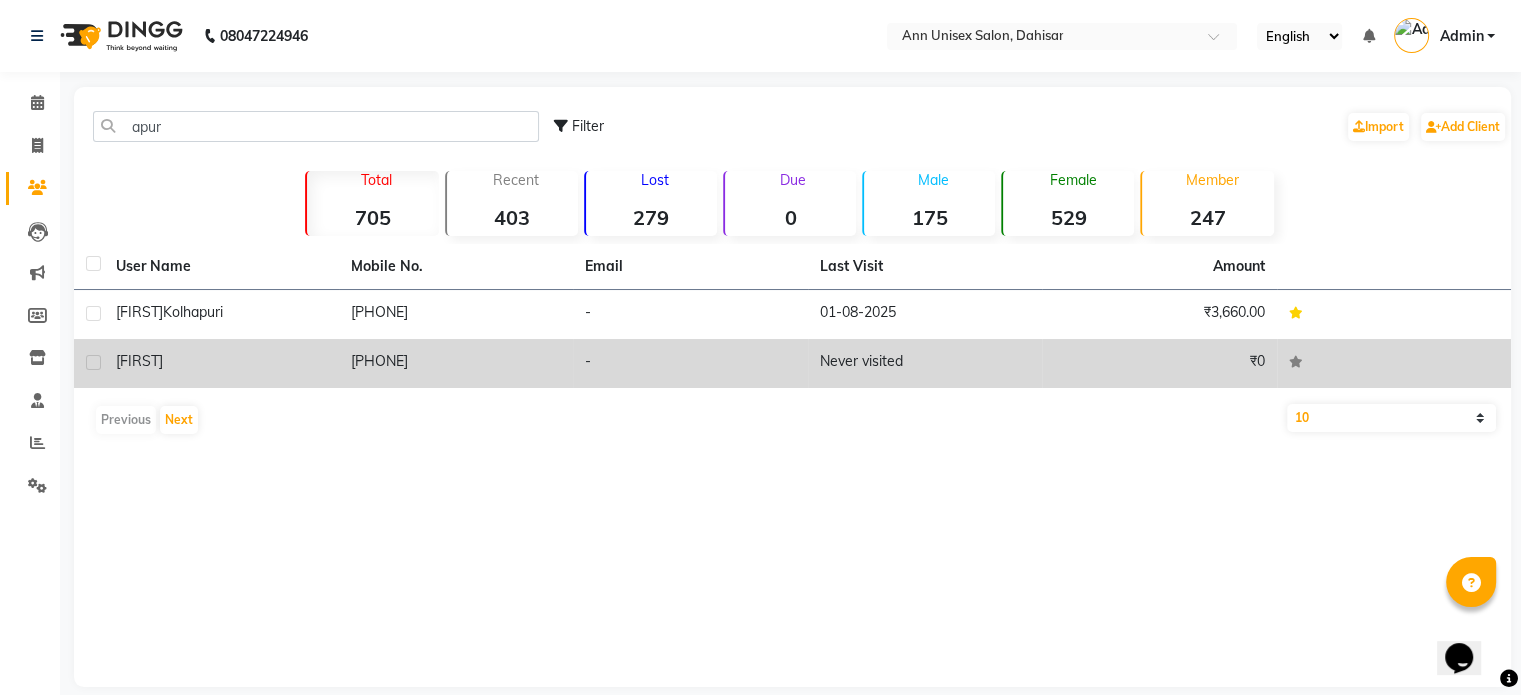 click on "9920458549" 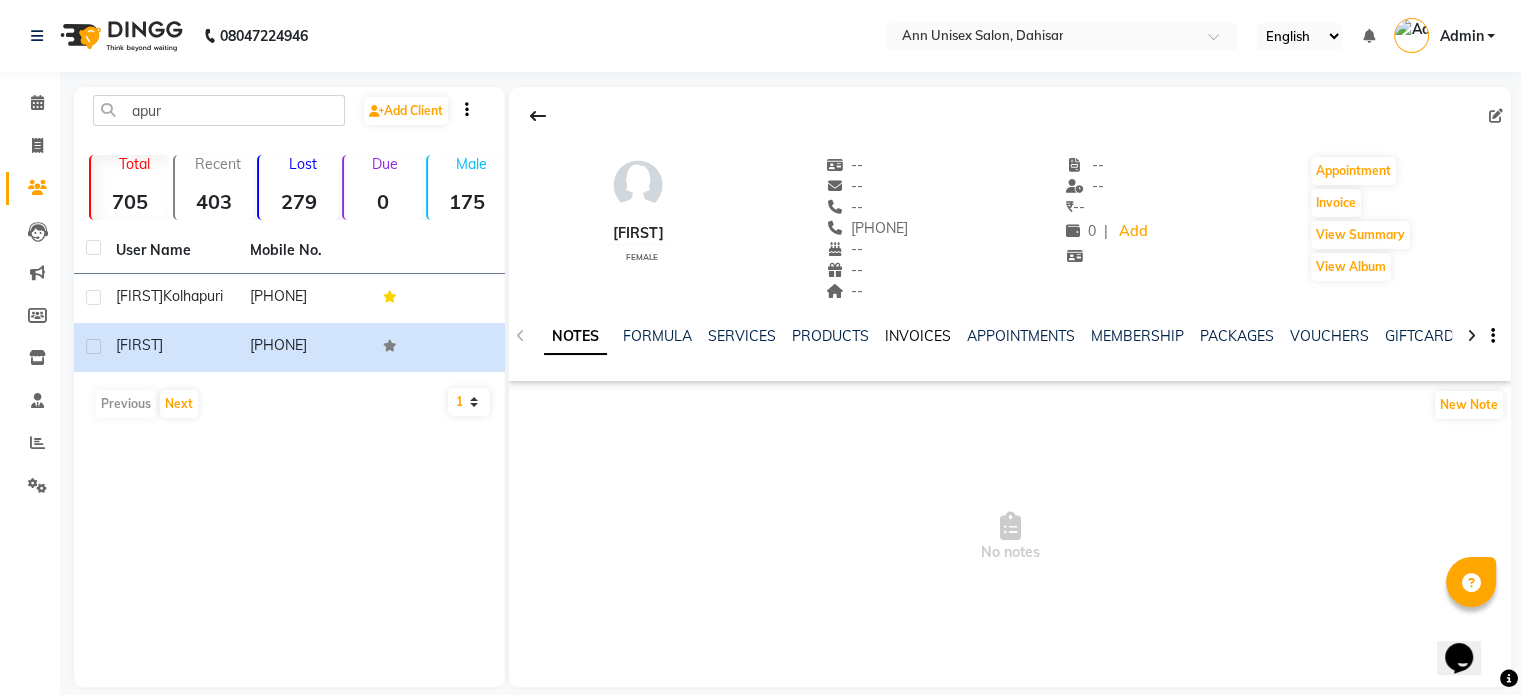 click on "INVOICES" 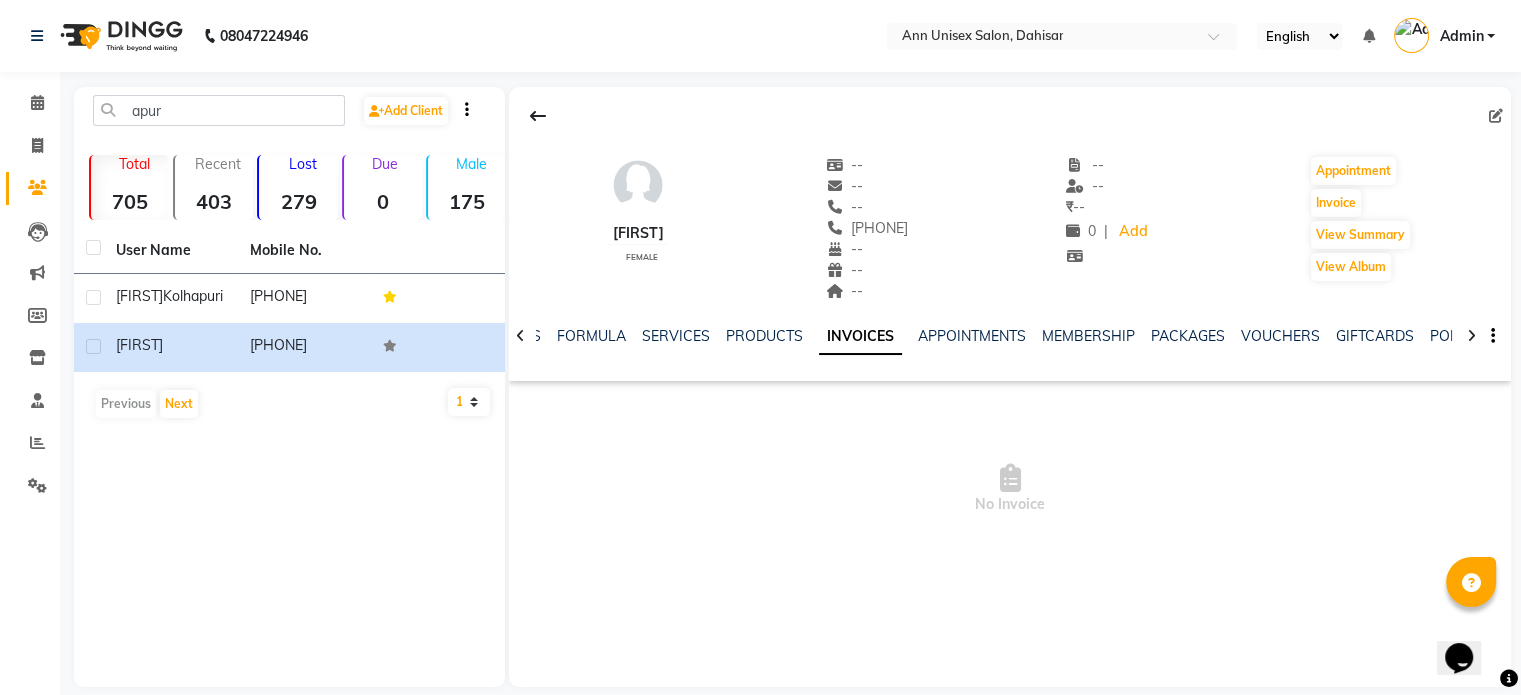 click on "INVOICES" 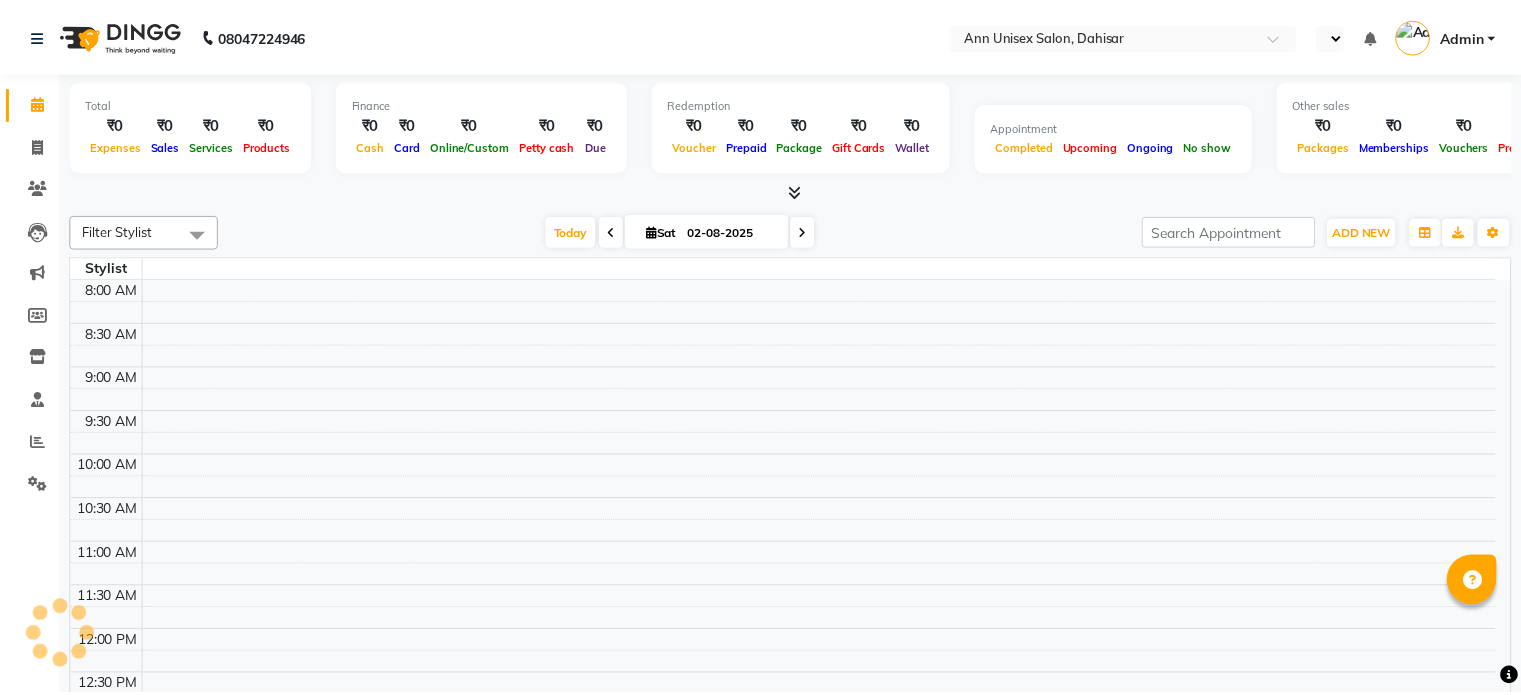 scroll, scrollTop: 0, scrollLeft: 0, axis: both 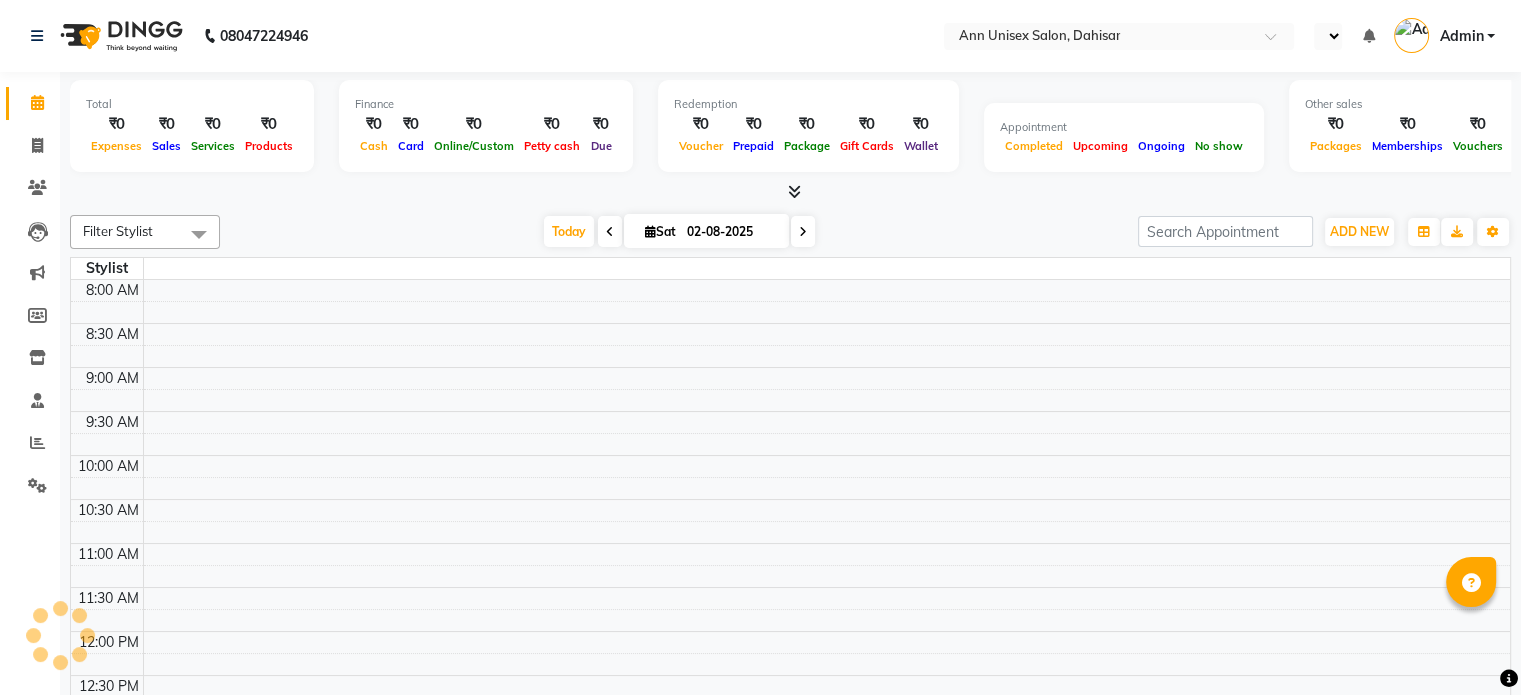 select on "en" 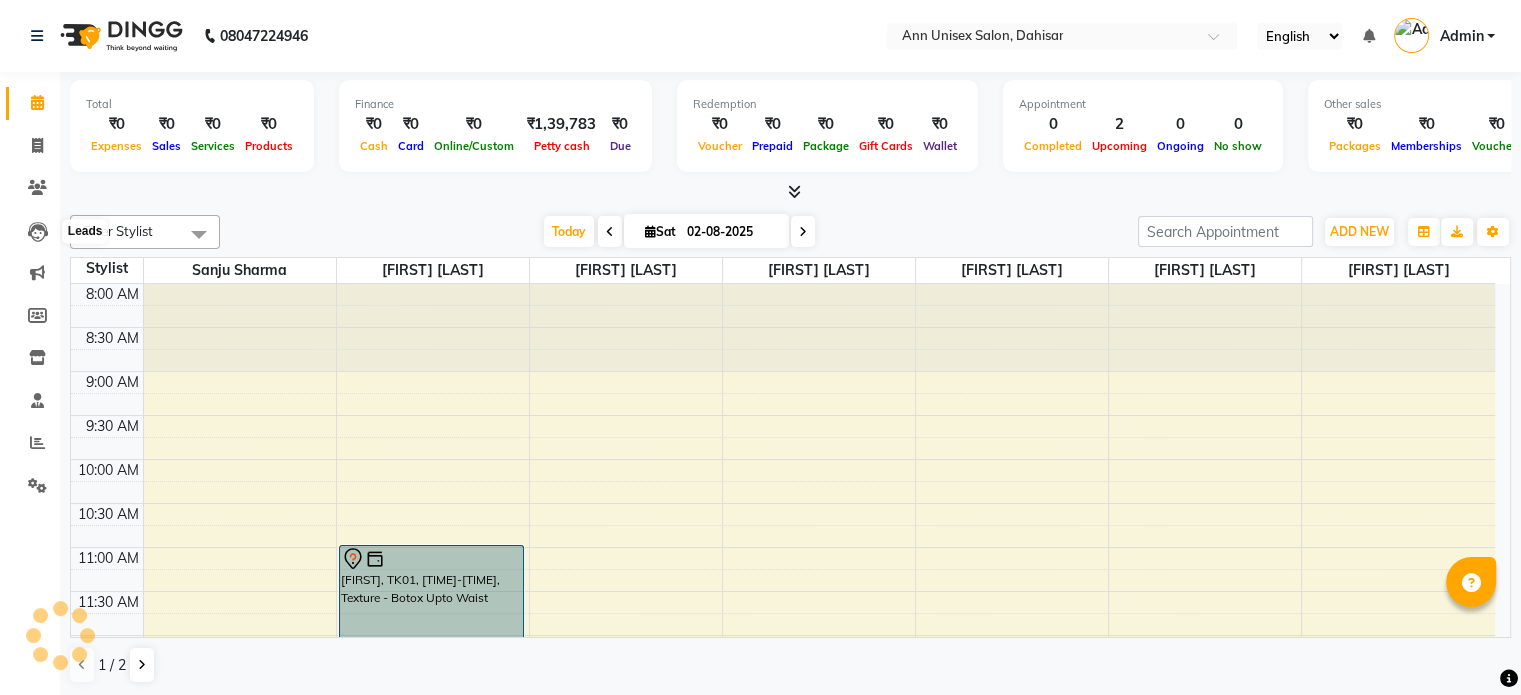 scroll, scrollTop: 0, scrollLeft: 0, axis: both 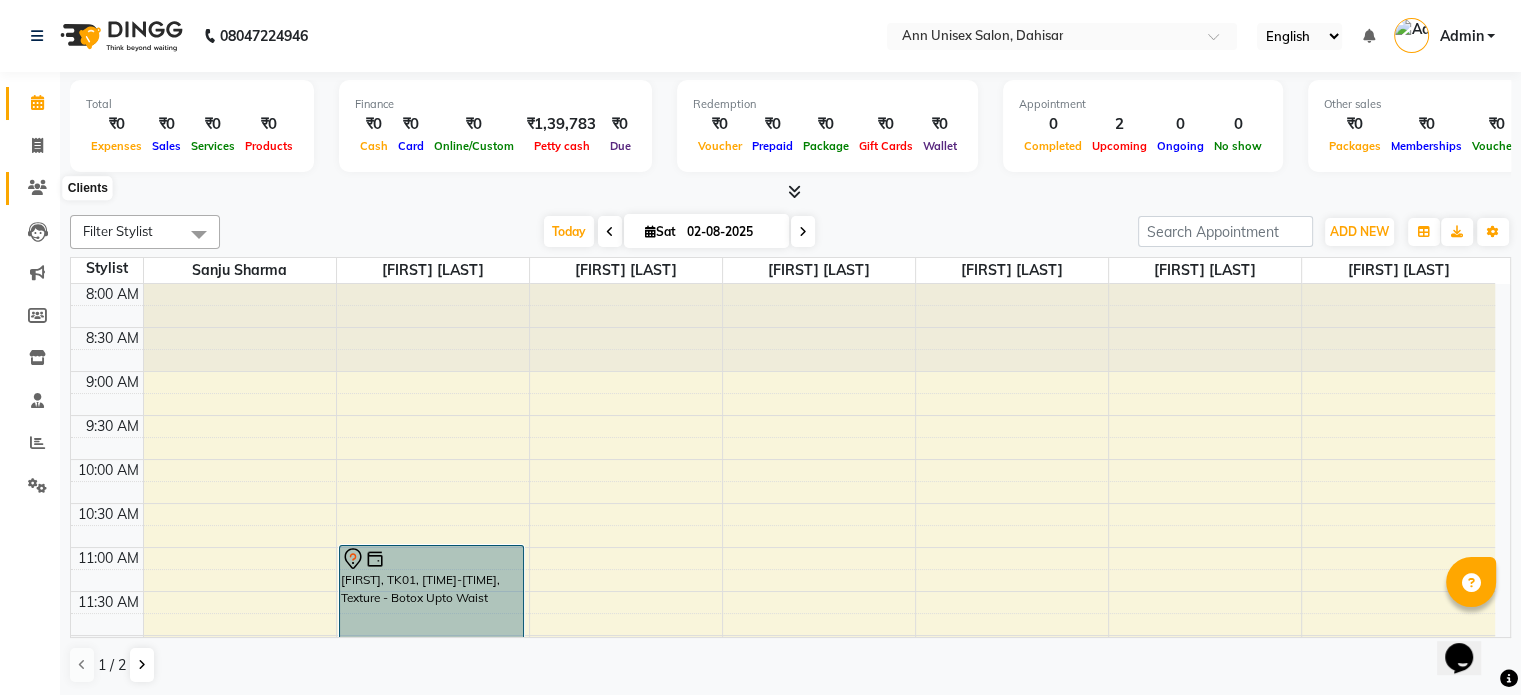 click 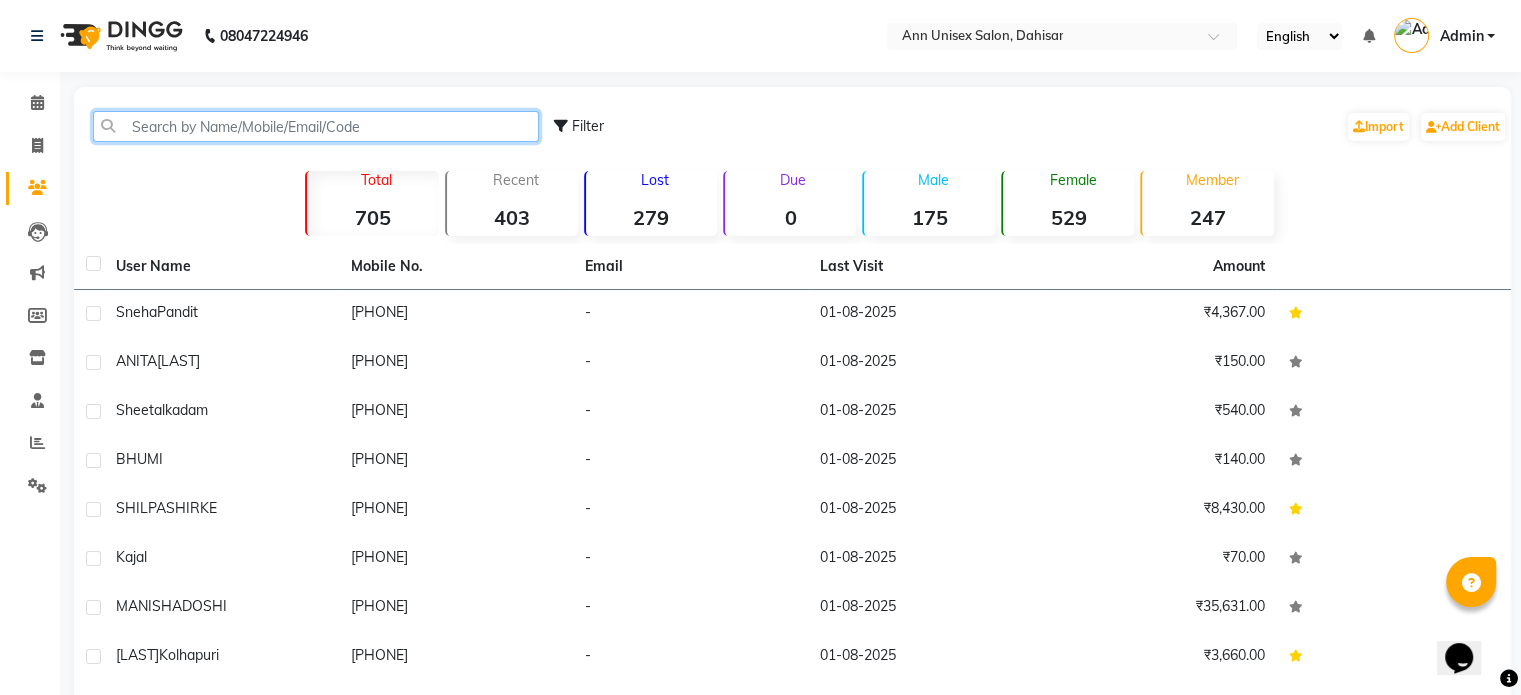 click 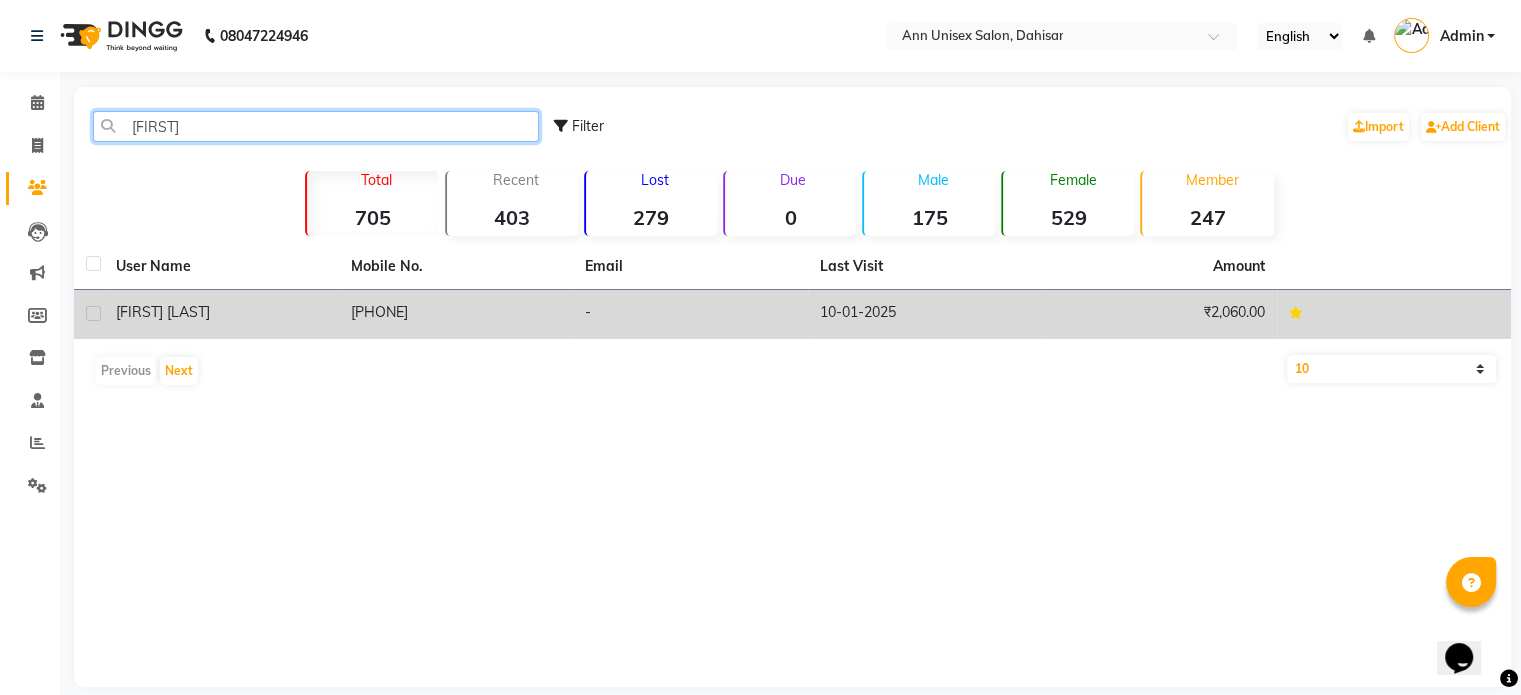 type on "arati" 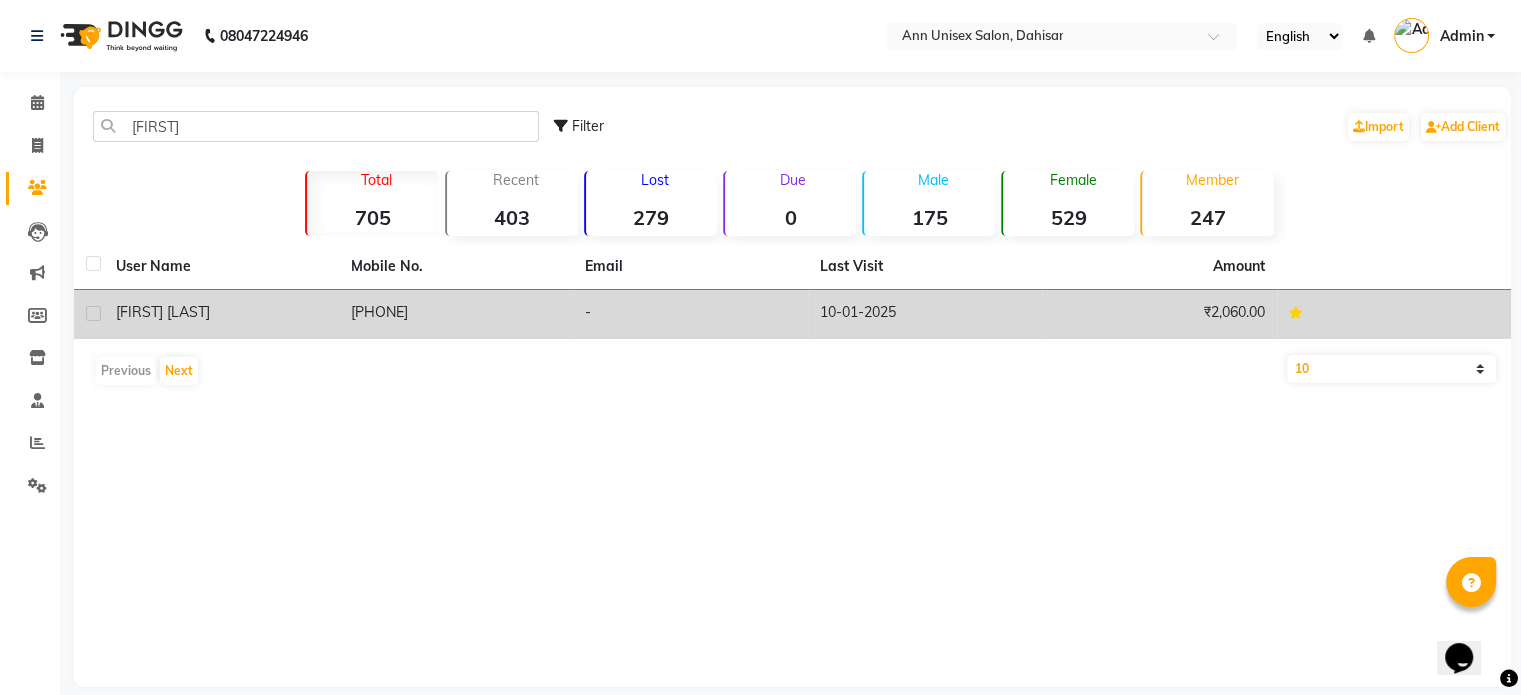 click on "arati jain" 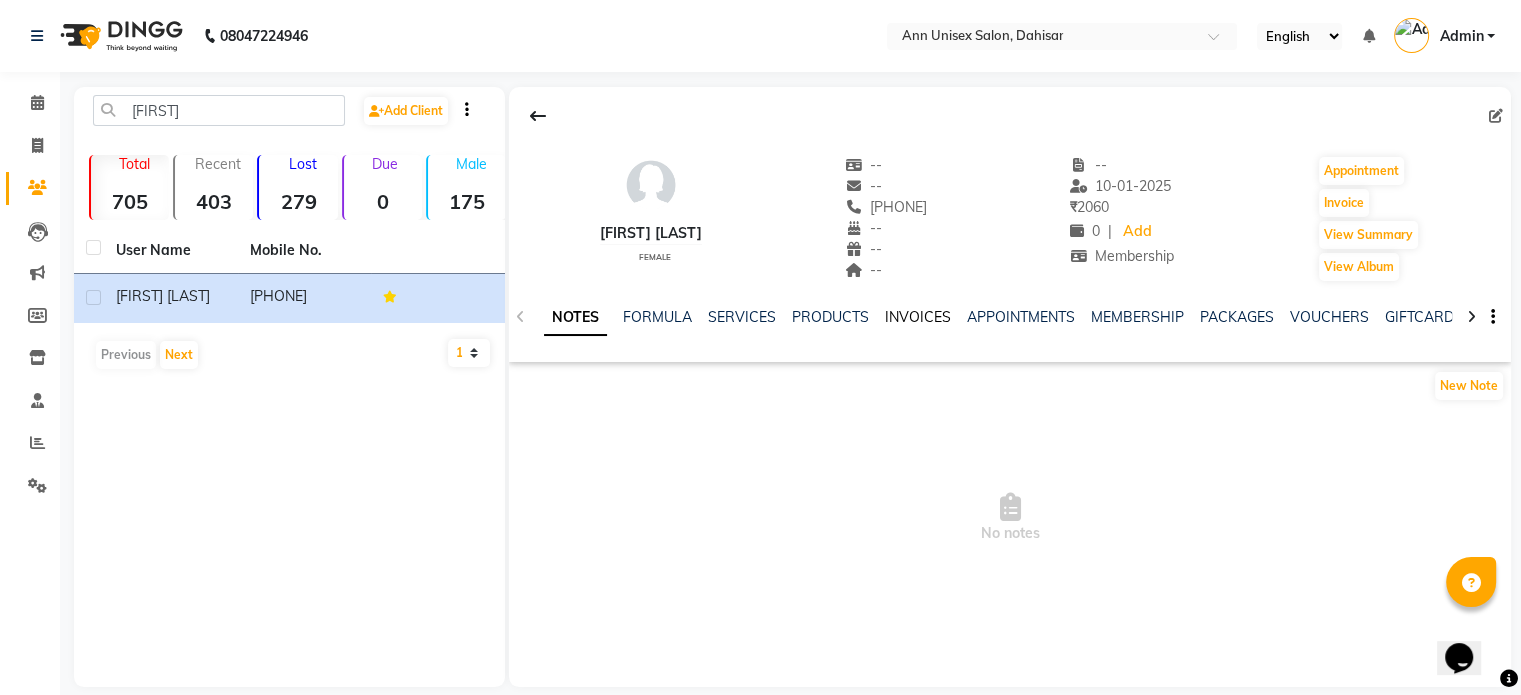 click on "INVOICES" 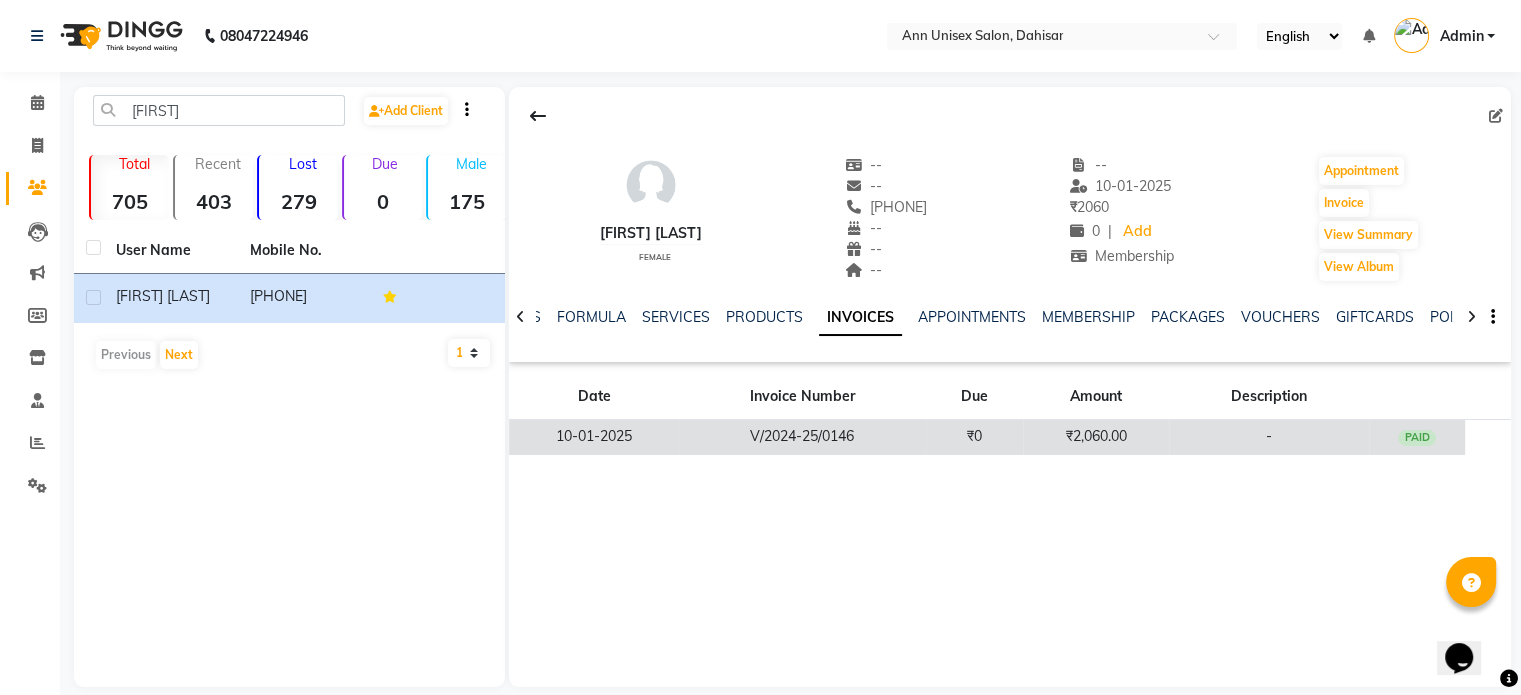 click on "V/2024-25/0146" 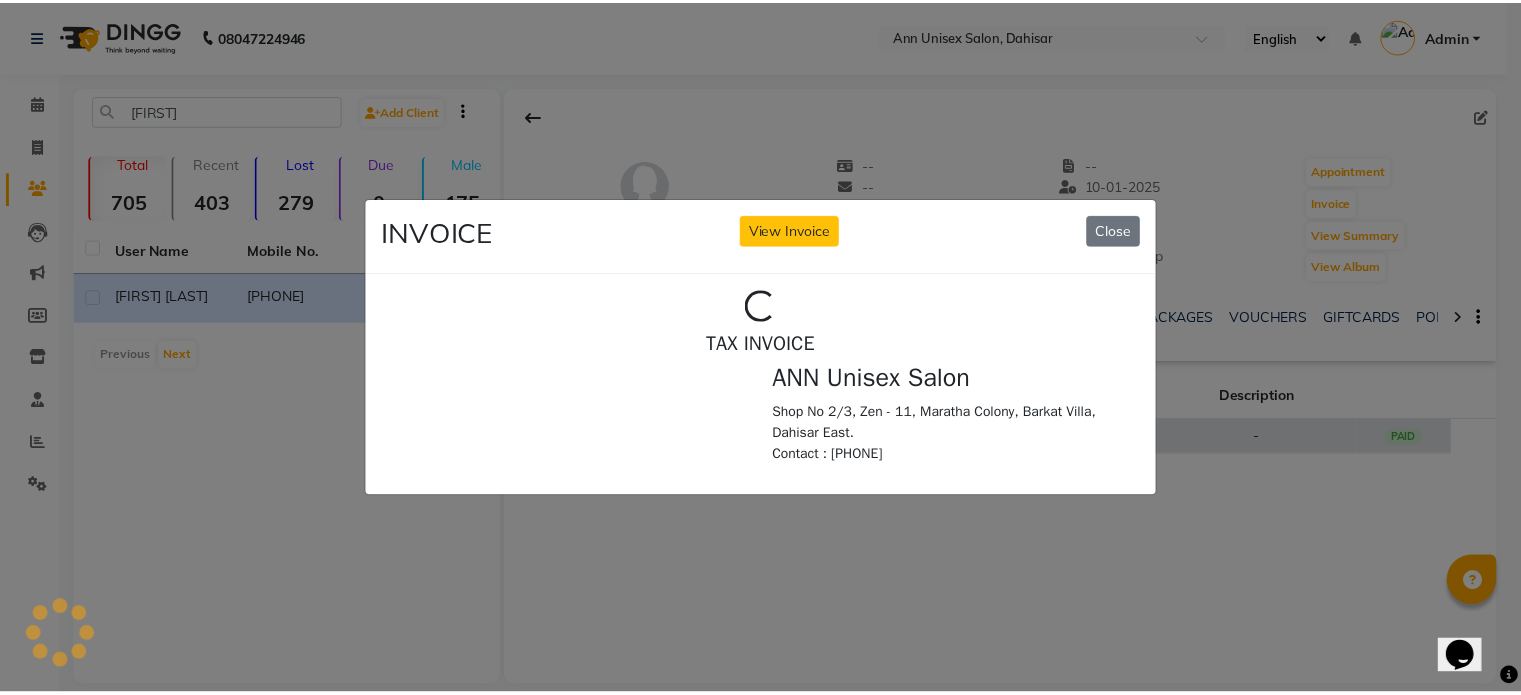scroll, scrollTop: 0, scrollLeft: 0, axis: both 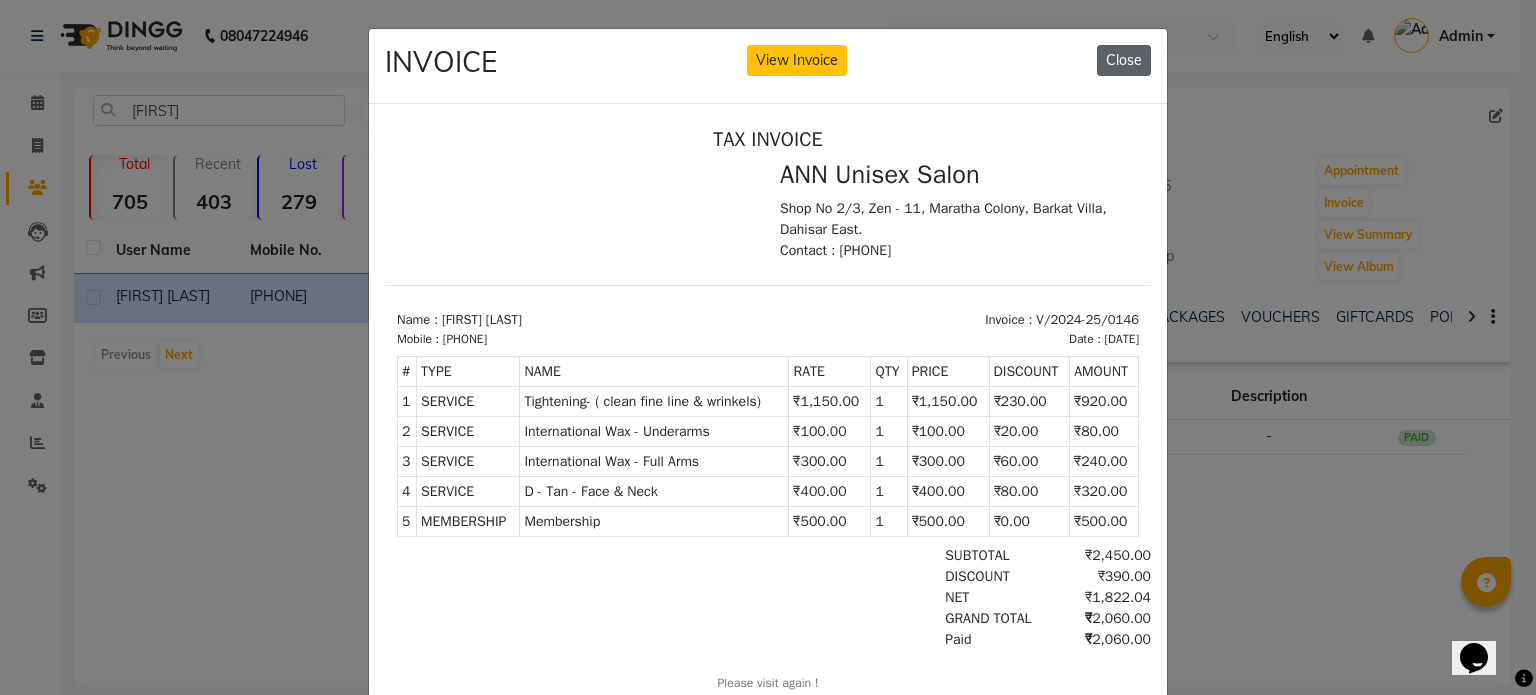 click on "Close" 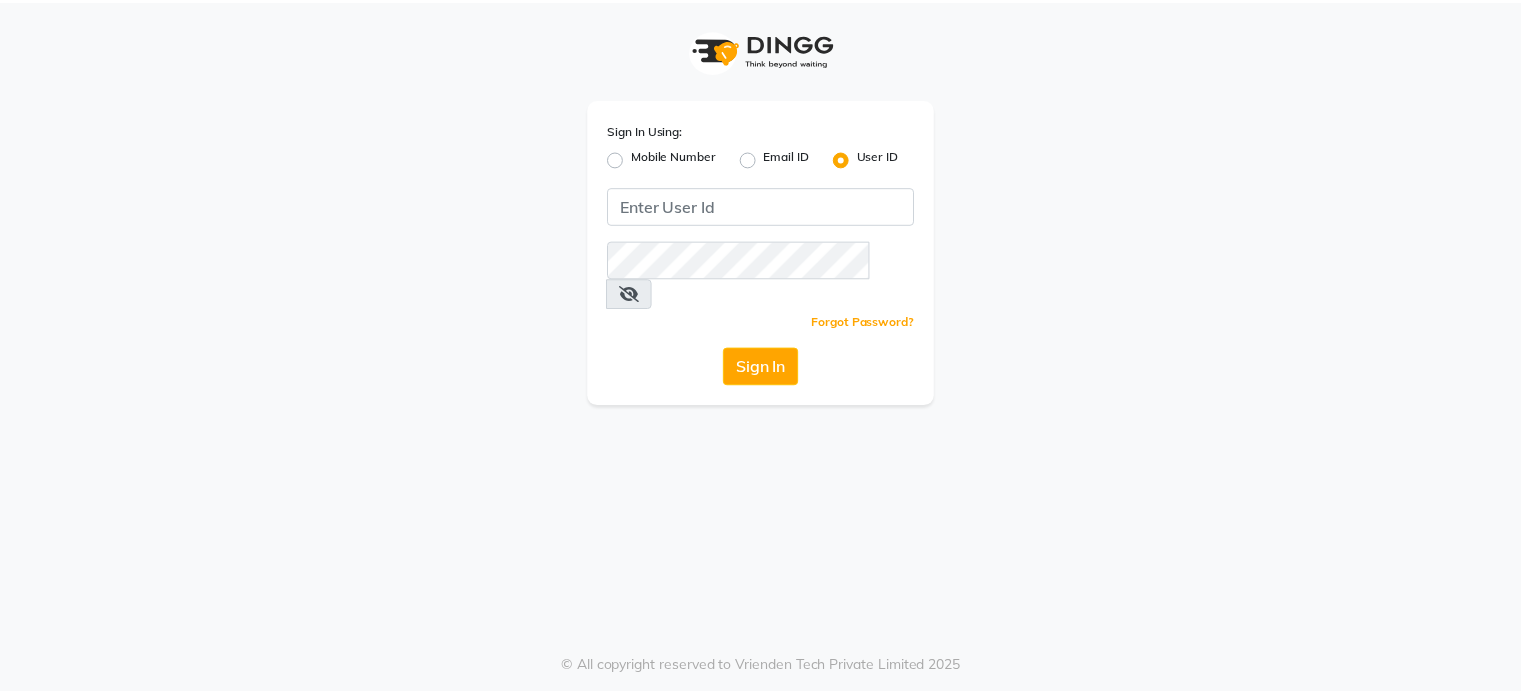 scroll, scrollTop: 0, scrollLeft: 0, axis: both 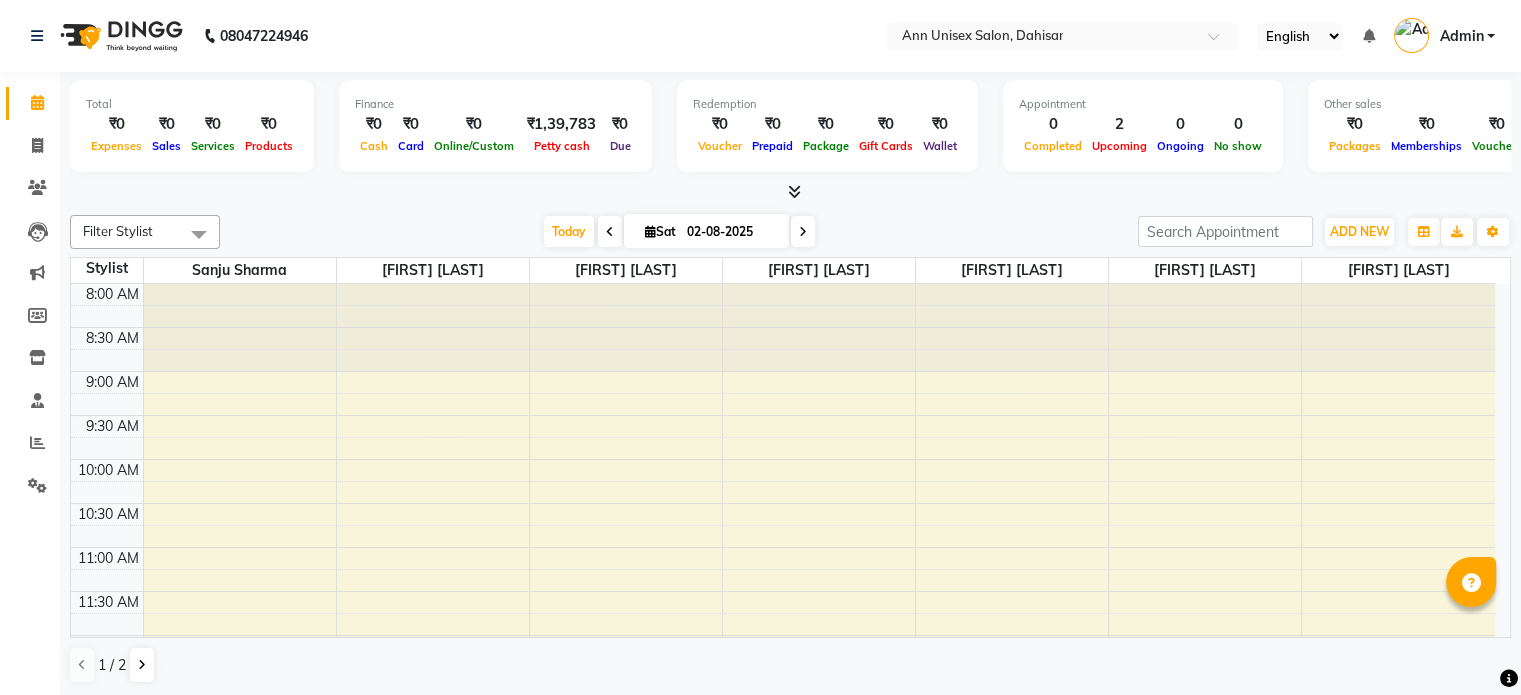 select on "en" 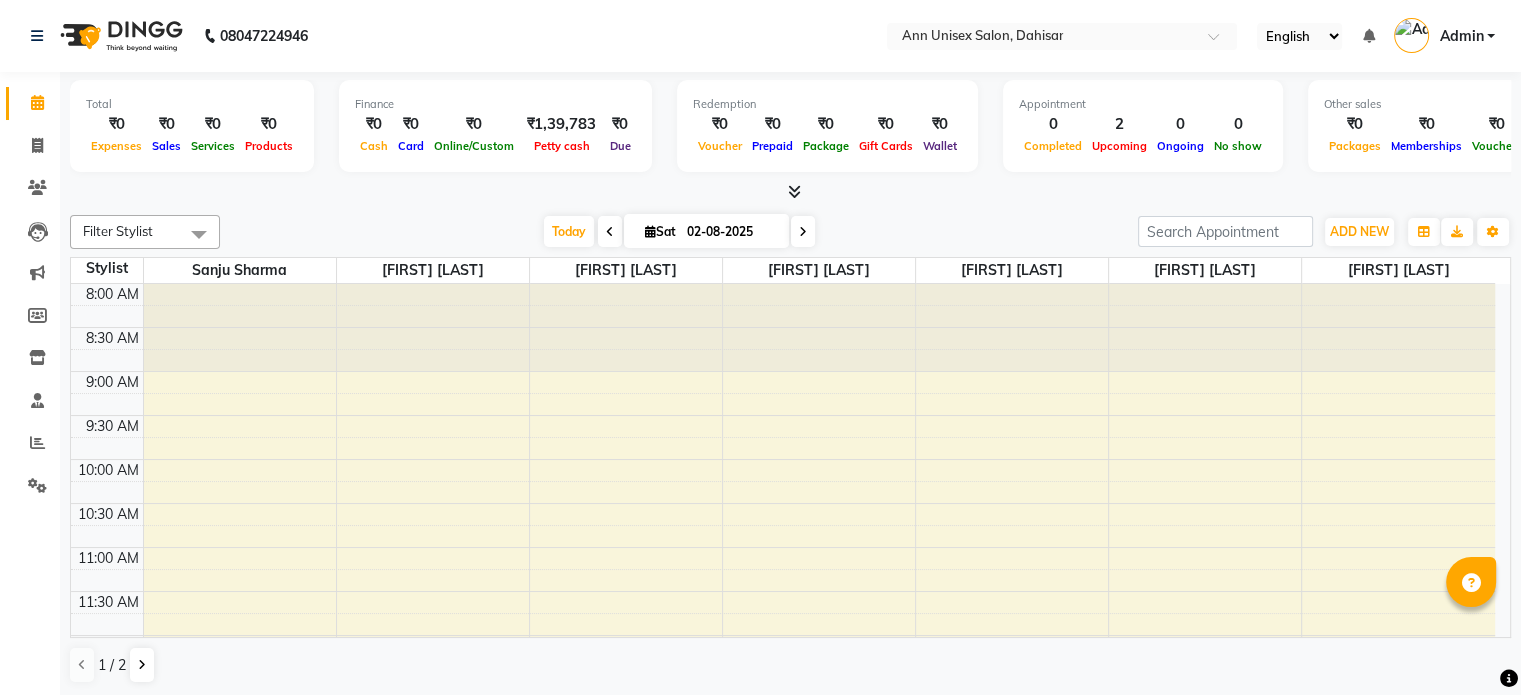 scroll, scrollTop: 0, scrollLeft: 0, axis: both 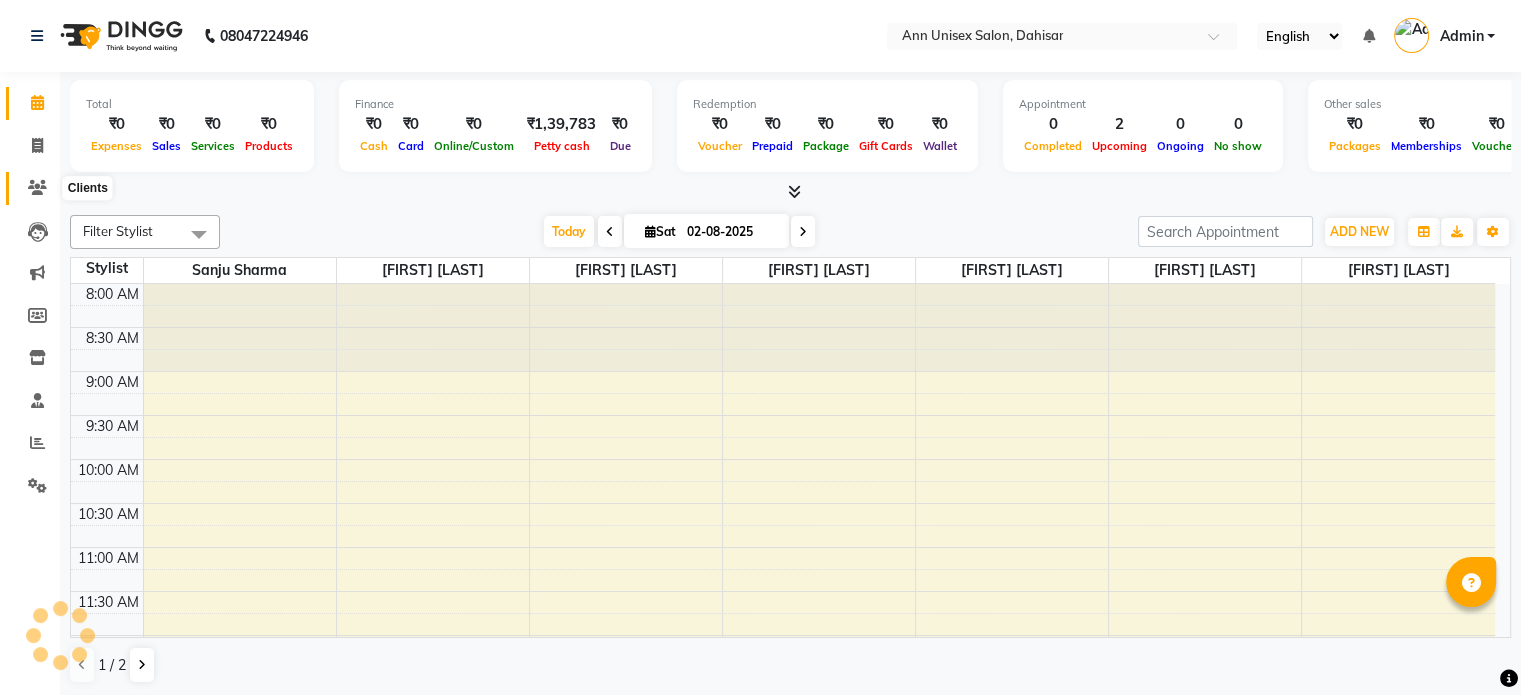 click 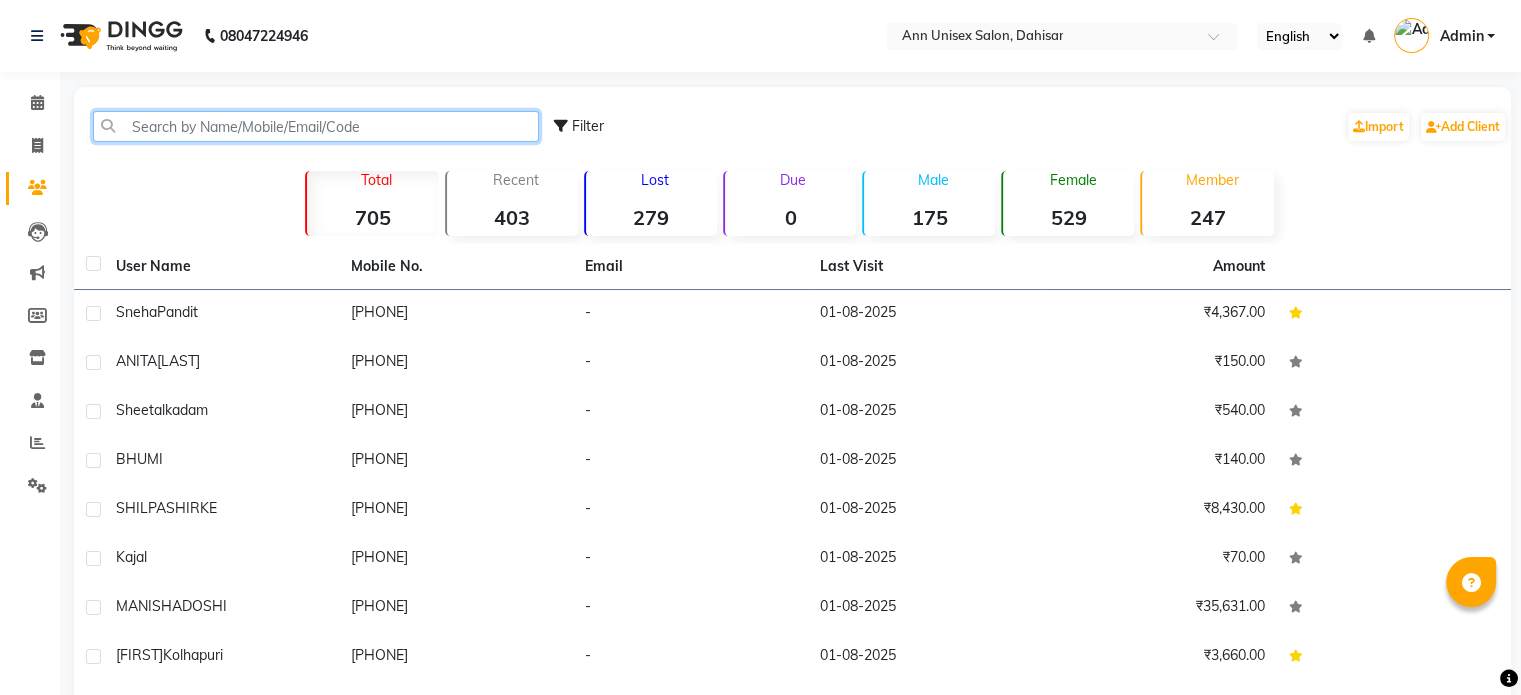 click 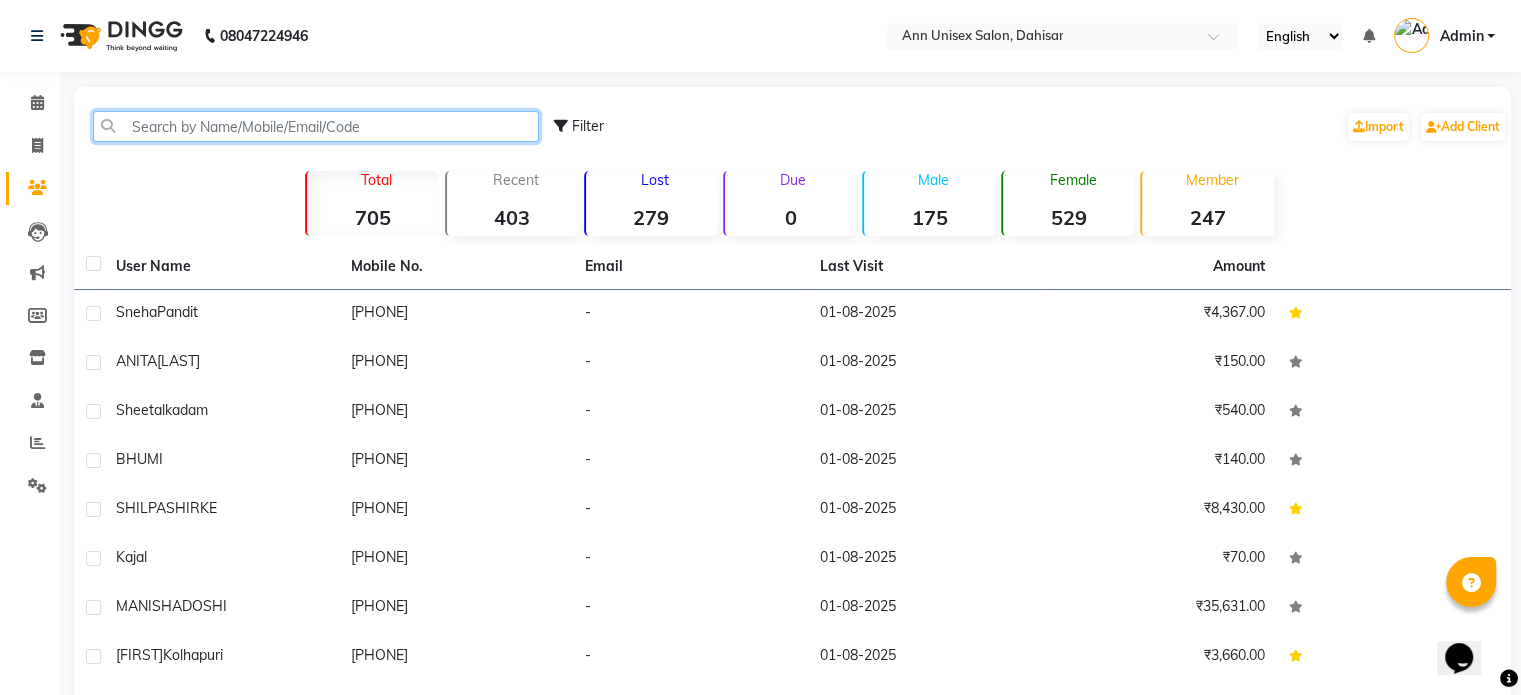 scroll, scrollTop: 0, scrollLeft: 0, axis: both 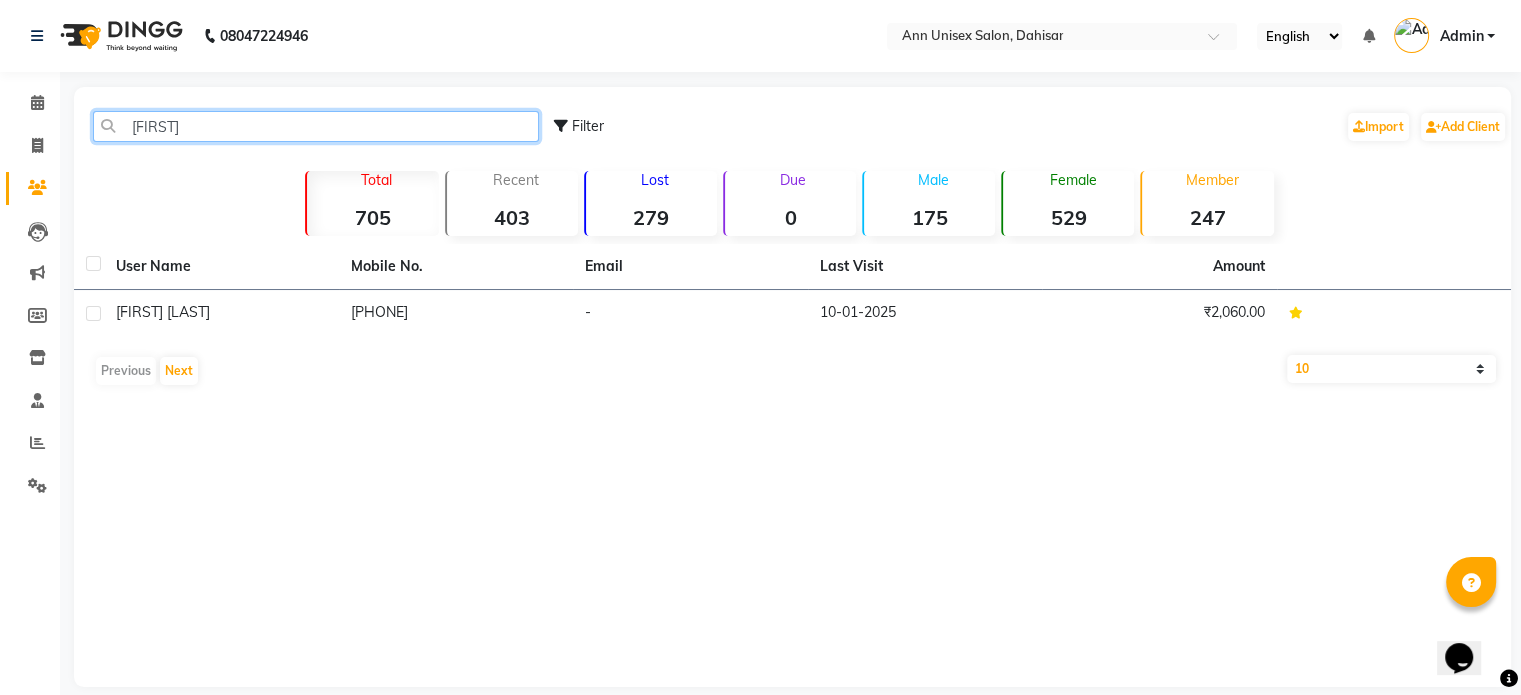 click on "[FIRST]" 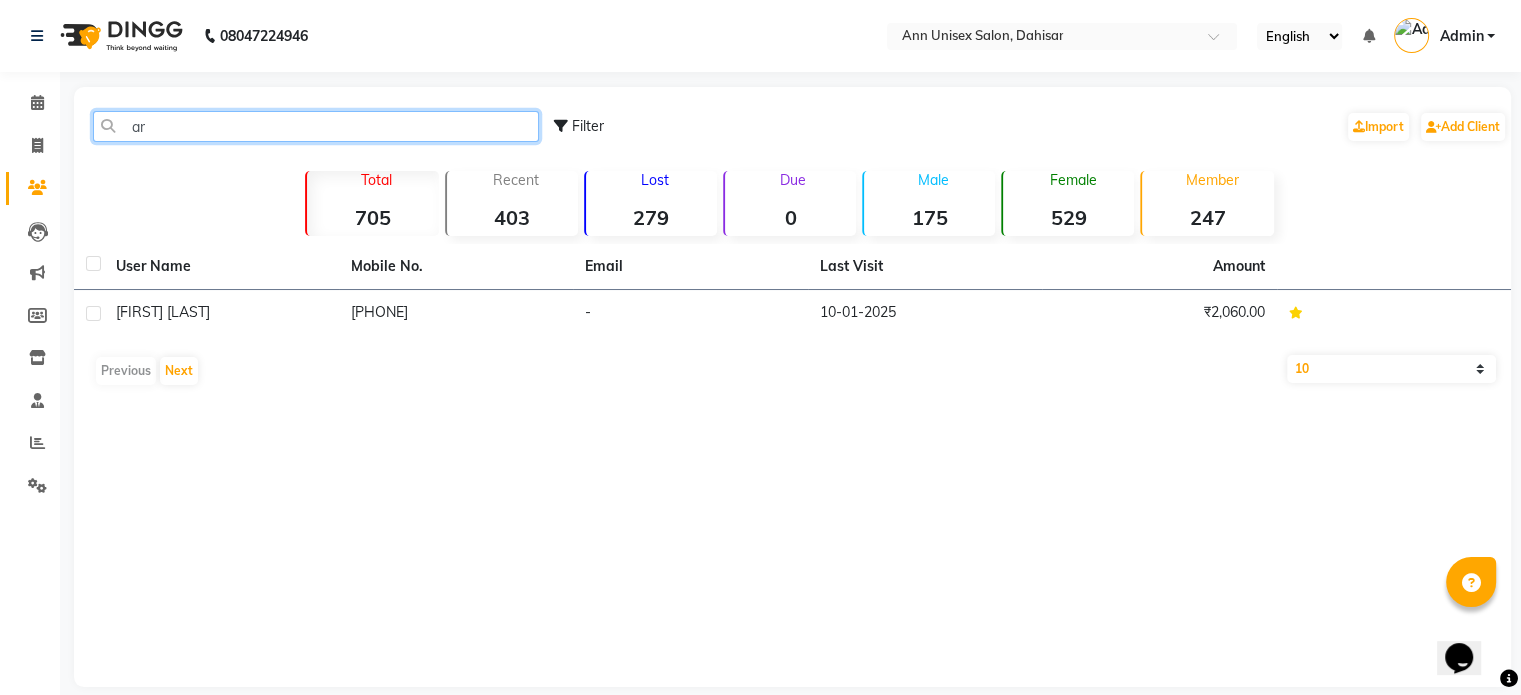 type on "a" 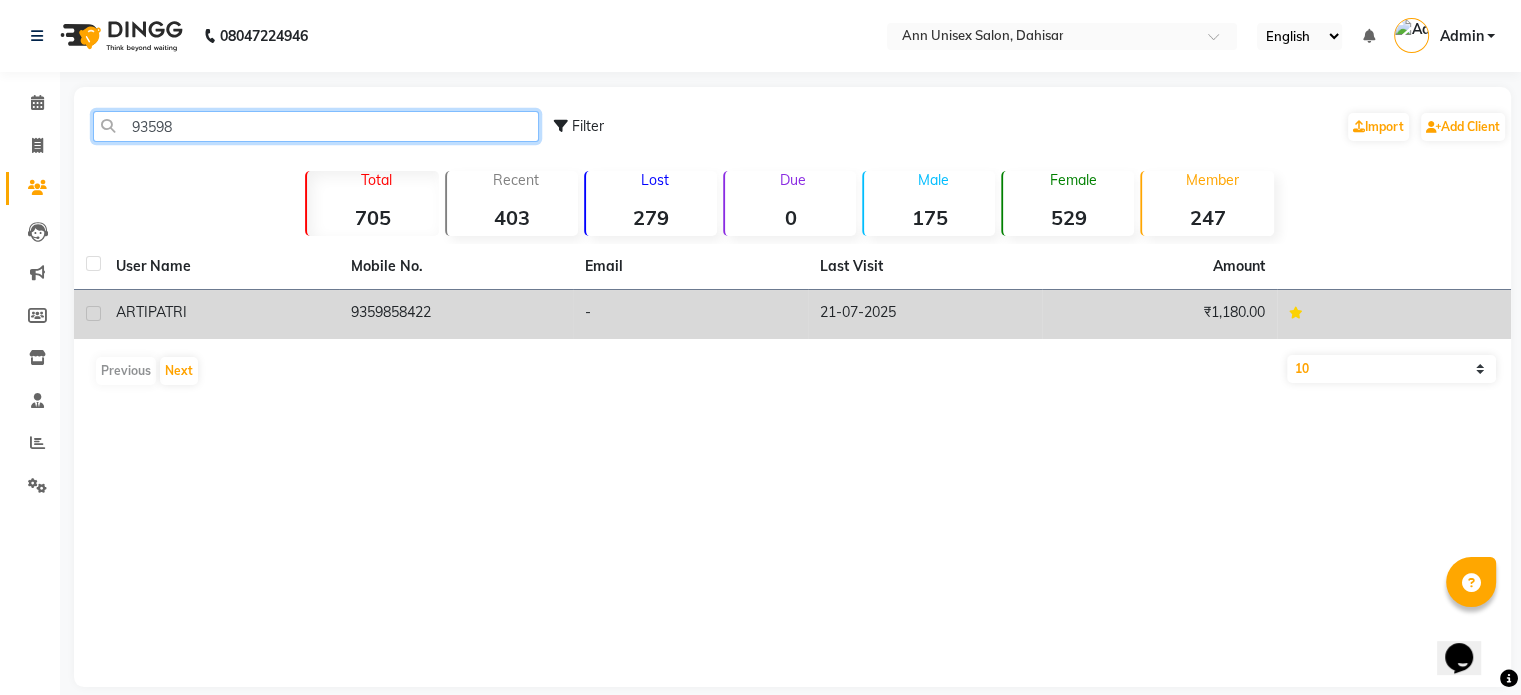 type on "93598" 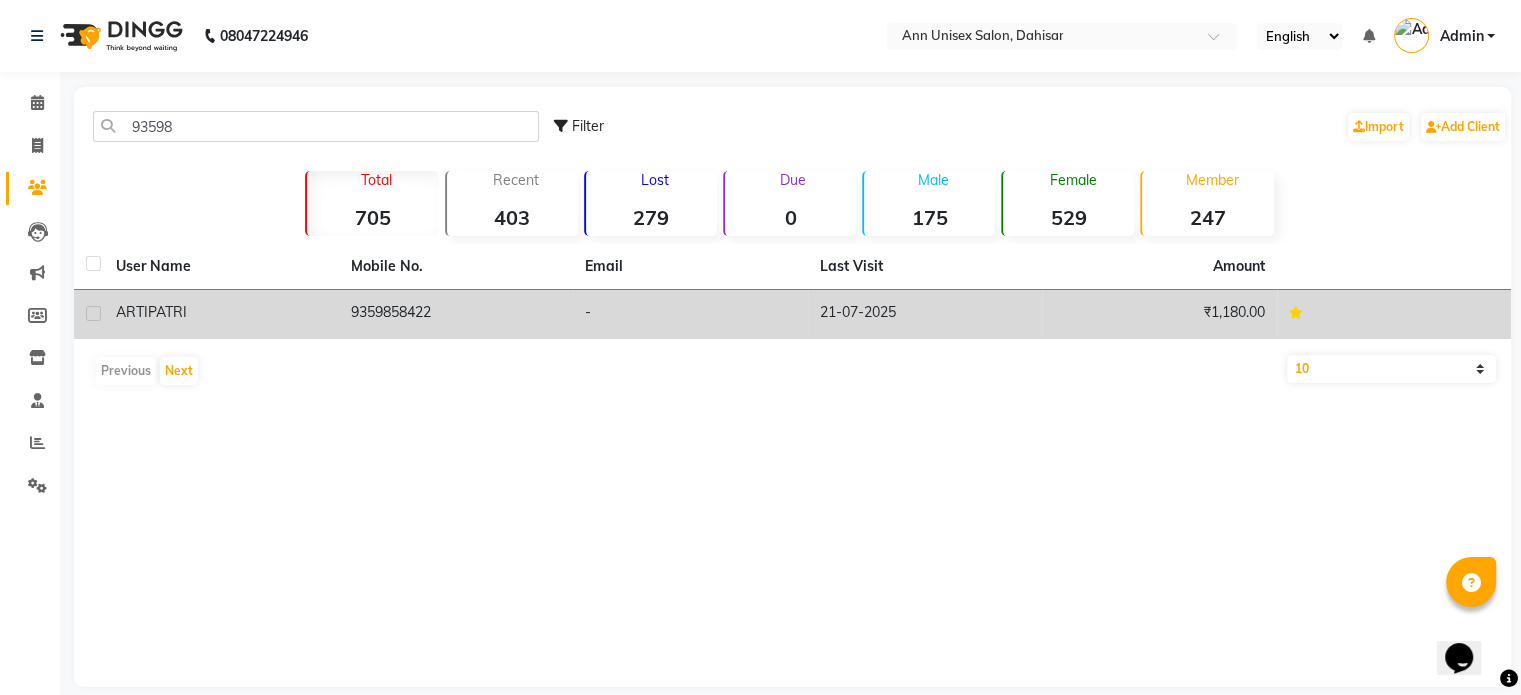 click on "[FIRST] [LAST]" 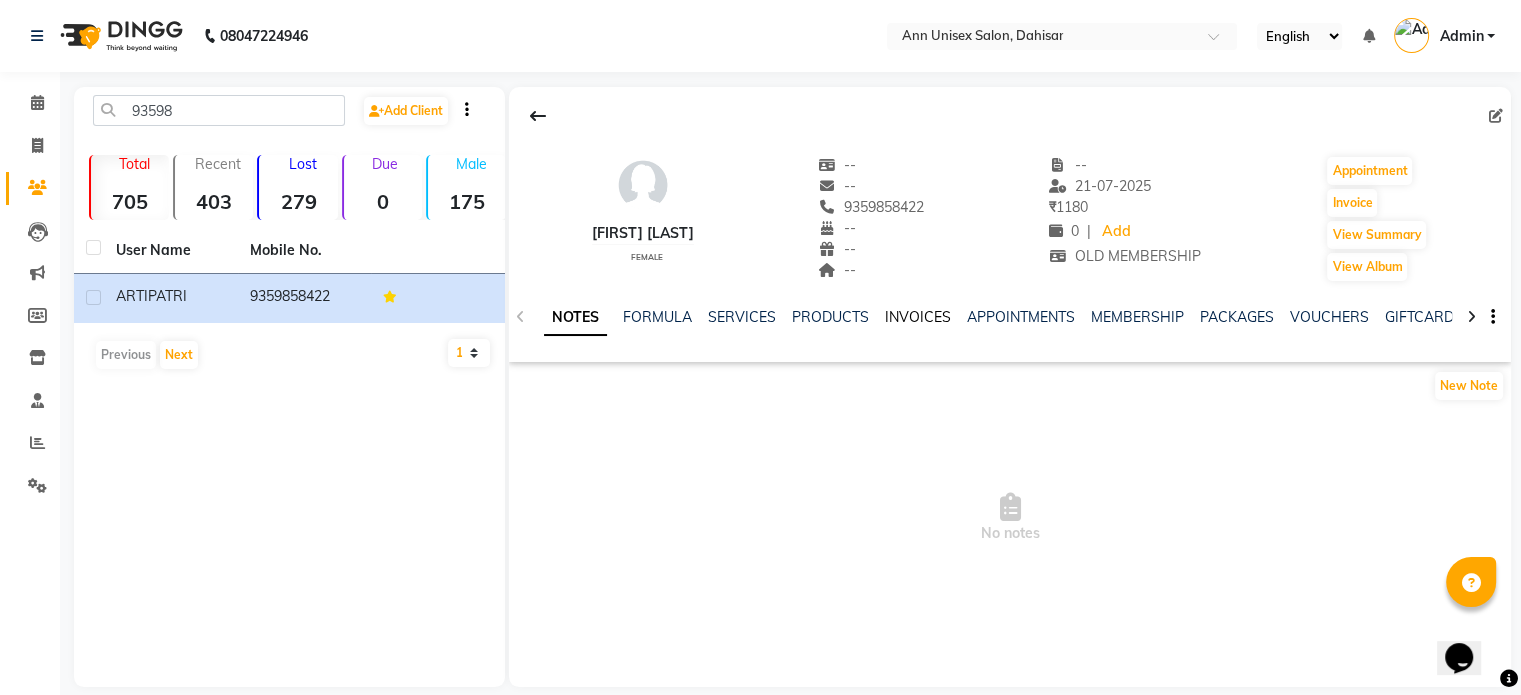 click on "INVOICES" 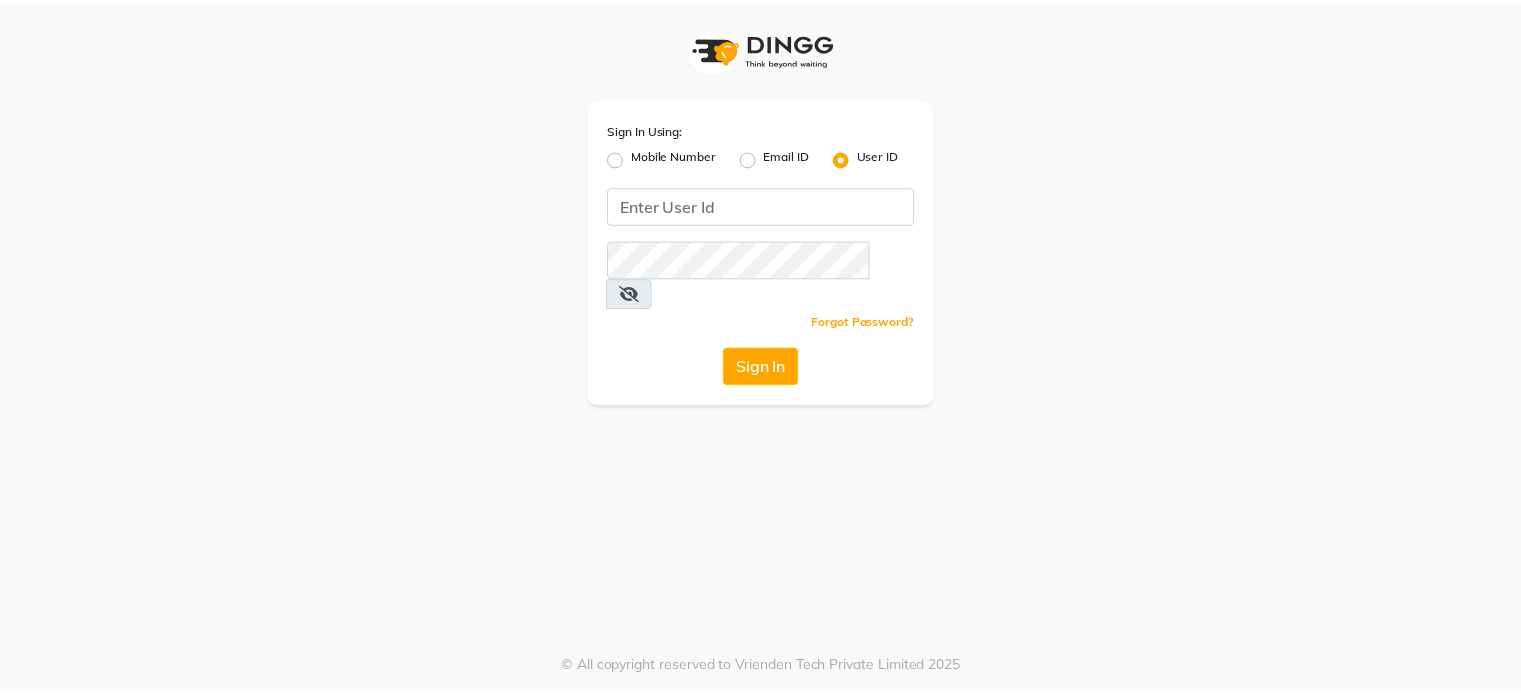 scroll, scrollTop: 0, scrollLeft: 0, axis: both 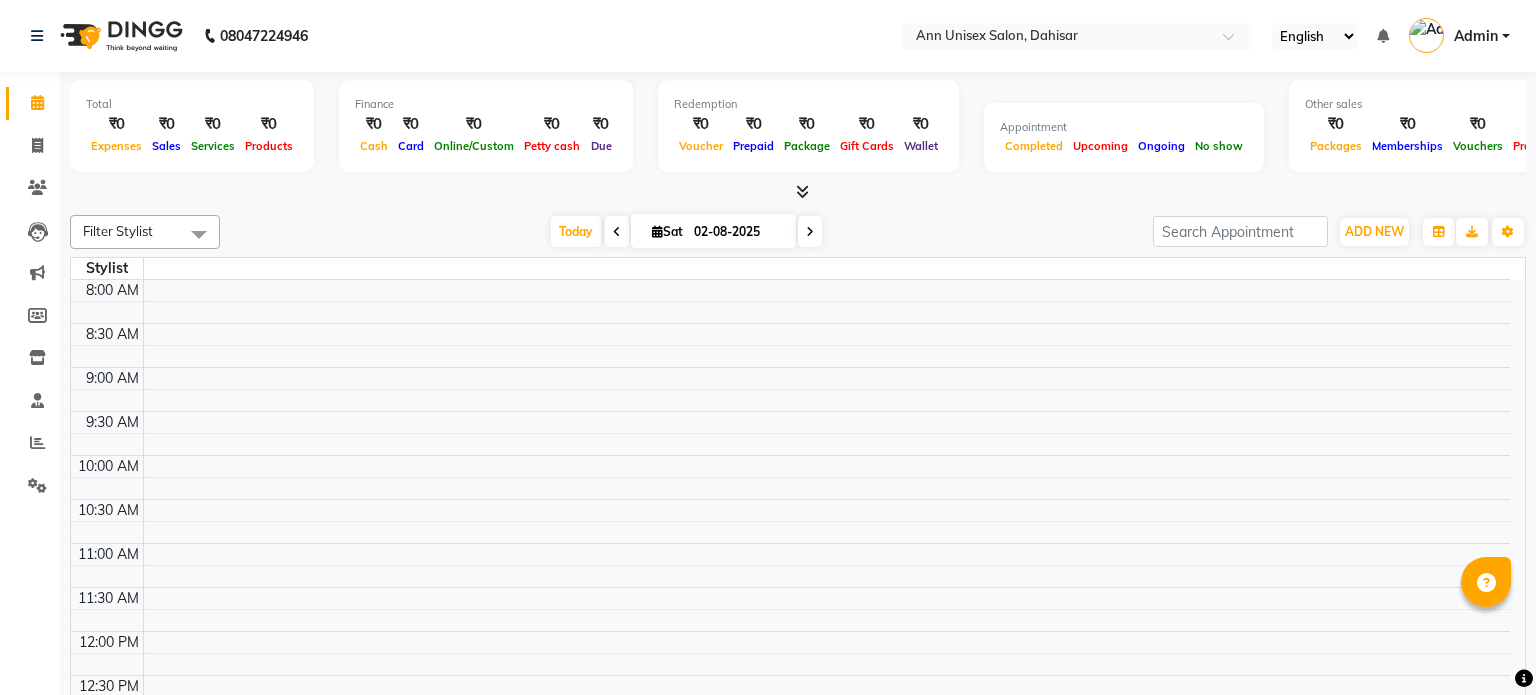 select on "en" 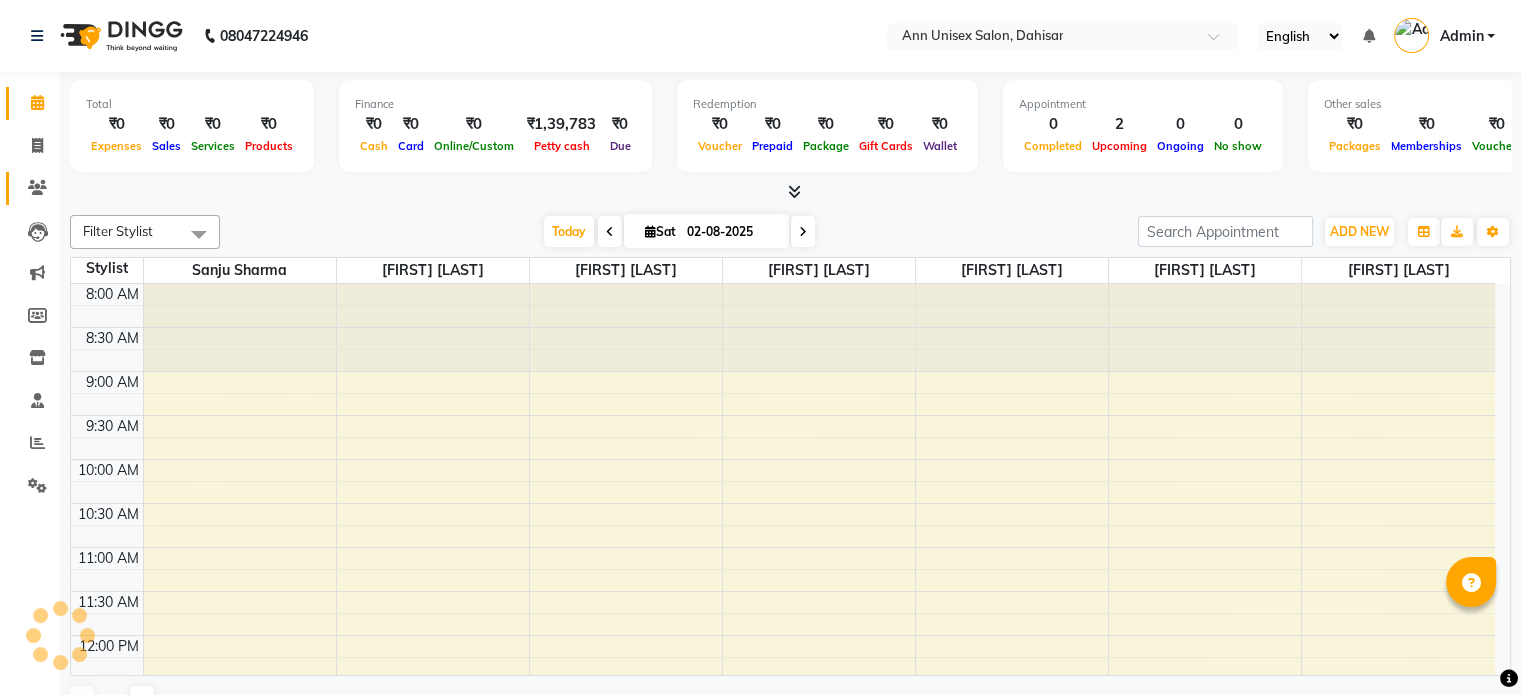 scroll, scrollTop: 0, scrollLeft: 0, axis: both 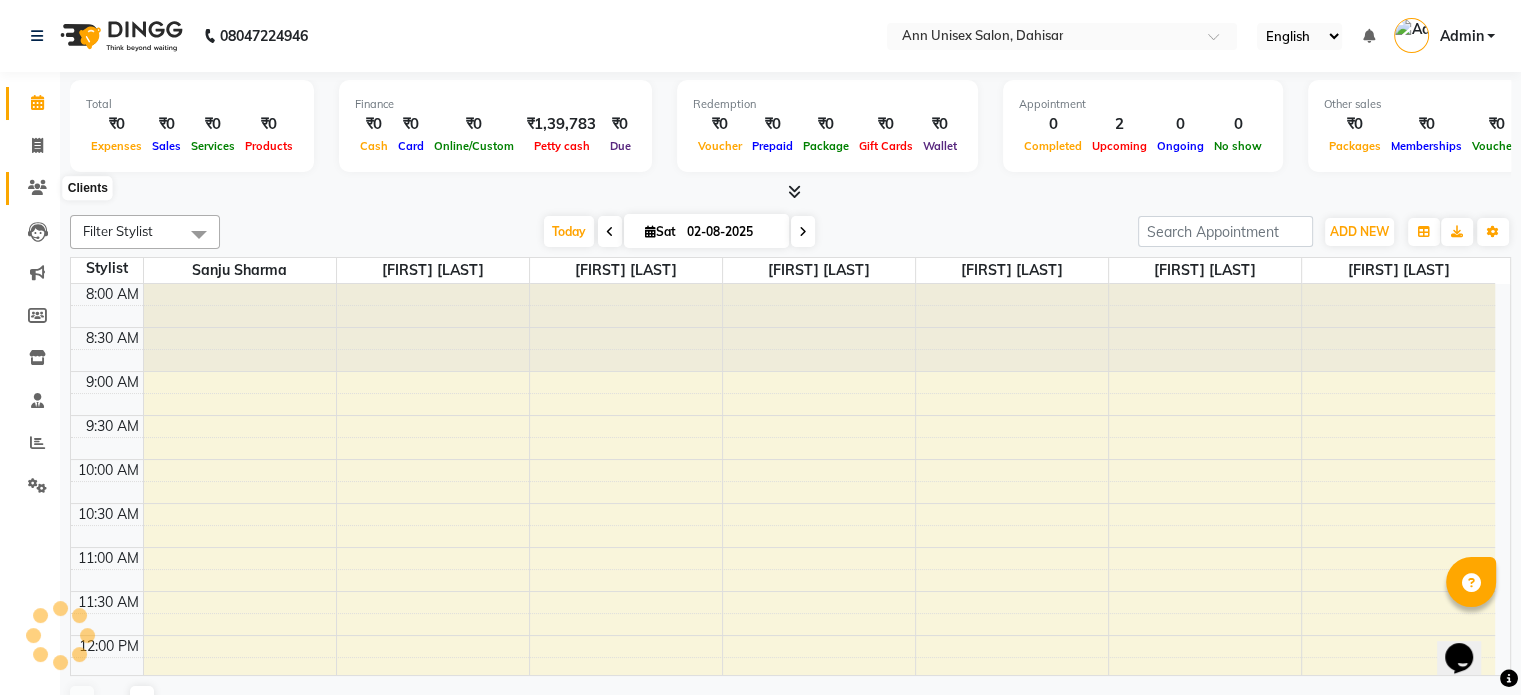 click 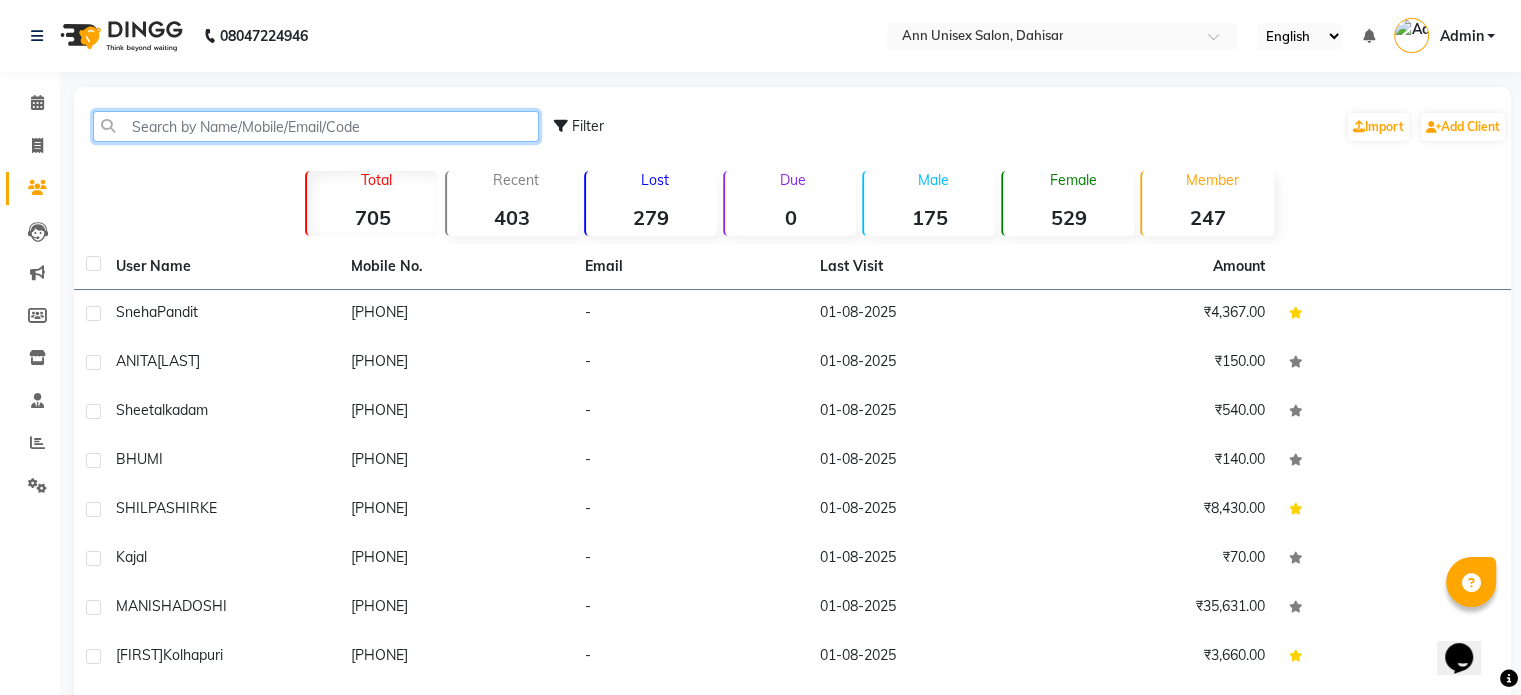 click 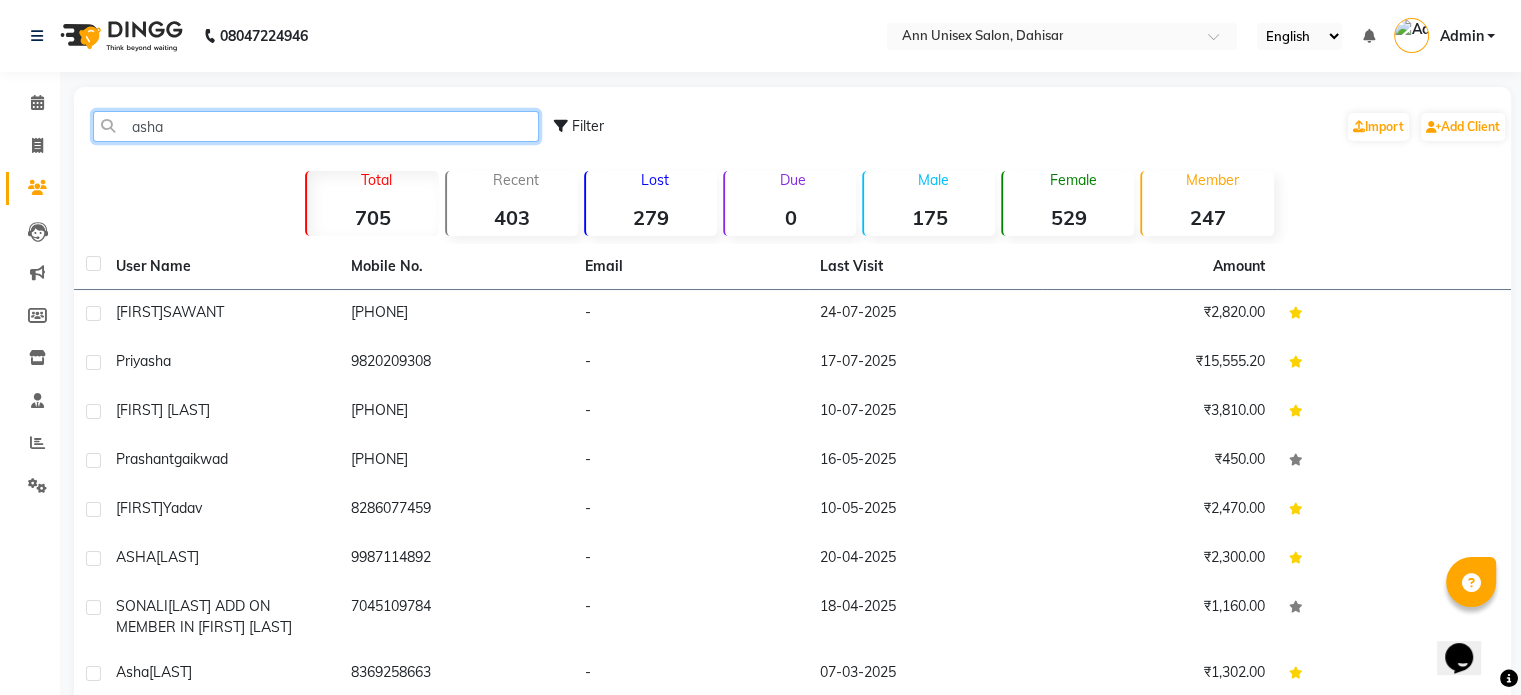 click on "asha" 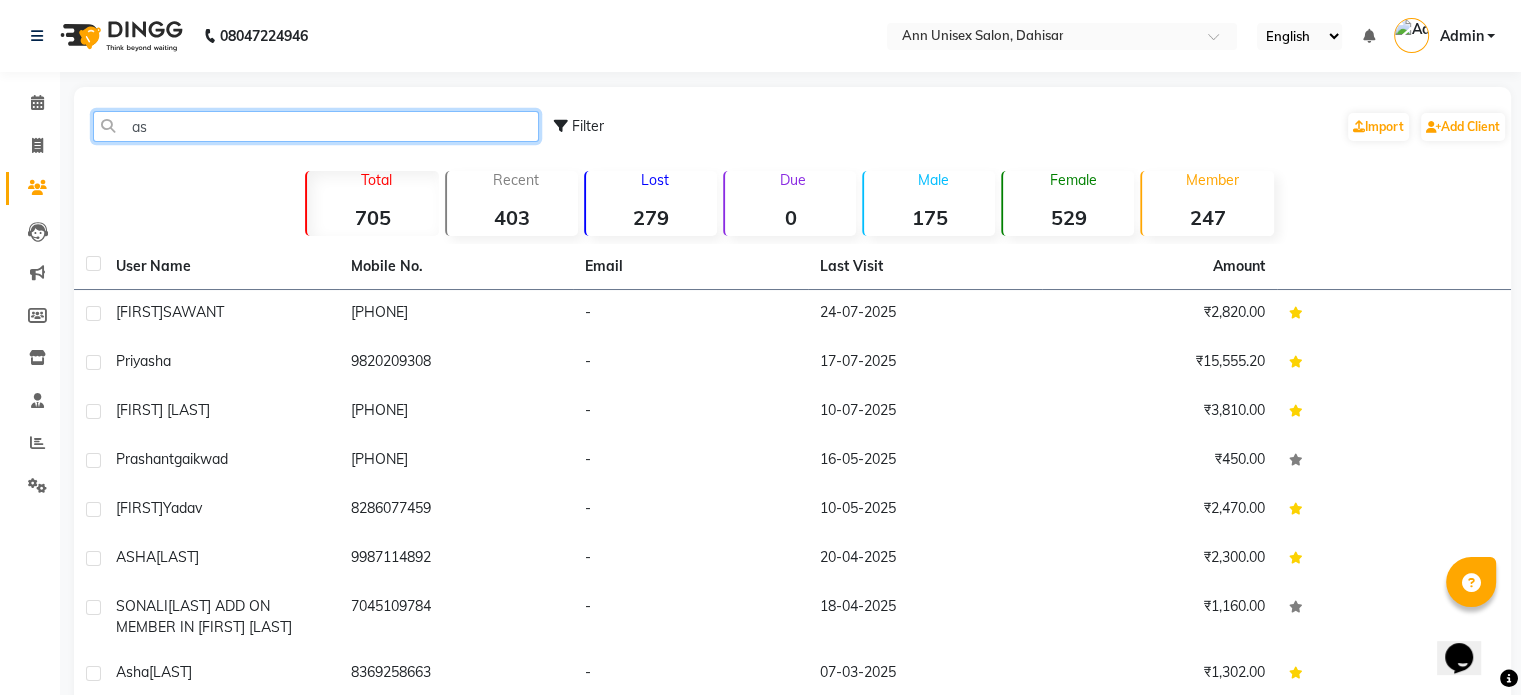 type on "a" 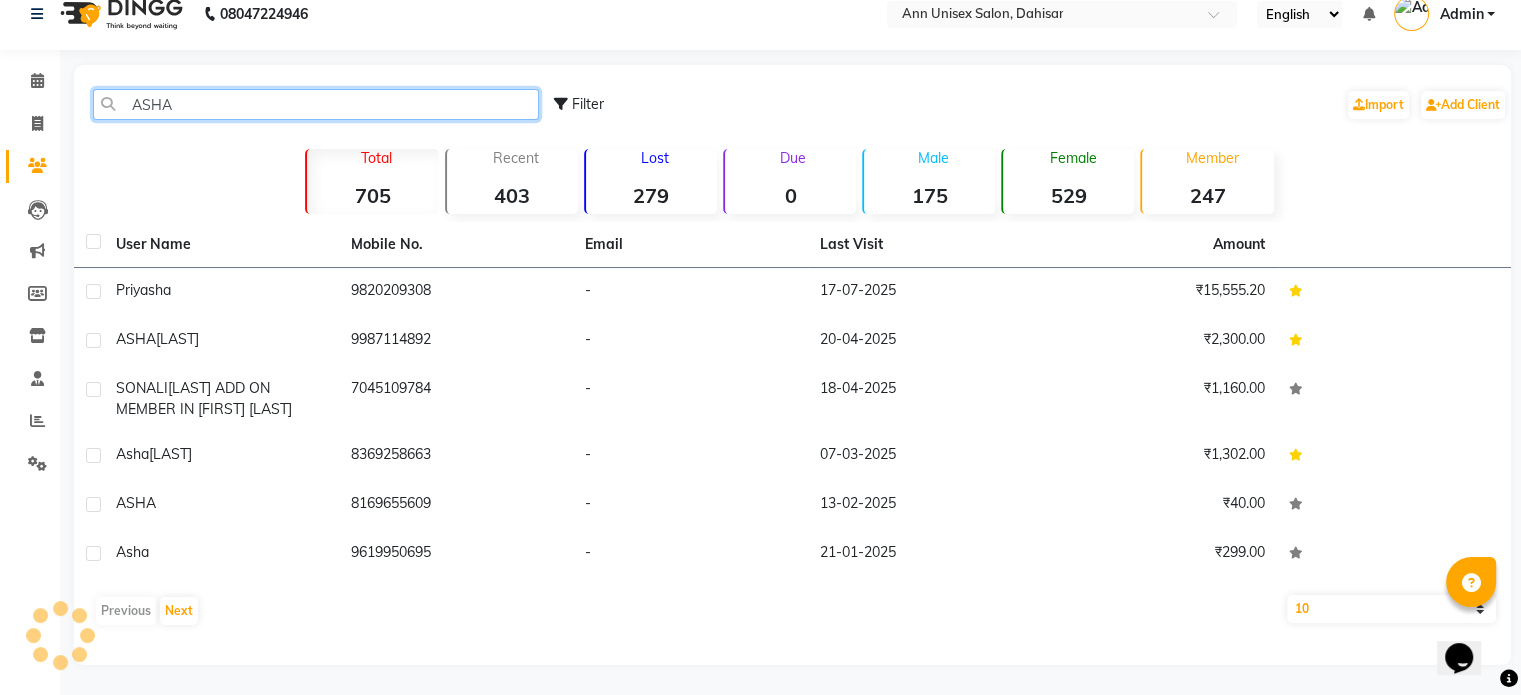 scroll, scrollTop: 21, scrollLeft: 0, axis: vertical 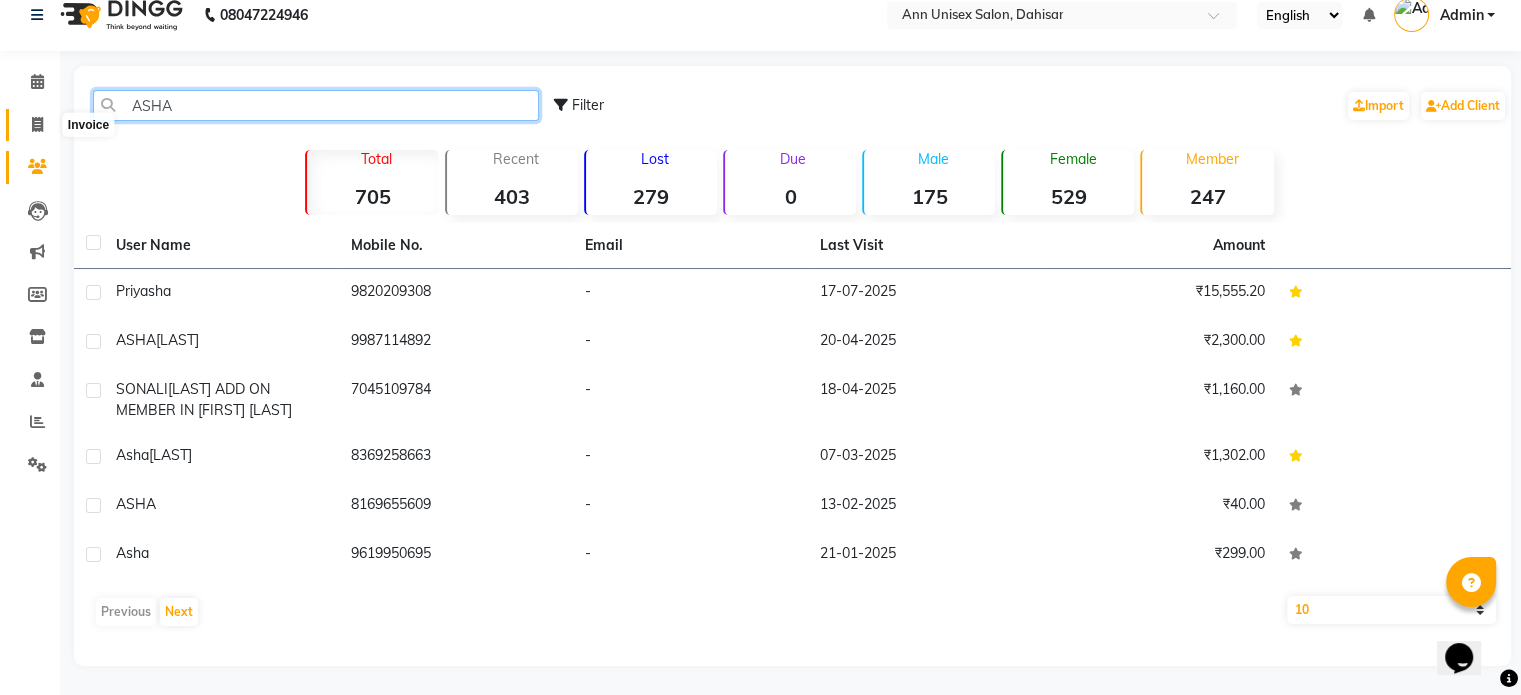 type on "ASHA" 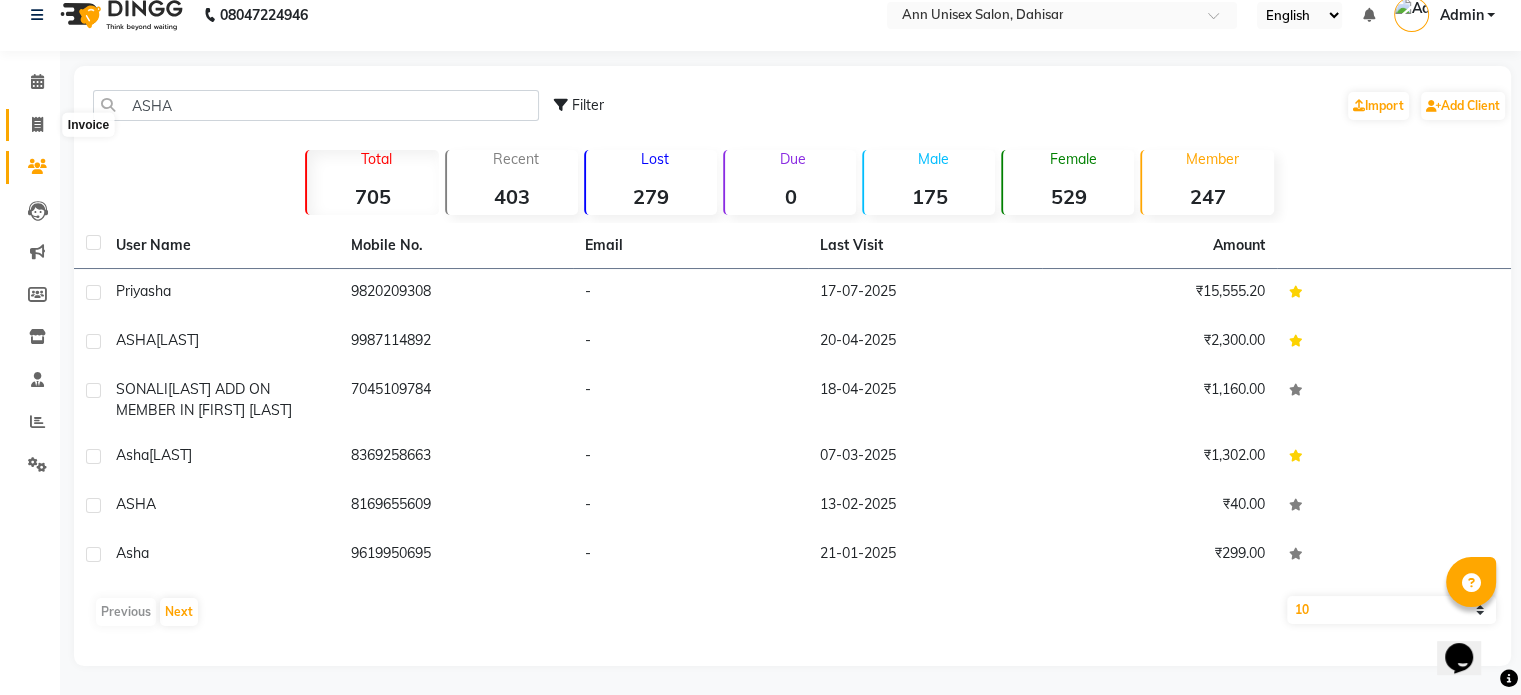 click 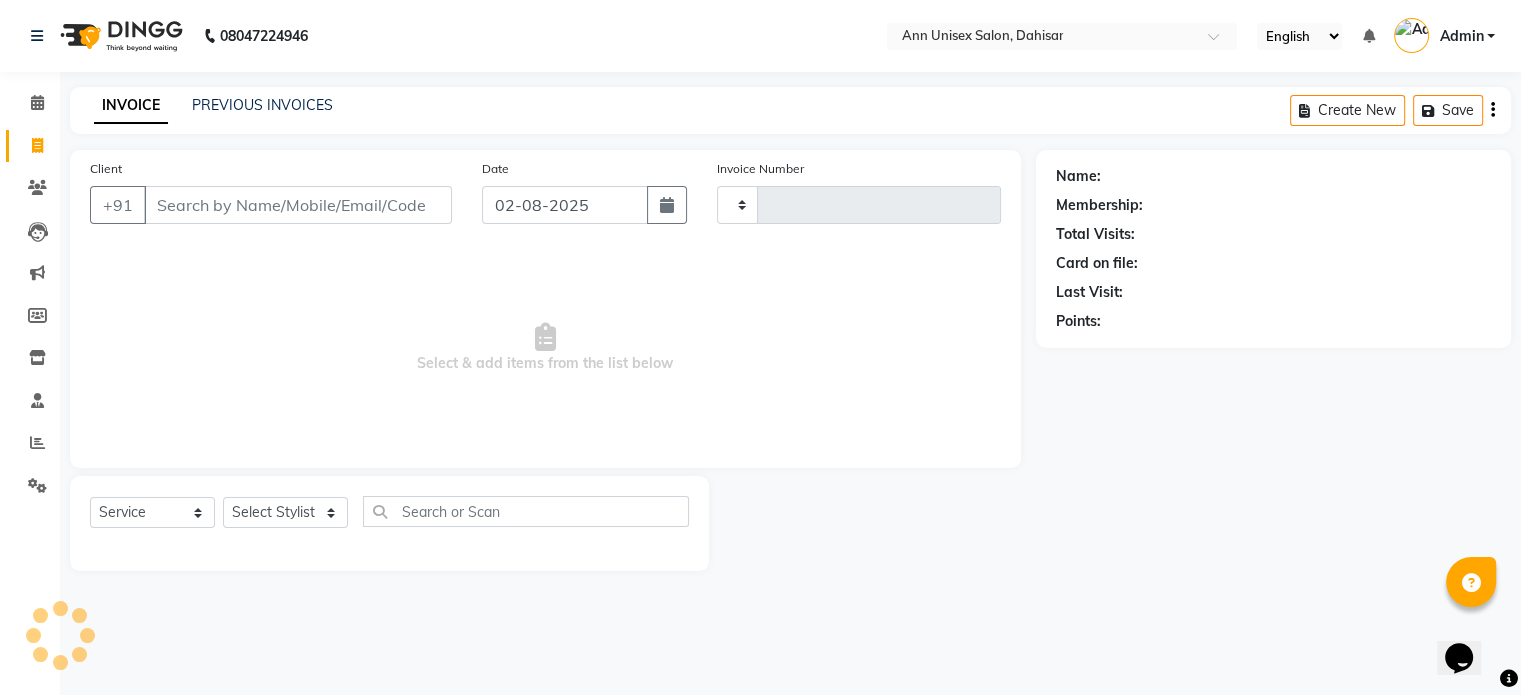scroll, scrollTop: 0, scrollLeft: 0, axis: both 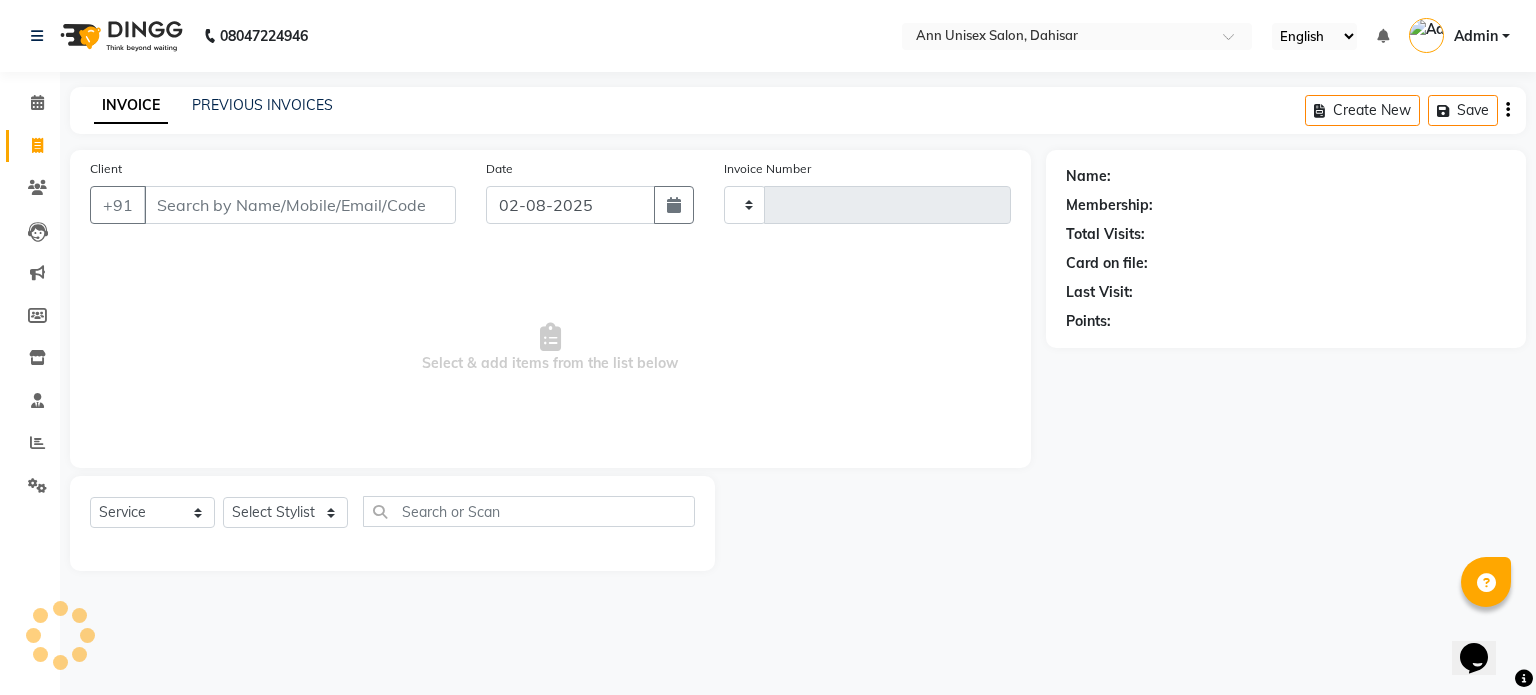 type on "1012" 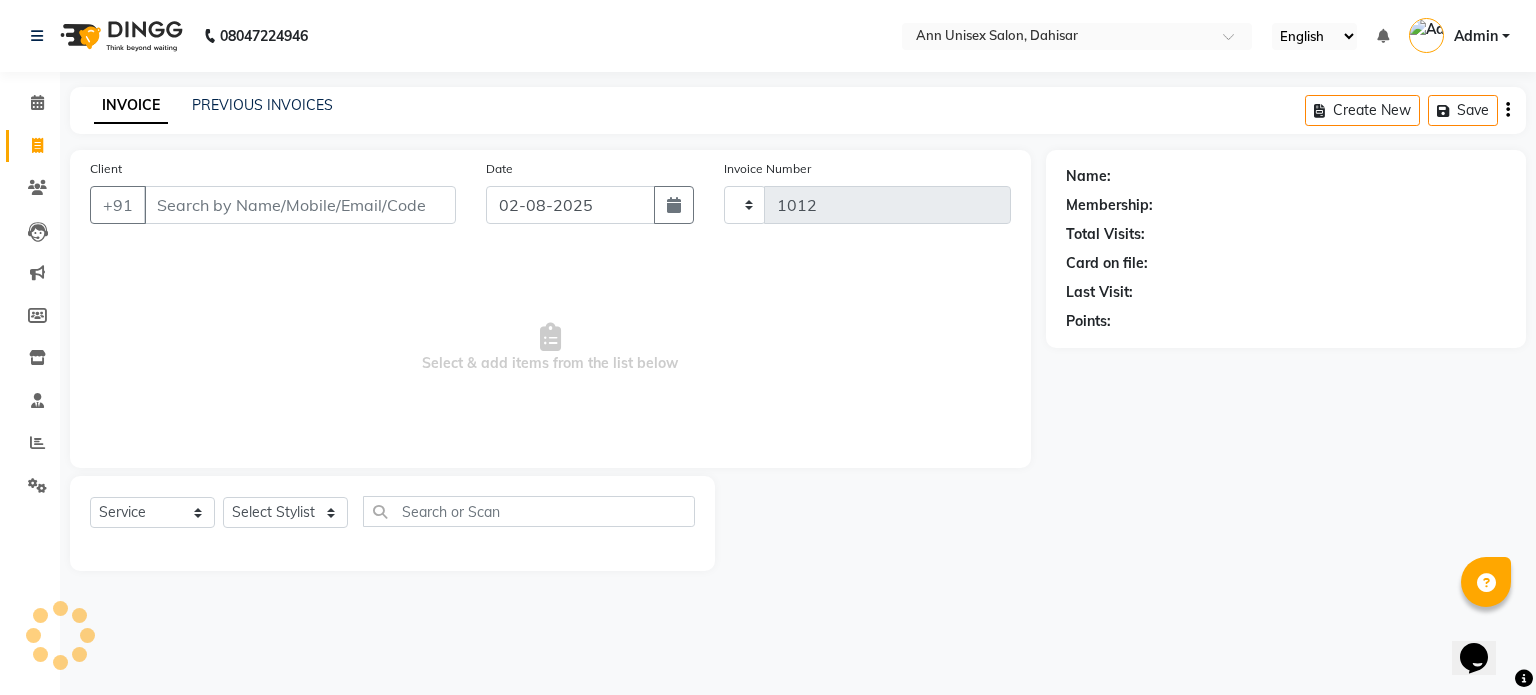 select on "7372" 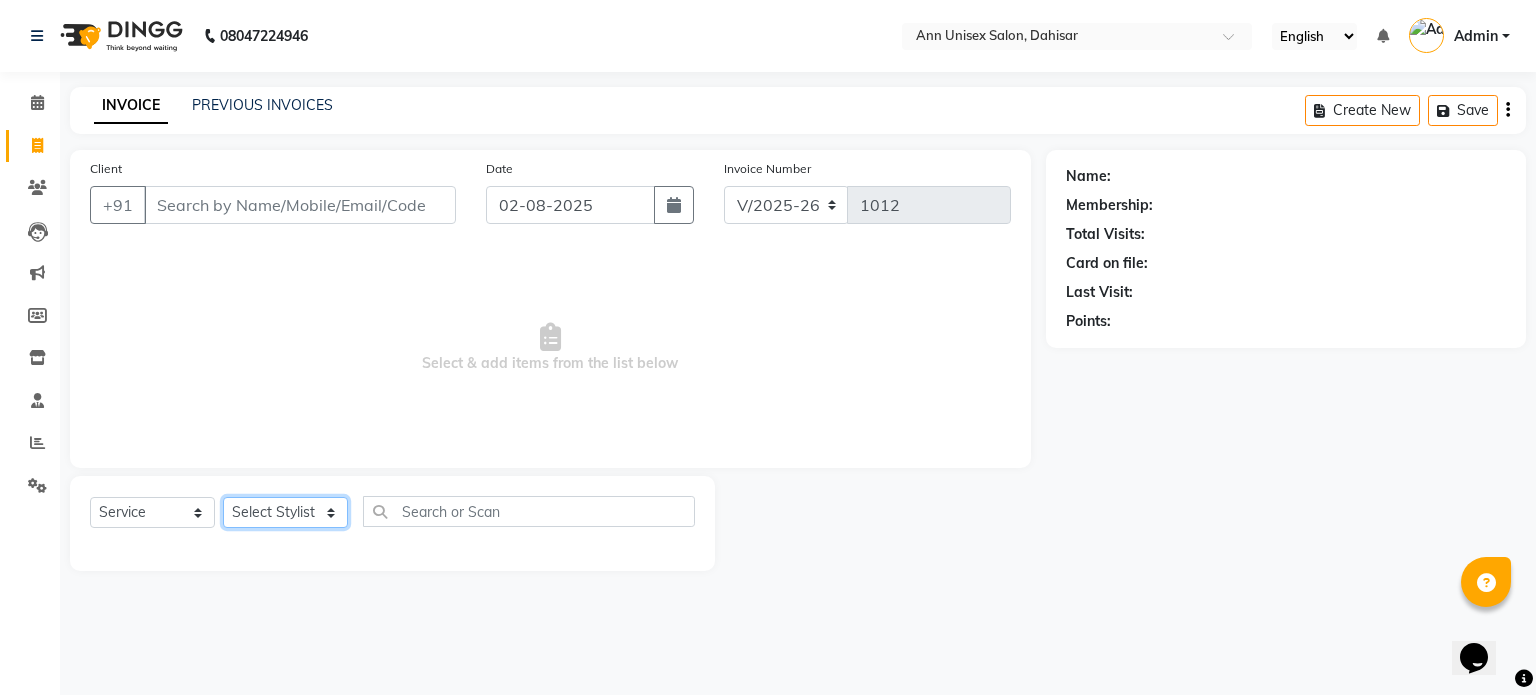 click on "Select Stylist Ankita Bagave Kasim salmani Manisha Doshi Pooja Jha RAHUL AHANKARE Rahul Thakur Sanju Sharma SHARUKH" 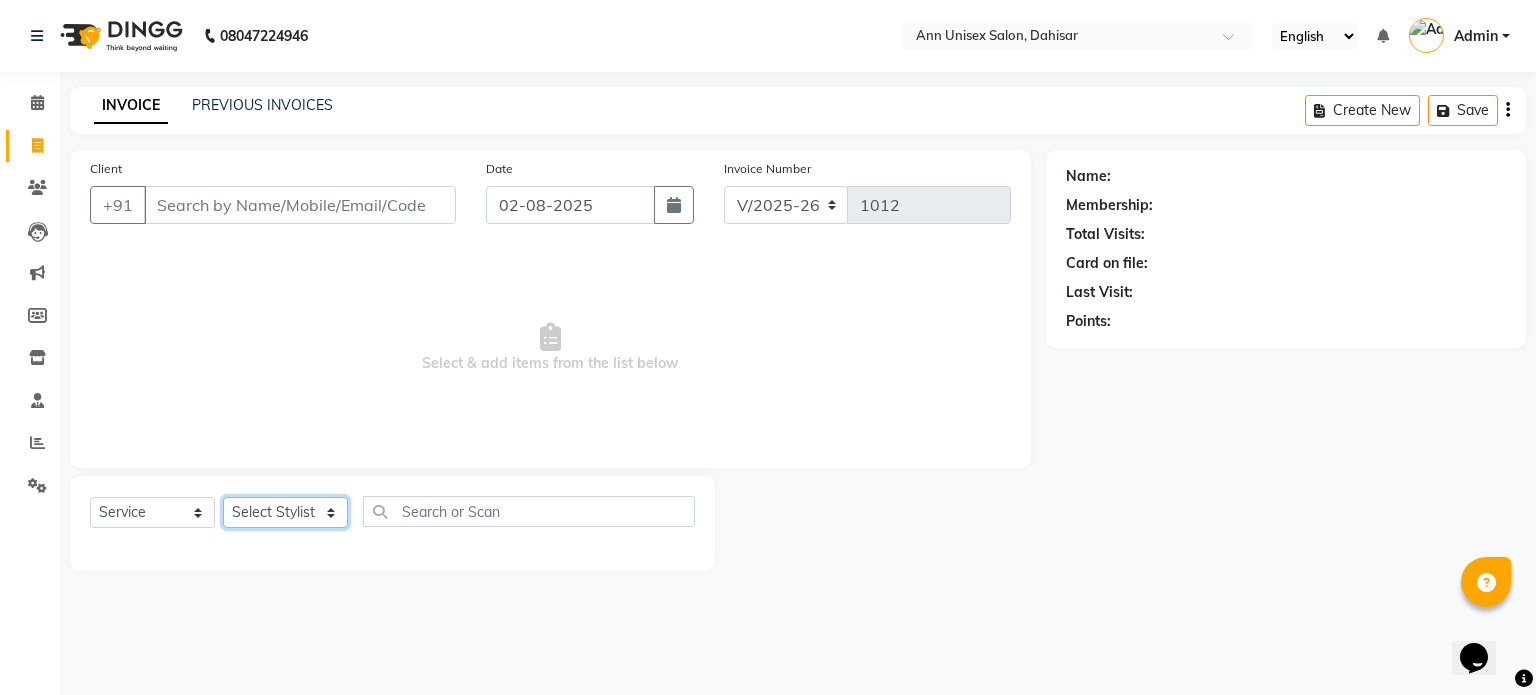 select on "64435" 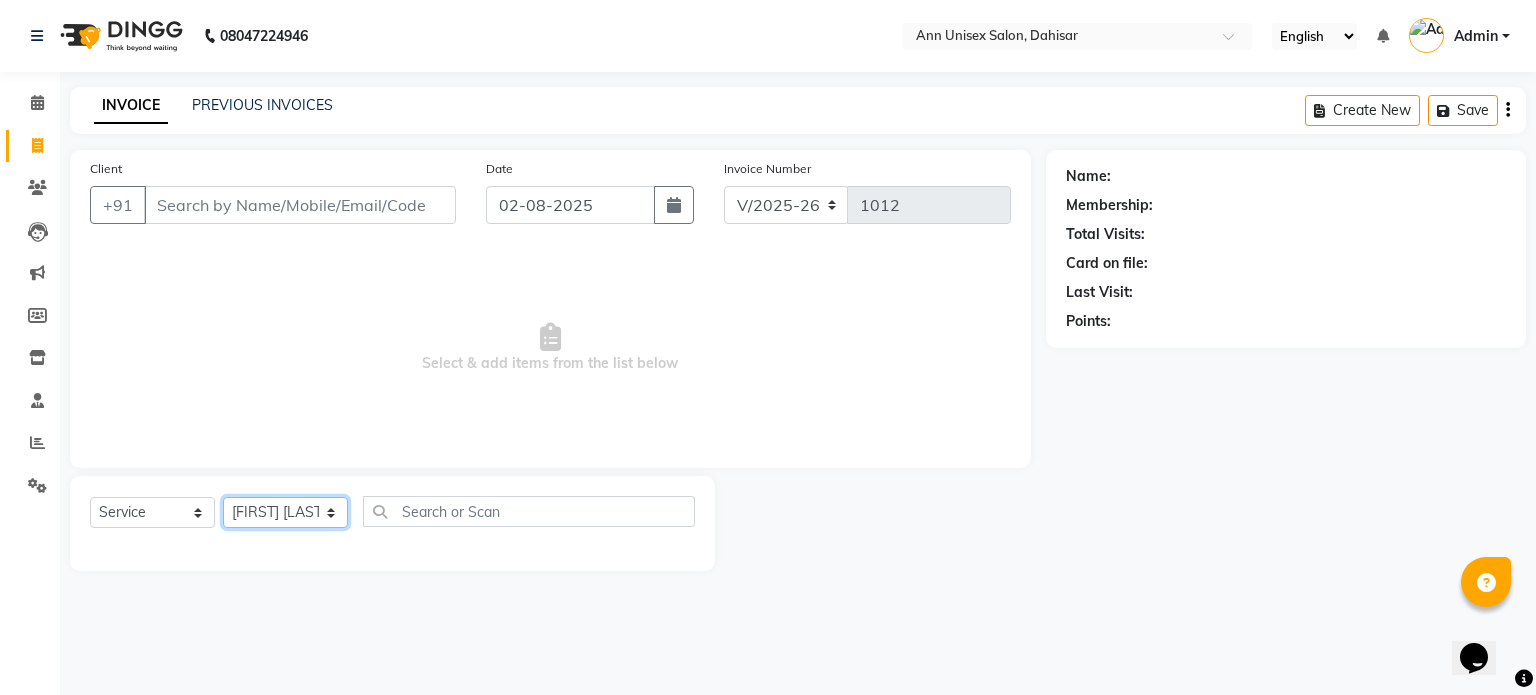 click on "Select Stylist Ankita Bagave Kasim salmani Manisha Doshi Pooja Jha RAHUL AHANKARE Rahul Thakur Sanju Sharma SHARUKH" 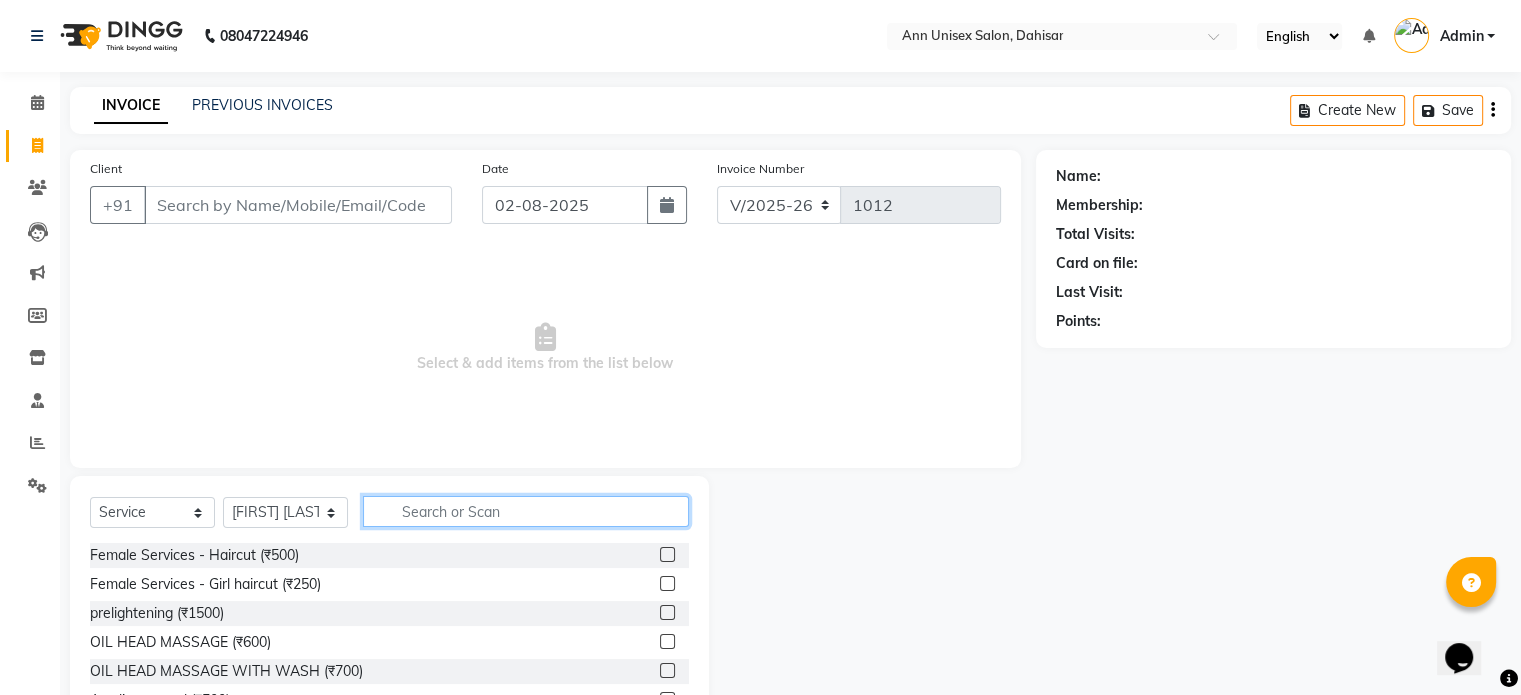 click 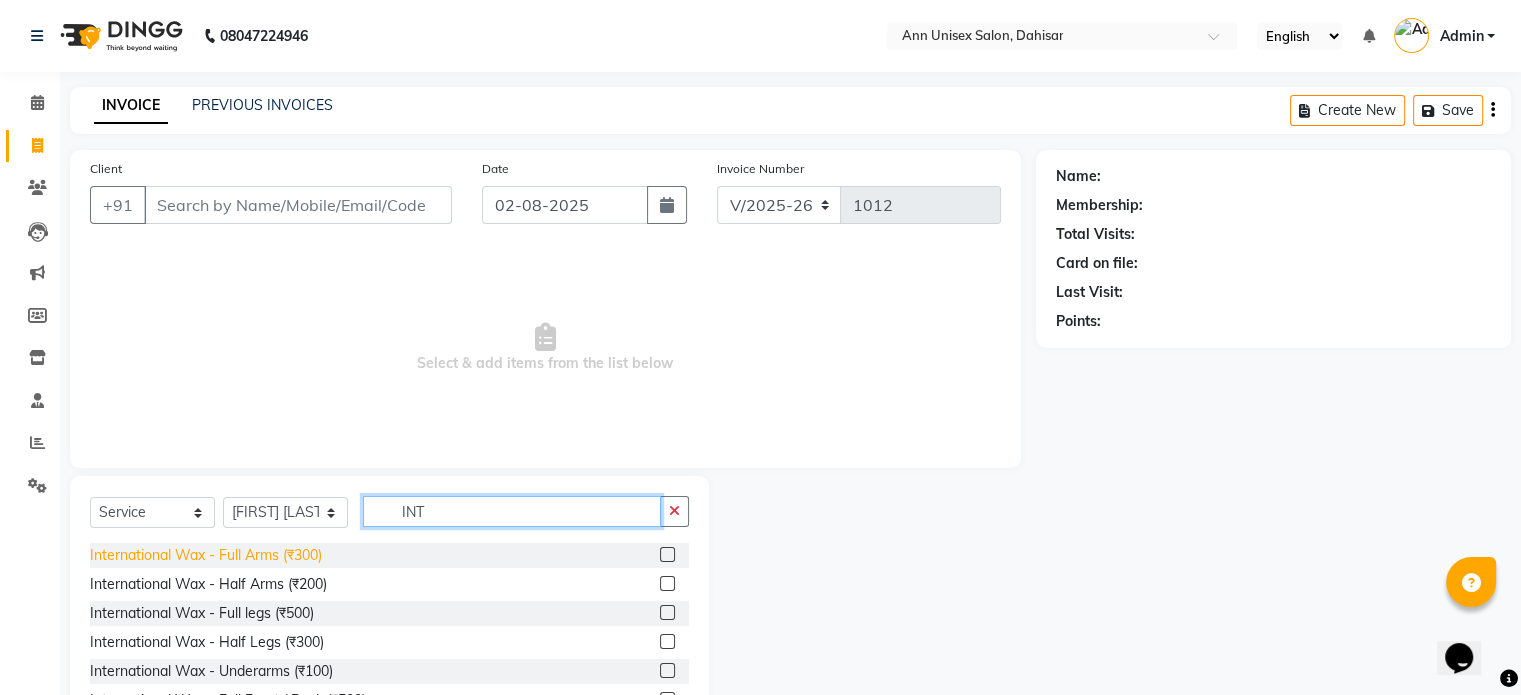type on "INT" 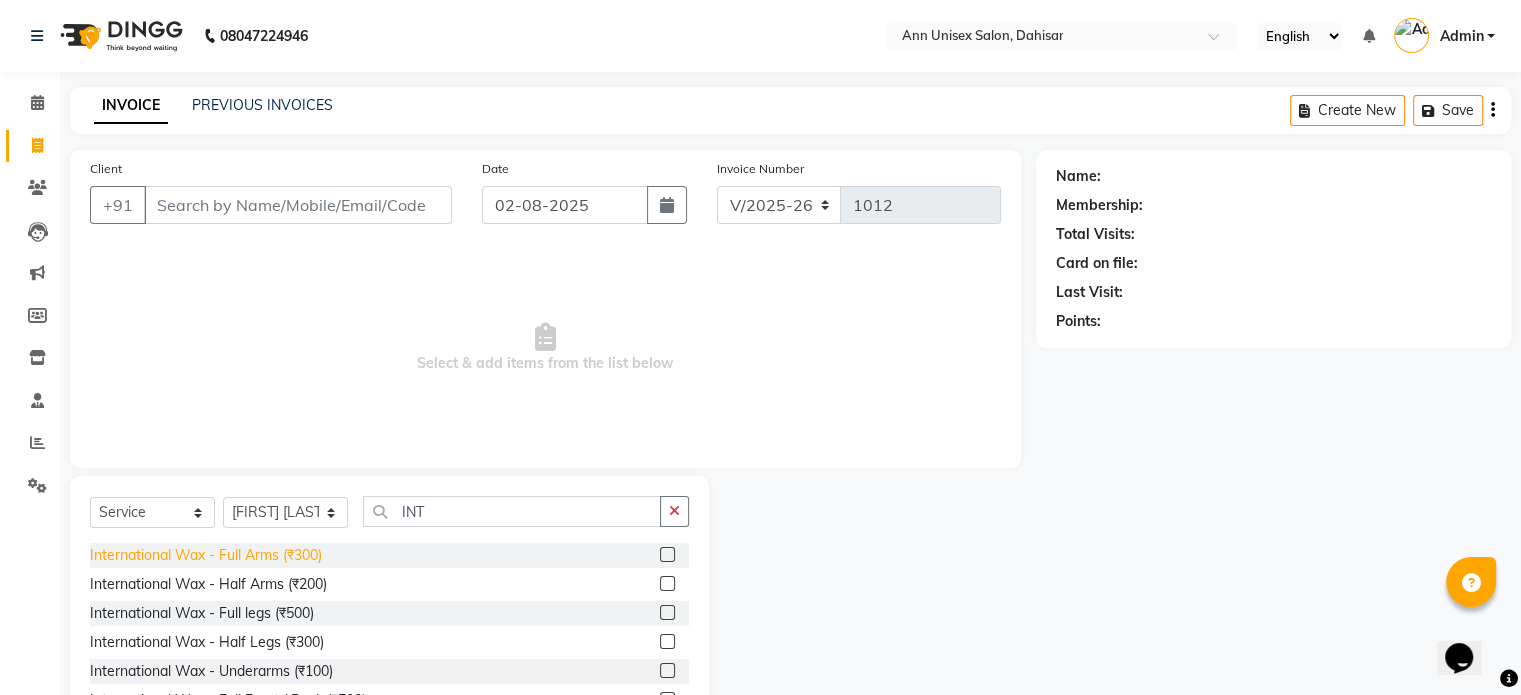 click on "International Wax - Full Arms (₹300)" 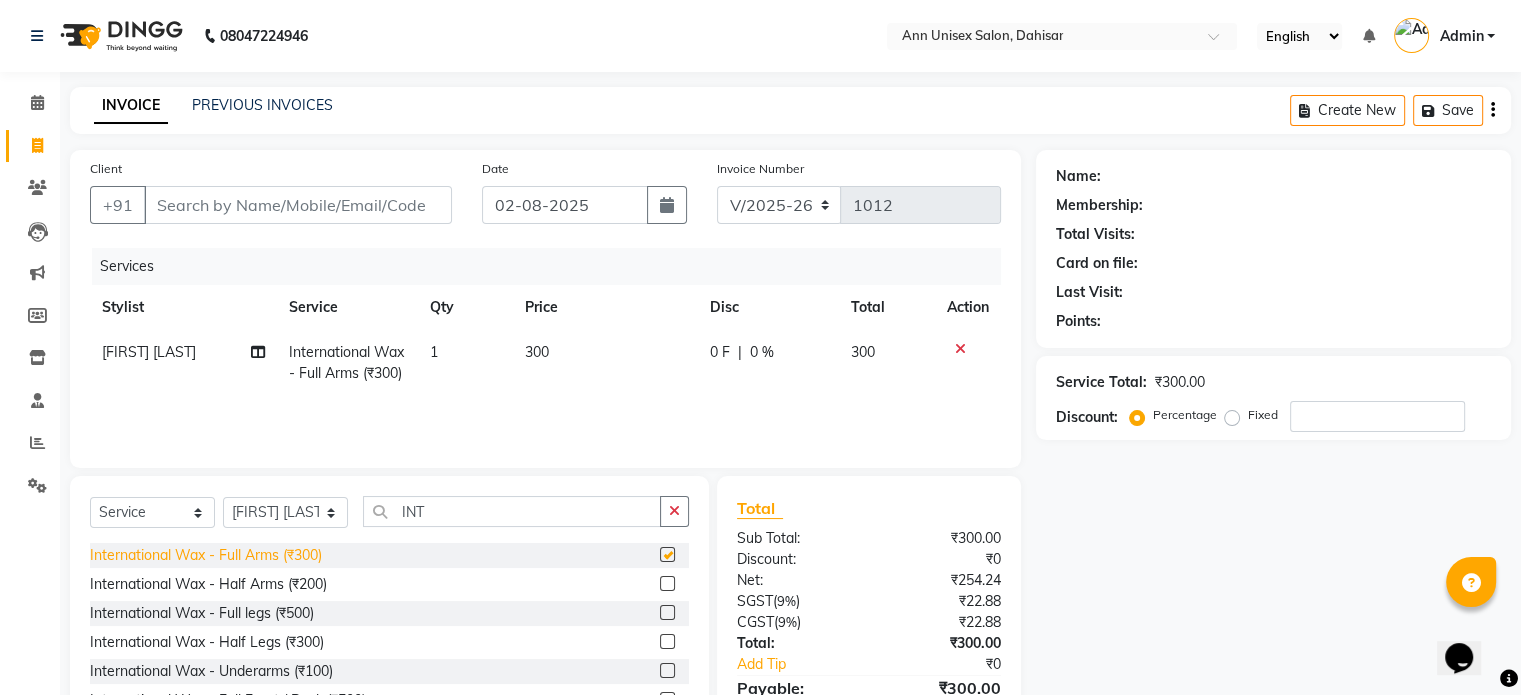 checkbox on "false" 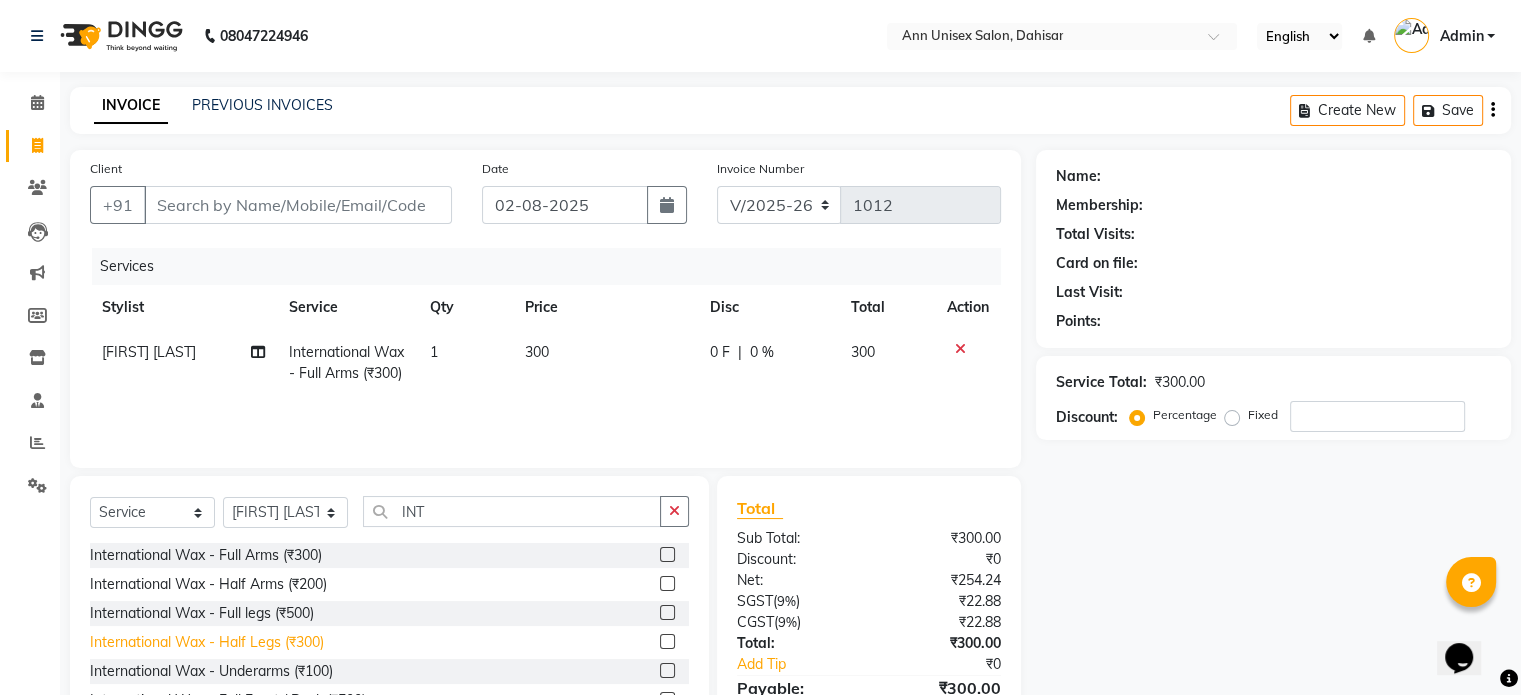 click on "International Wax - Half Legs (₹300)" 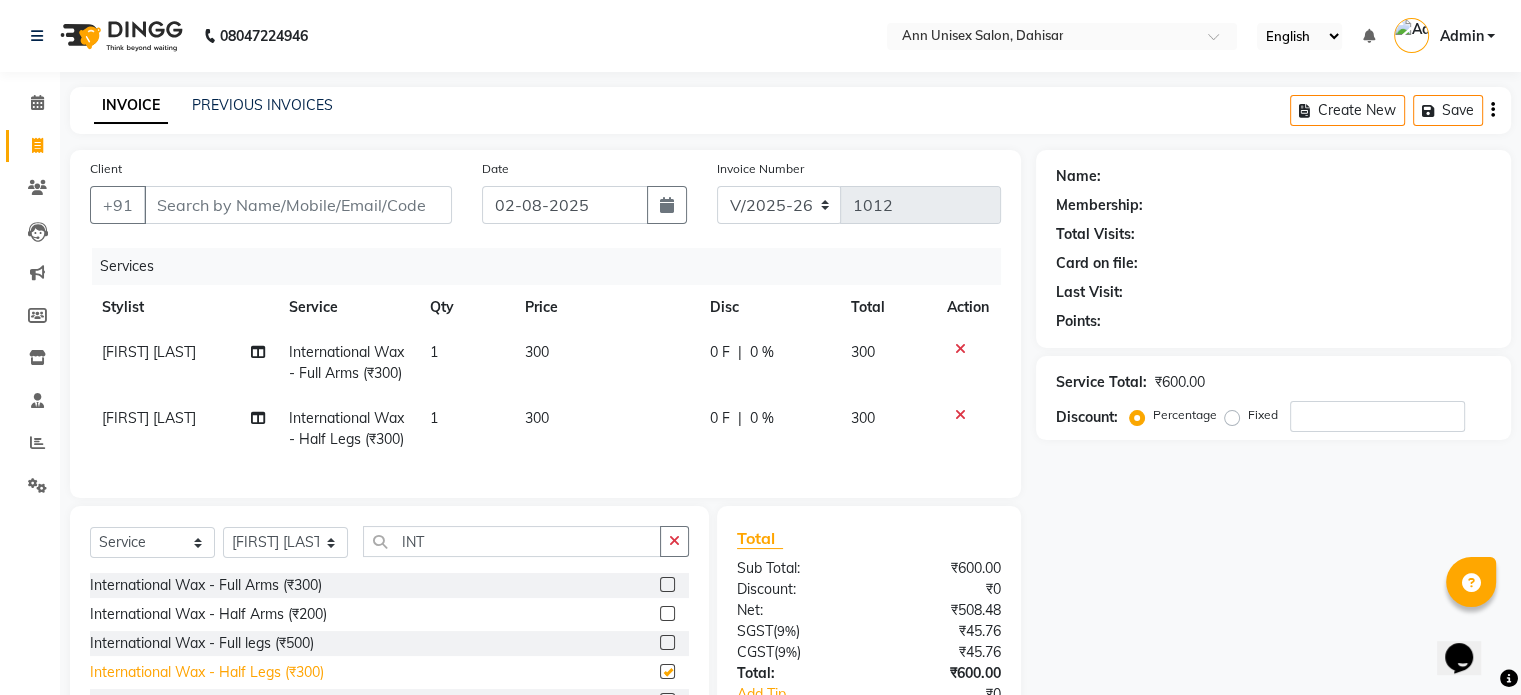 checkbox on "false" 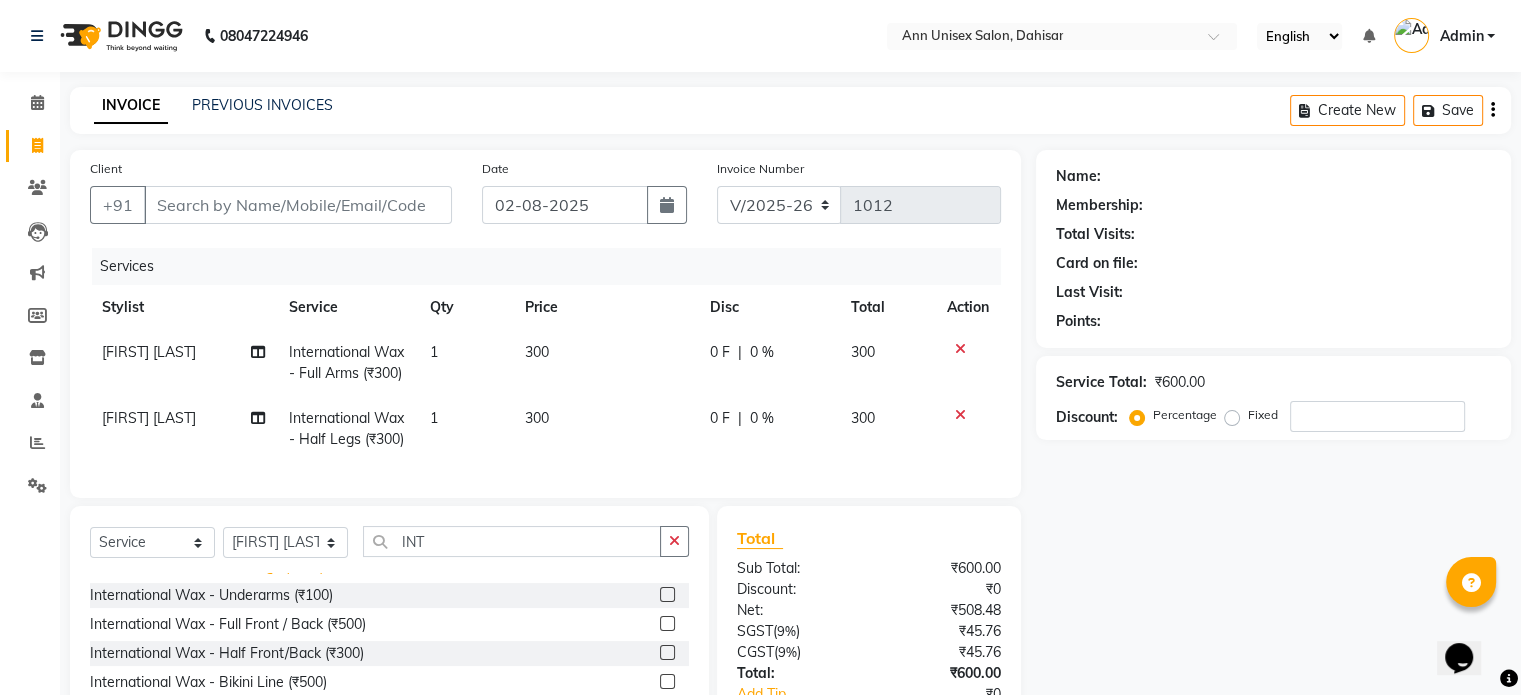 scroll, scrollTop: 110, scrollLeft: 0, axis: vertical 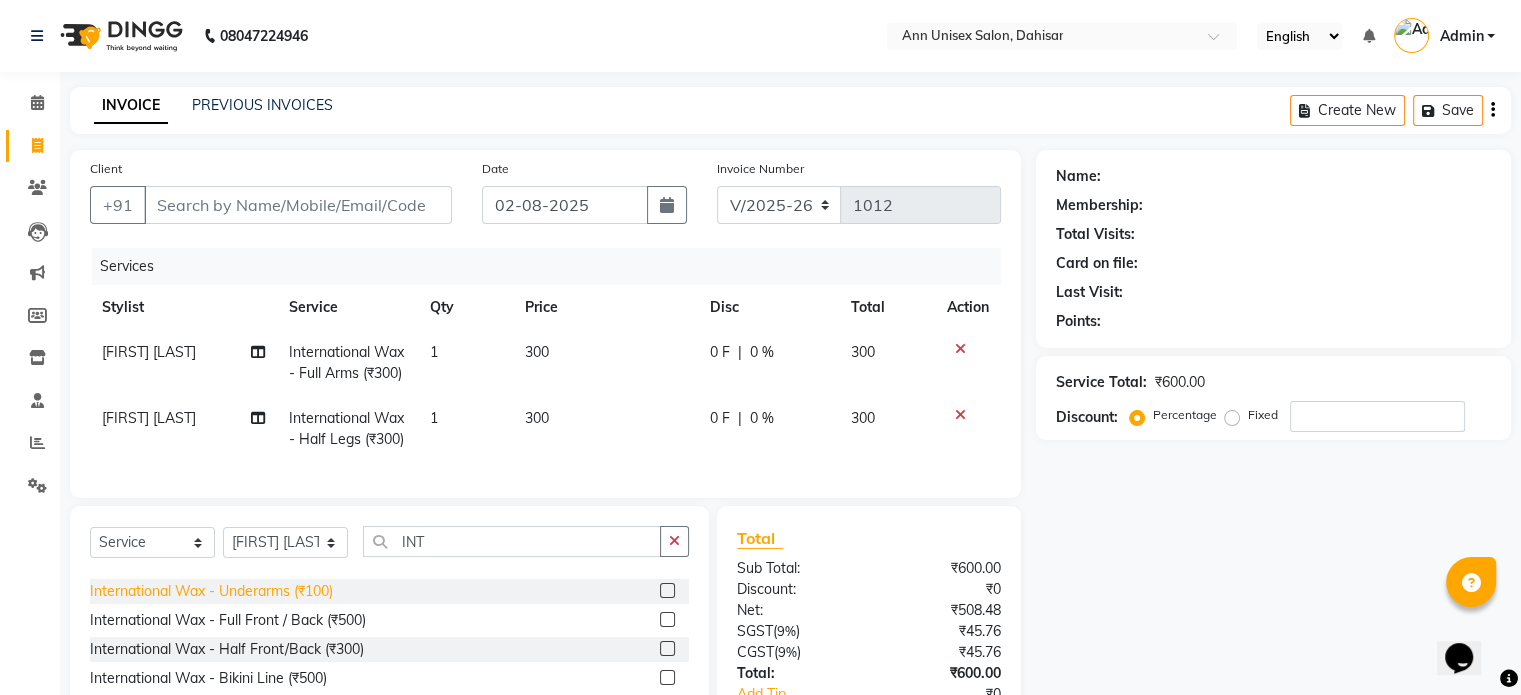 click on "International Wax - Underarms (₹100)" 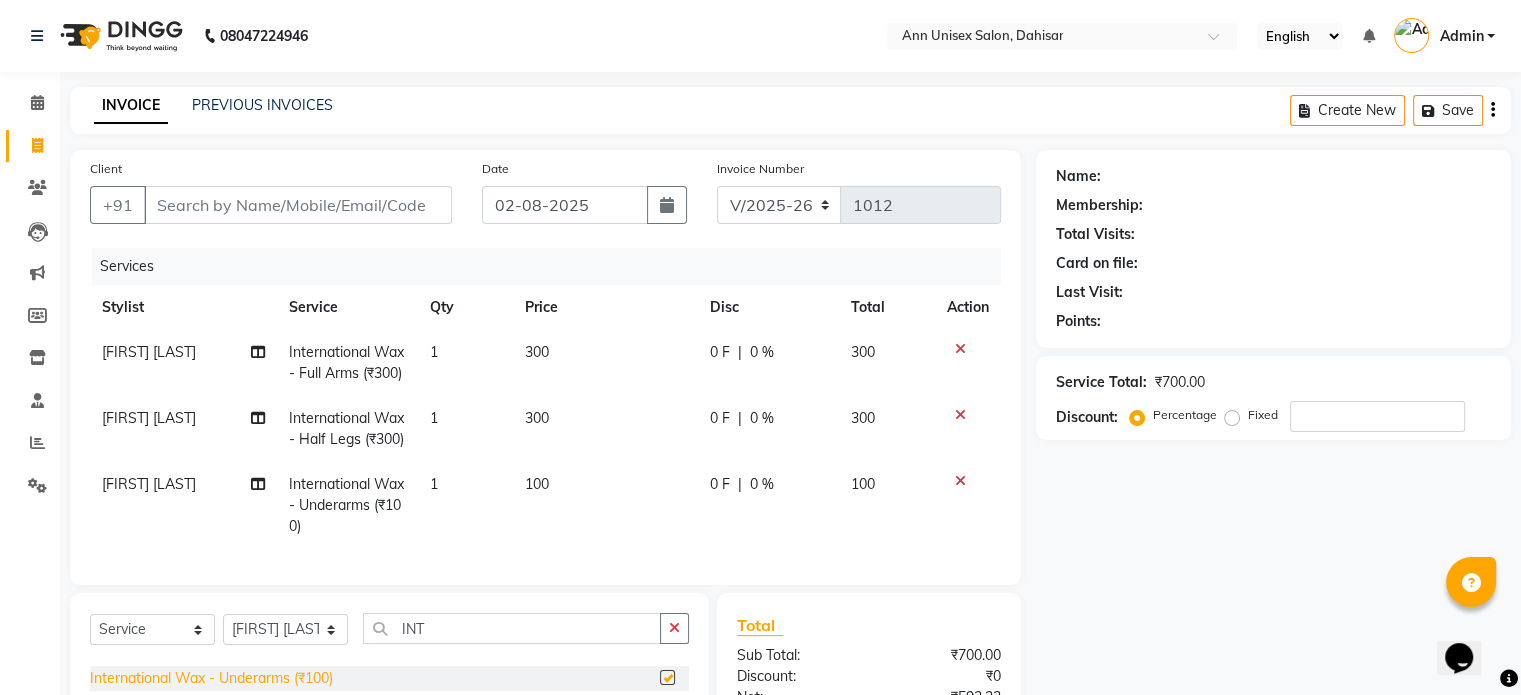checkbox on "false" 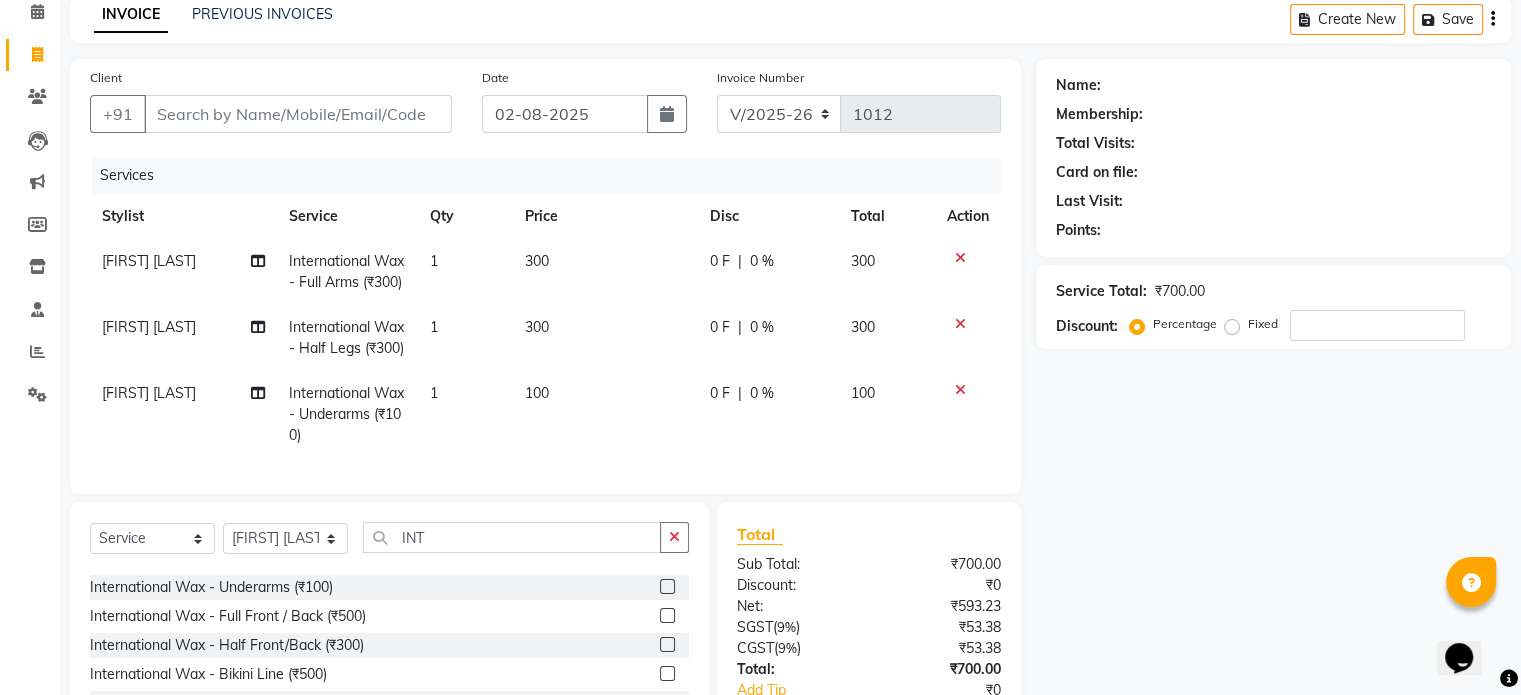 scroll, scrollTop: 104, scrollLeft: 0, axis: vertical 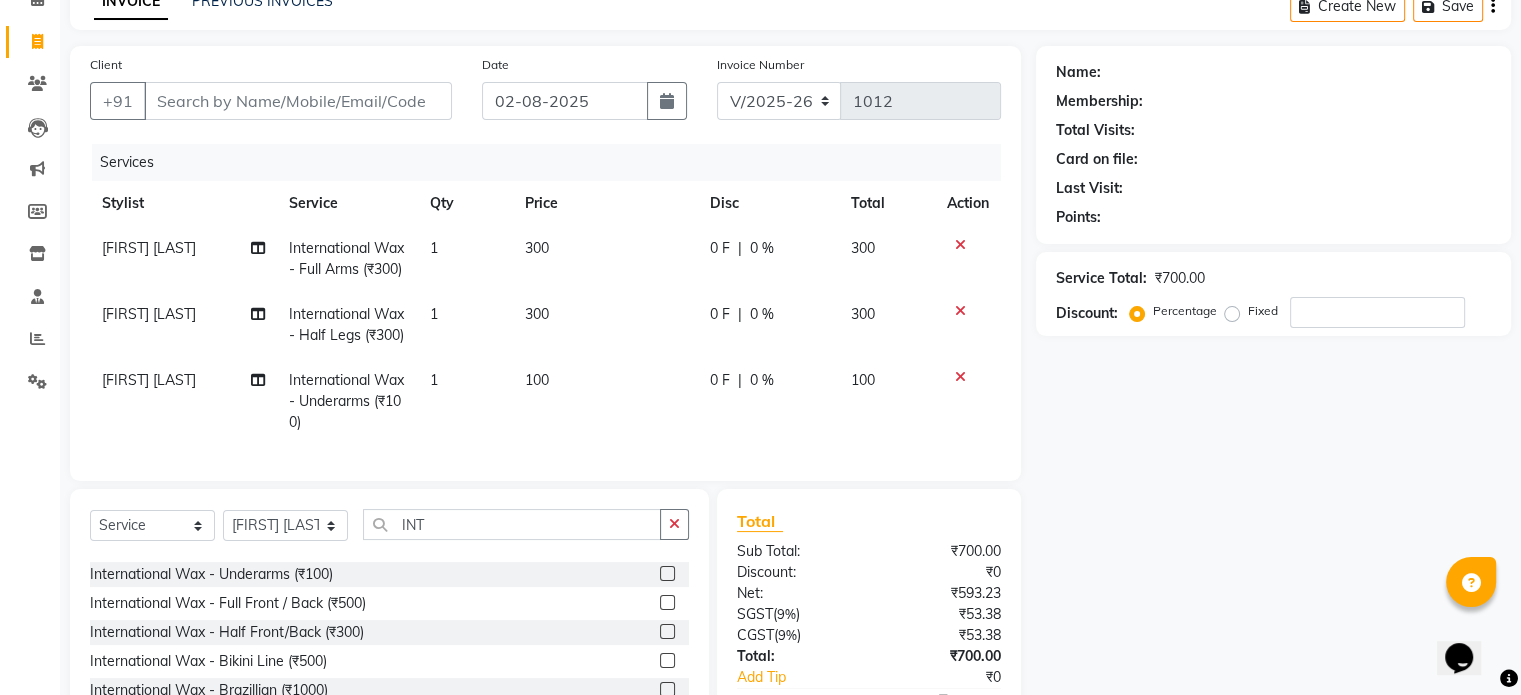 click on "Select  Service  Product  Membership  Package Voucher Prepaid Gift Card  Select Stylist Ankita Bagave Kasim salmani Manisha Doshi Pooja Jha RAHUL AHANKARE Rahul Thakur Sanju Sharma SHARUKH INT International Wax - Full Arms (₹300)  International Wax - Half Arms (₹200)  International Wax - Full legs (₹500)  International Wax - Half Legs (₹300)  International Wax - Underarms (₹100)  International Wax - Full Front / Back (₹500)  International Wax - Half Front/Back (₹300)  International Wax - Bikini Line (₹500)  International Wax - Brazillian (₹1000)  International Wax - Behind (₹450)  International Wax - Full Body (₹2100)" 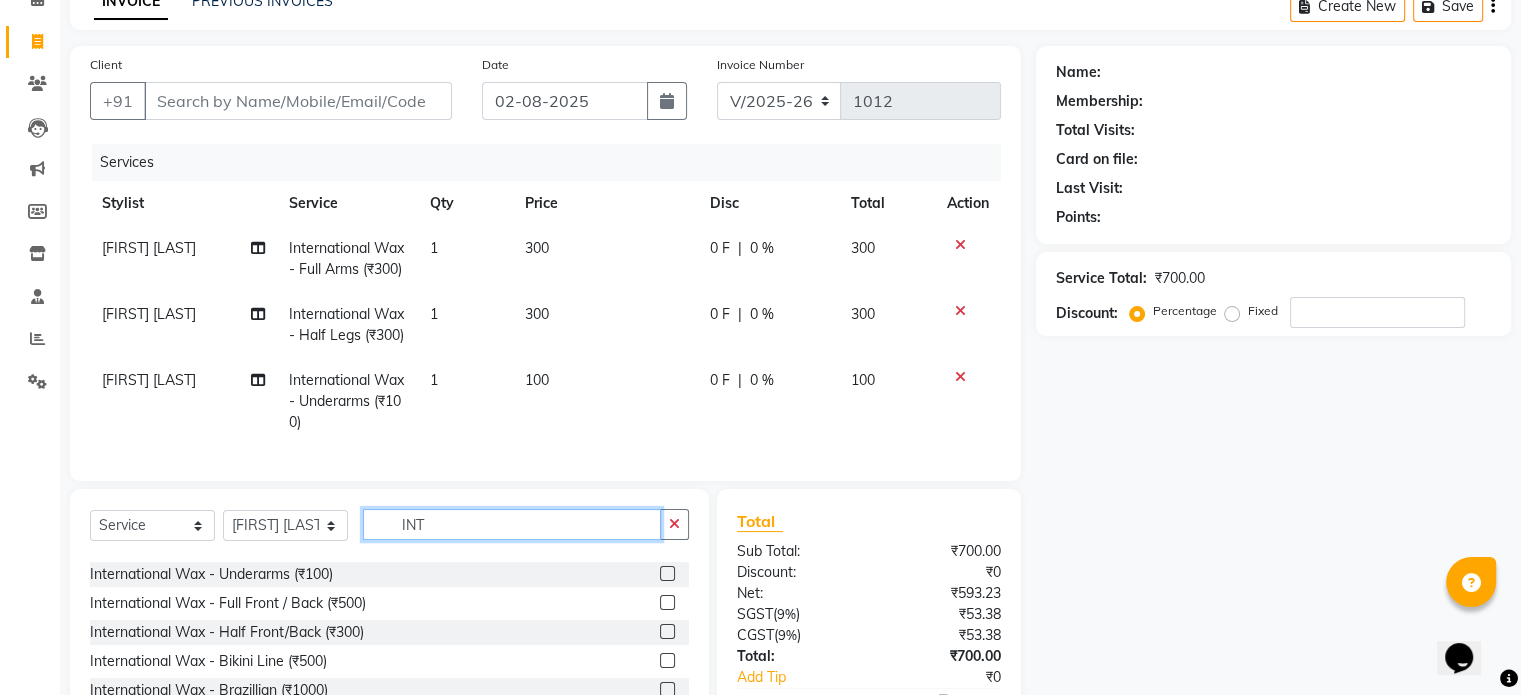 click on "INT" 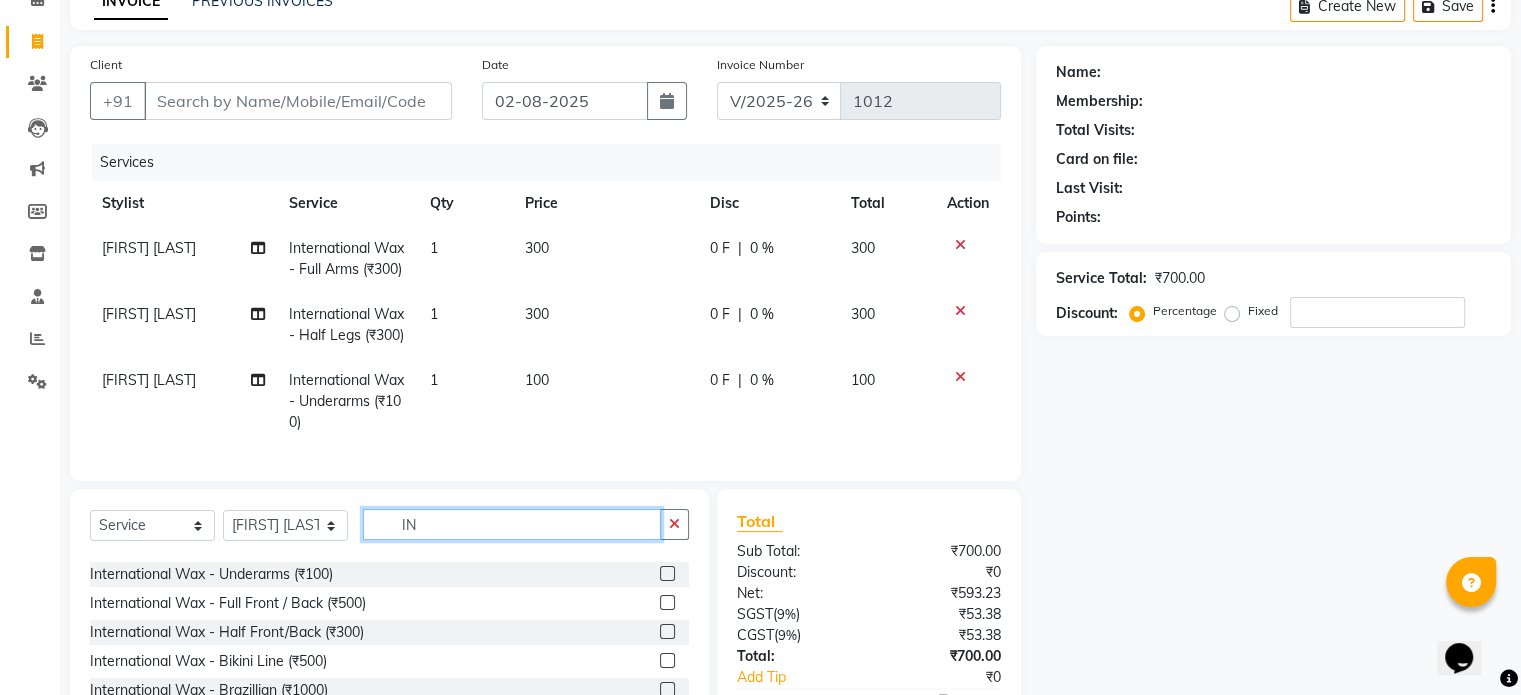 type on "I" 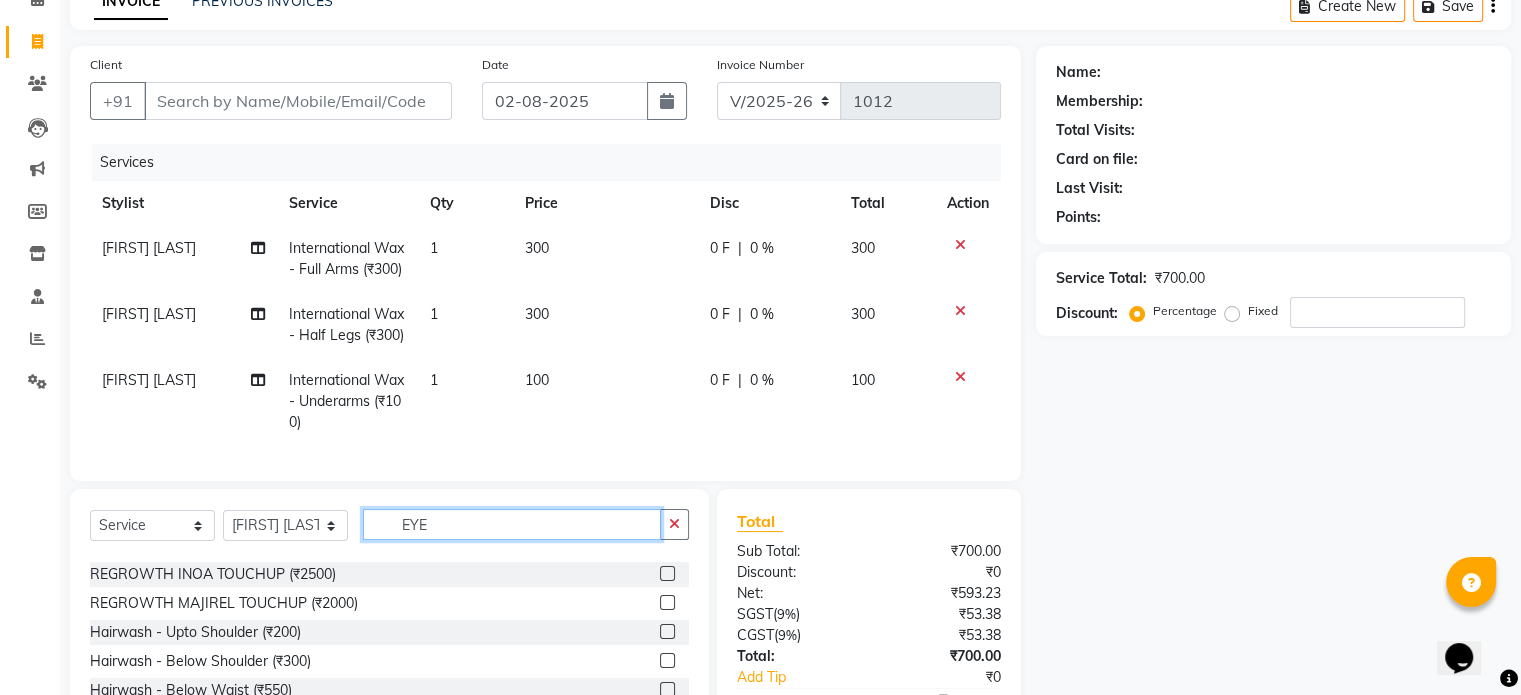 scroll, scrollTop: 0, scrollLeft: 0, axis: both 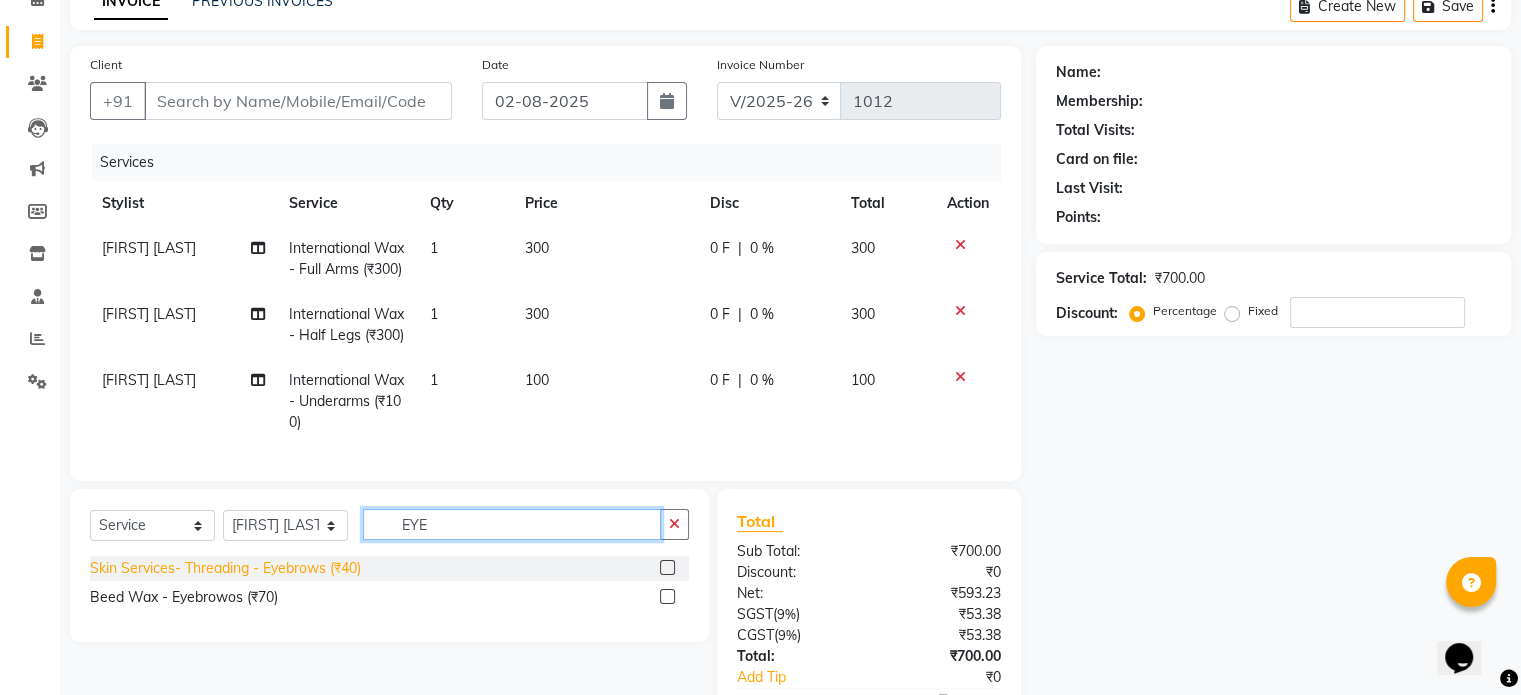 type on "EYE" 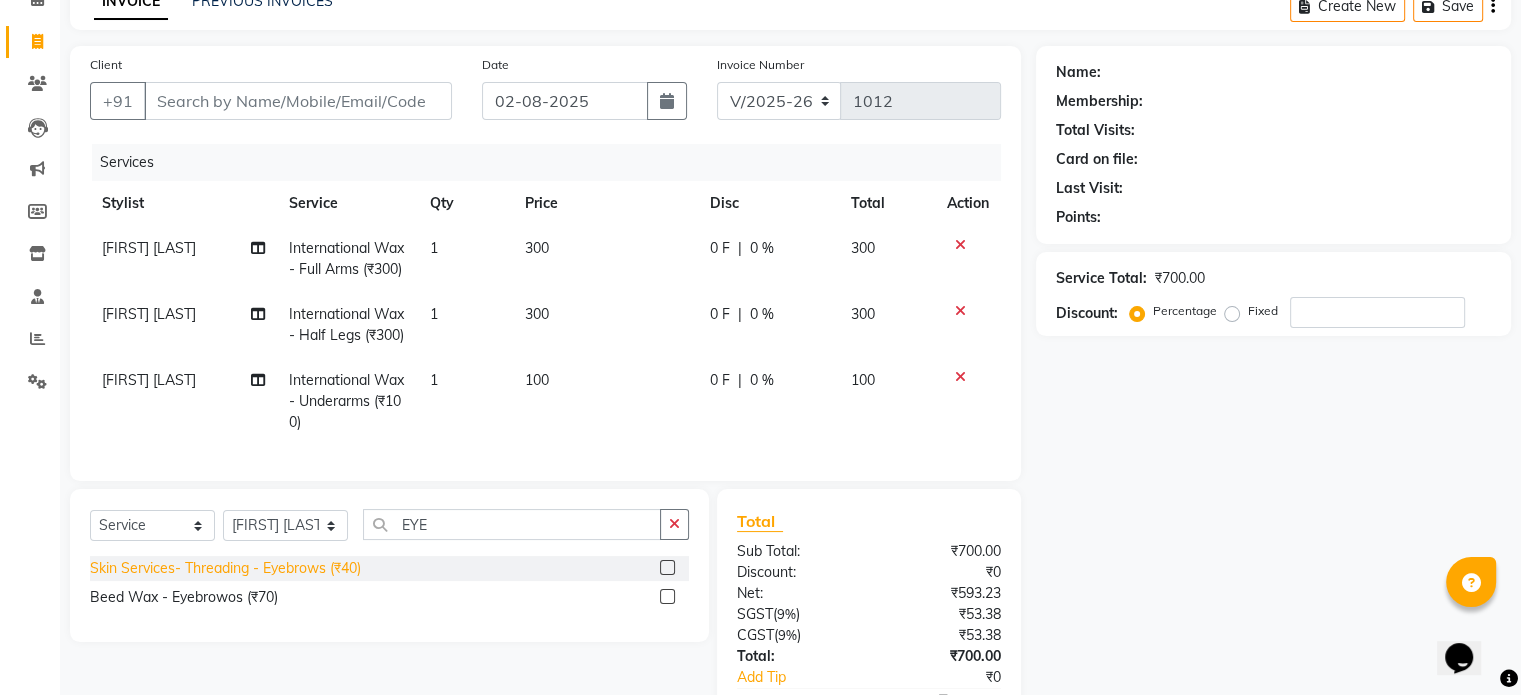 click on "Skin Services- Threading - Eyebrows (₹40)" 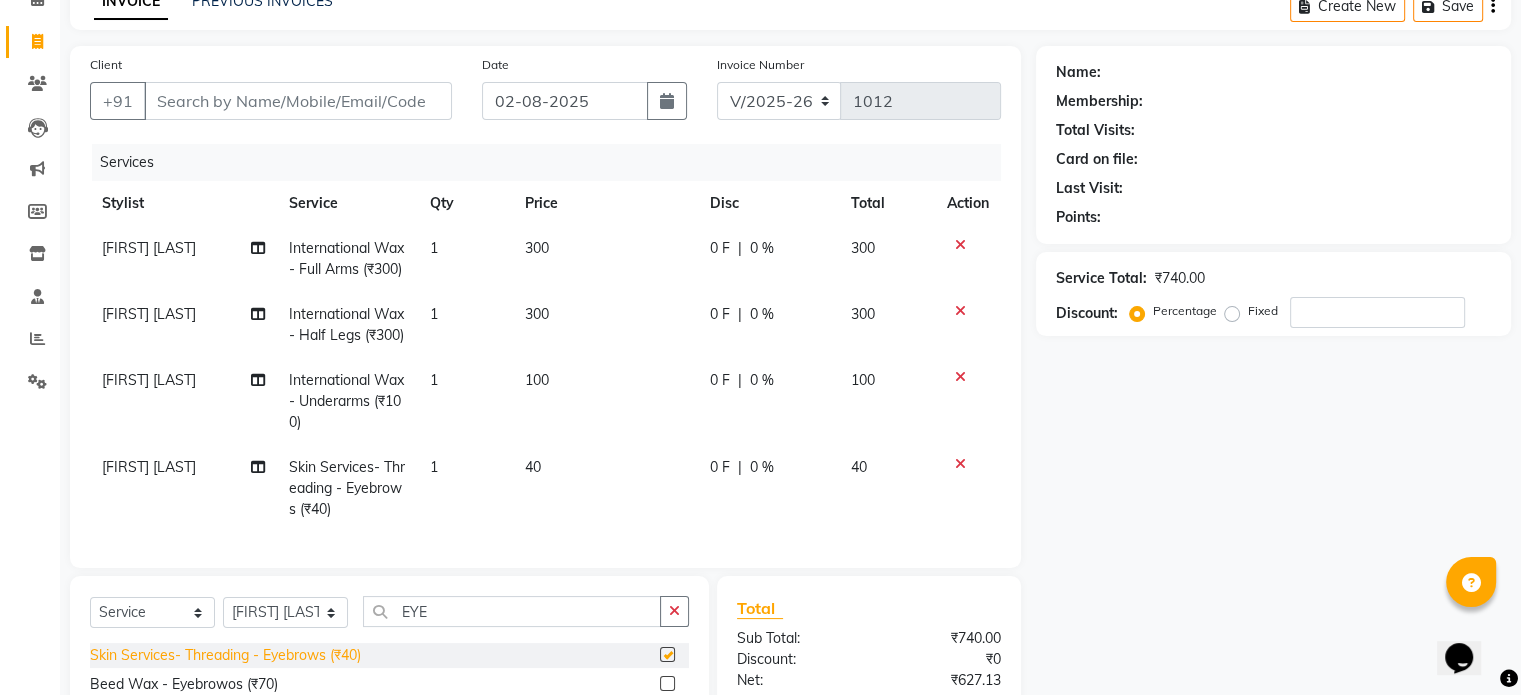 checkbox on "false" 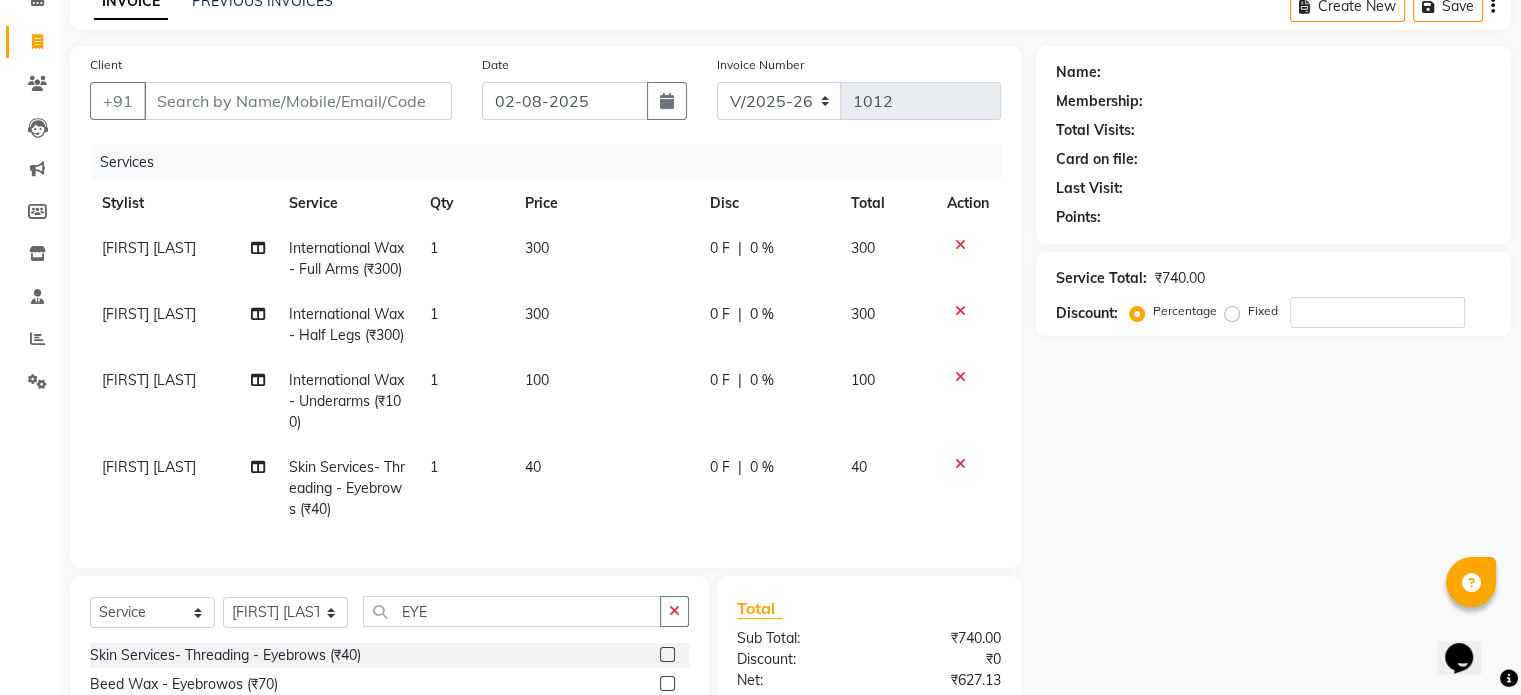 scroll, scrollTop: 244, scrollLeft: 0, axis: vertical 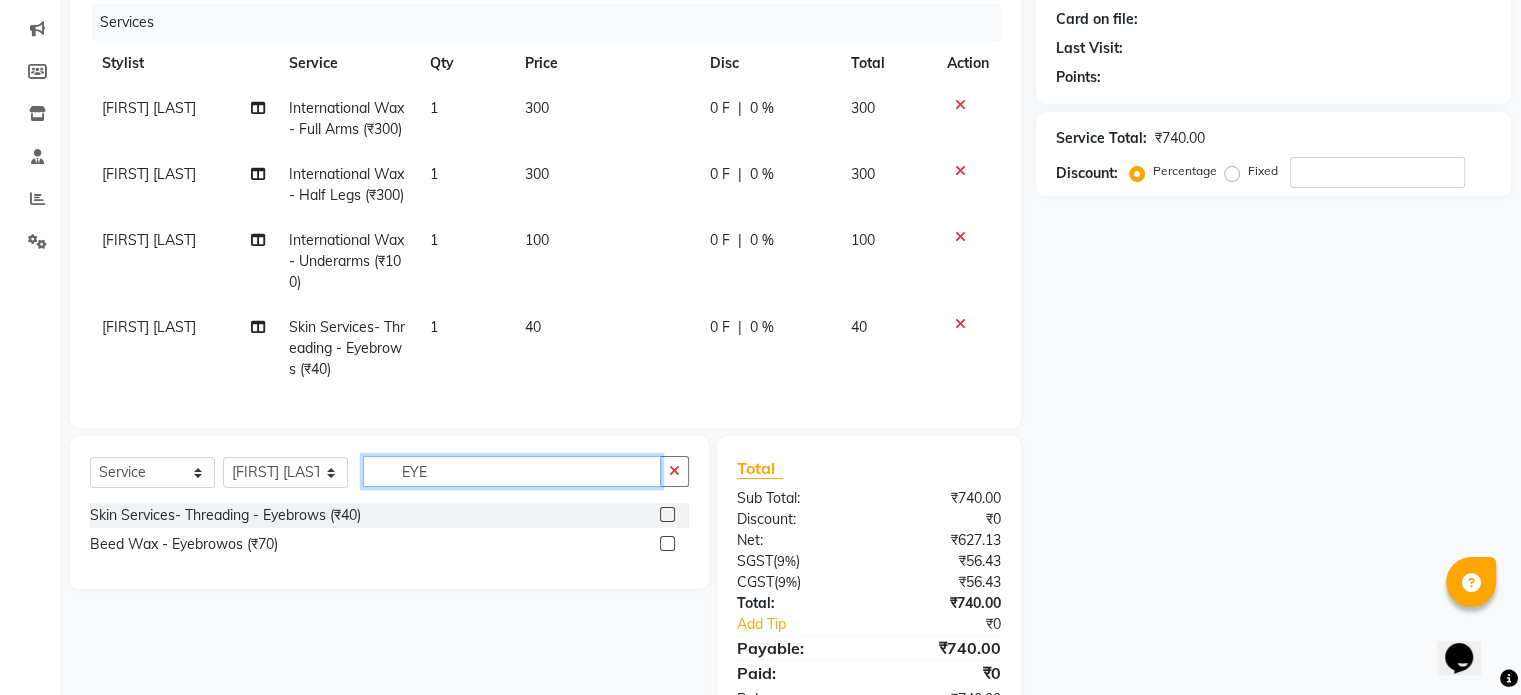 click on "EYE" 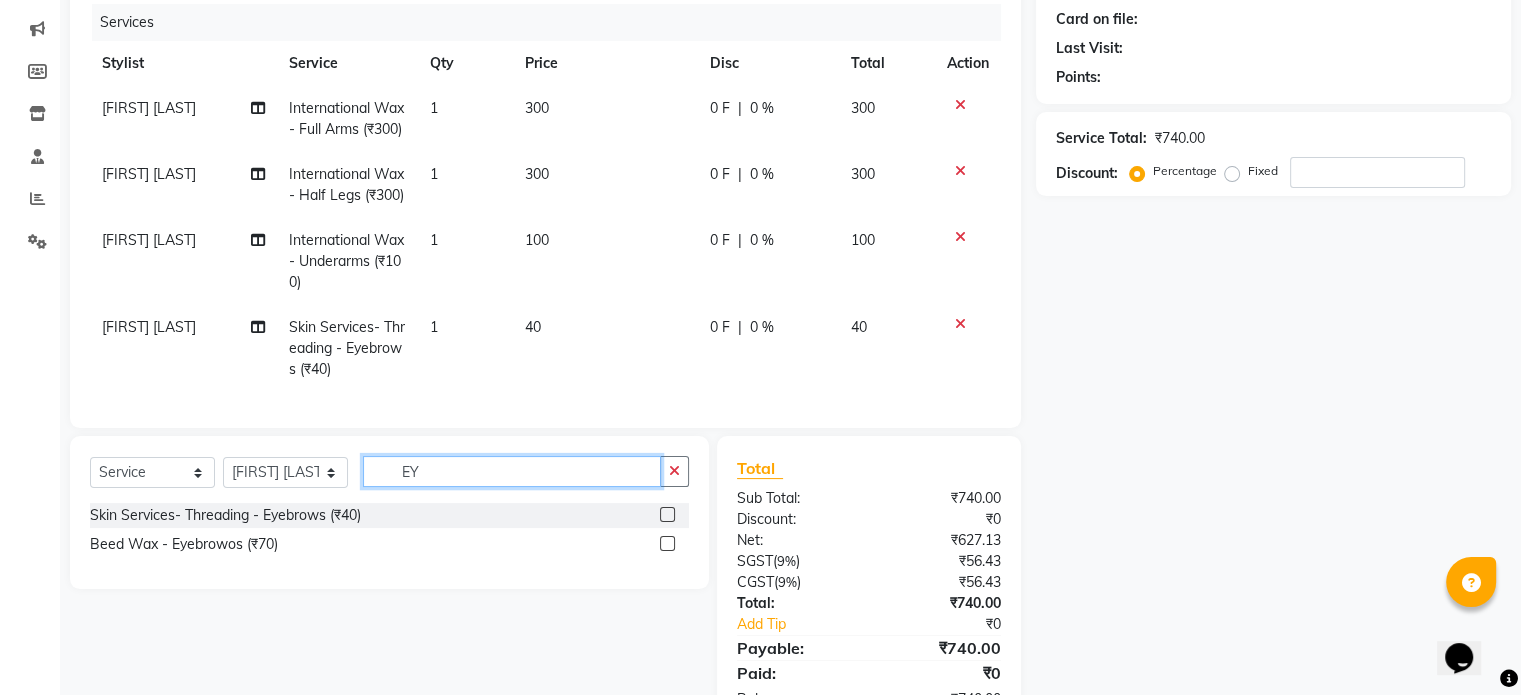 type on "E" 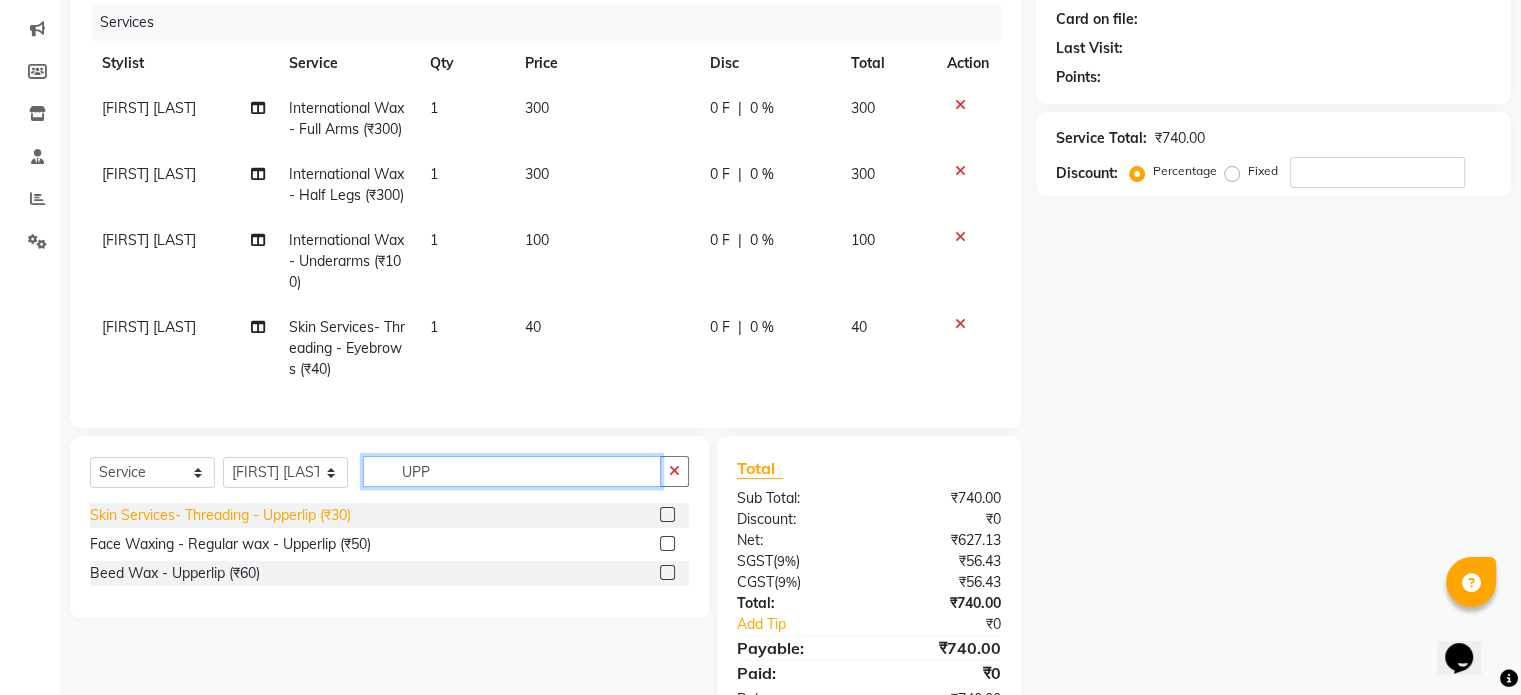 type on "UPP" 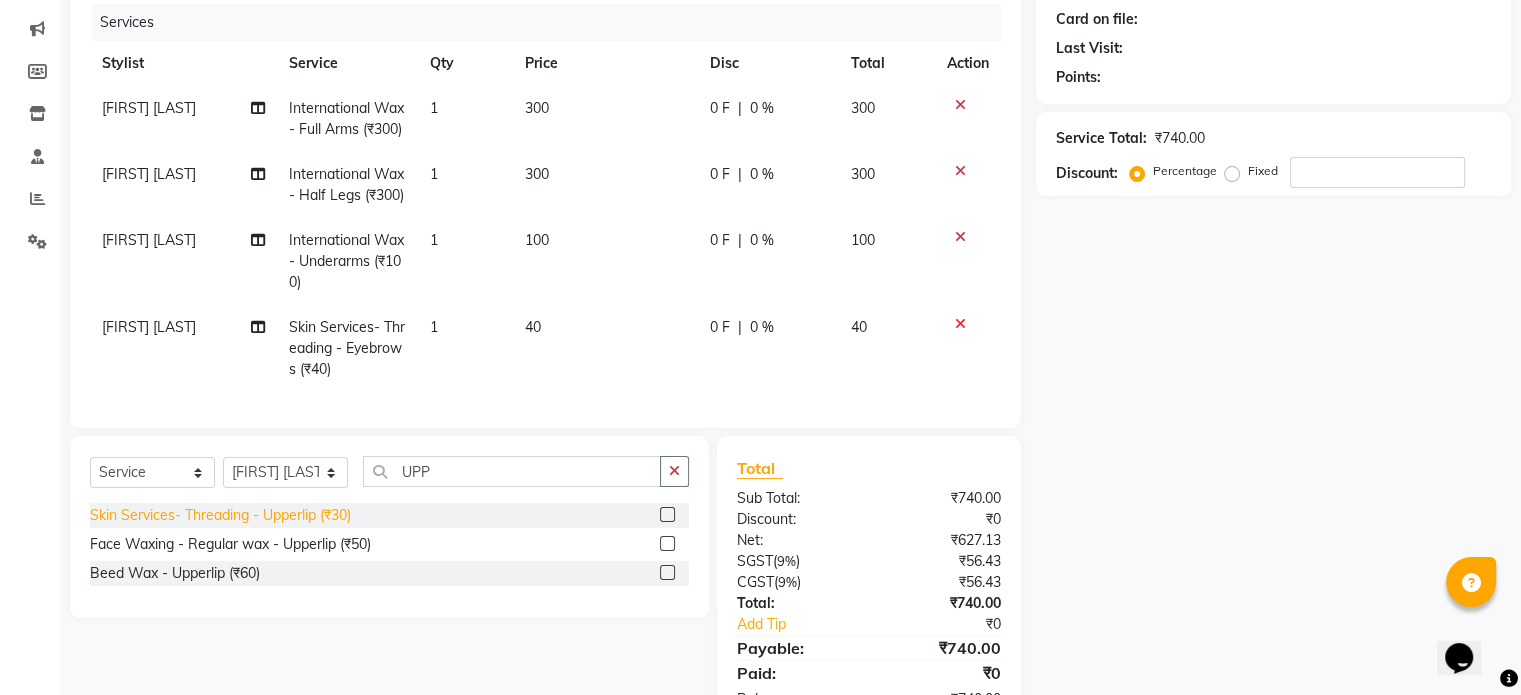 click on "Skin Services- Threading - Upperlip (₹30)" 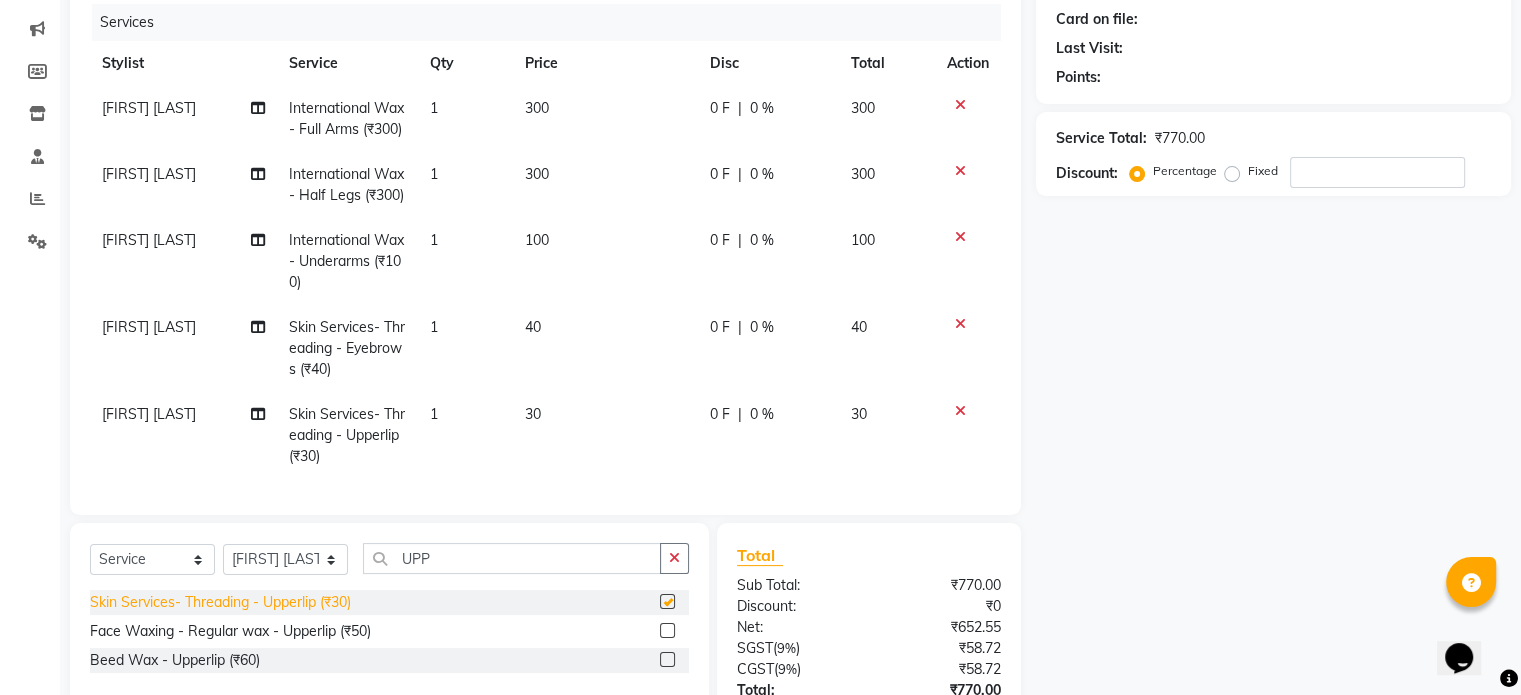 checkbox on "false" 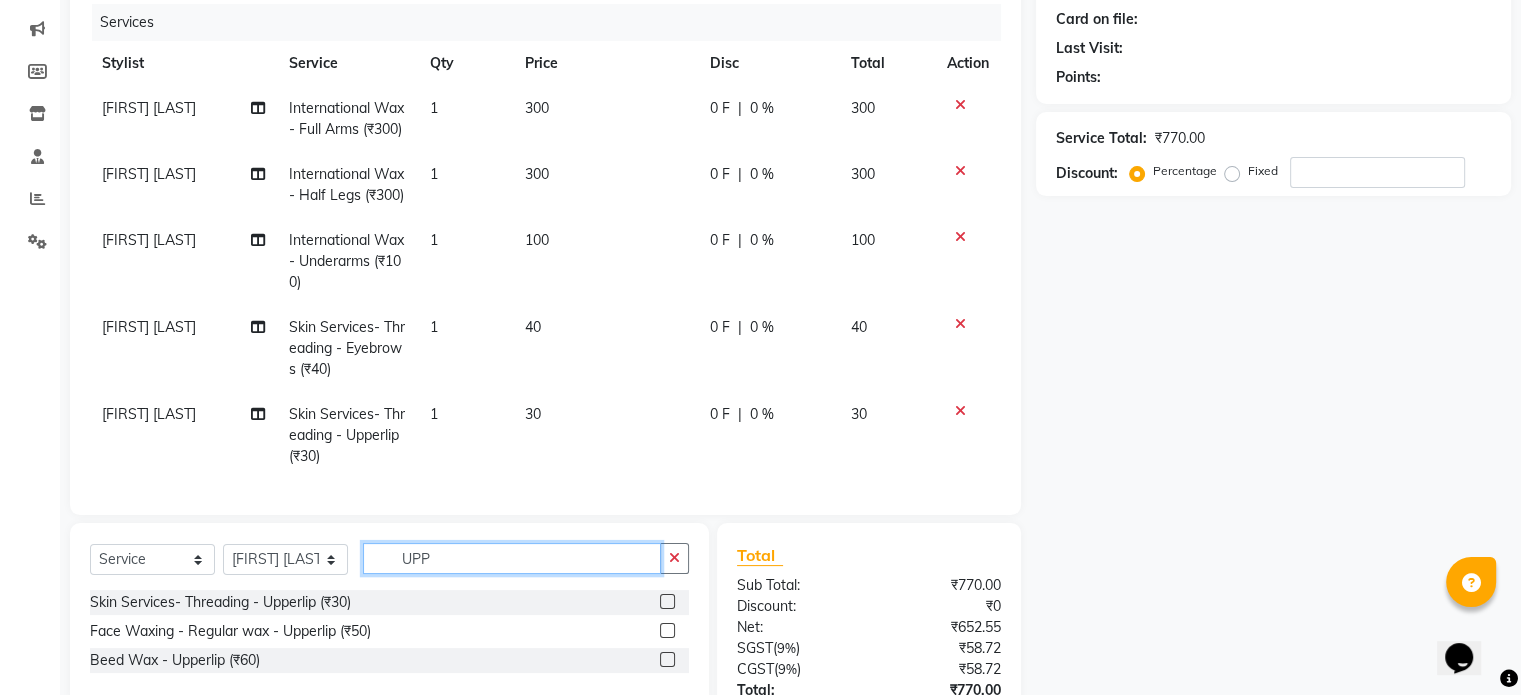 click on "UPP" 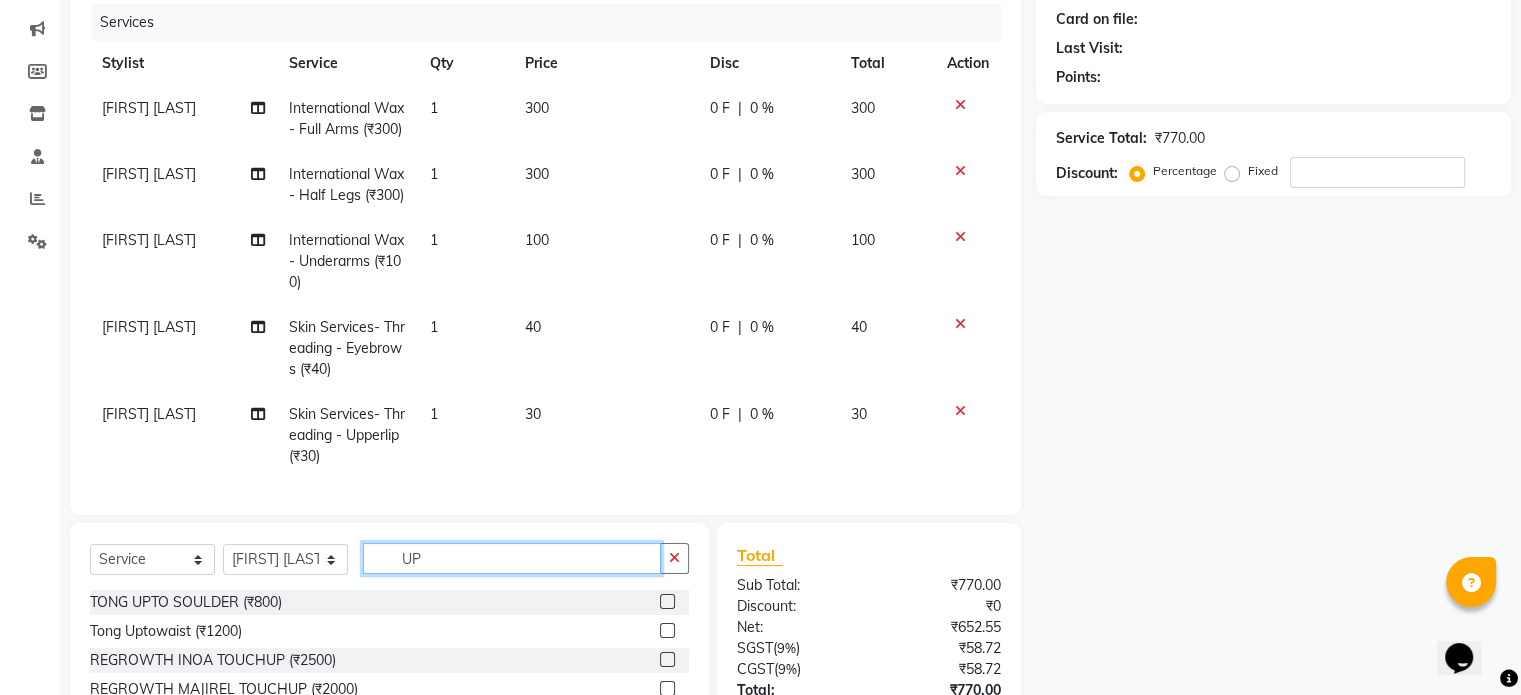 type on "U" 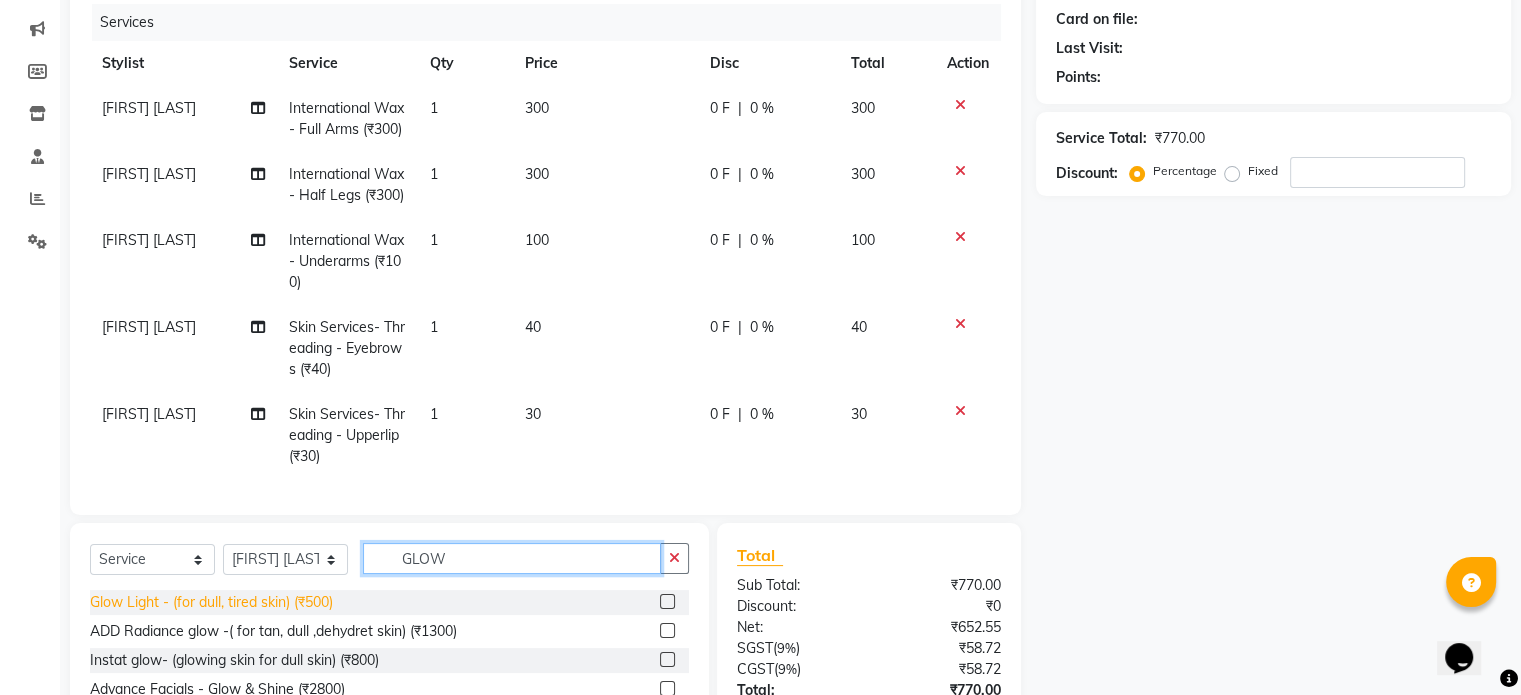 type on "GLOW" 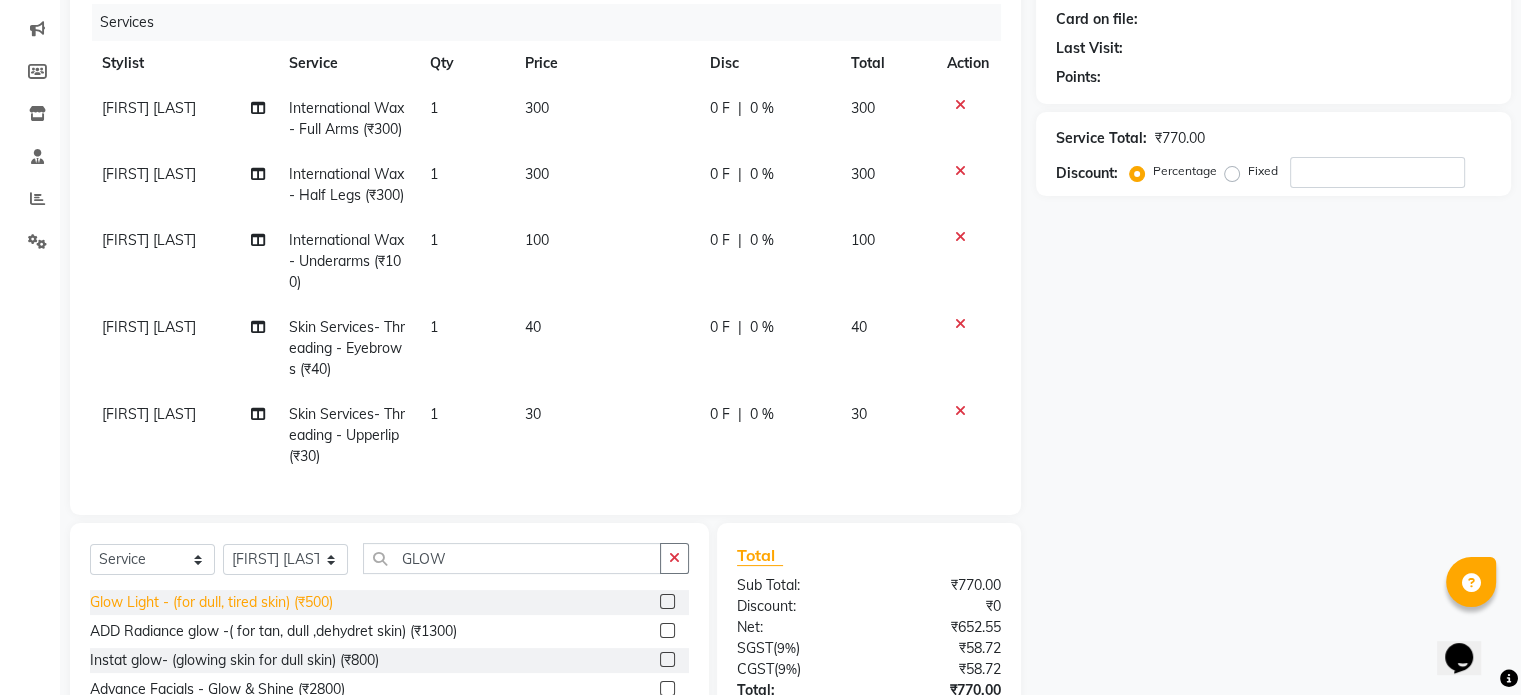 click on "Glow Light - (for dull, tired skin) (₹500)" 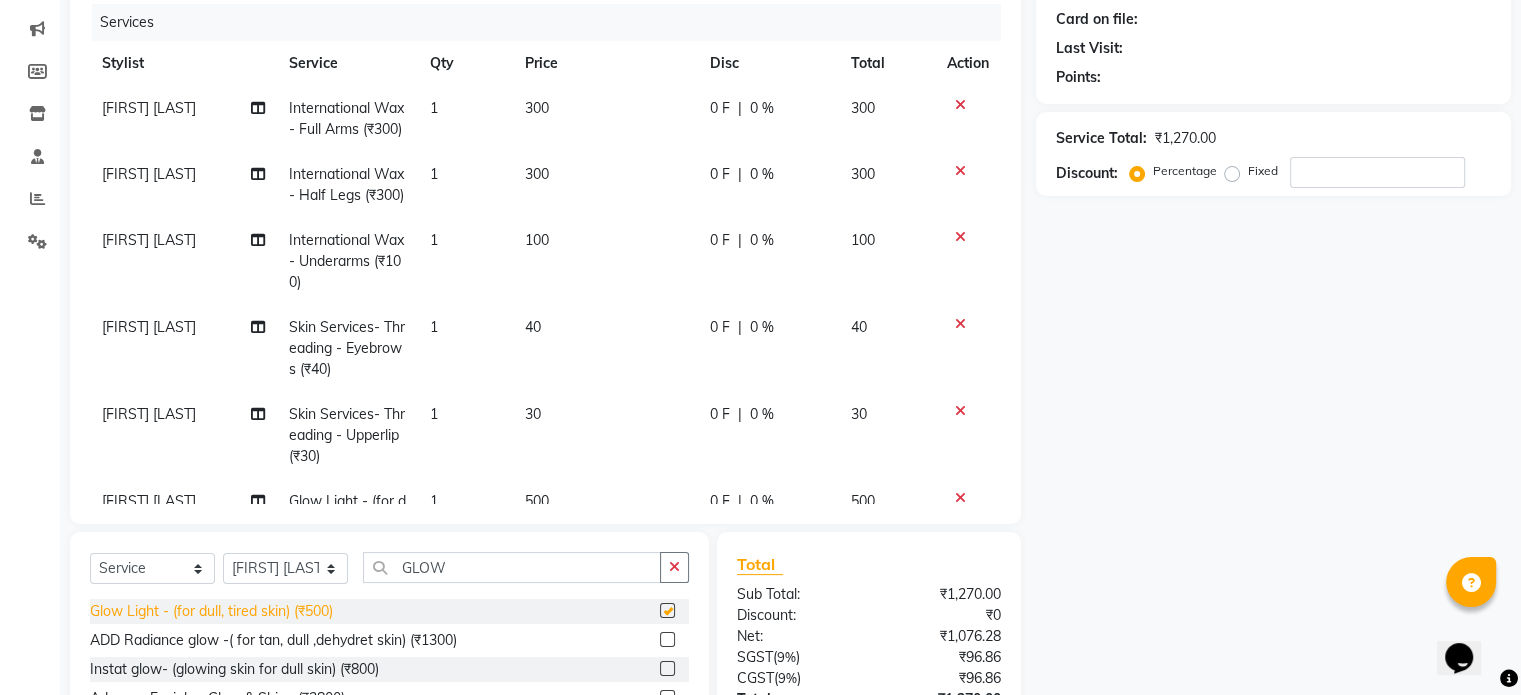 checkbox on "false" 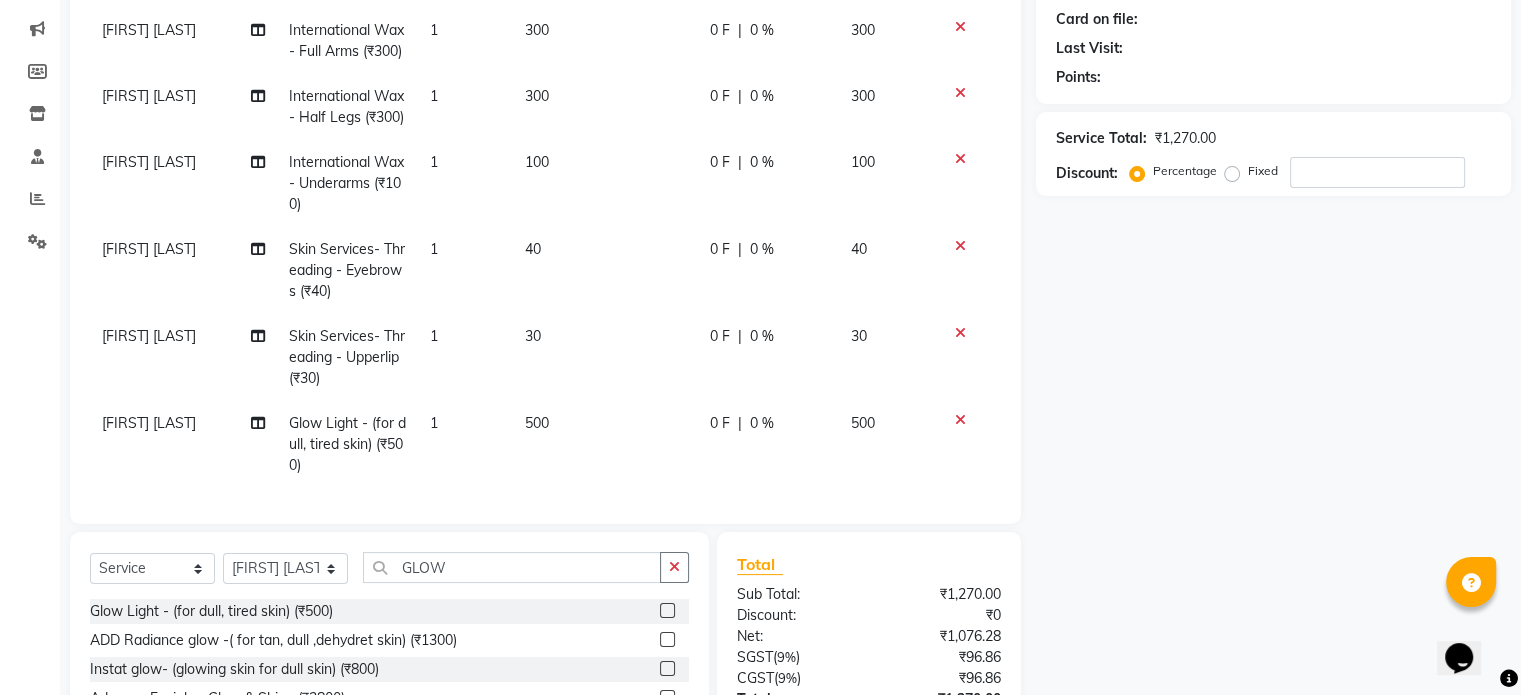 scroll, scrollTop: 116, scrollLeft: 0, axis: vertical 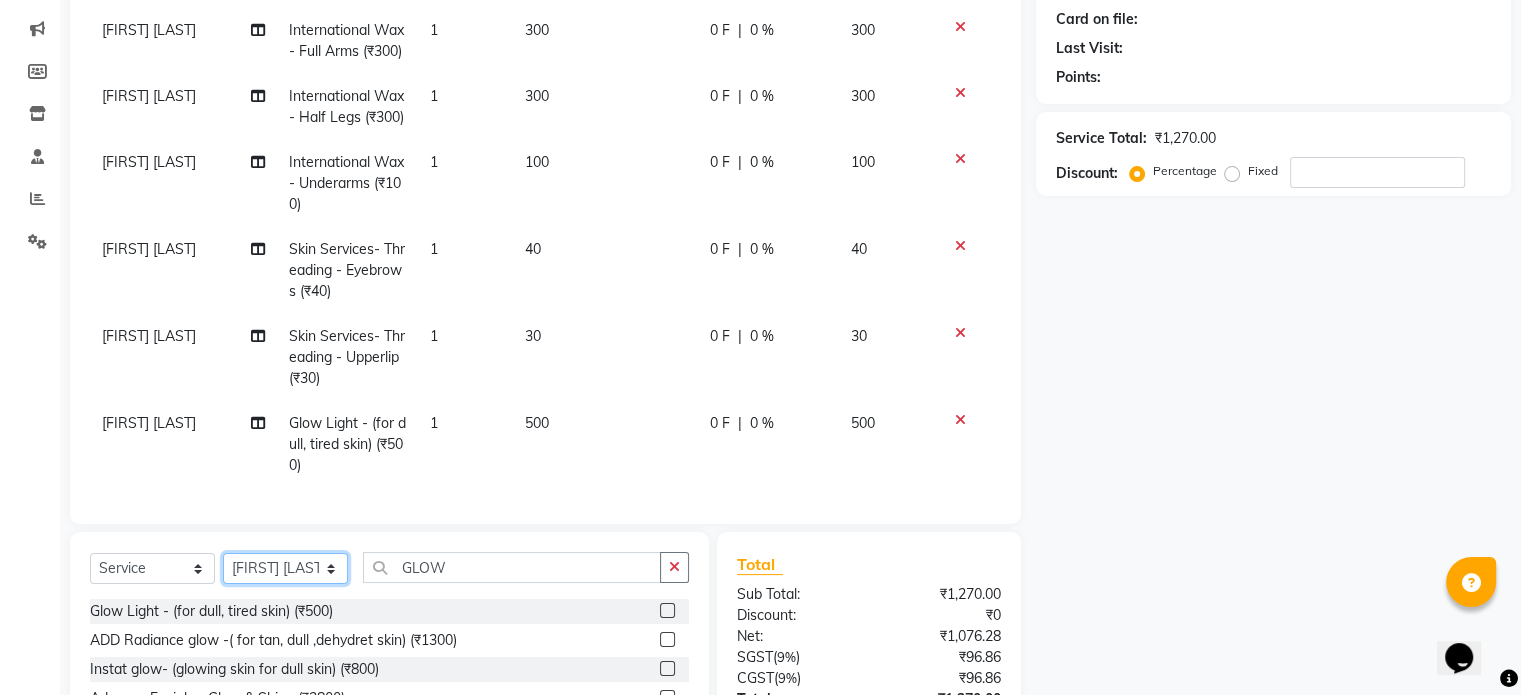 click on "Select Stylist Ankita Bagave Kasim salmani Manisha Doshi Pooja Jha RAHUL AHANKARE Rahul Thakur Sanju Sharma SHARUKH" 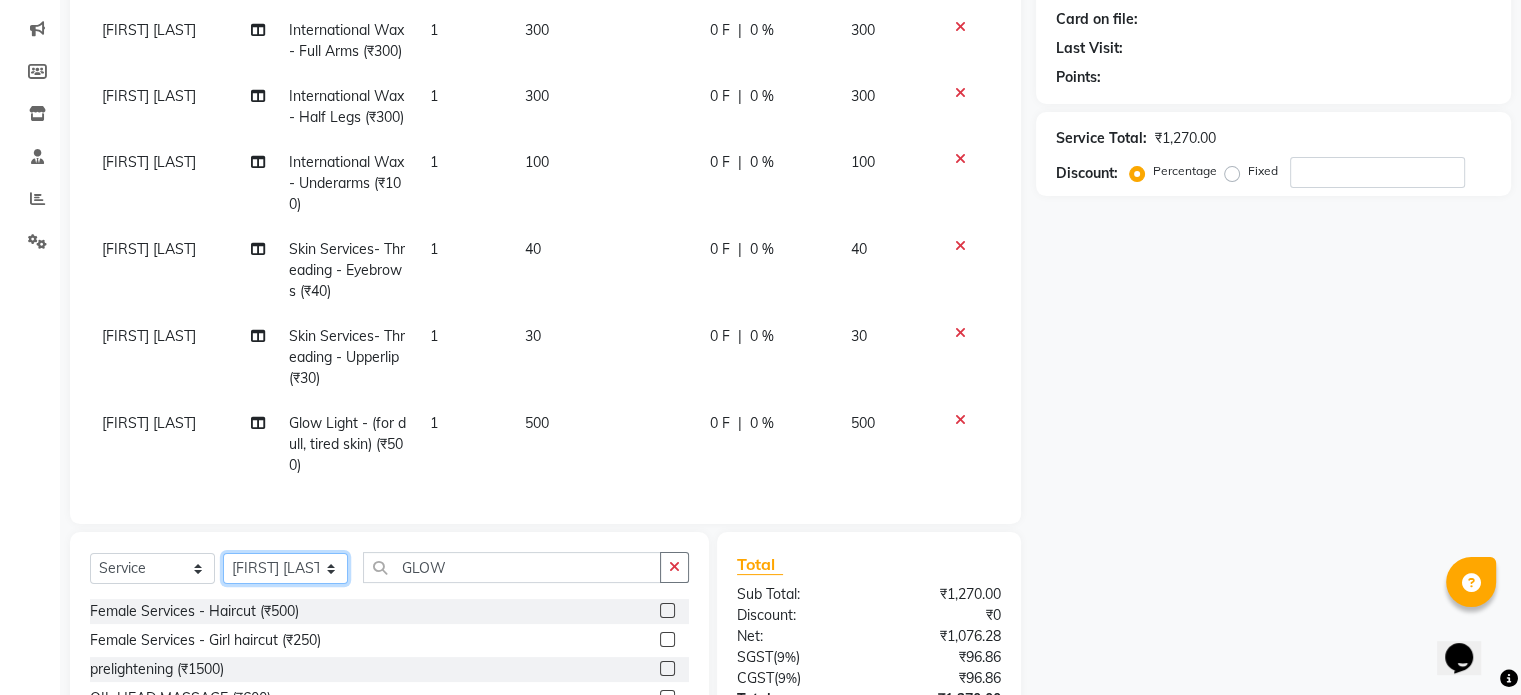 scroll, scrollTop: 135, scrollLeft: 0, axis: vertical 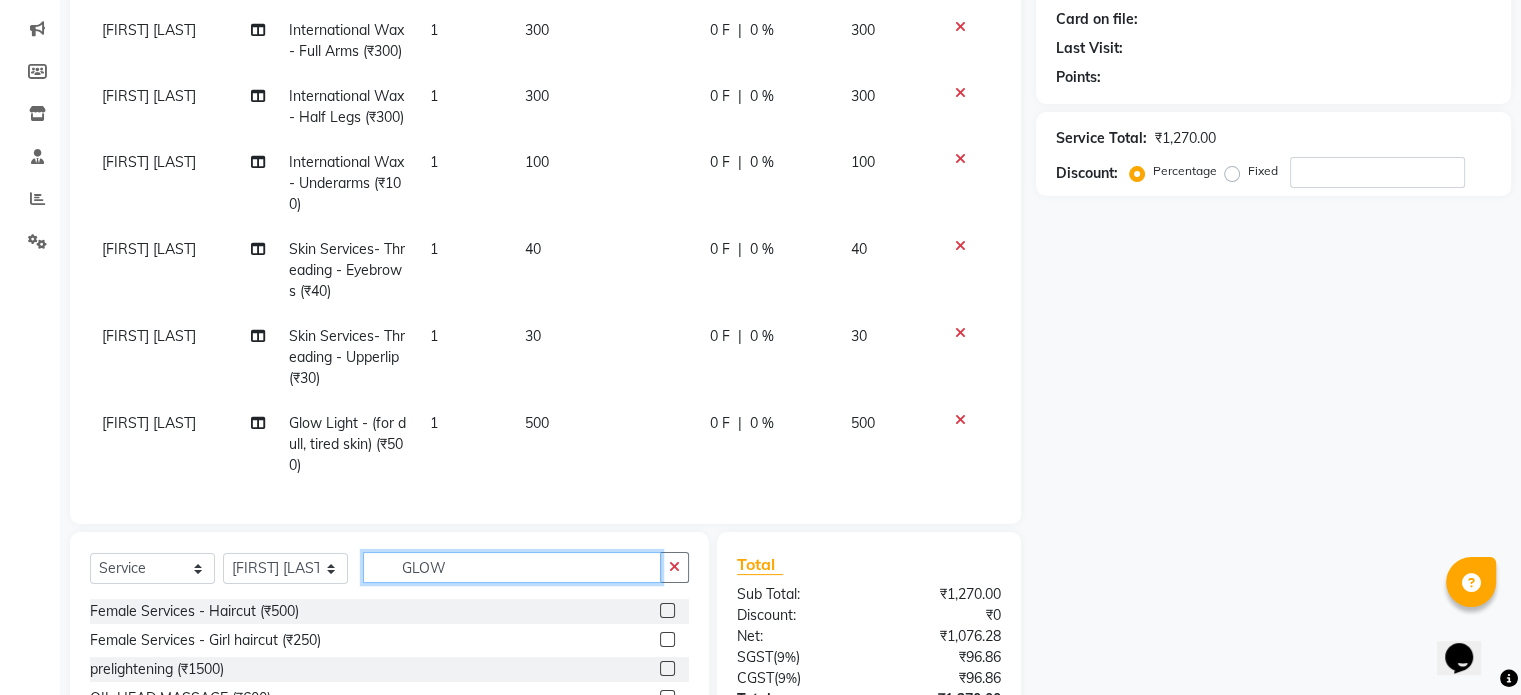 click on "GLOW" 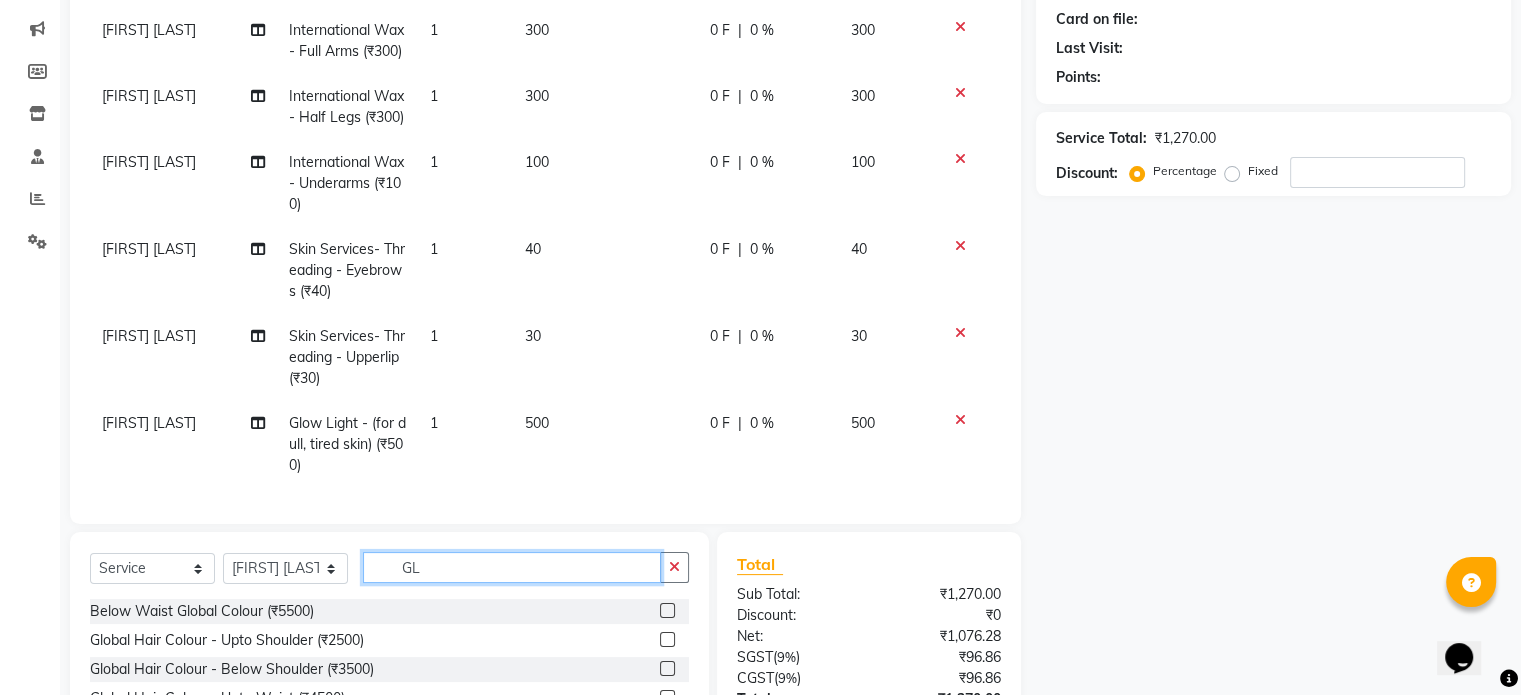 type on "G" 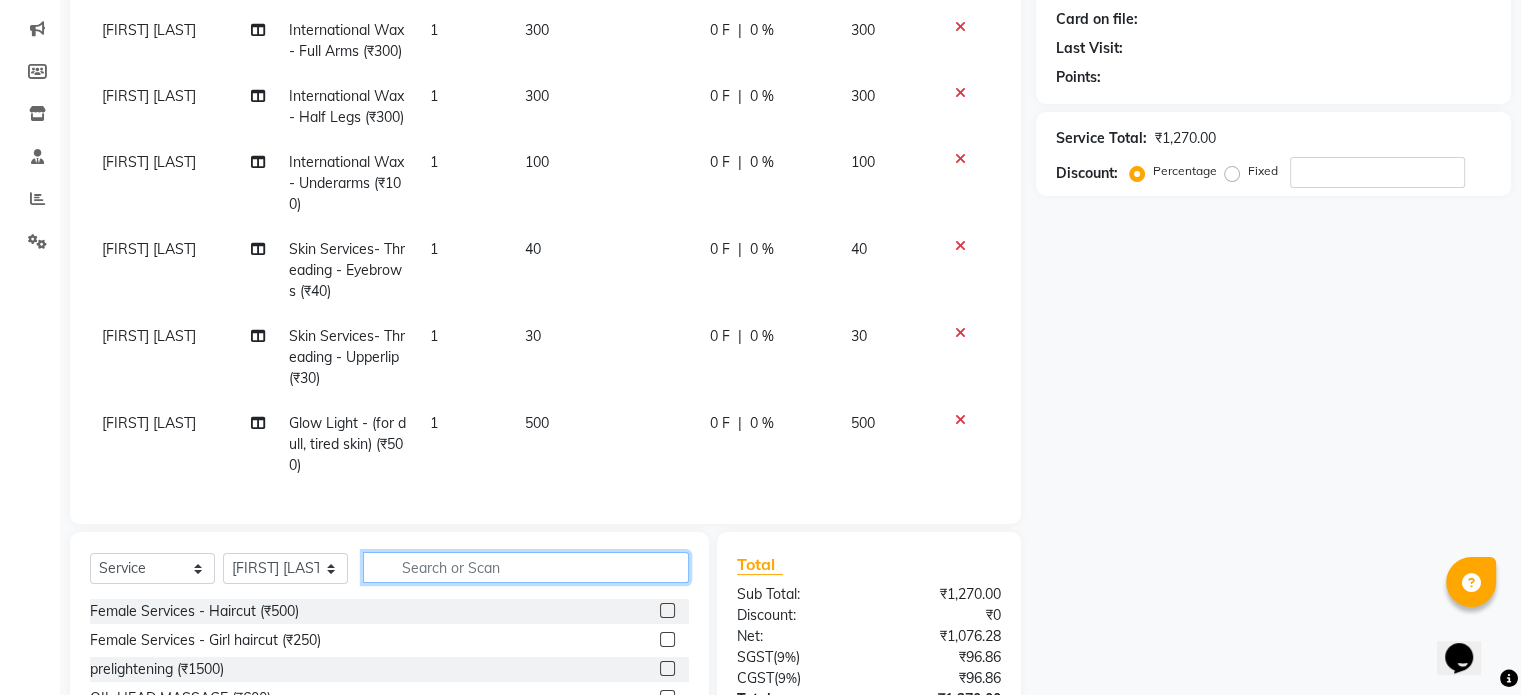 type on "I" 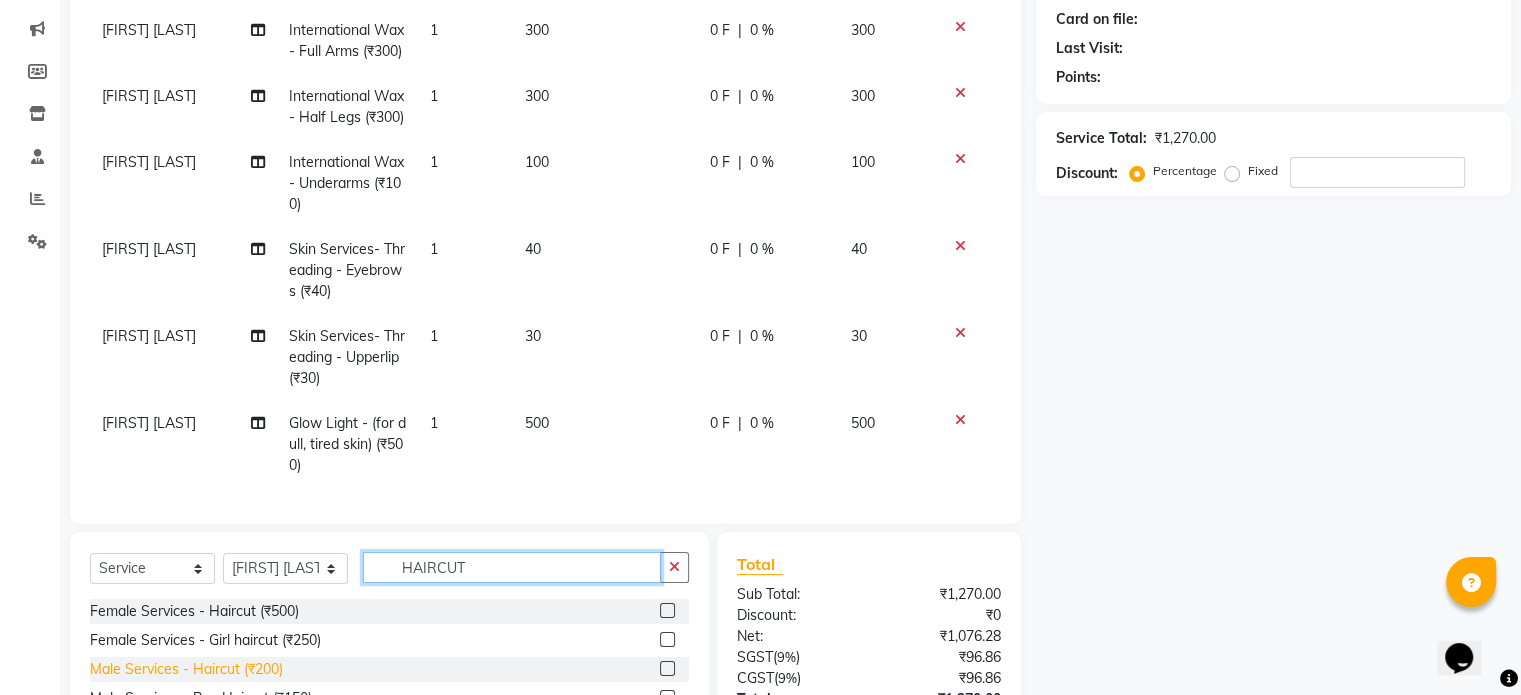 type on "HAIRCUT" 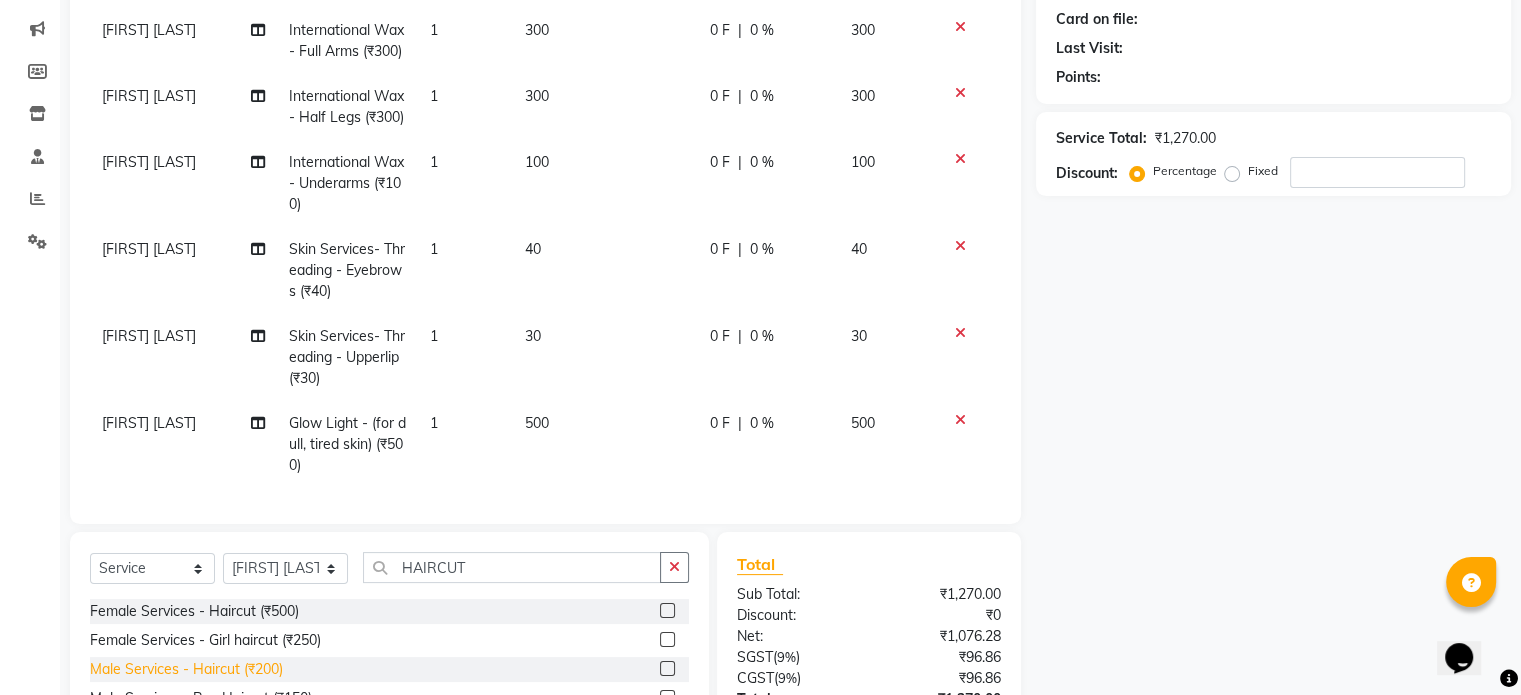 click on "Male Services - Haircut (₹200)" 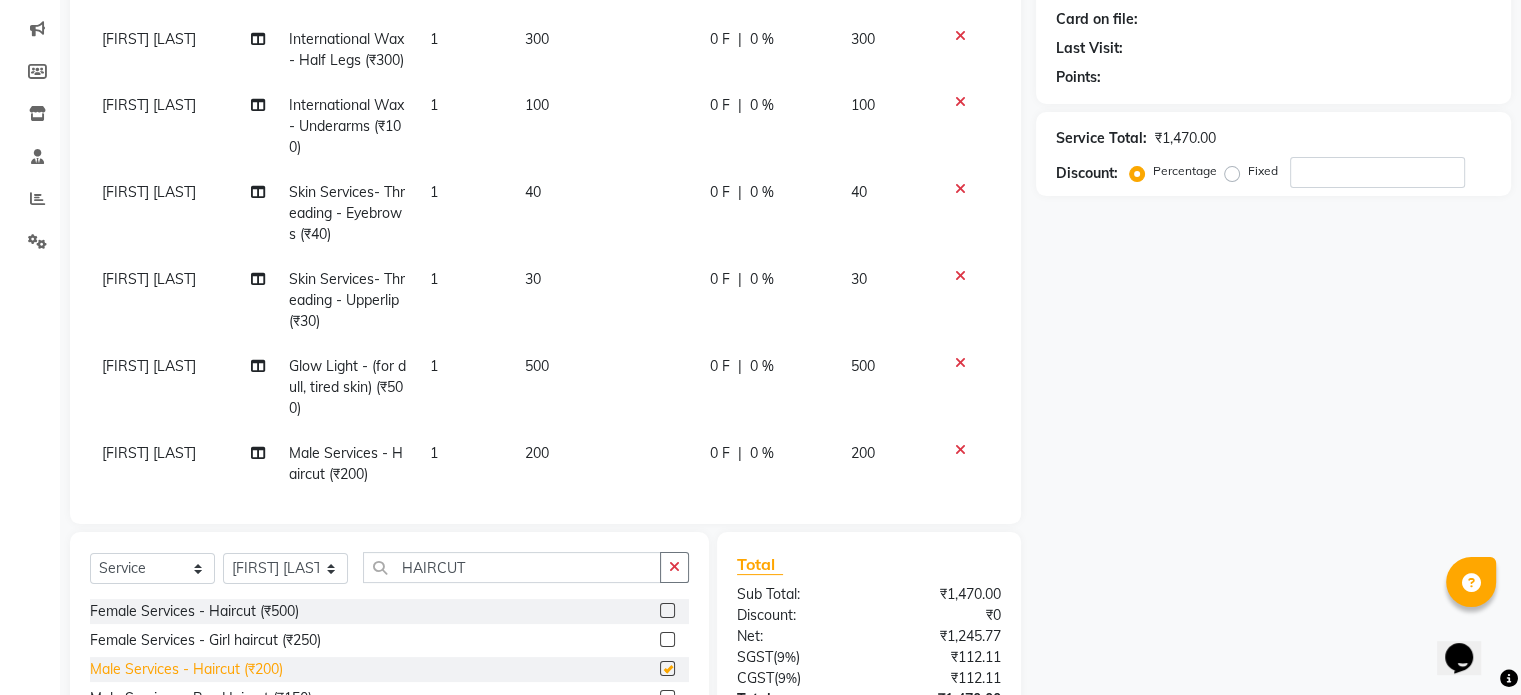 checkbox on "false" 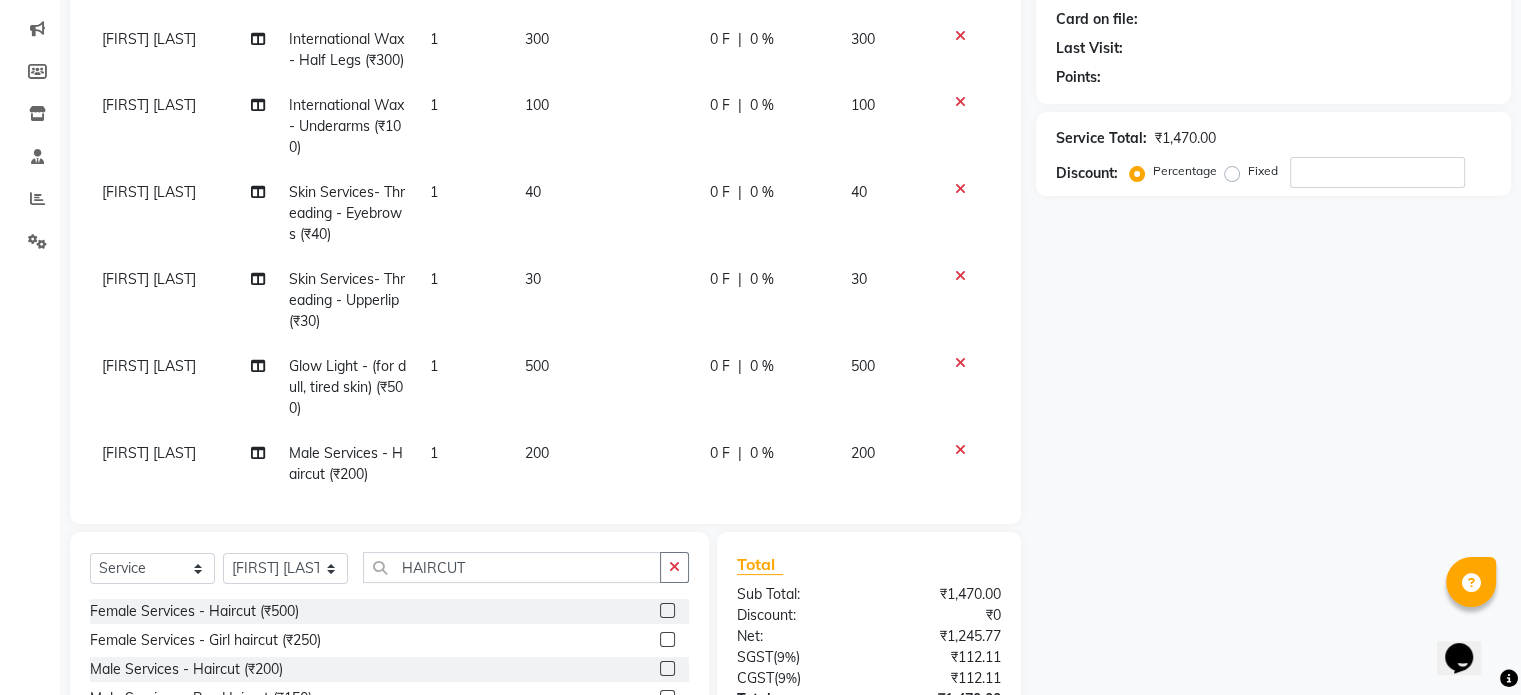 scroll, scrollTop: 201, scrollLeft: 0, axis: vertical 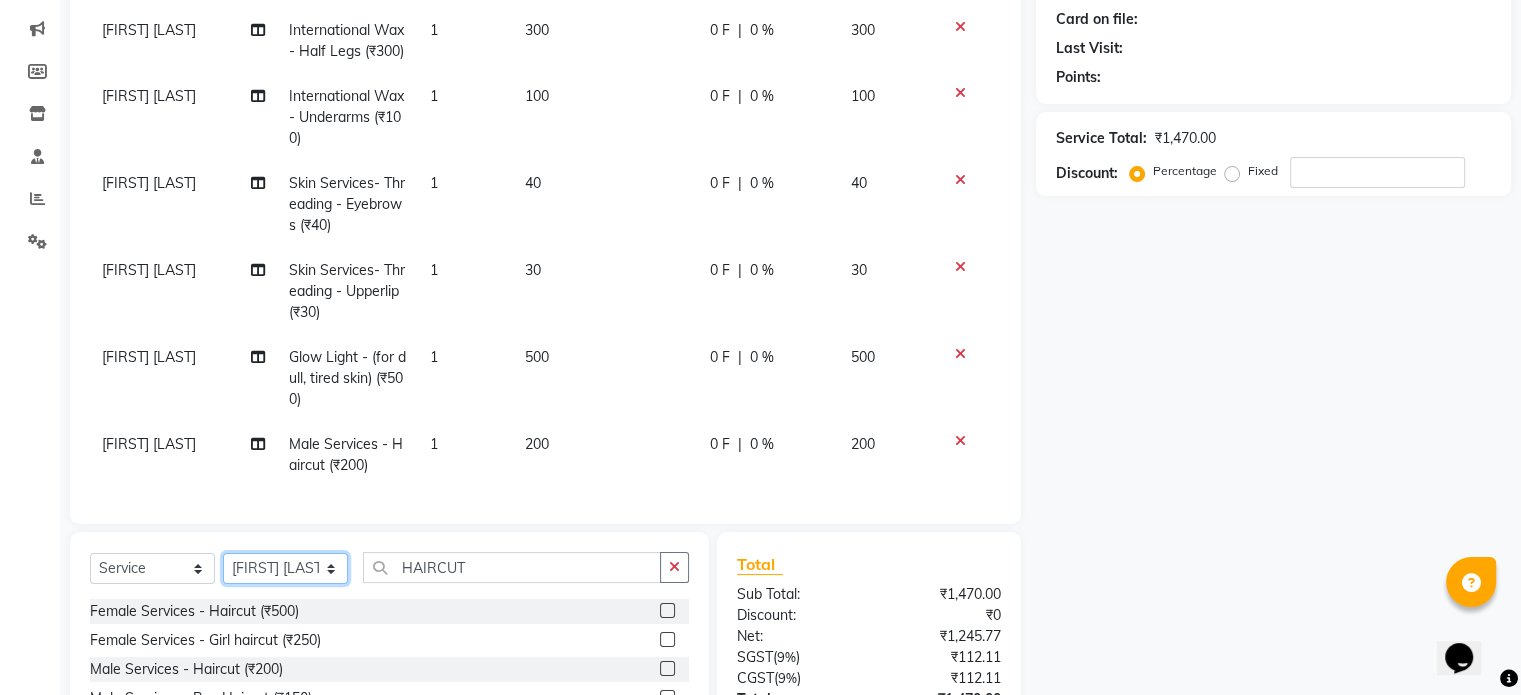 click on "Select Stylist Ankita Bagave Kasim salmani Manisha Doshi Pooja Jha RAHUL AHANKARE Rahul Thakur Sanju Sharma SHARUKH" 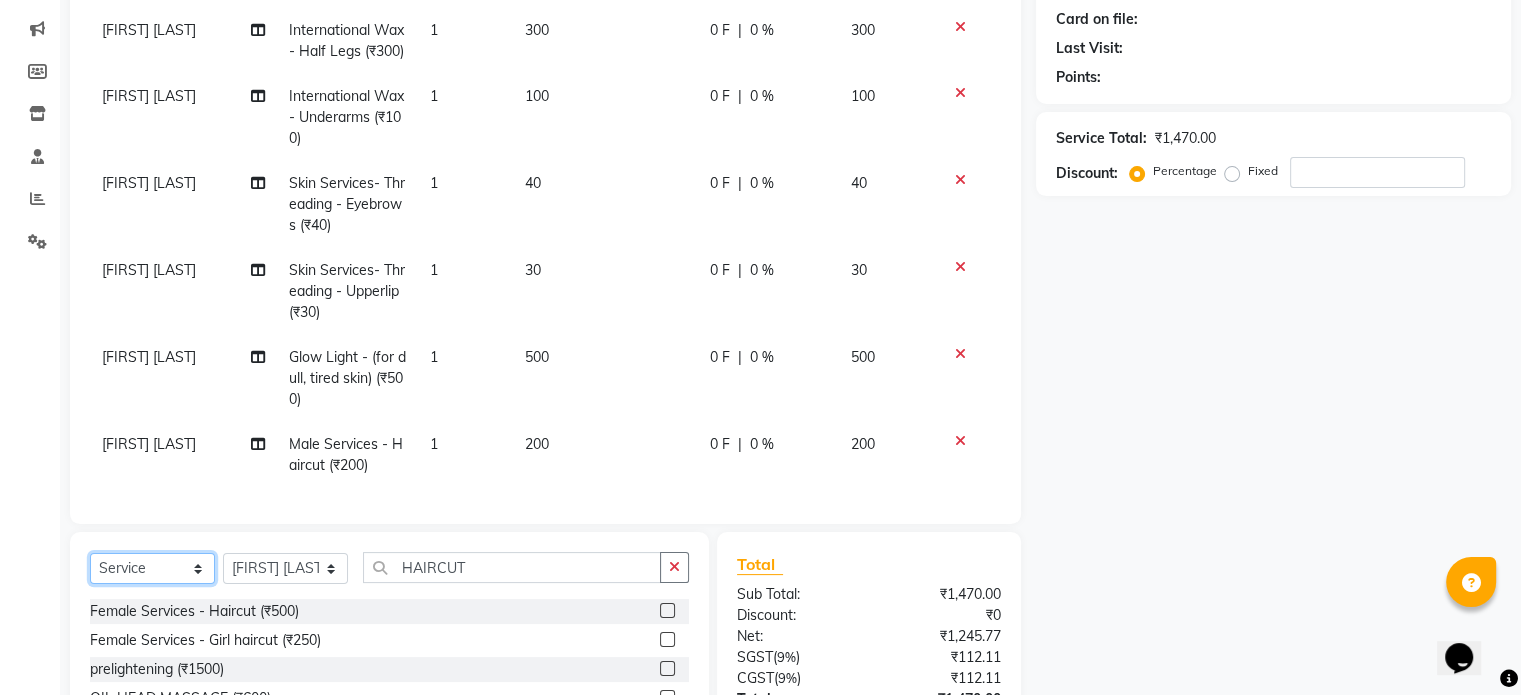 click on "Select  Service  Product  Membership  Package Voucher Prepaid Gift Card" 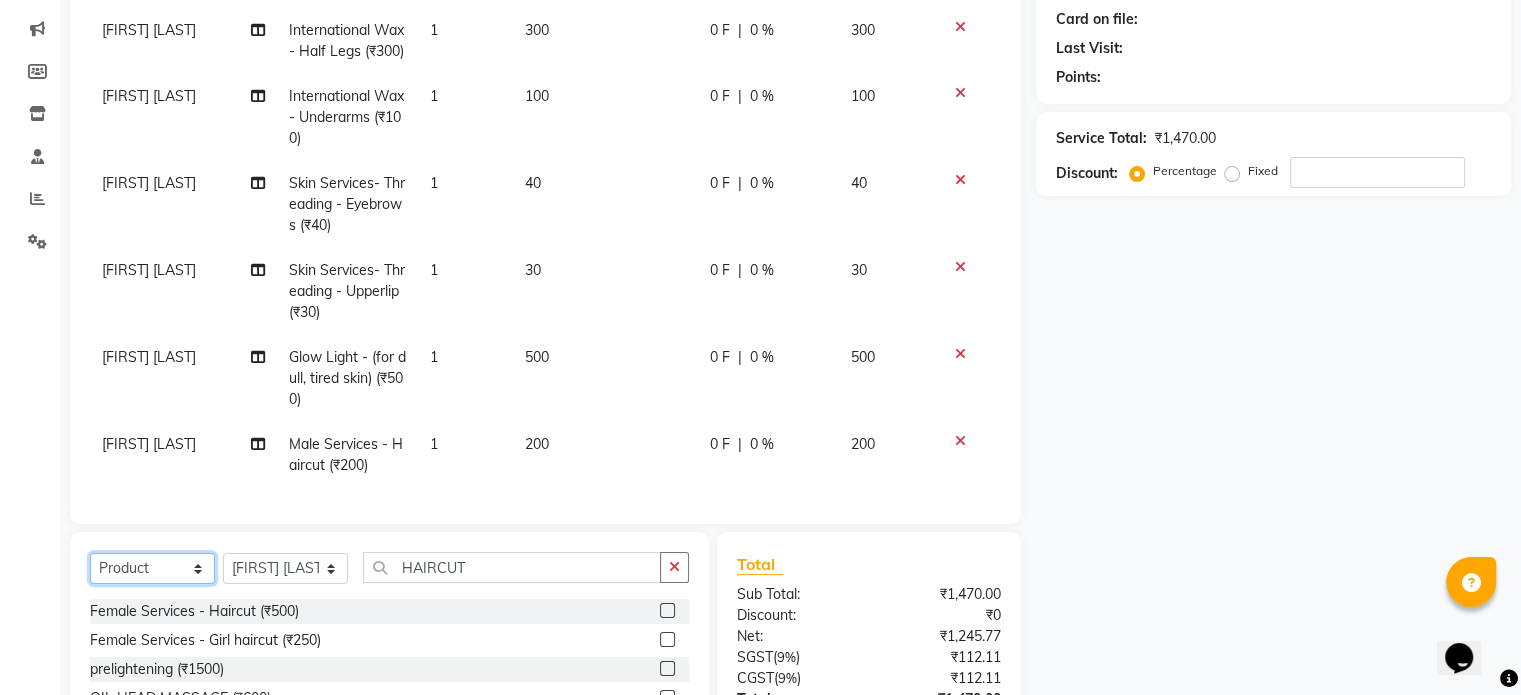 click on "Select  Service  Product  Membership  Package Voucher Prepaid Gift Card" 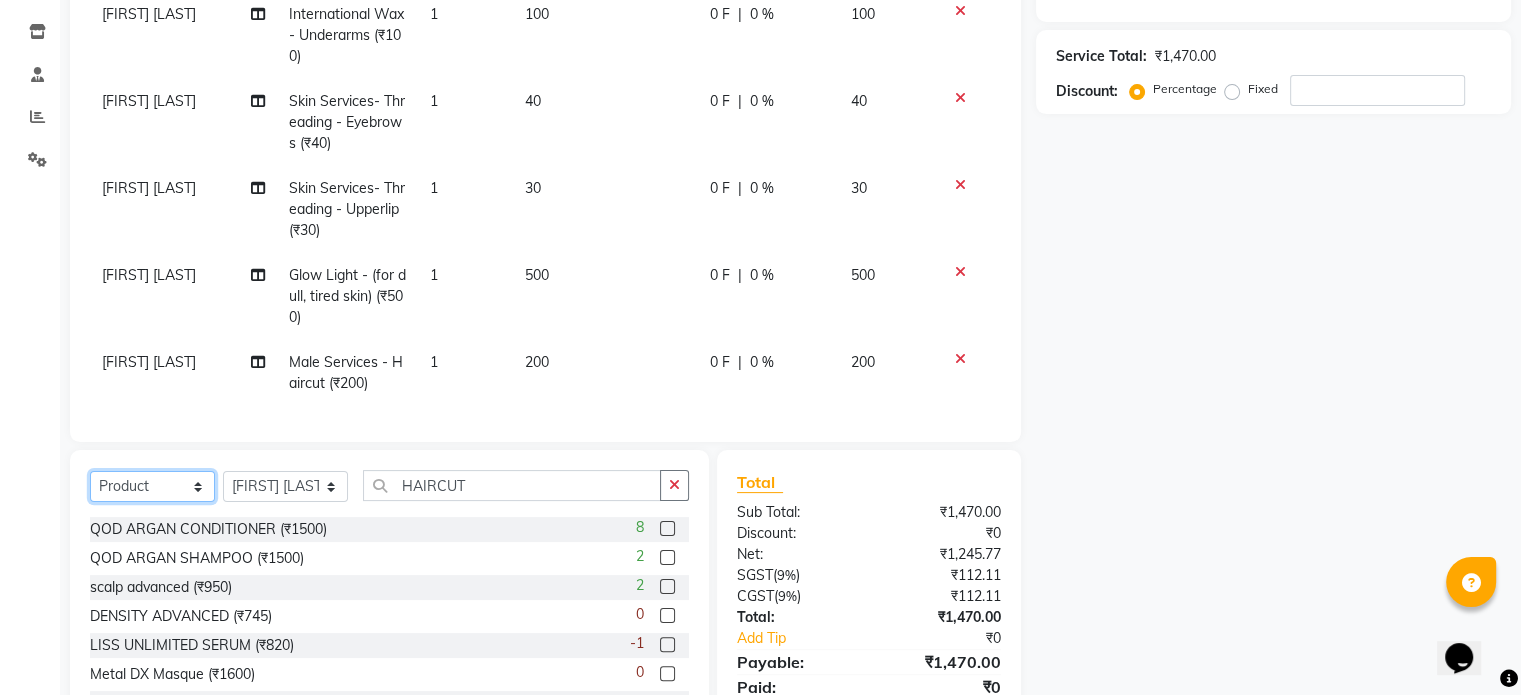 scroll, scrollTop: 328, scrollLeft: 0, axis: vertical 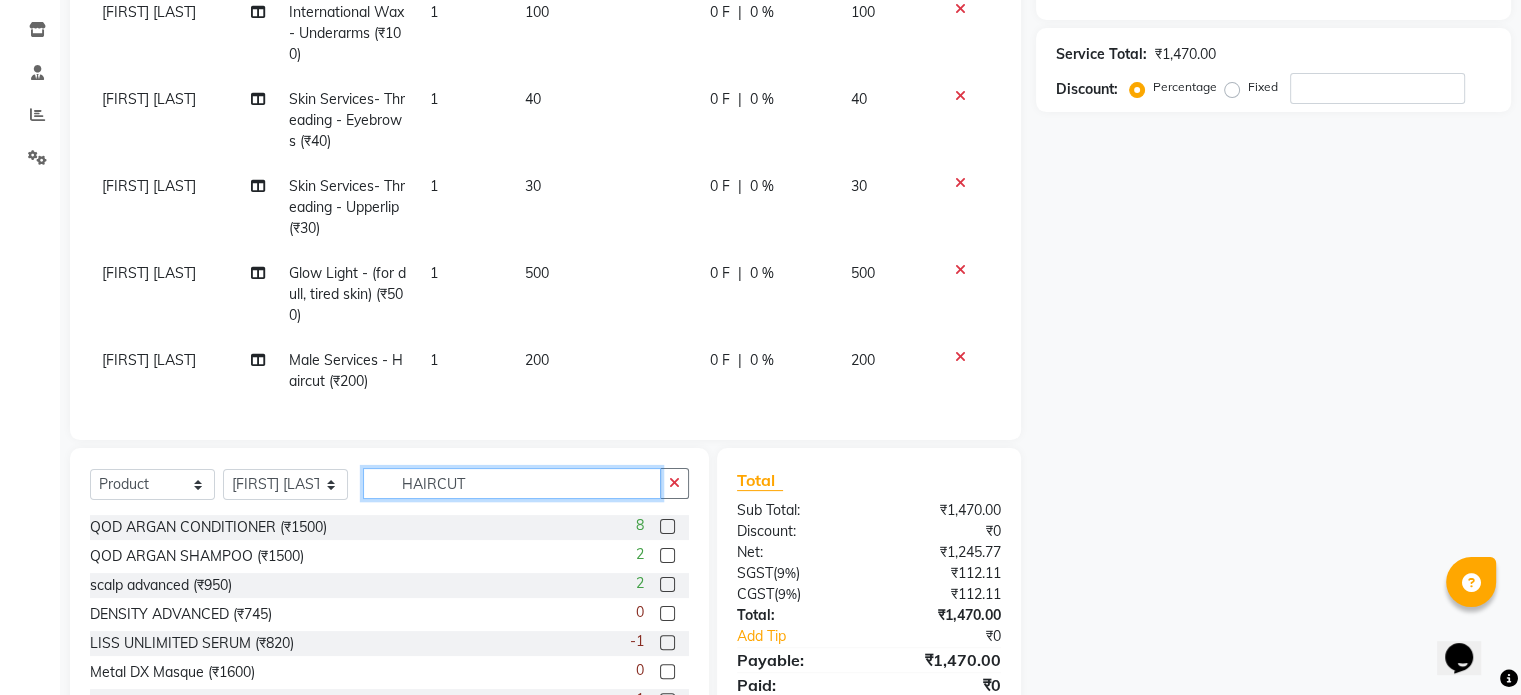 click on "HAIRCUT" 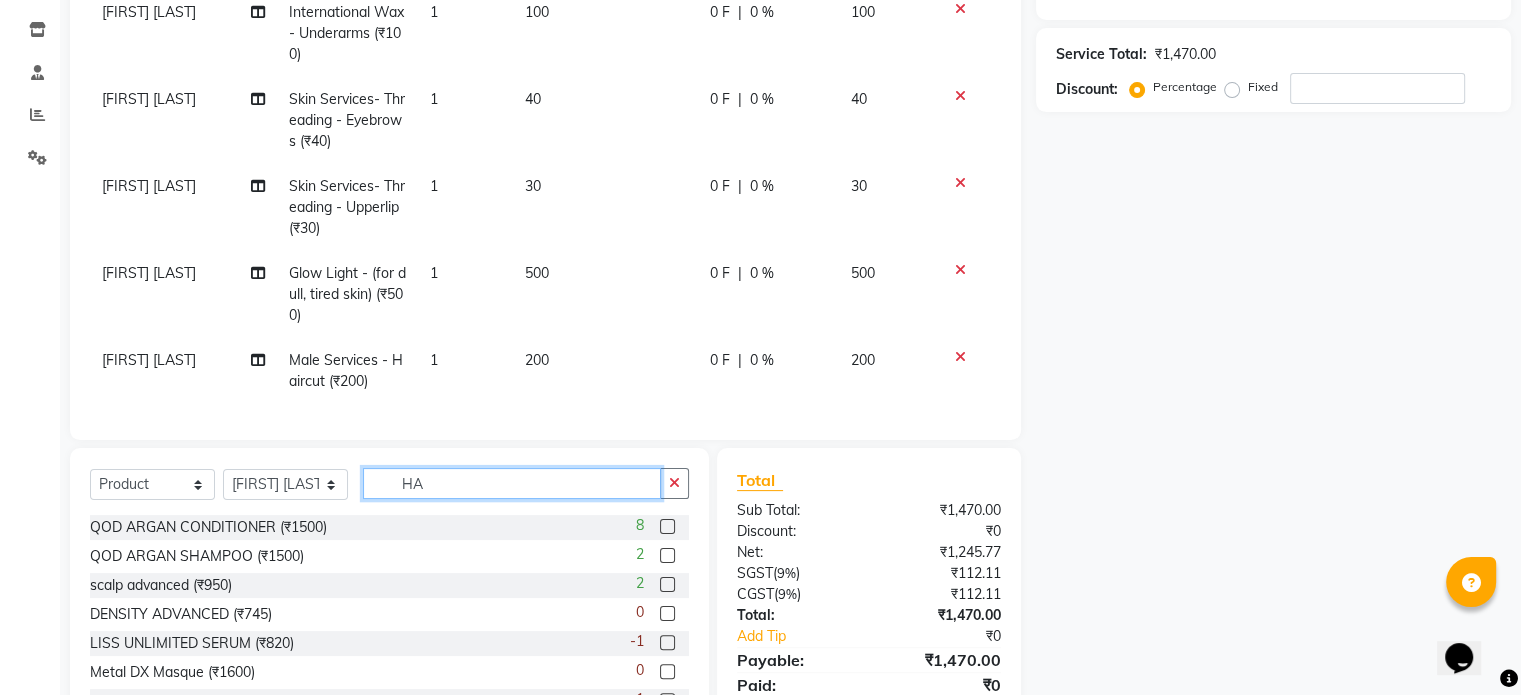 type on "H" 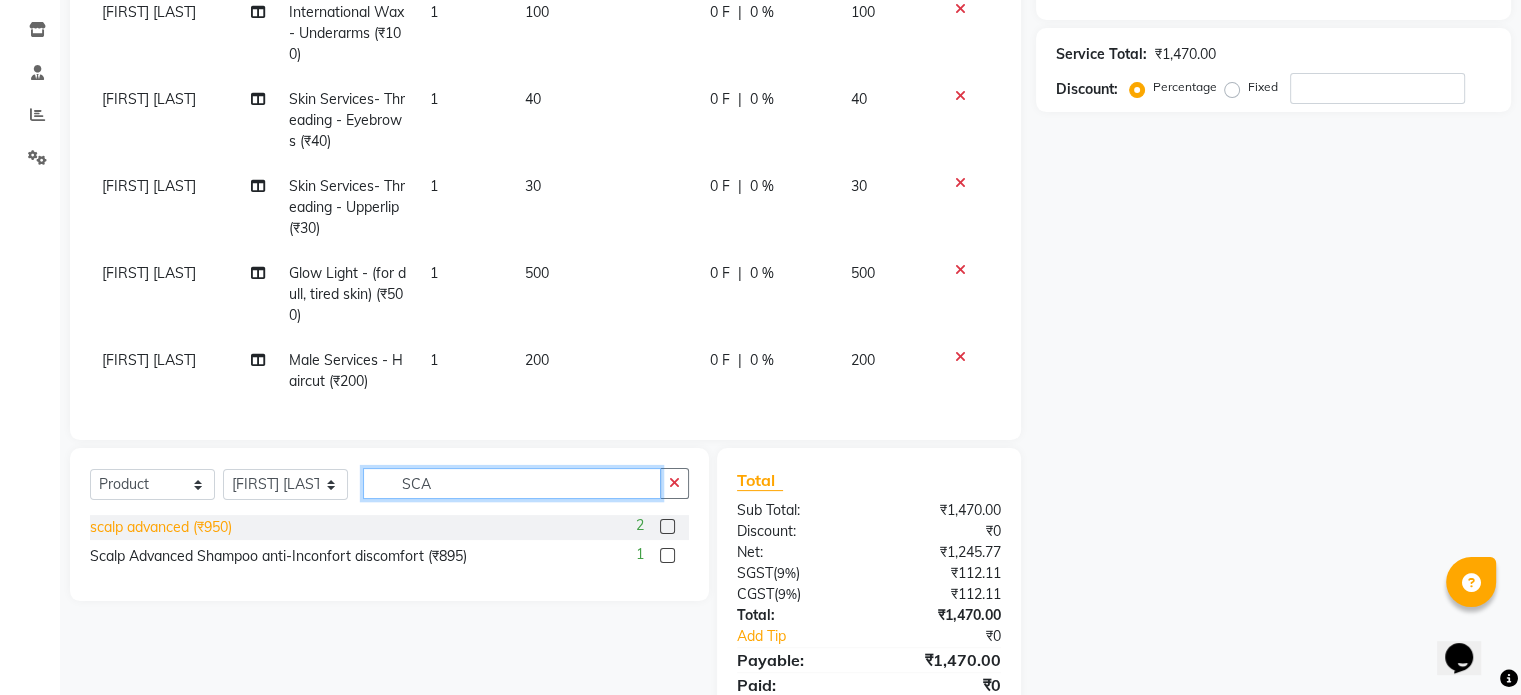 type on "SCA" 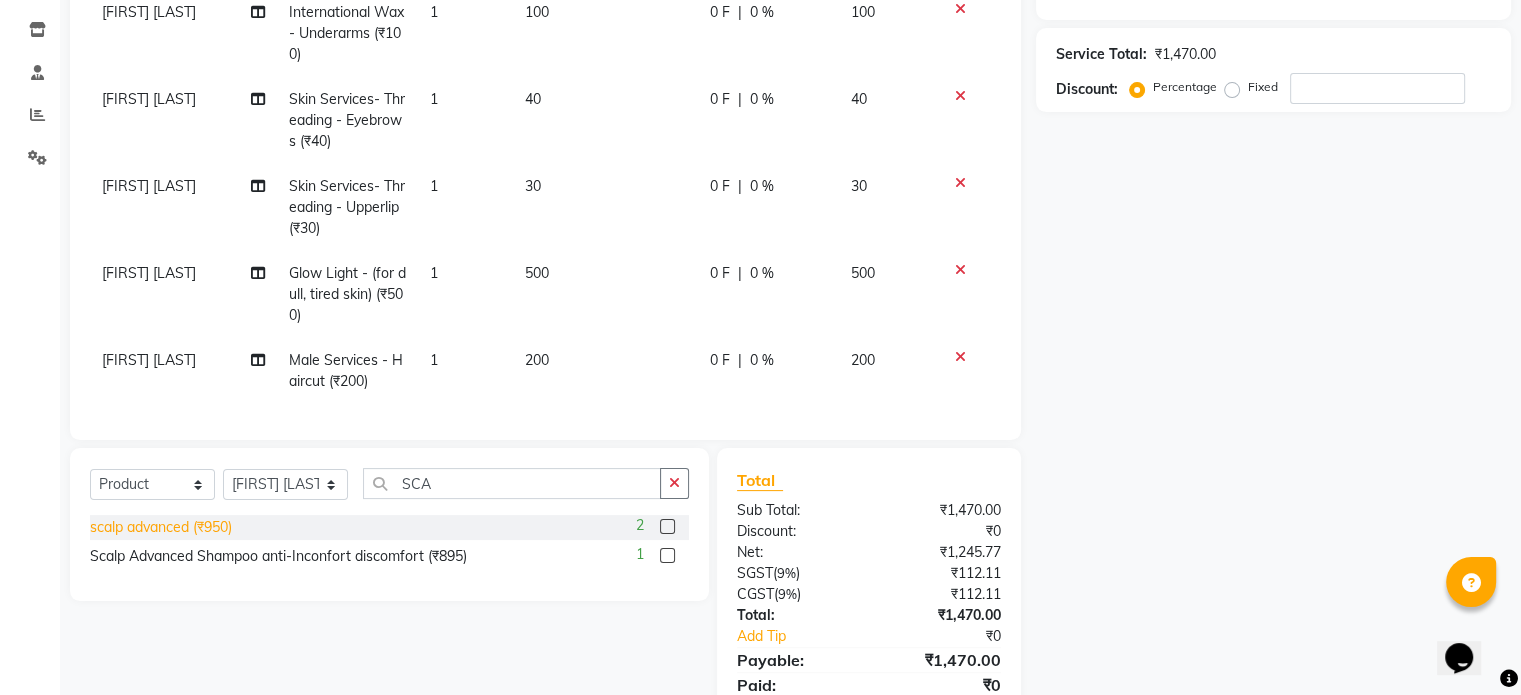 click on "scalp advanced (₹950)" 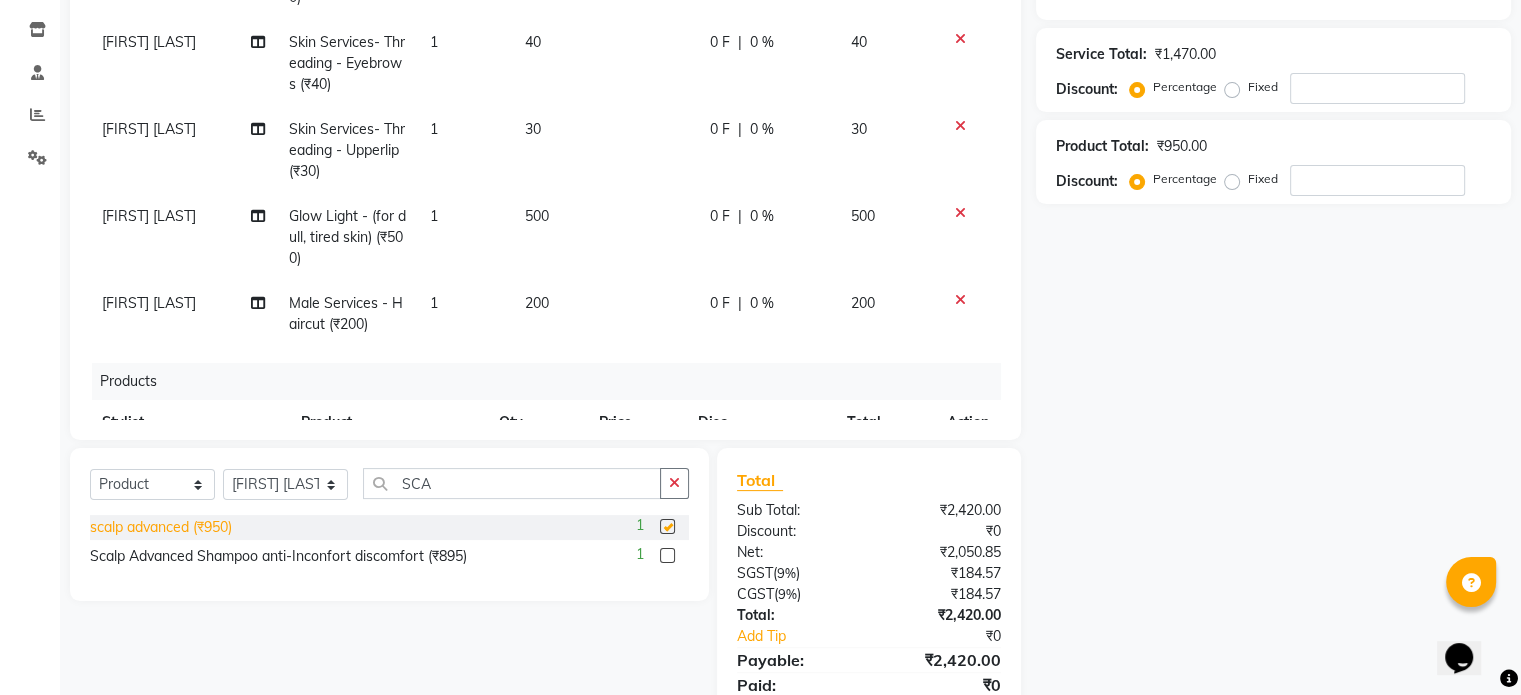 checkbox on "false" 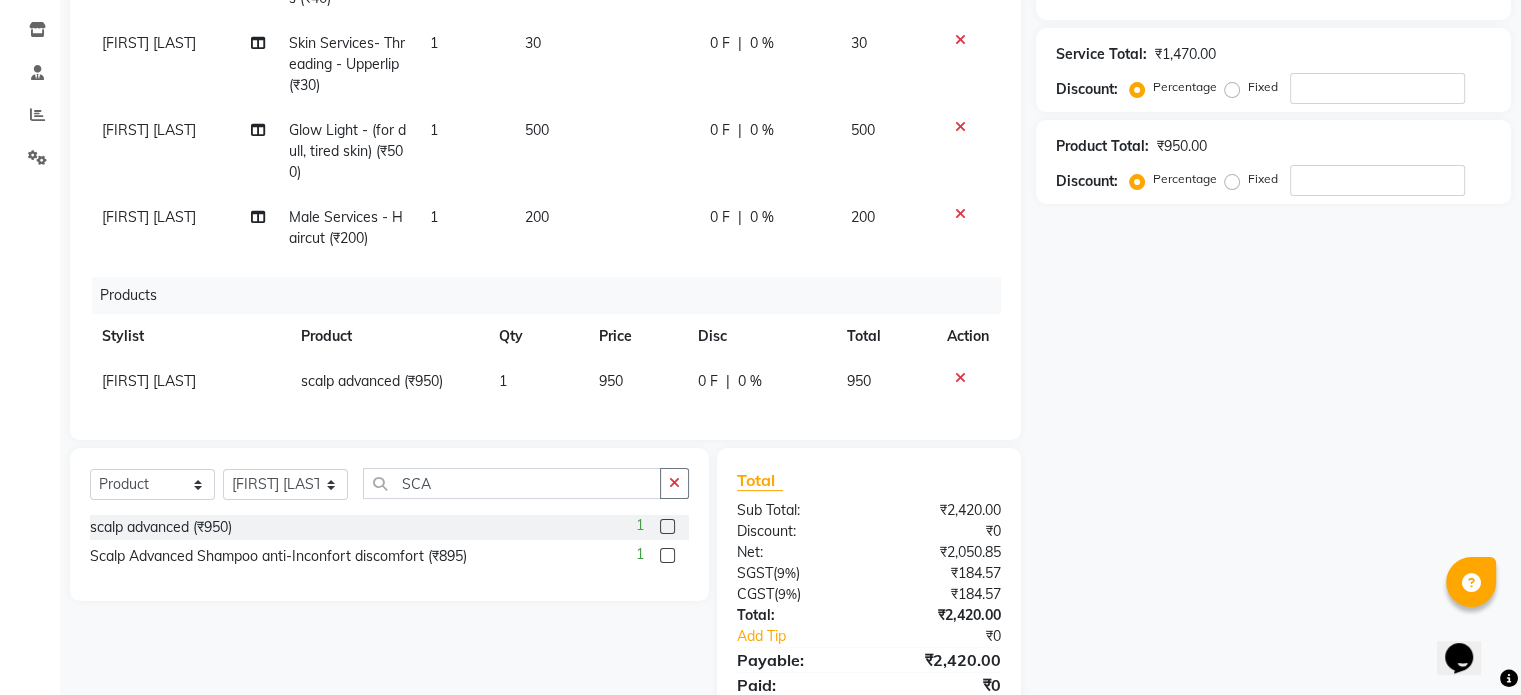 scroll, scrollTop: 344, scrollLeft: 0, axis: vertical 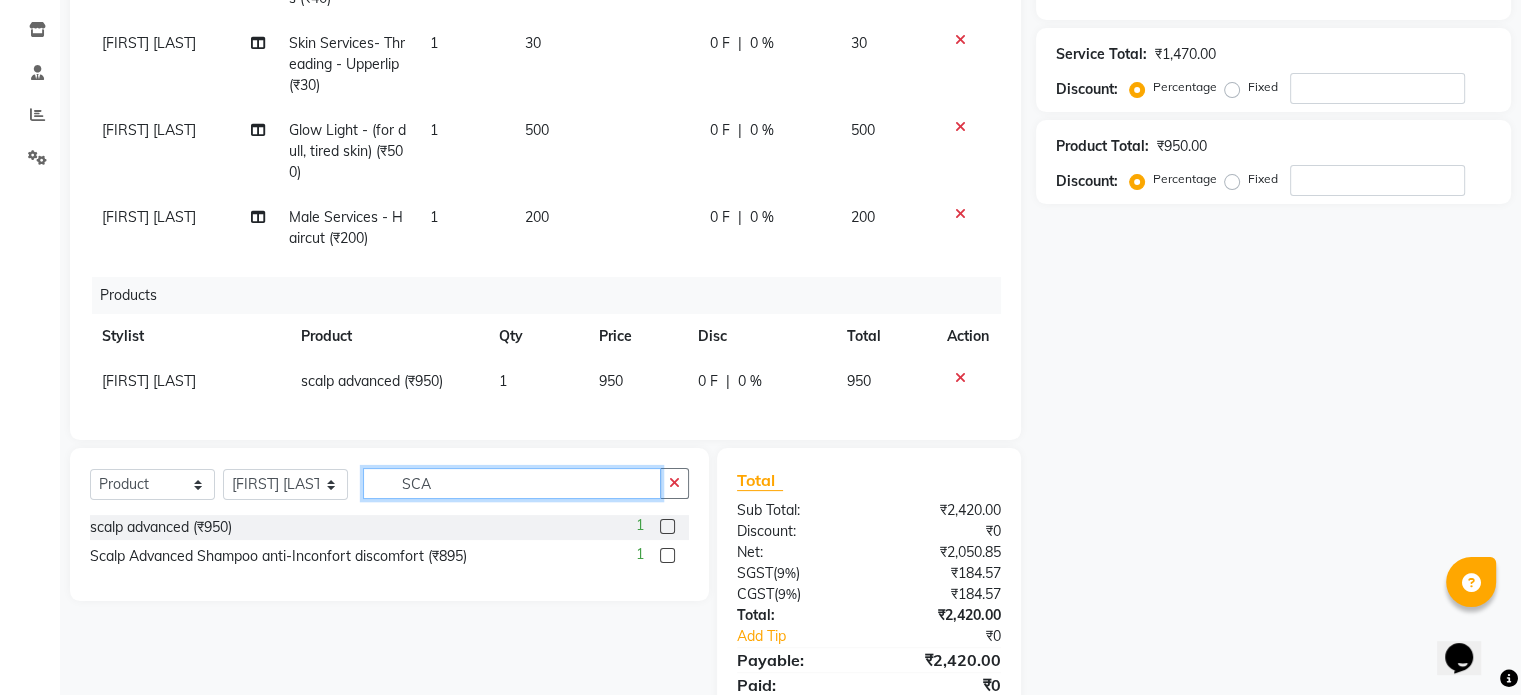 click on "SCA" 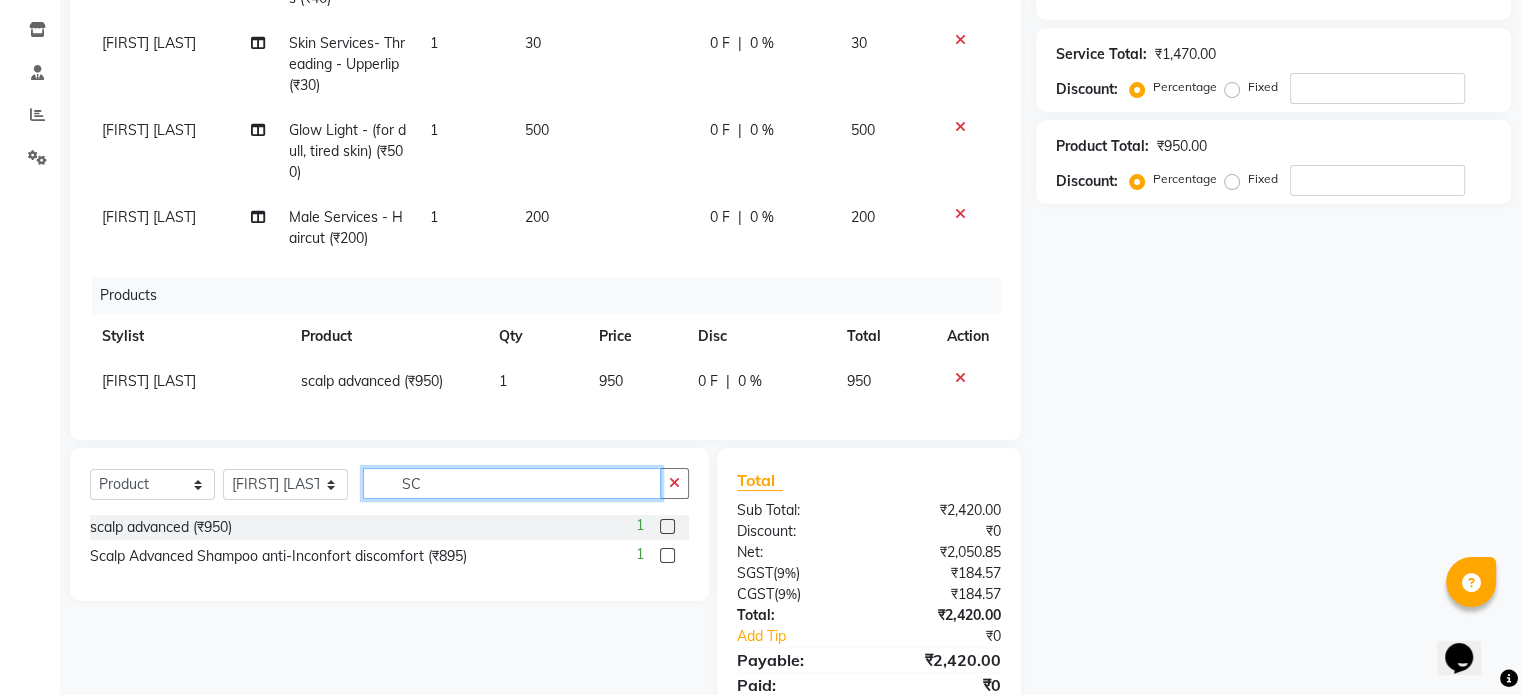 type on "S" 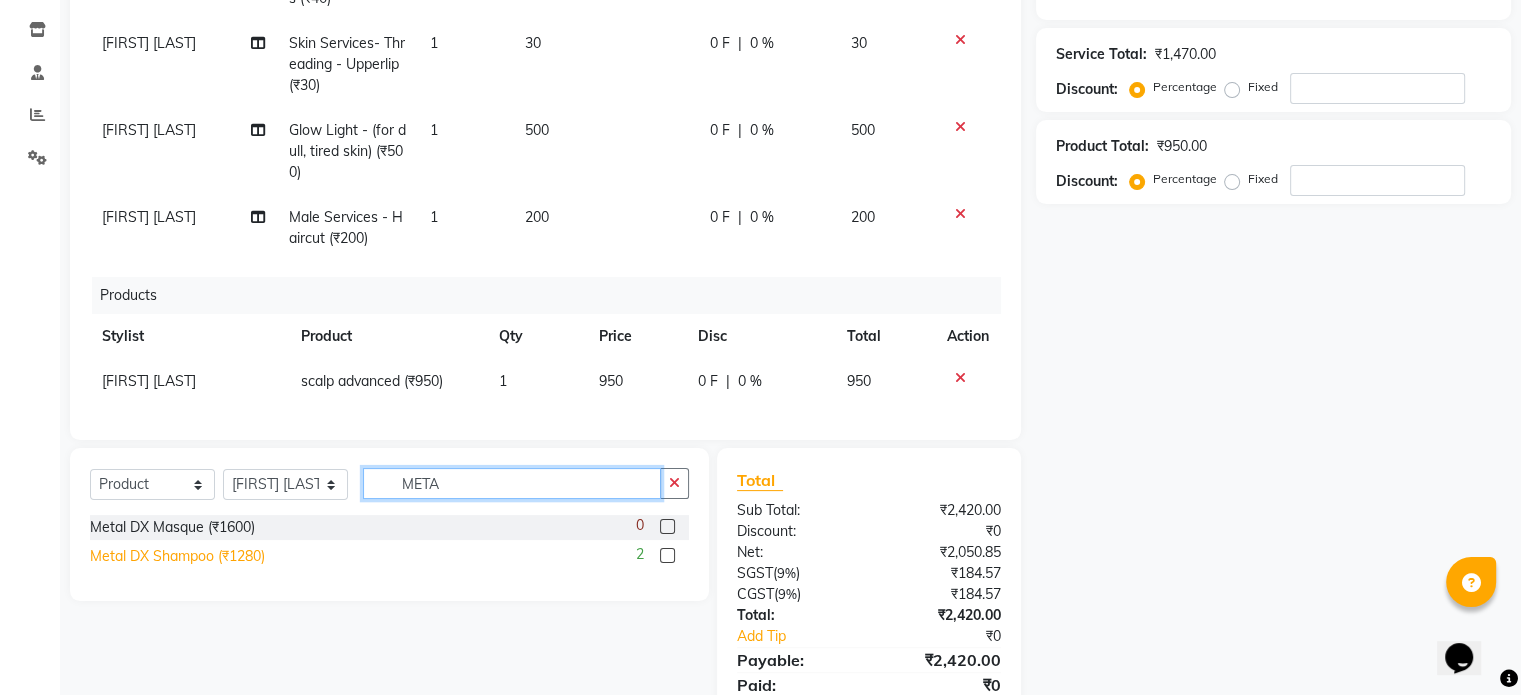 type on "META" 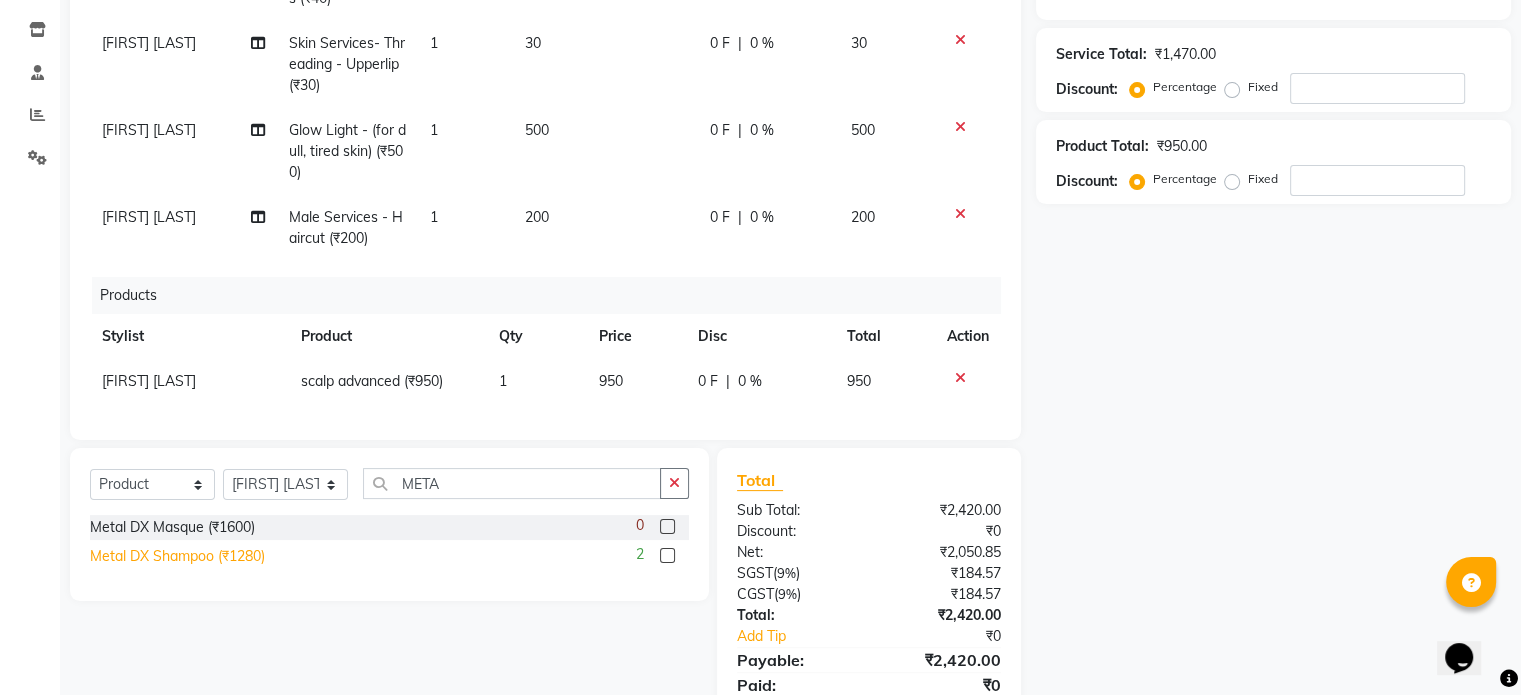 click on "Metal DX Shampoo (₹1280)" 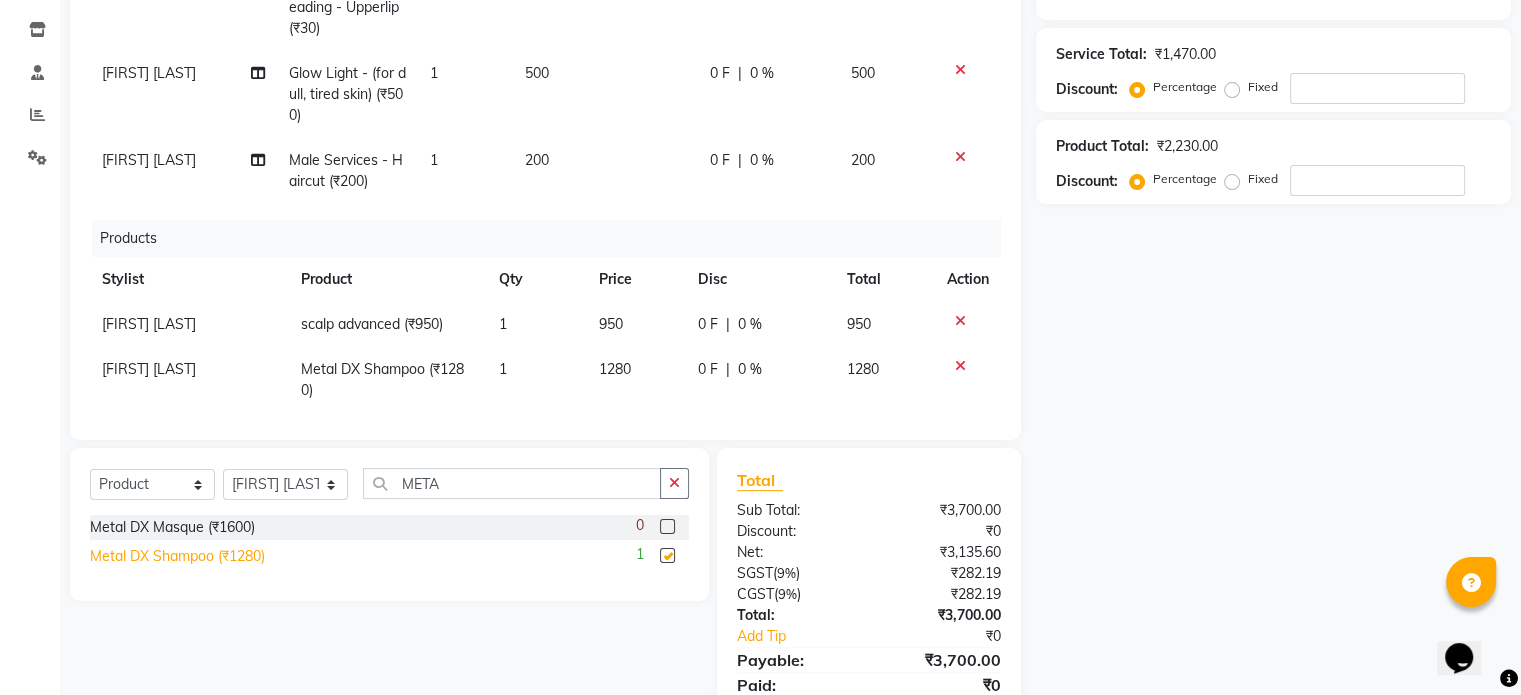 checkbox on "false" 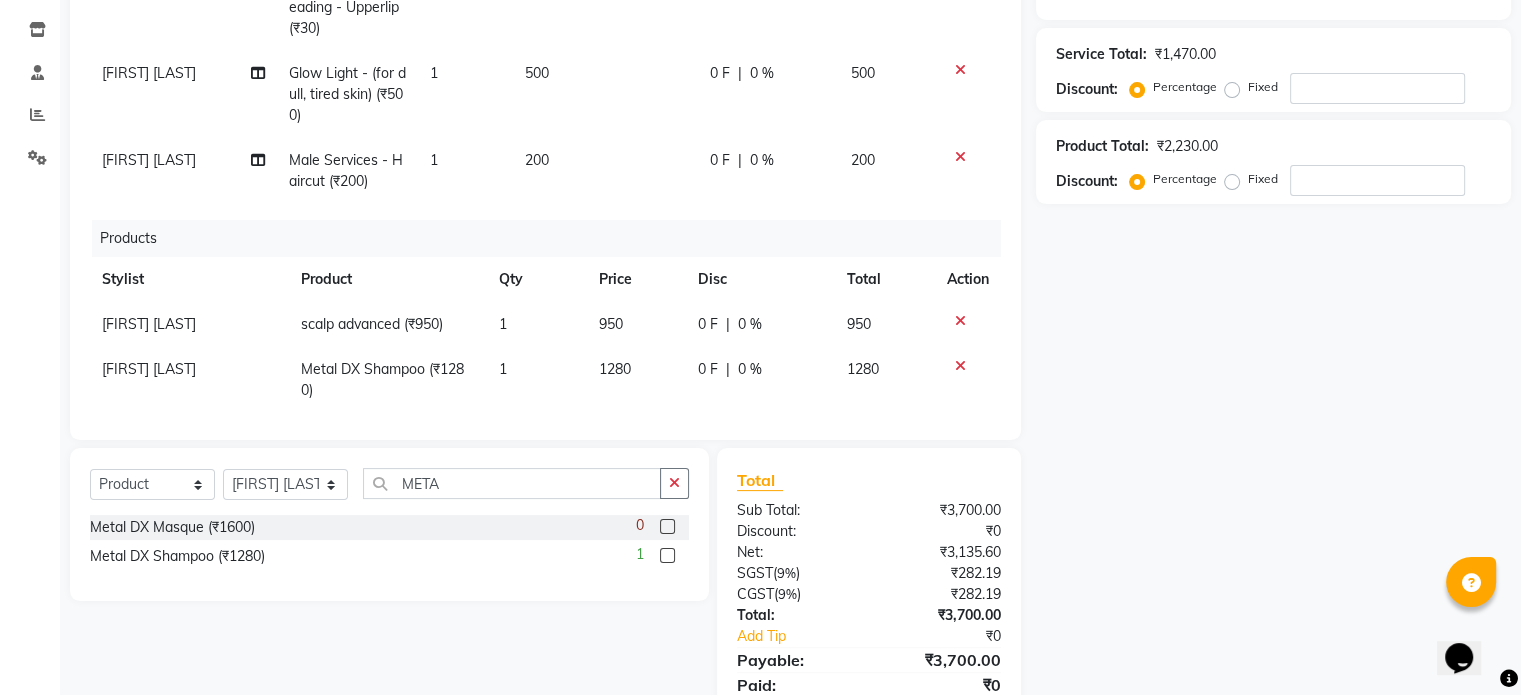 scroll, scrollTop: 410, scrollLeft: 0, axis: vertical 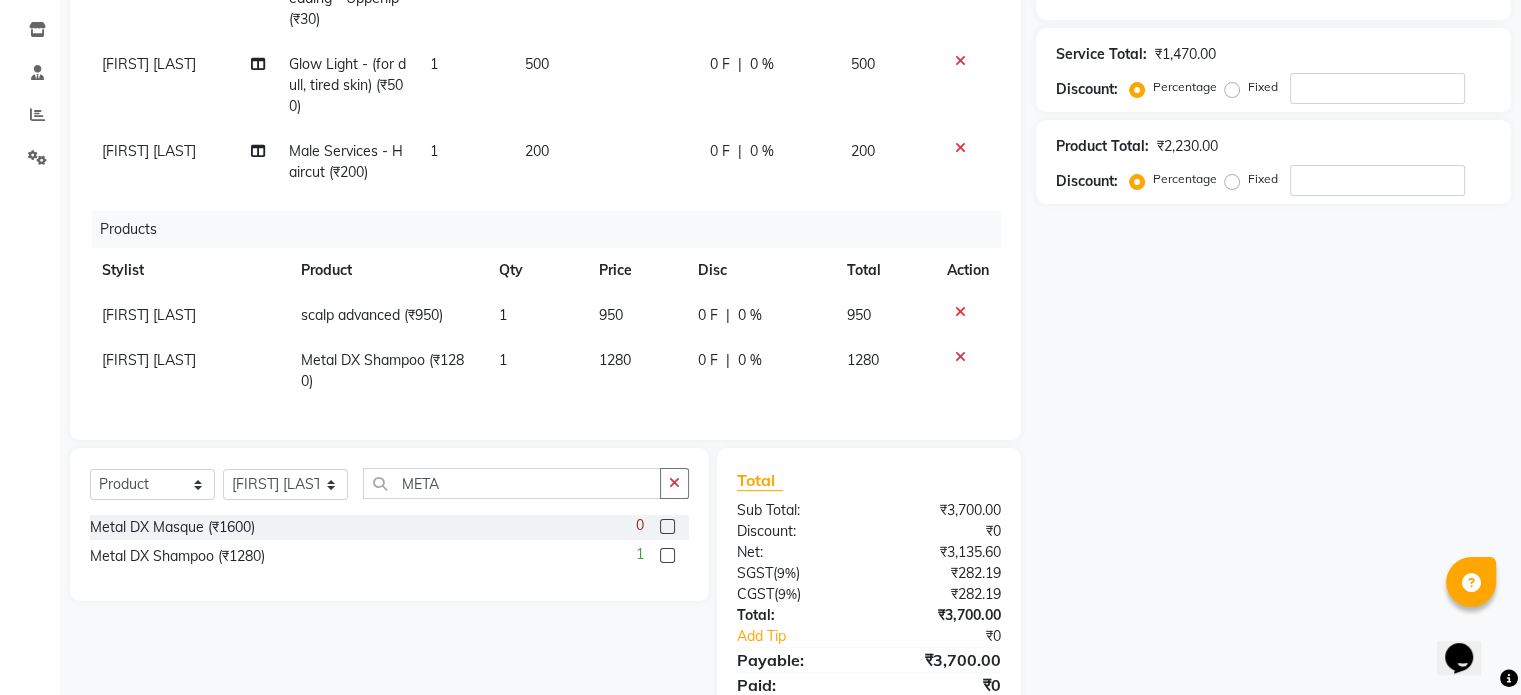 click 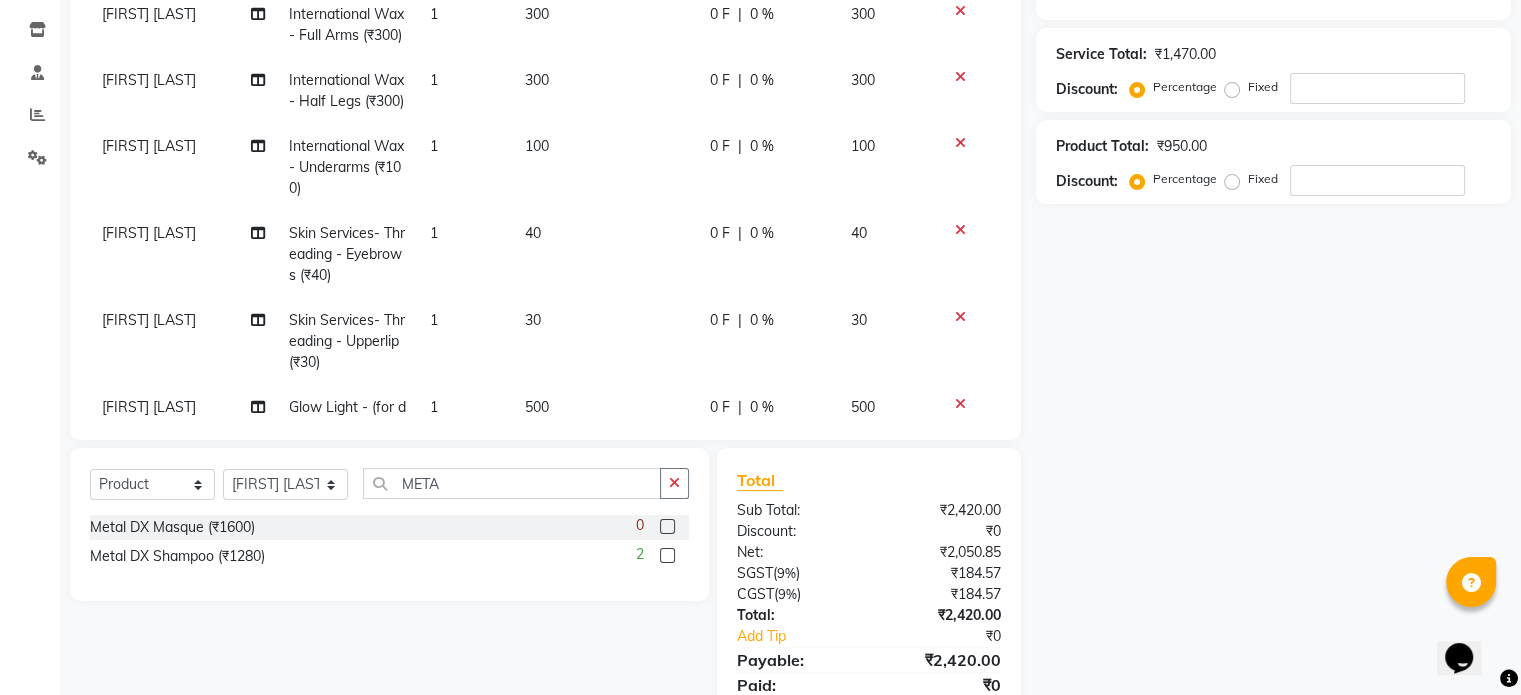 scroll, scrollTop: 0, scrollLeft: 0, axis: both 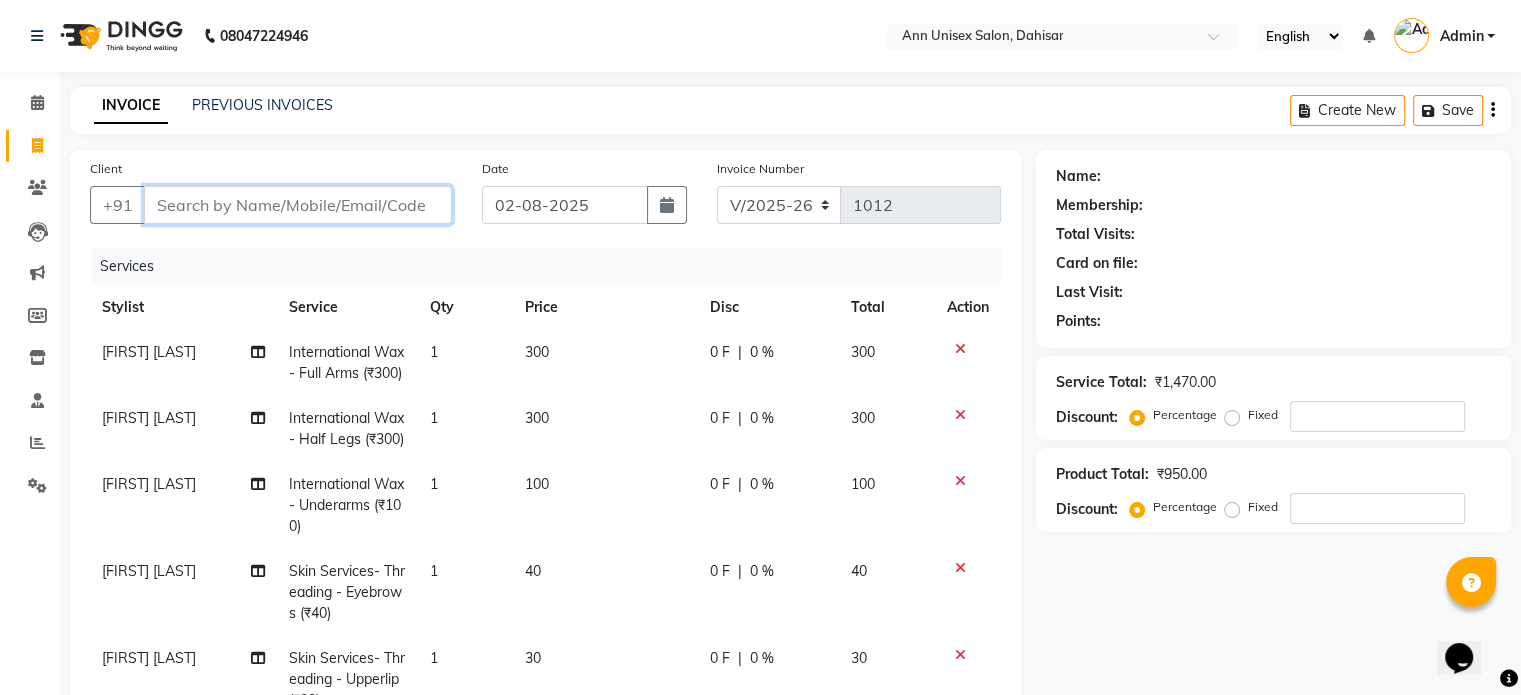 click on "Client" at bounding box center (298, 205) 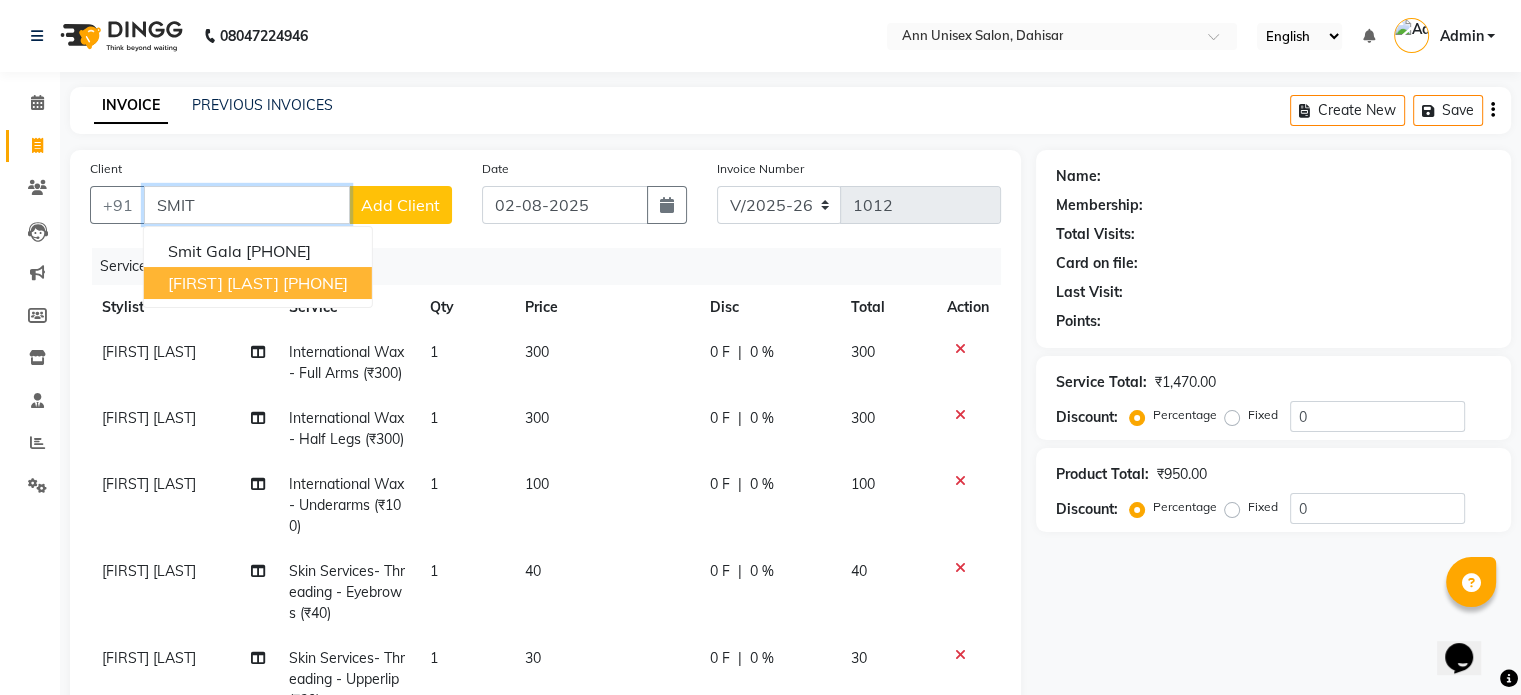 click on "smita panchal  7700012956" at bounding box center (258, 283) 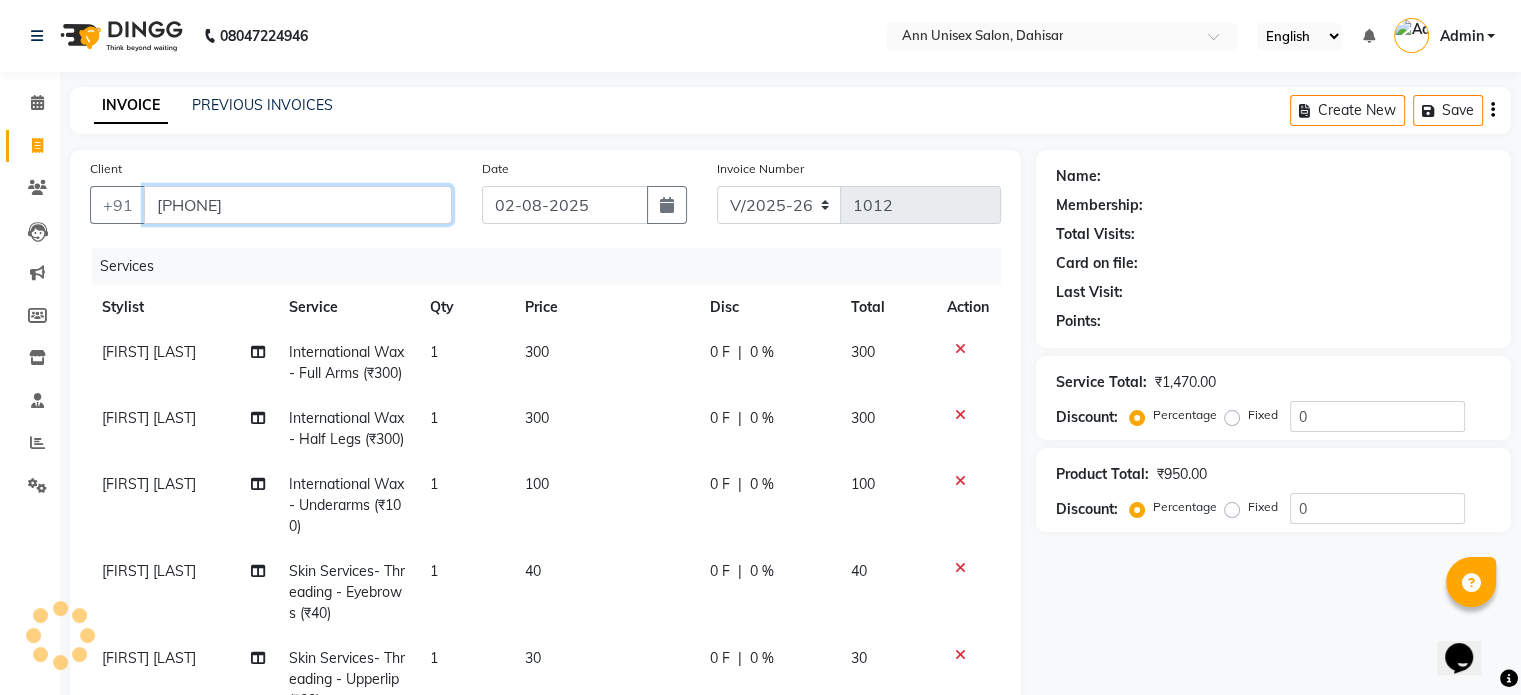 type on "[PHONE]" 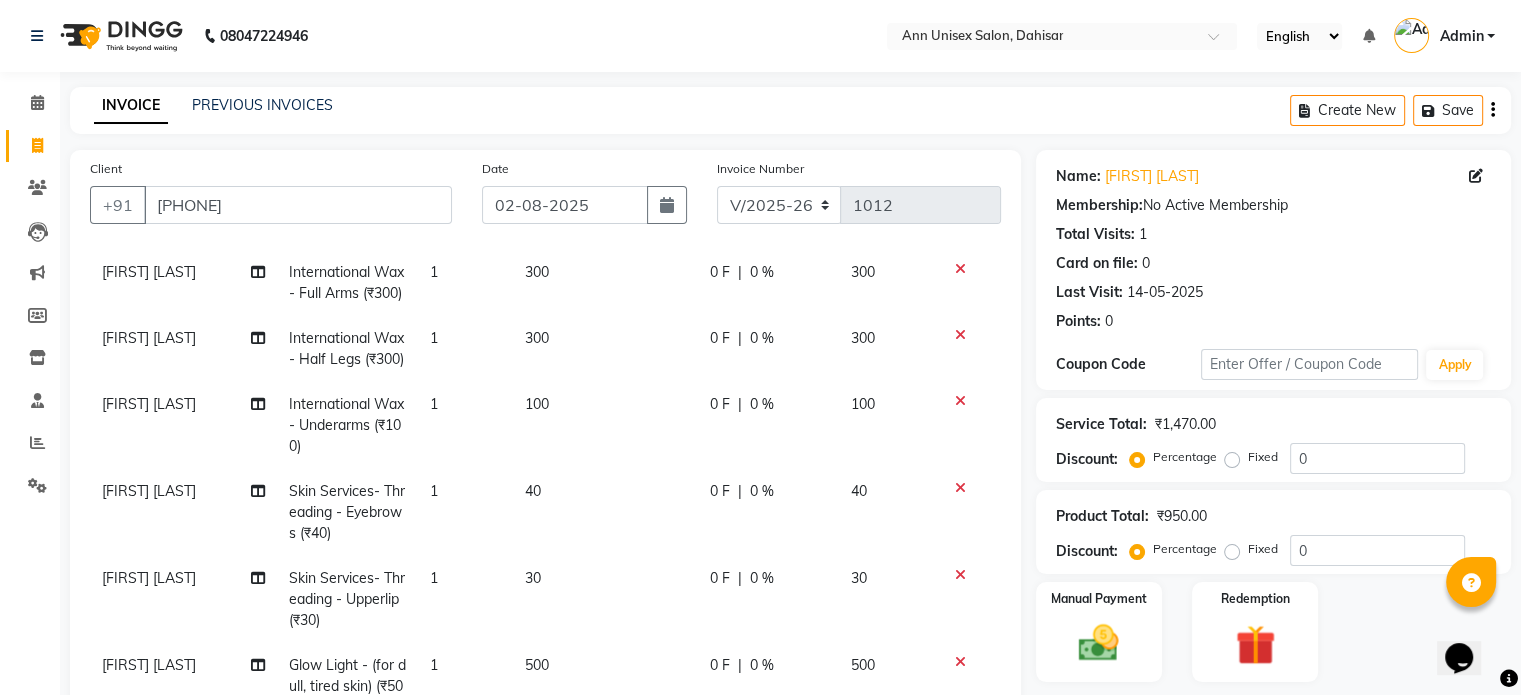scroll, scrollTop: 80, scrollLeft: 0, axis: vertical 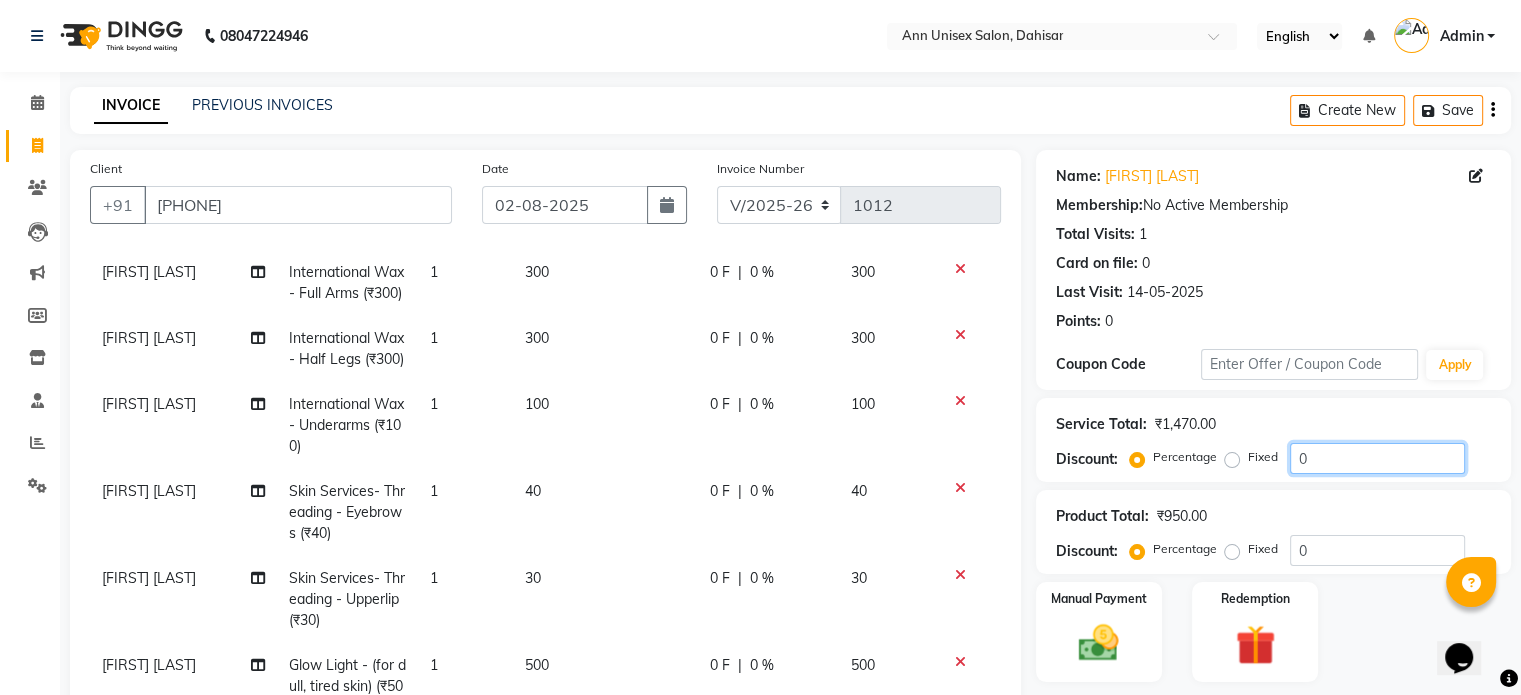 click on "0" 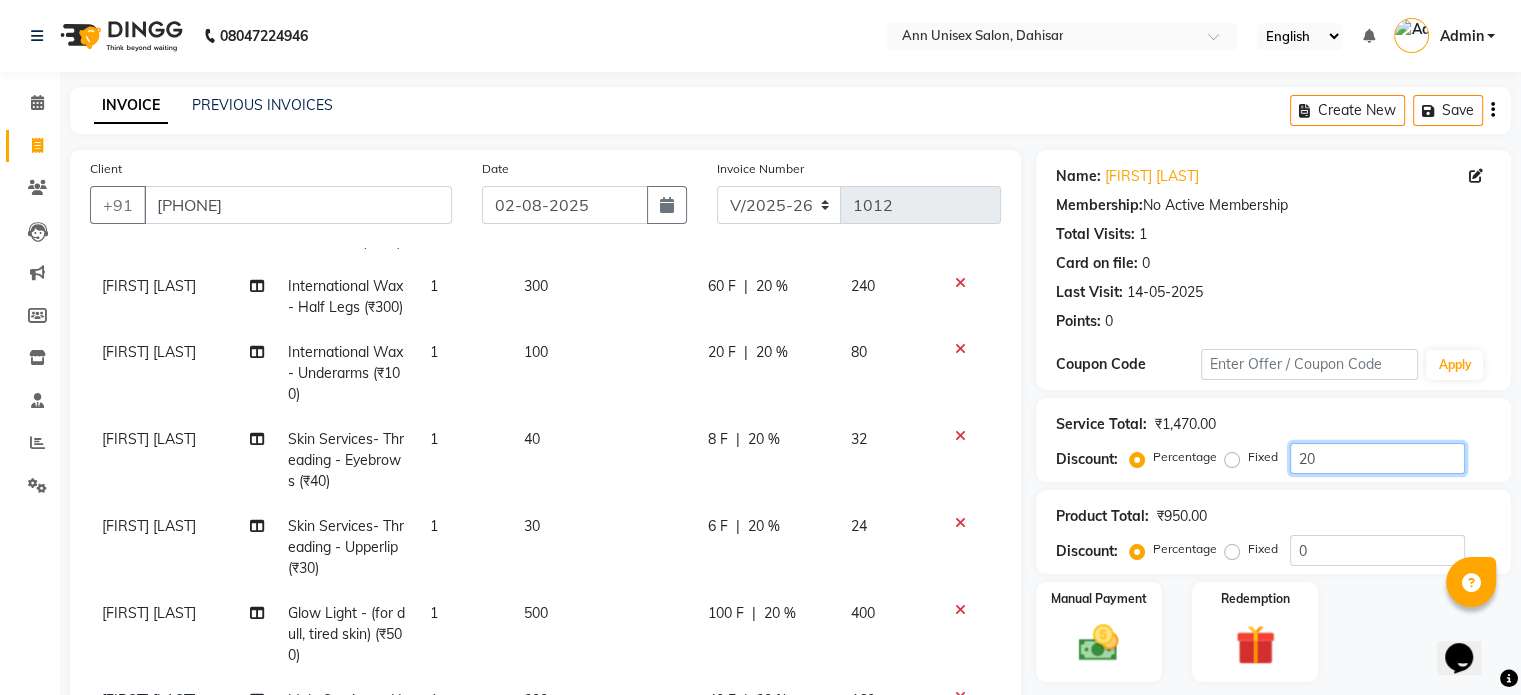 scroll, scrollTop: 136, scrollLeft: 0, axis: vertical 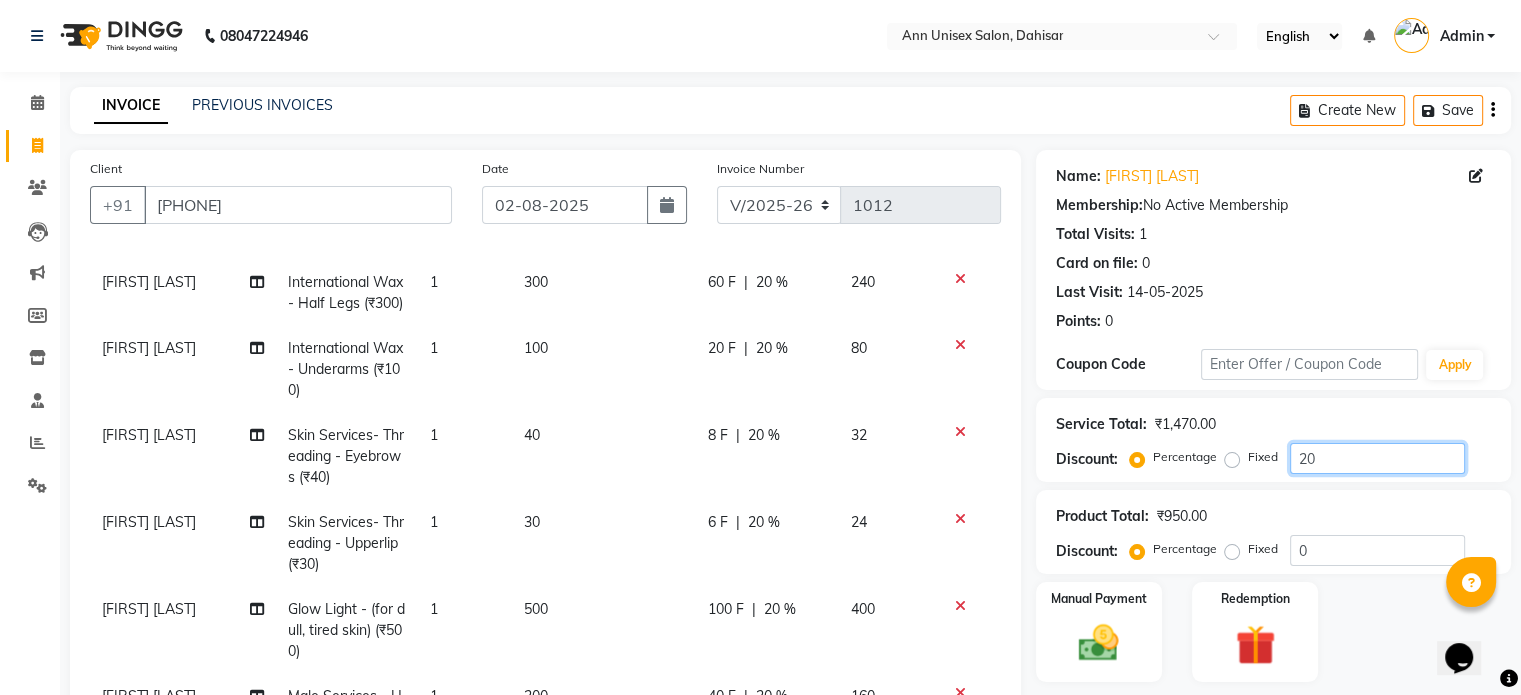 type on "20" 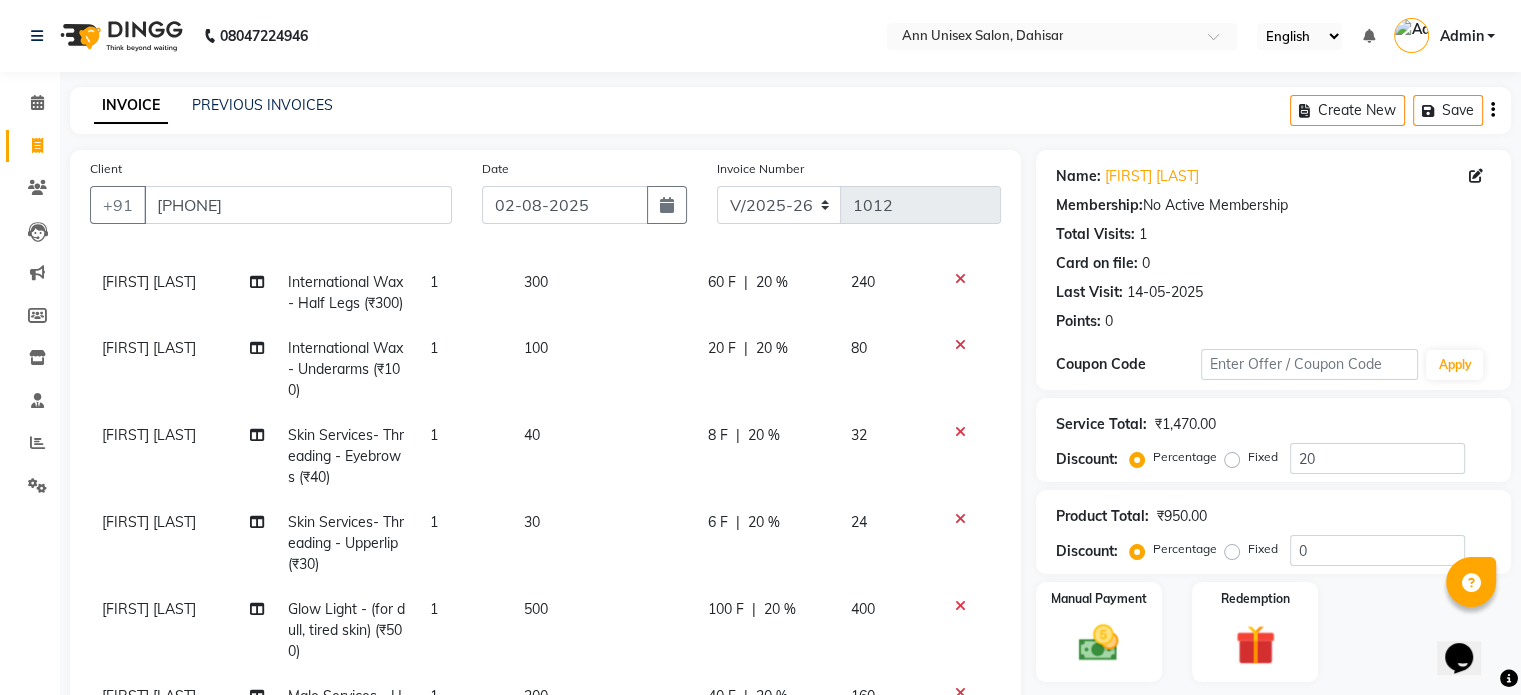 click on "20 %" 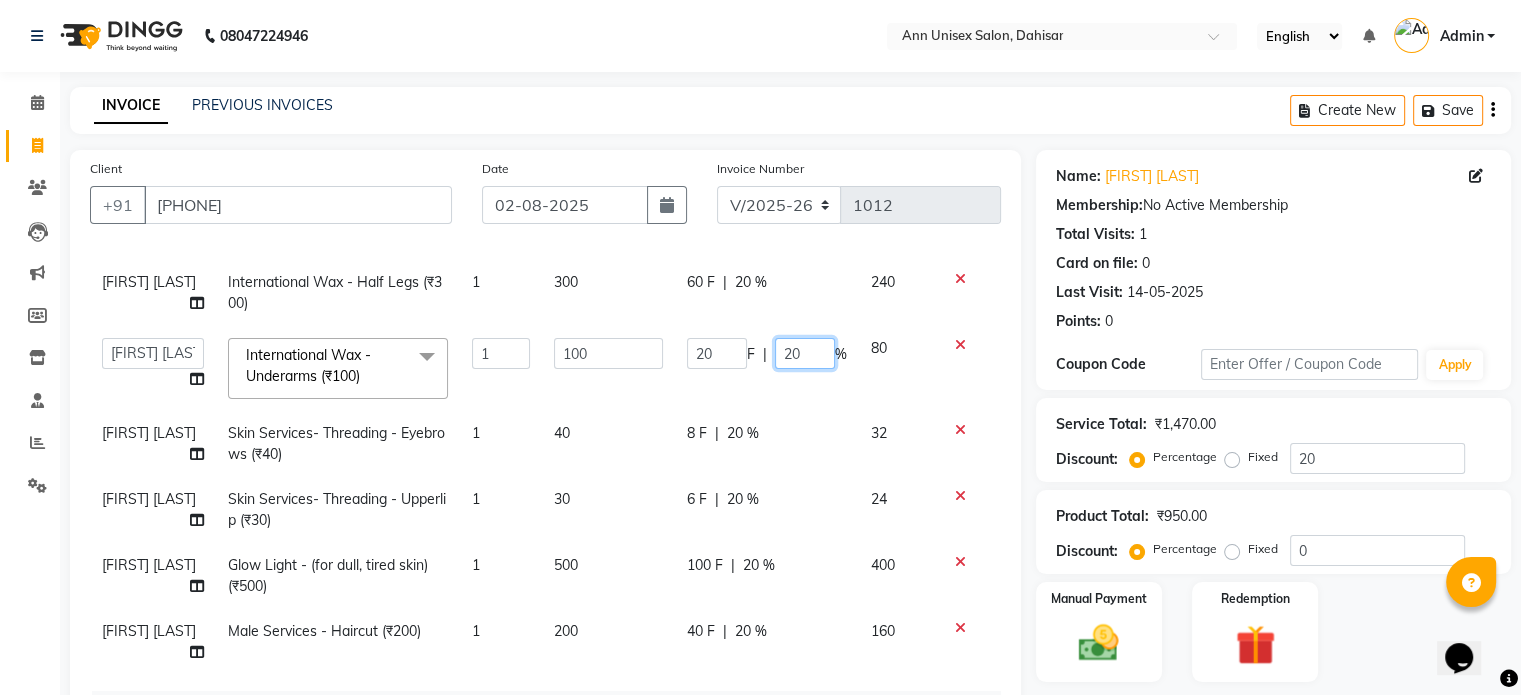click on "20" 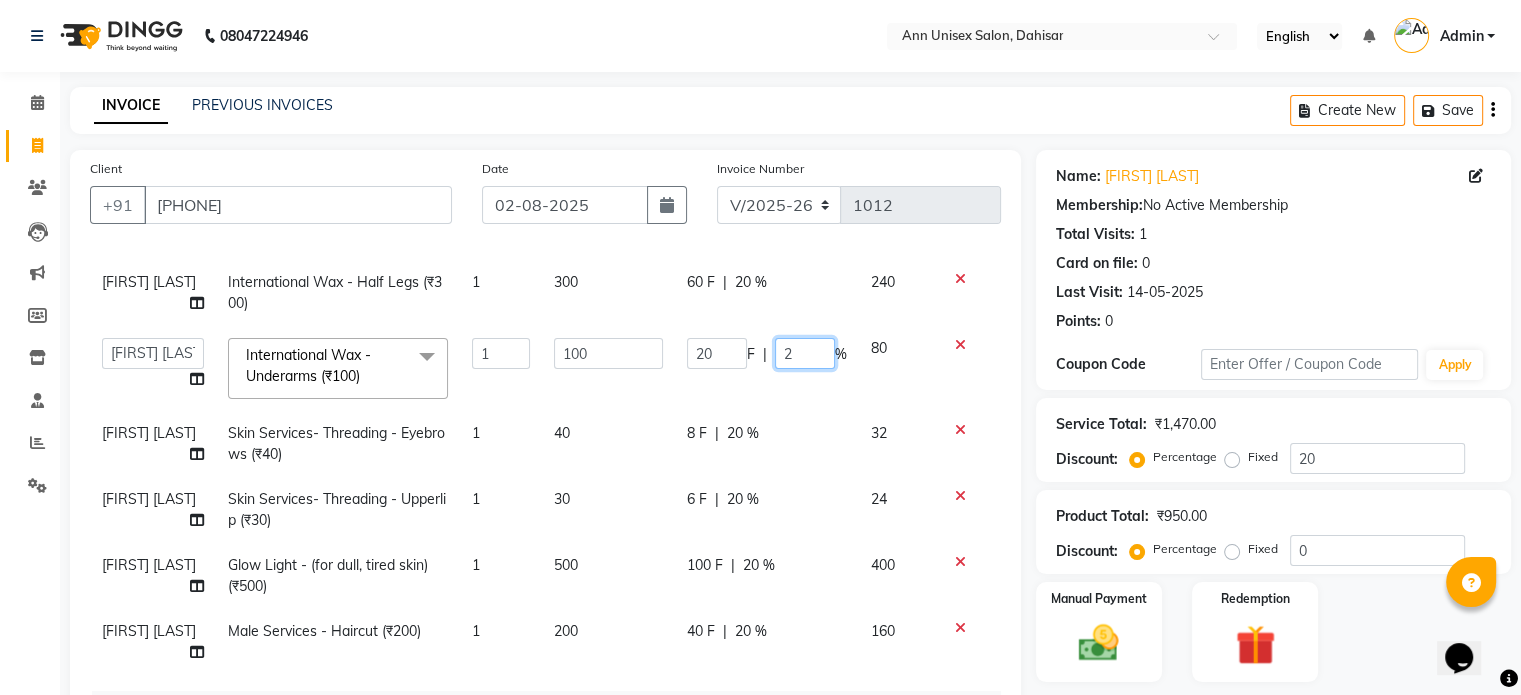type 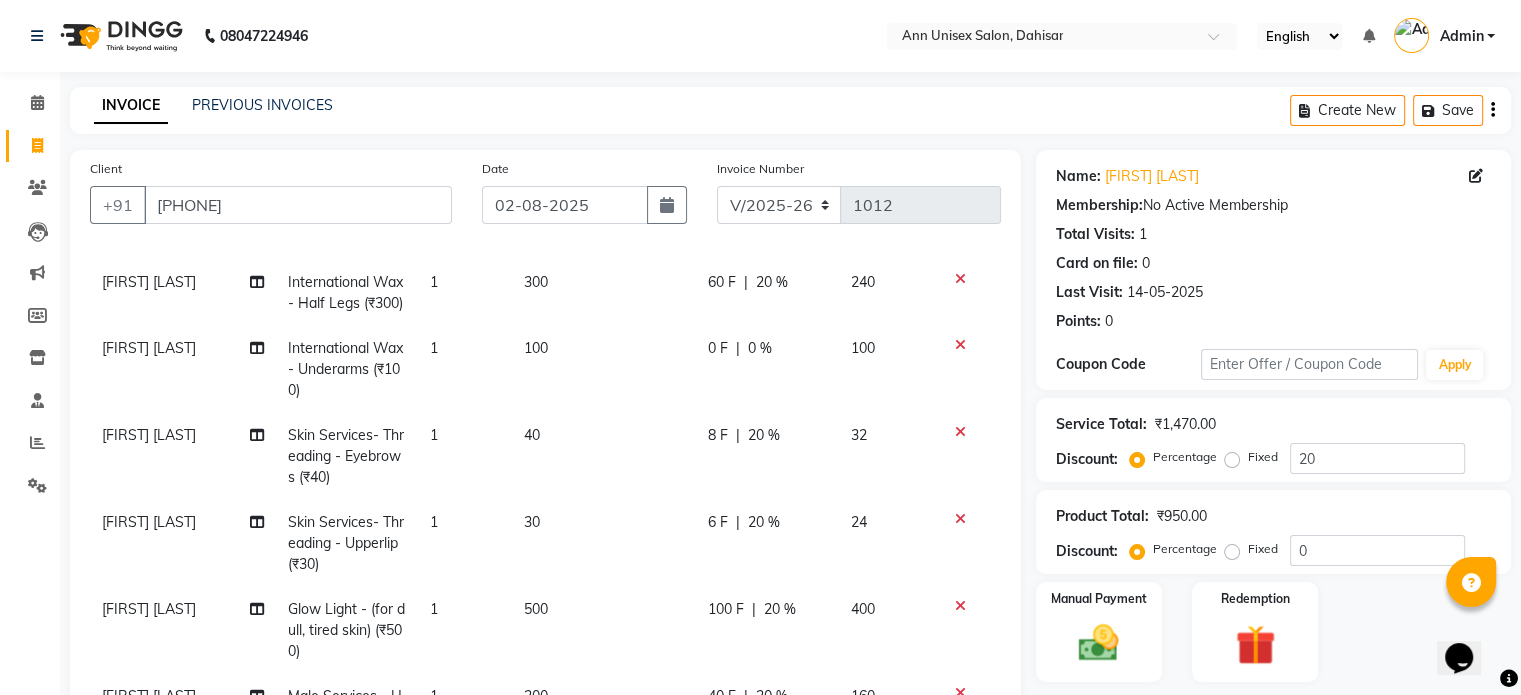 click on "0 F | 0 %" 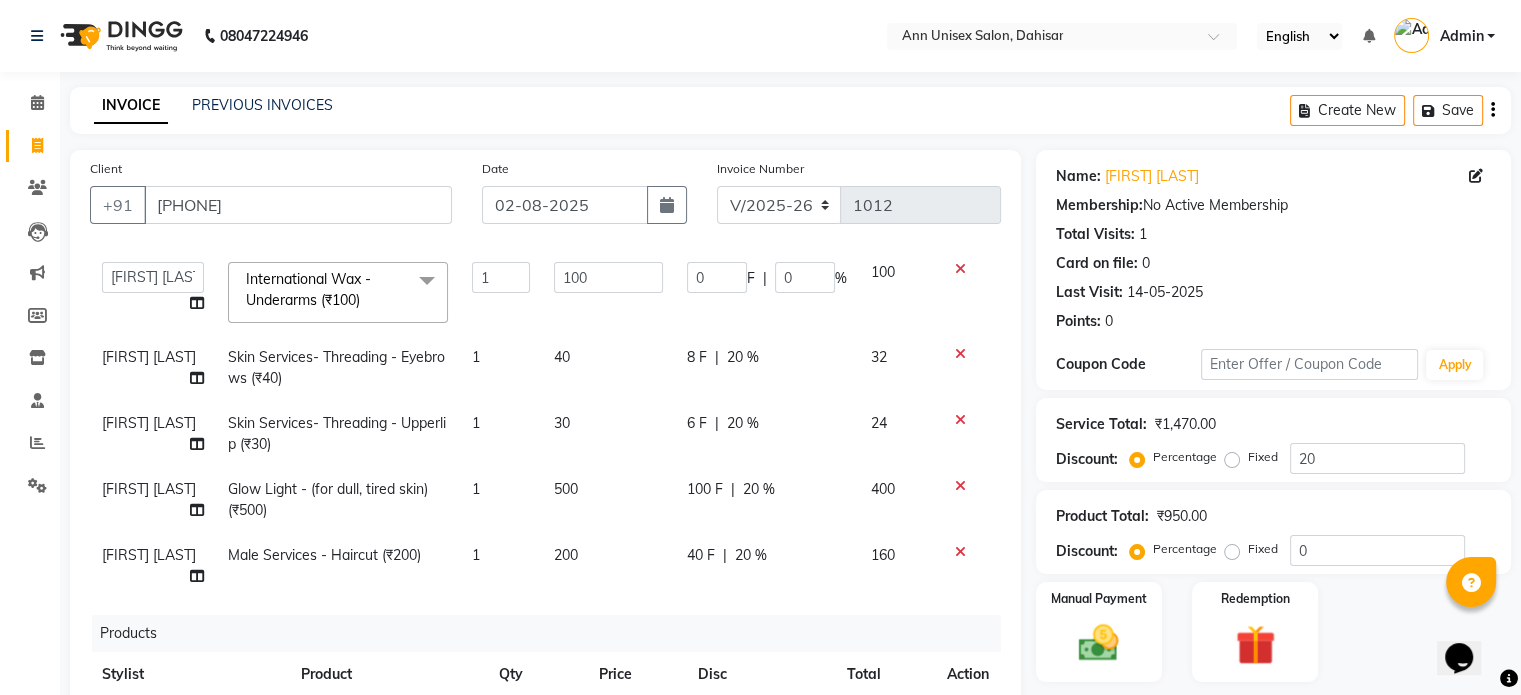 scroll, scrollTop: 236, scrollLeft: 0, axis: vertical 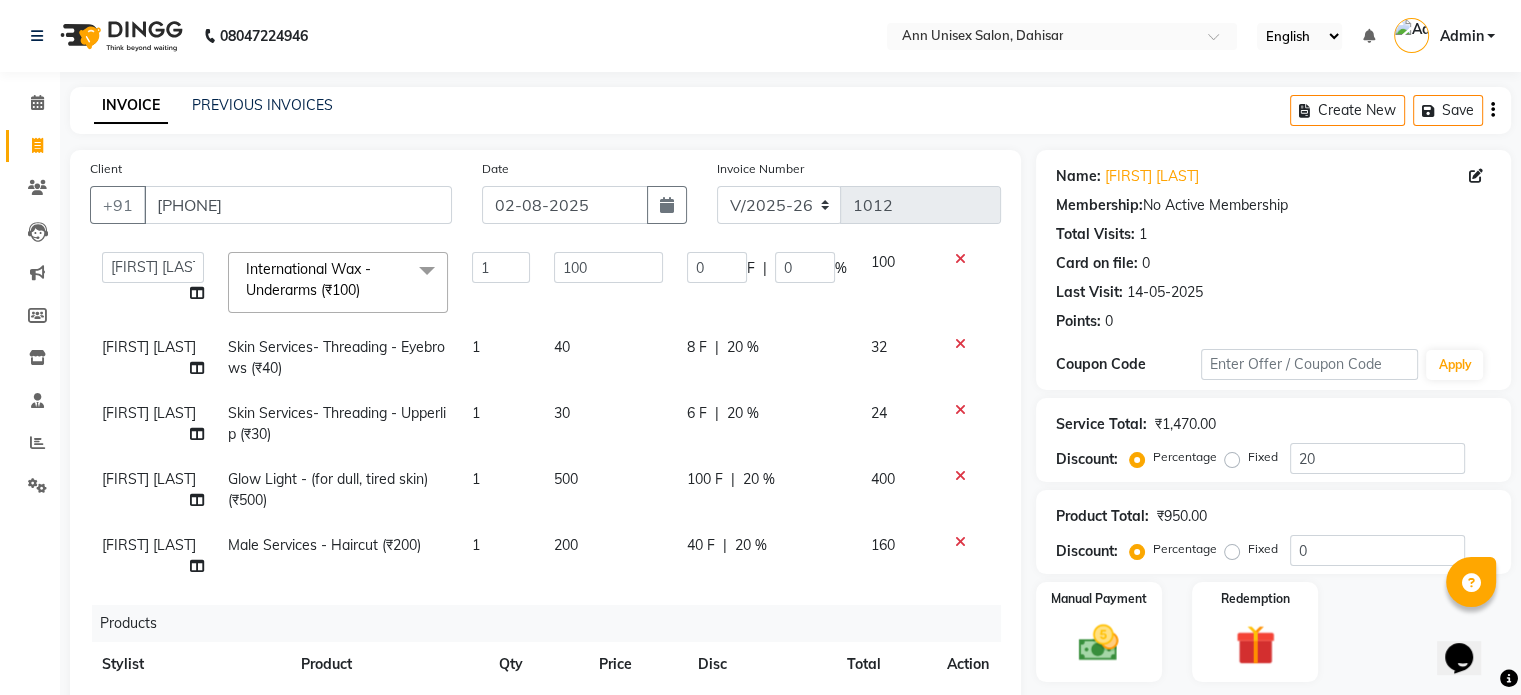 click on "20 %" 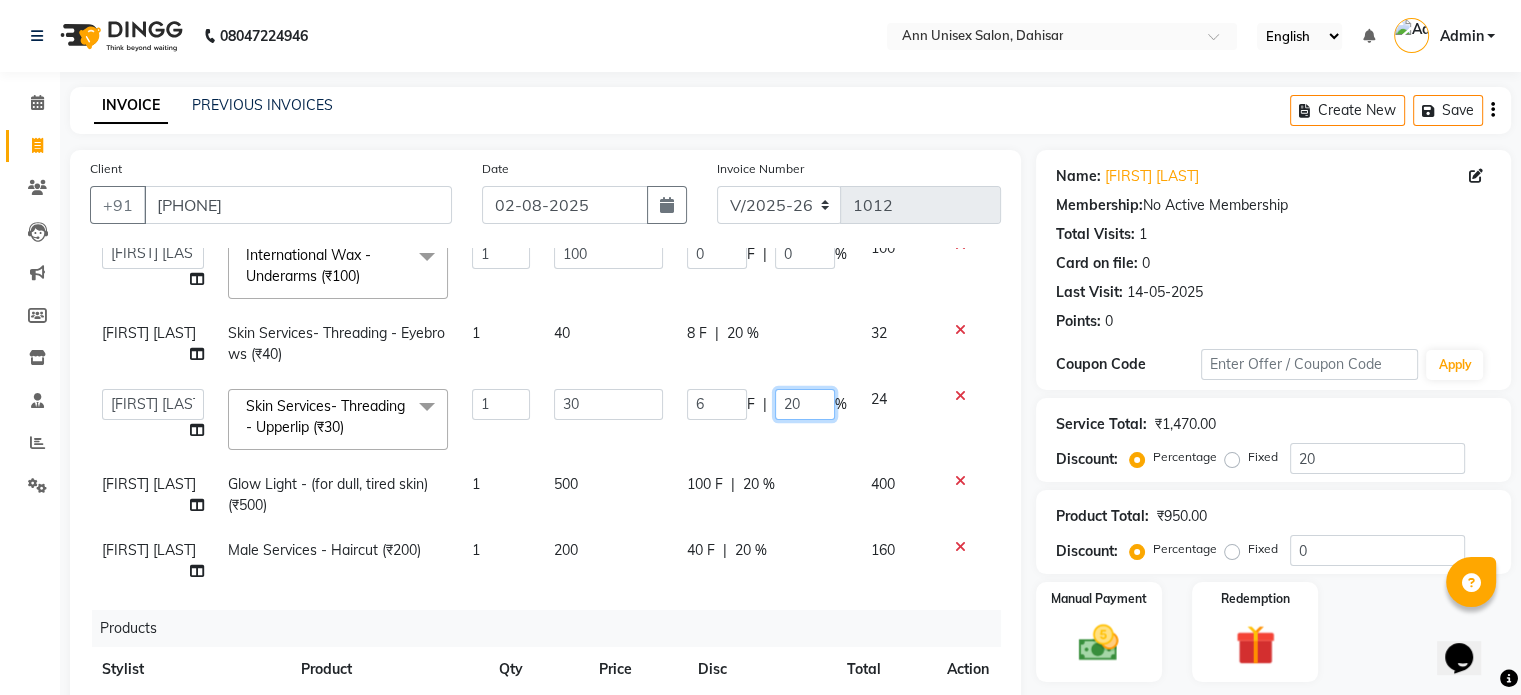 click on "20" 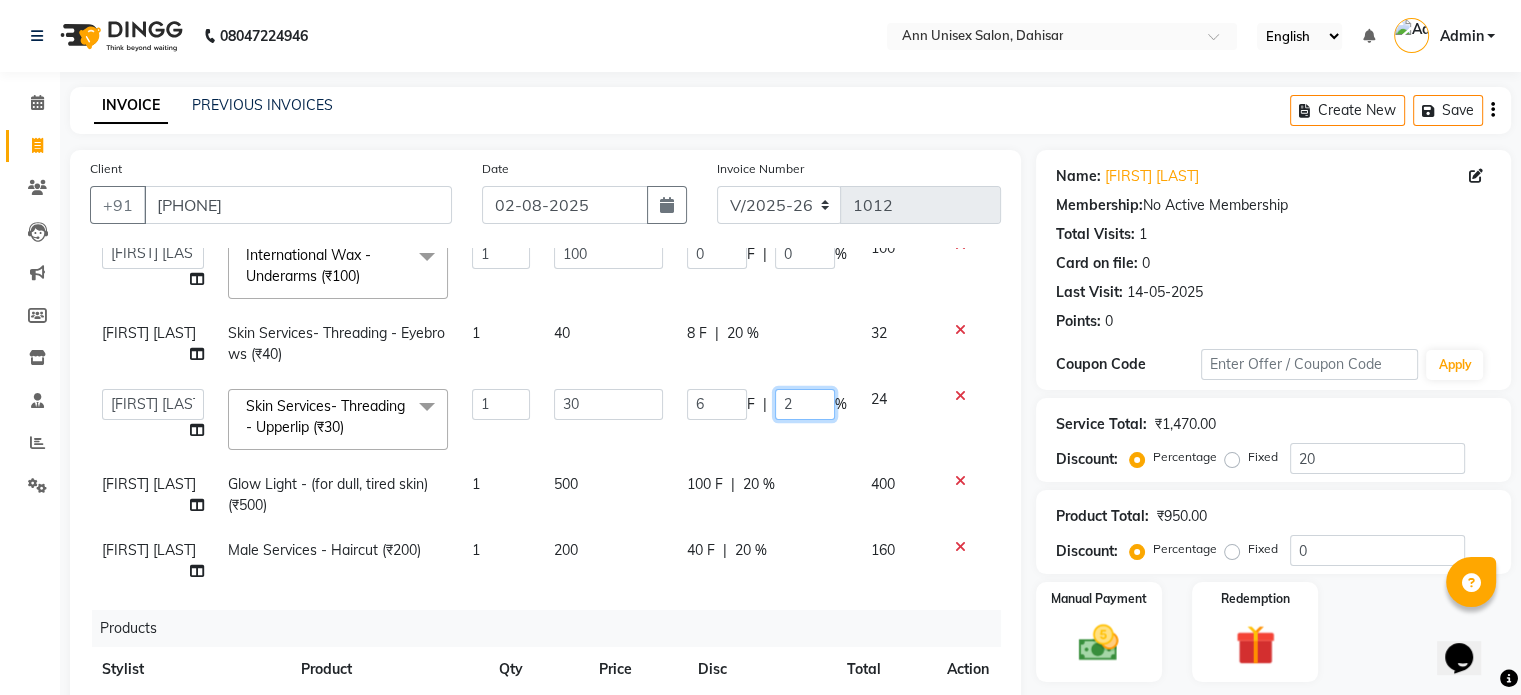 type 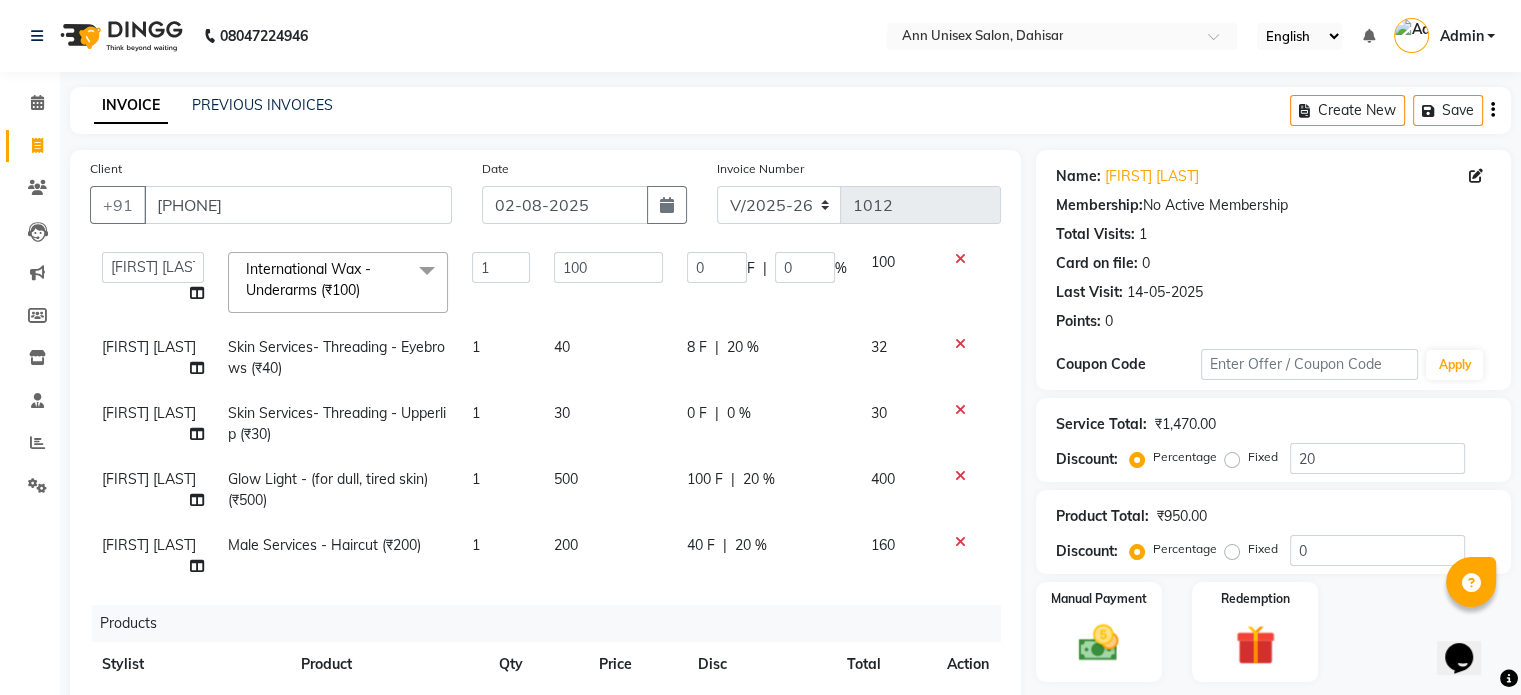 click on "20 %" 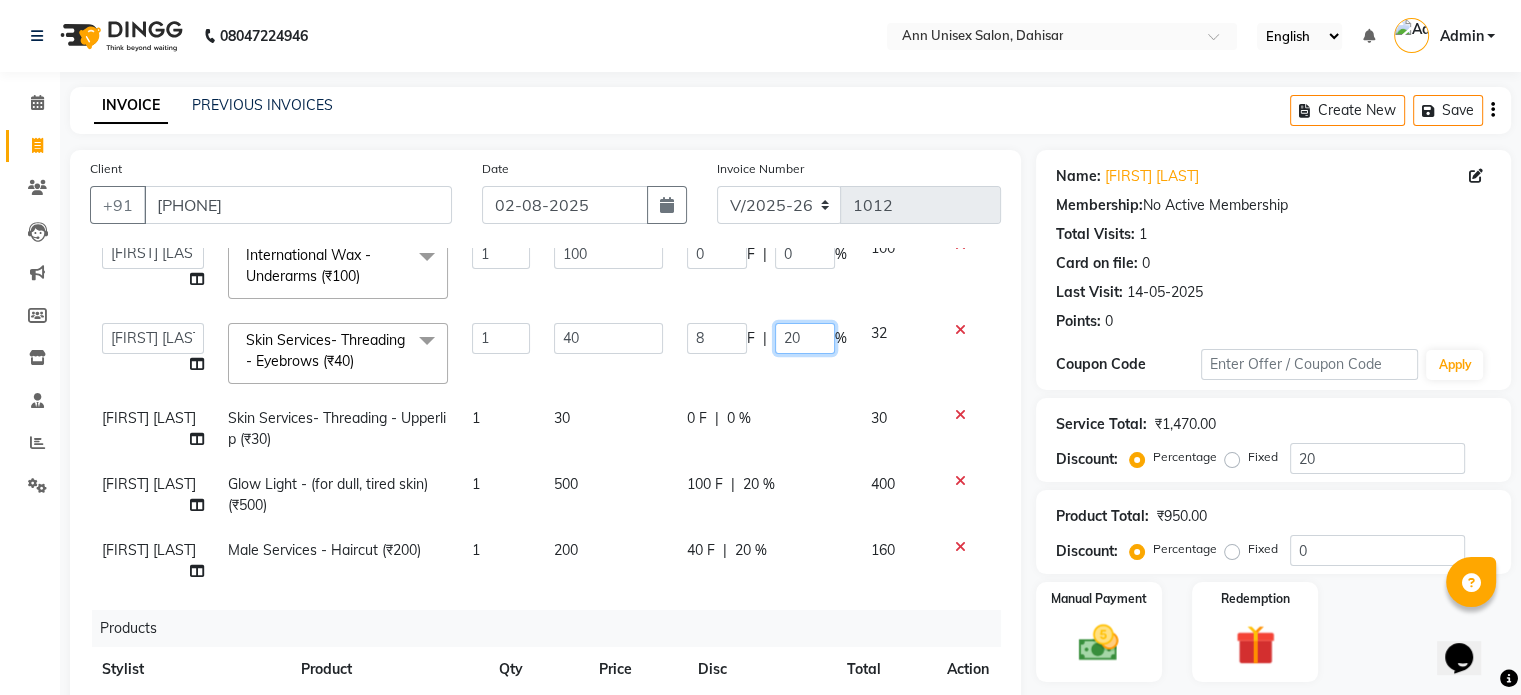 click on "20" 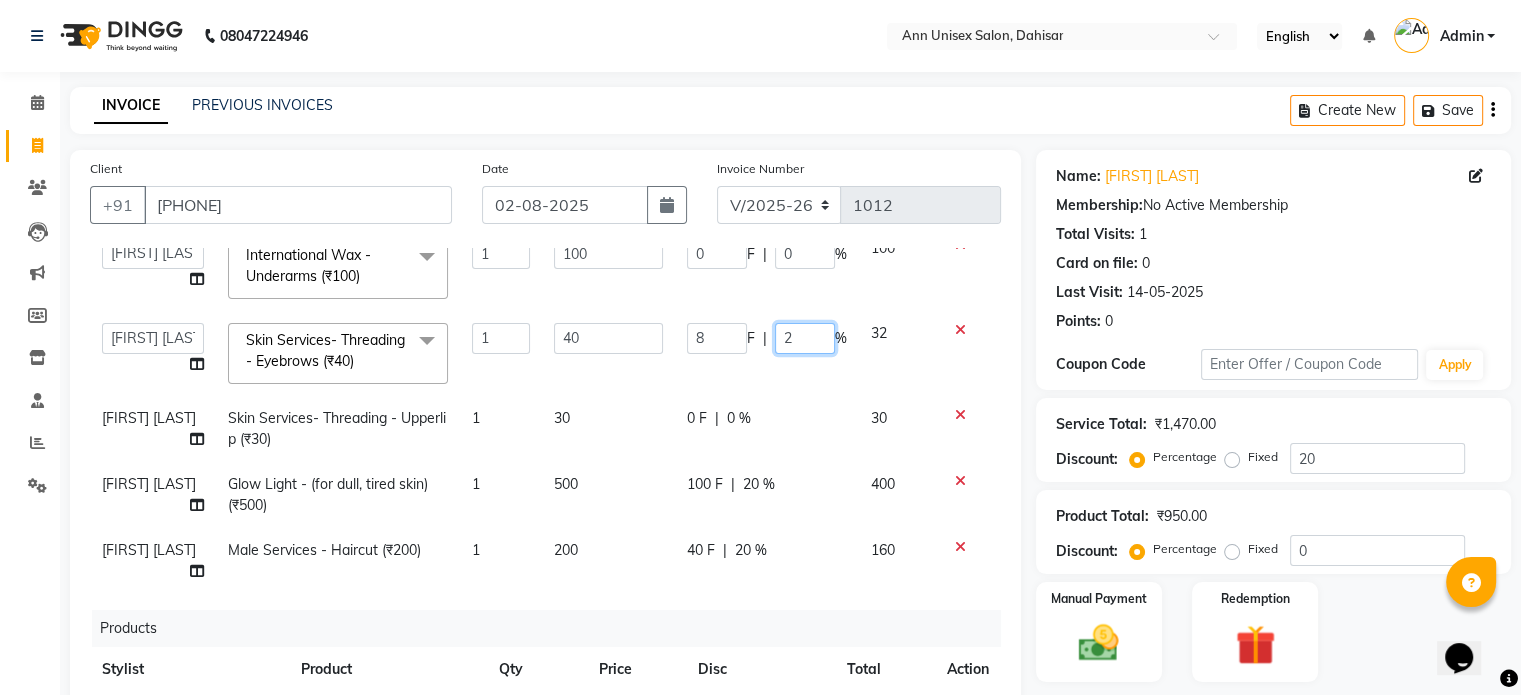 type 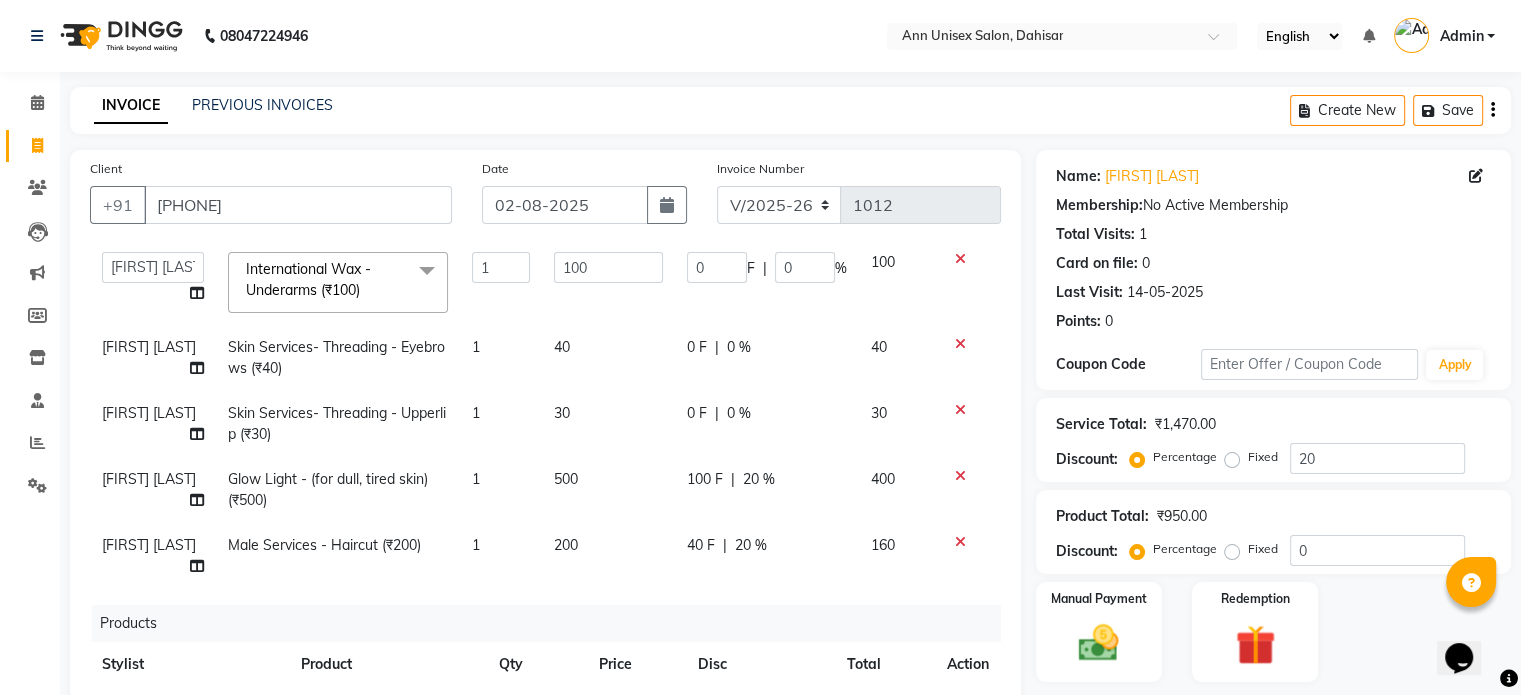 click on "Ankita Bagave International Wax - Full Arms (₹300) 1 300 60 F | 20 % 240 Ankita Bagave International Wax - Half Legs (₹300) 1 300 60 F | 20 % 240  Ankita Bagave   Kasim salmani   Manisha Doshi   Pooja Jha   RAHUL AHANKARE   Rahul Thakur   Sanju Sharma   SHARUKH  International Wax - Underarms (₹100)  x Female Services - Haircut (₹500) Female Services - Girl haircut (₹250) prelightening (₹1500) OIL HEAD MASSAGE (₹600) OIL HEAD MASSAGE WITH WASH (₹700) Acrylic removel (₹500) Stickons Removel (₹300) Gel Polish Removel (₹200) Offer Gel Polish (₹299) Gel Polish (₹500) Offer Stickons With Gel Polish (₹499) Stickons (₹500) French Gel Polish (₹700) Offer French Polish (₹499) Nail art per finger (₹100) Basic Per Finger Nail art (₹50) Acrylic Extension (₹1200) Offer Acrylic Extension  (₹899) Below Waist Global Colour (₹5500) TONG UPTO SOULDER (₹800) Tong Below Shoulder (₹1000) Tong Uptowaist (₹1200) Tong Blow waist (₹1500) TOUT - ULTIMAT HYDRATION (₹1300) 1 100 0 F" 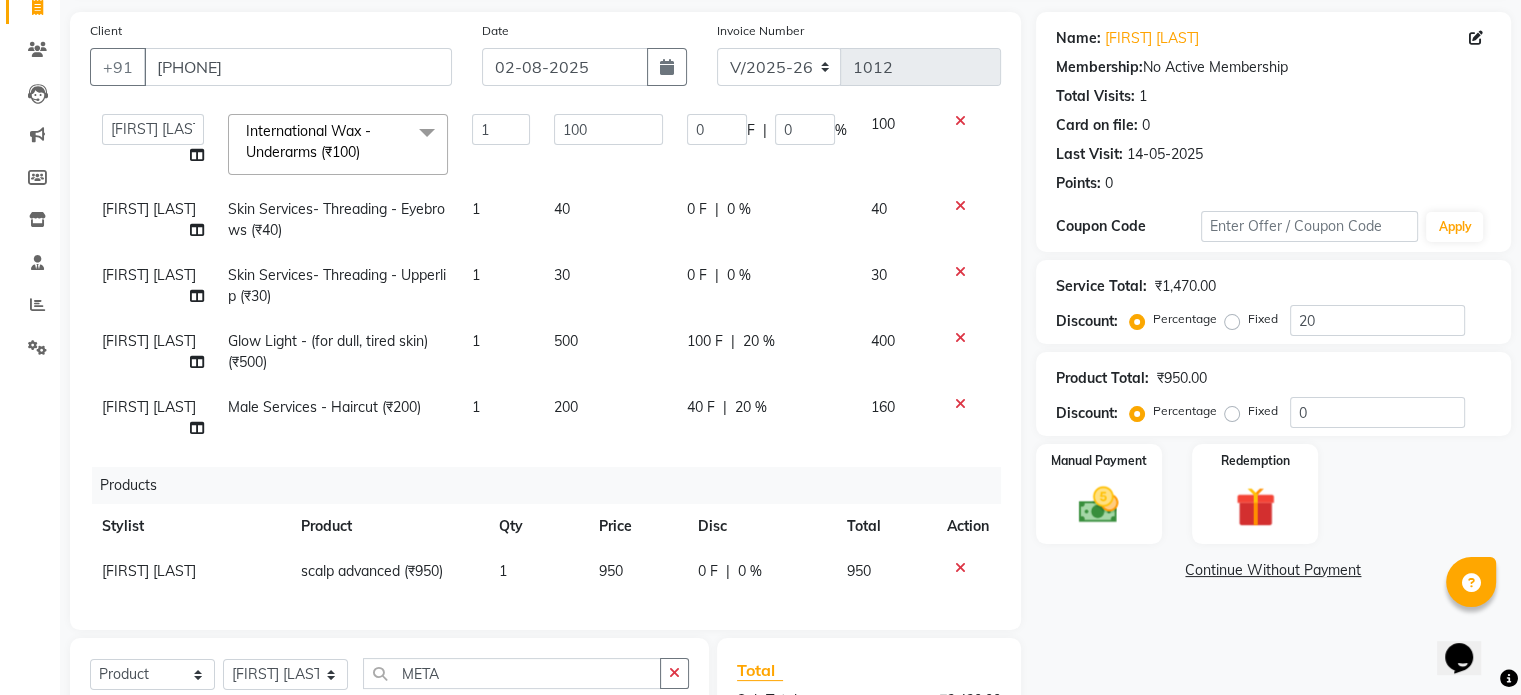 scroll, scrollTop: 140, scrollLeft: 0, axis: vertical 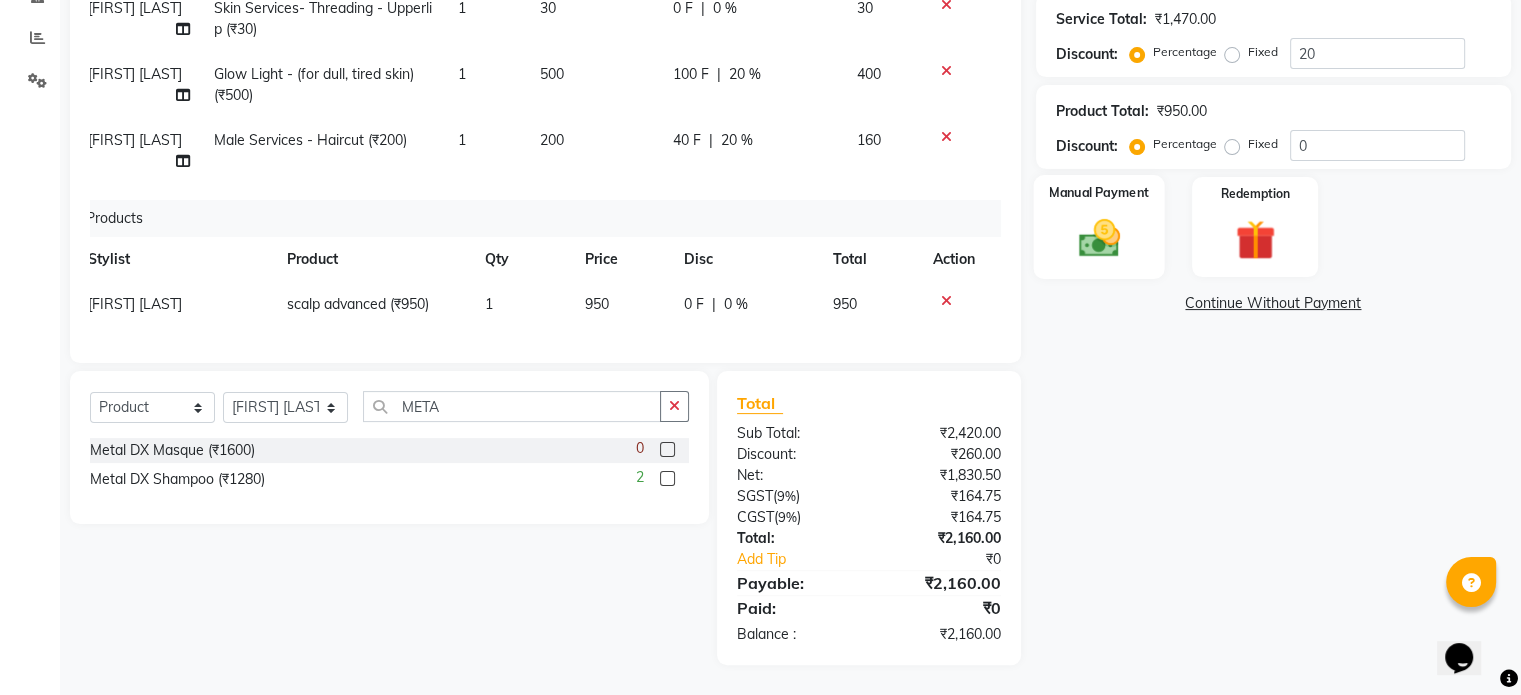 click 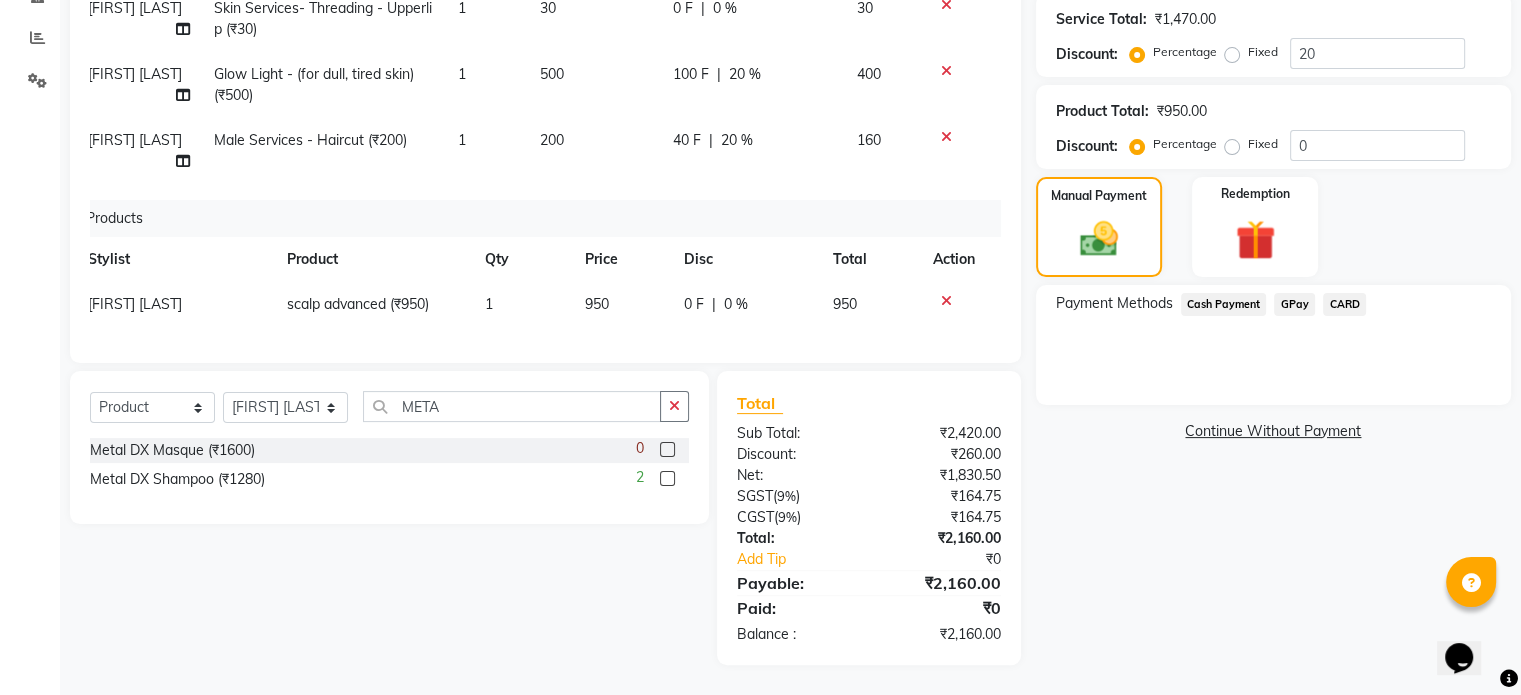 click on "GPay" 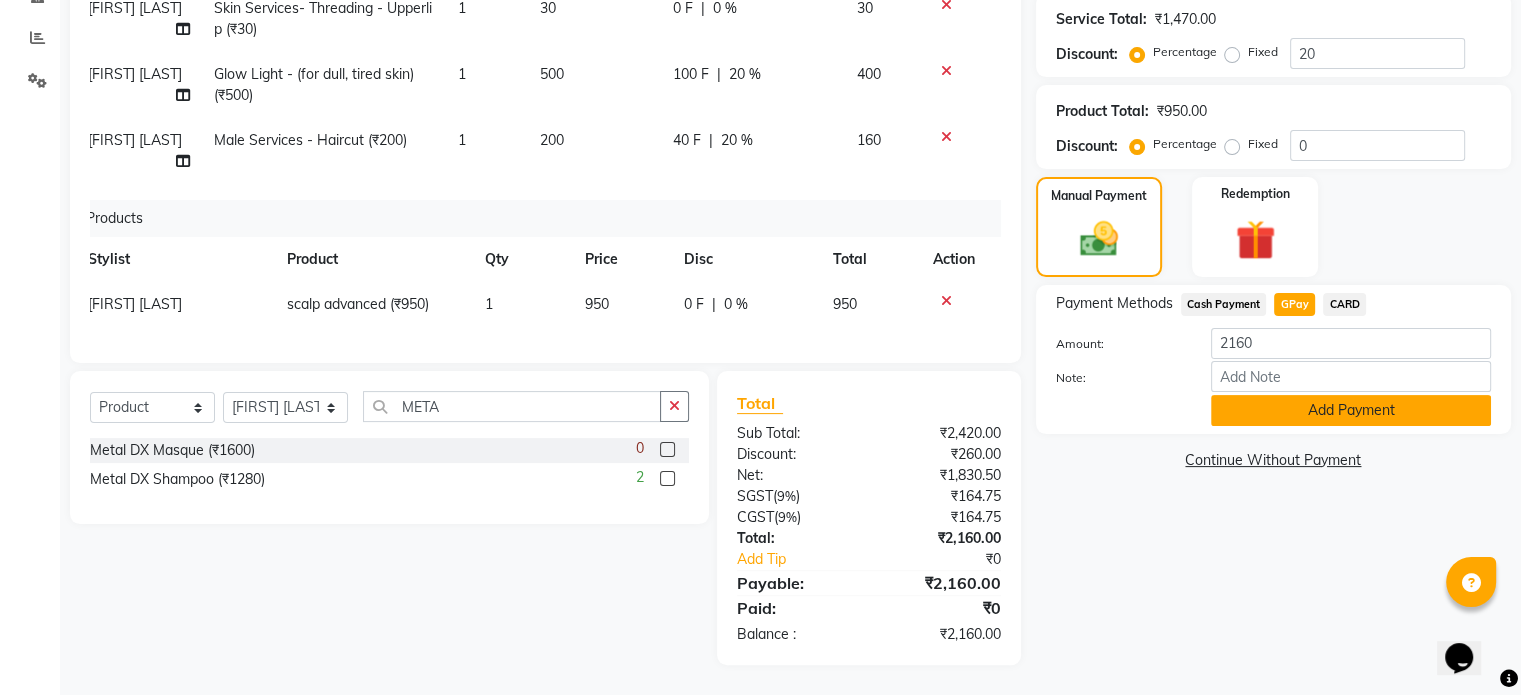 click on "Add Payment" 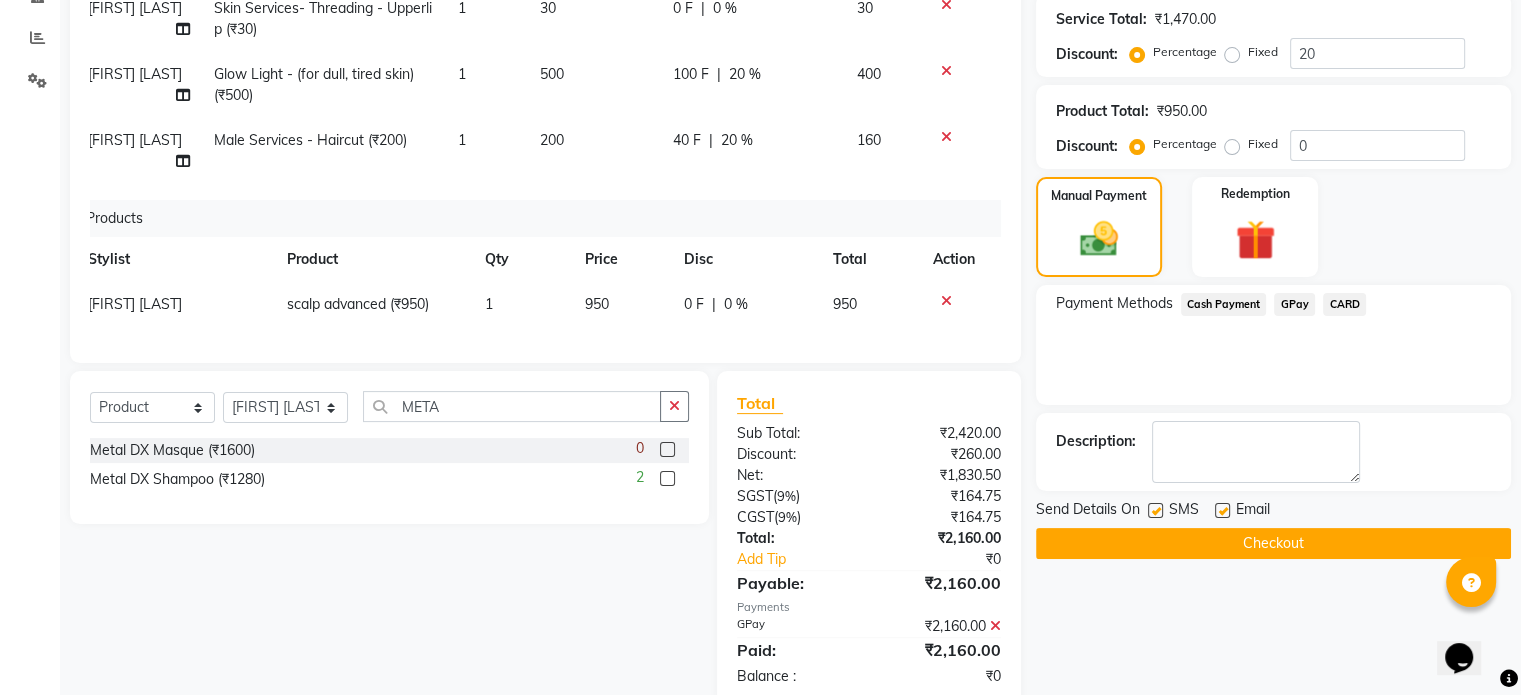 click on "Checkout" 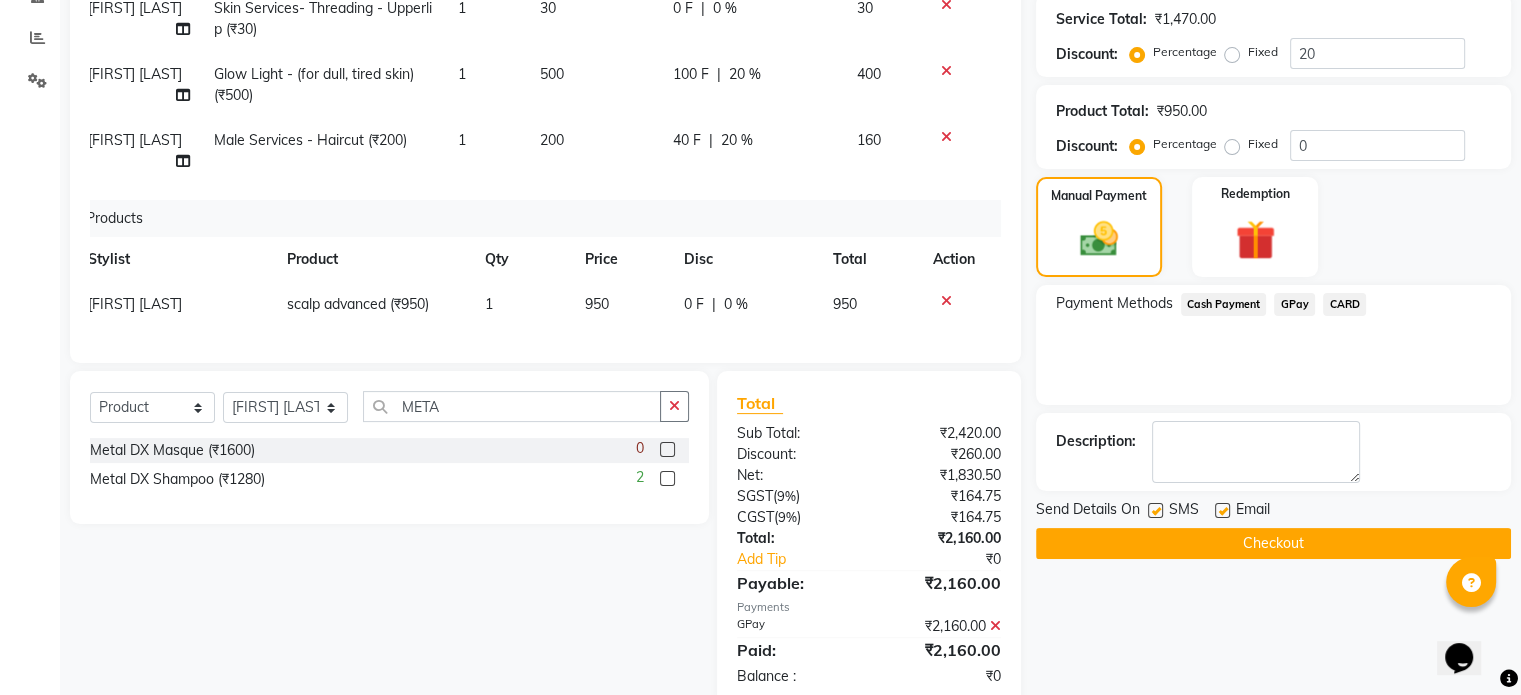 click on "Checkout" 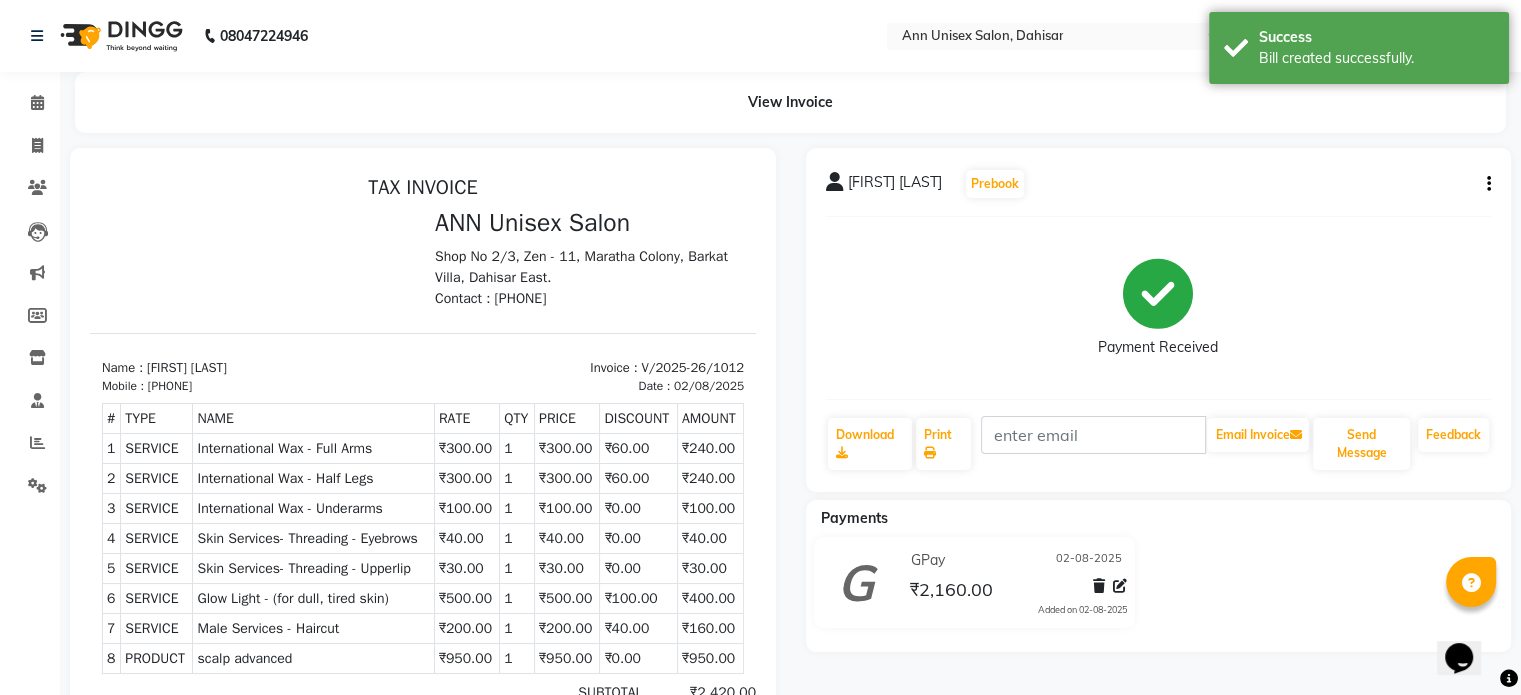scroll, scrollTop: 0, scrollLeft: 0, axis: both 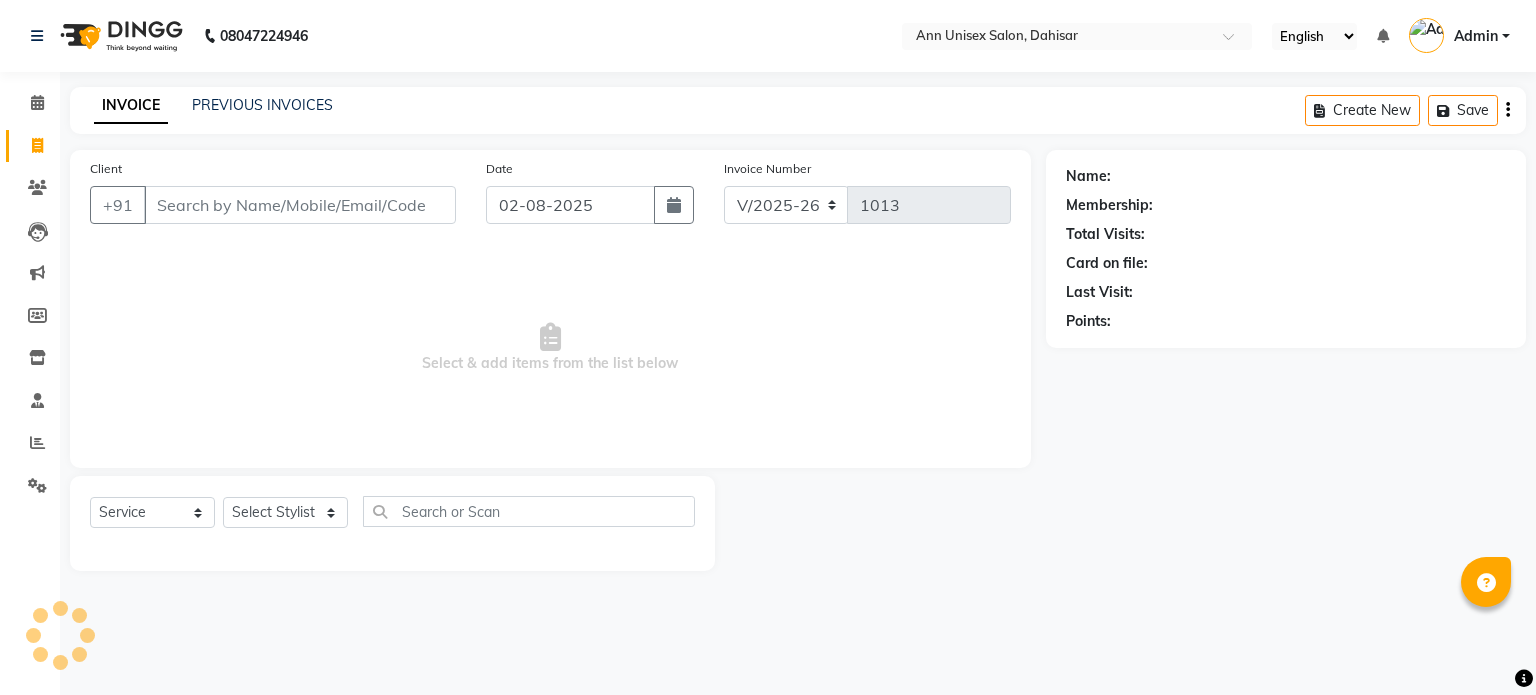 select on "7372" 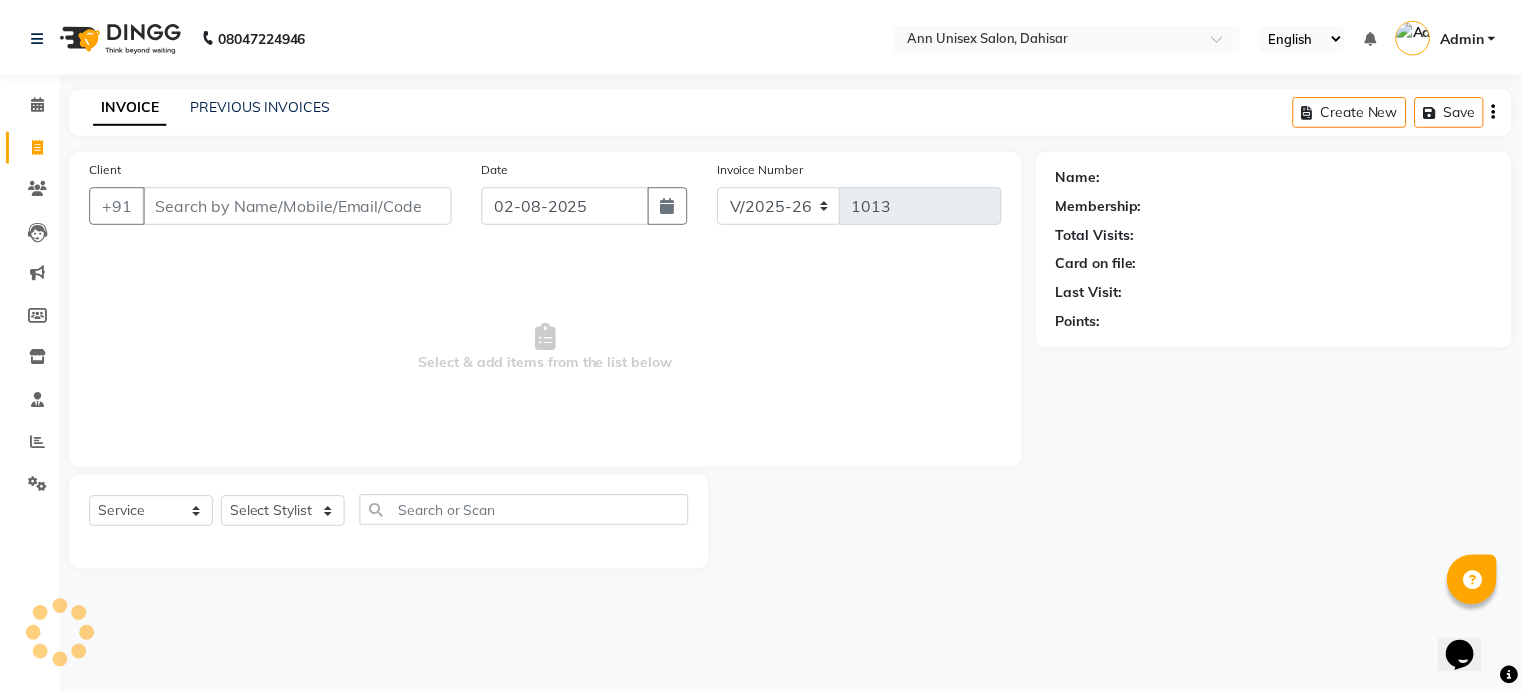 scroll, scrollTop: 0, scrollLeft: 0, axis: both 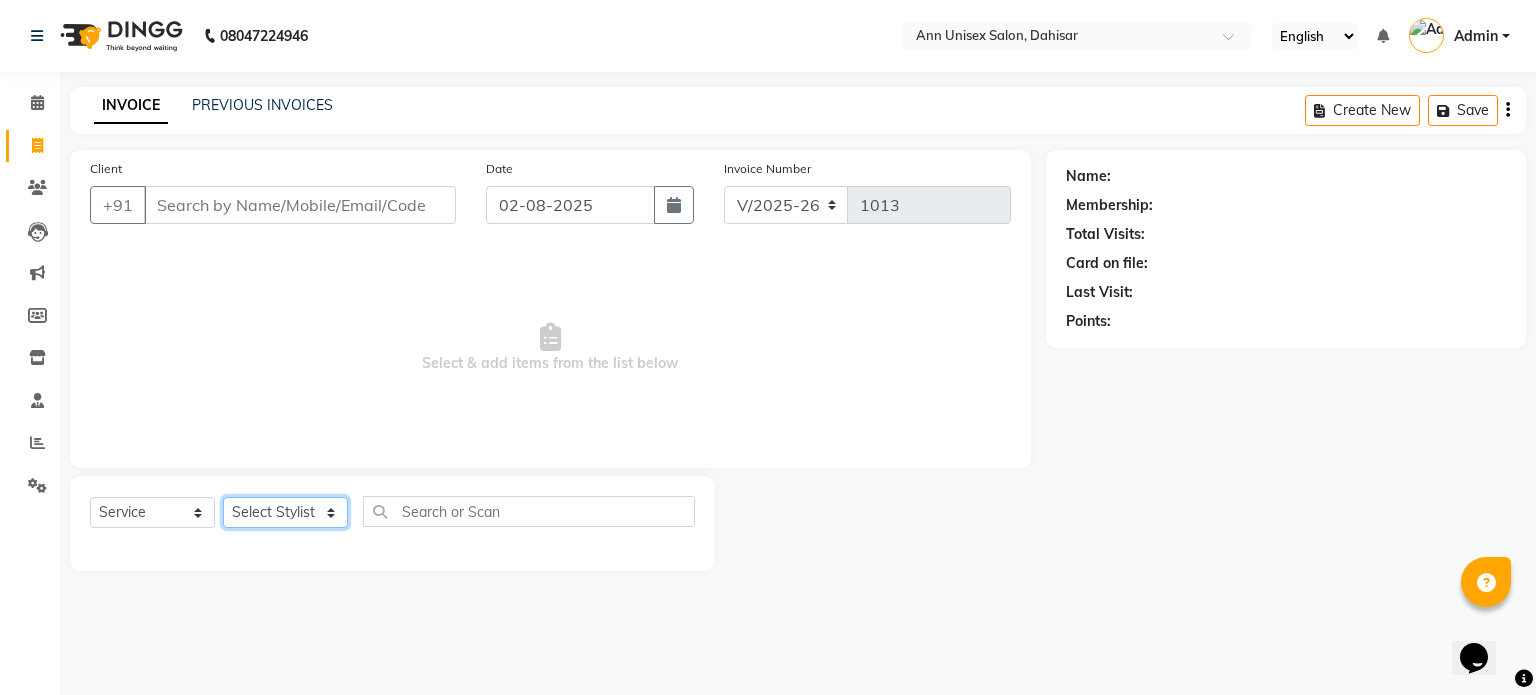 click on "Select Stylist" 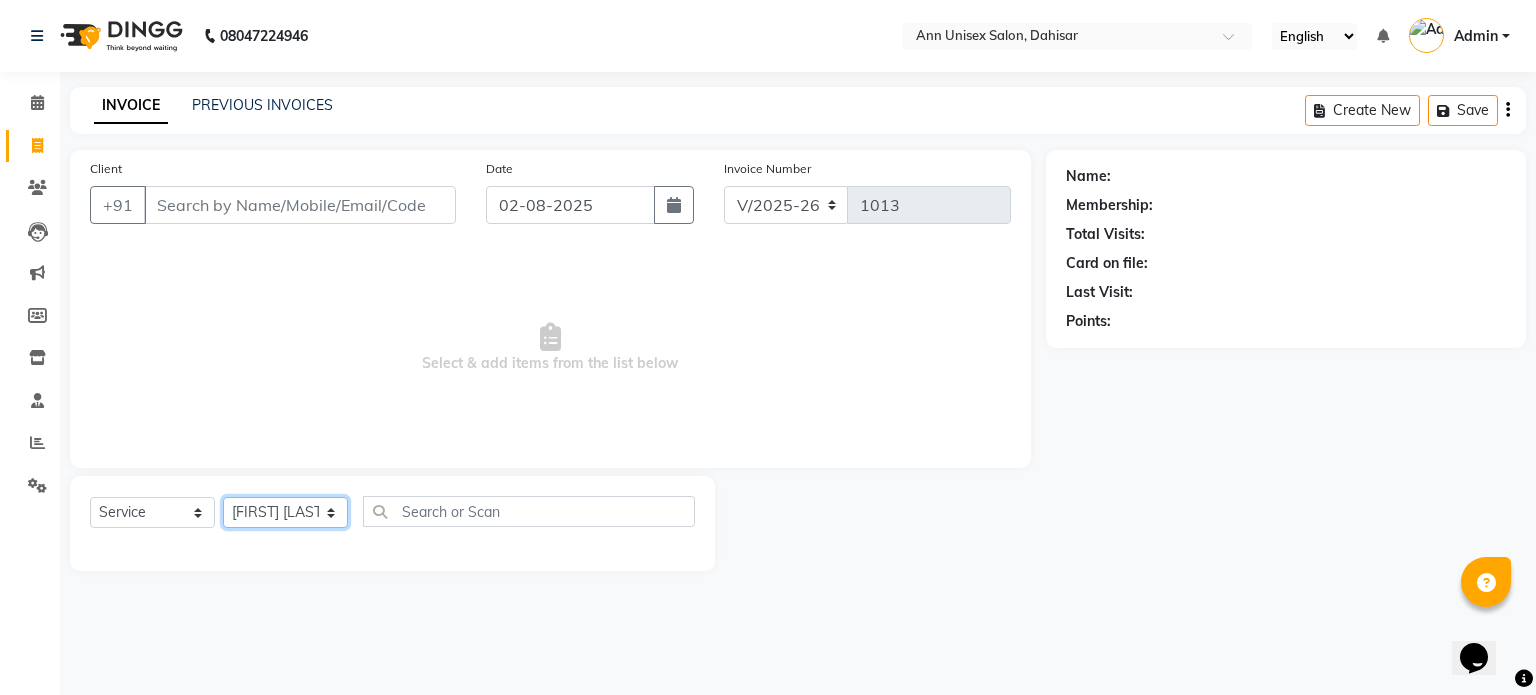 click on "Select Stylist Ankita Bagave Kasim salmani Manisha Doshi Pooja Jha RAHUL AHANKARE Rahul Thakur Sanju Sharma SHARUKH" 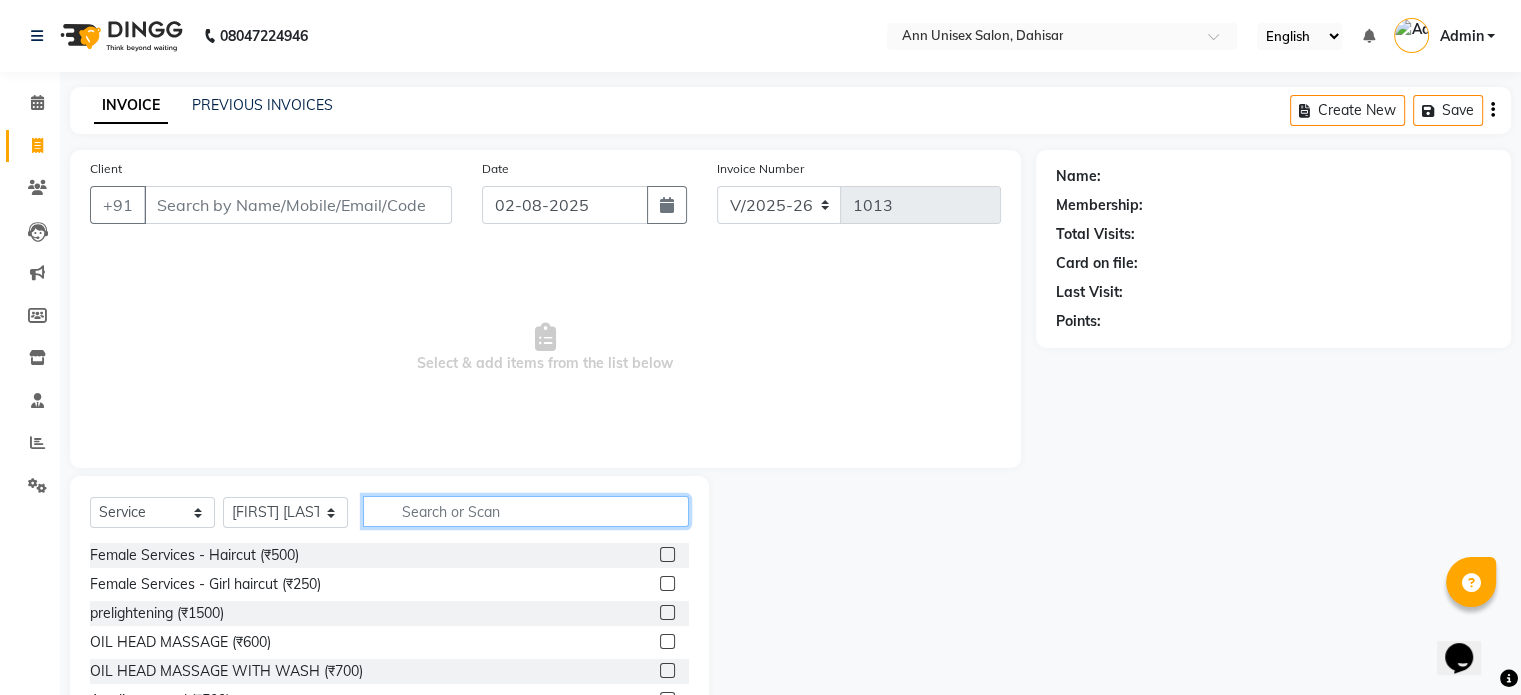 click 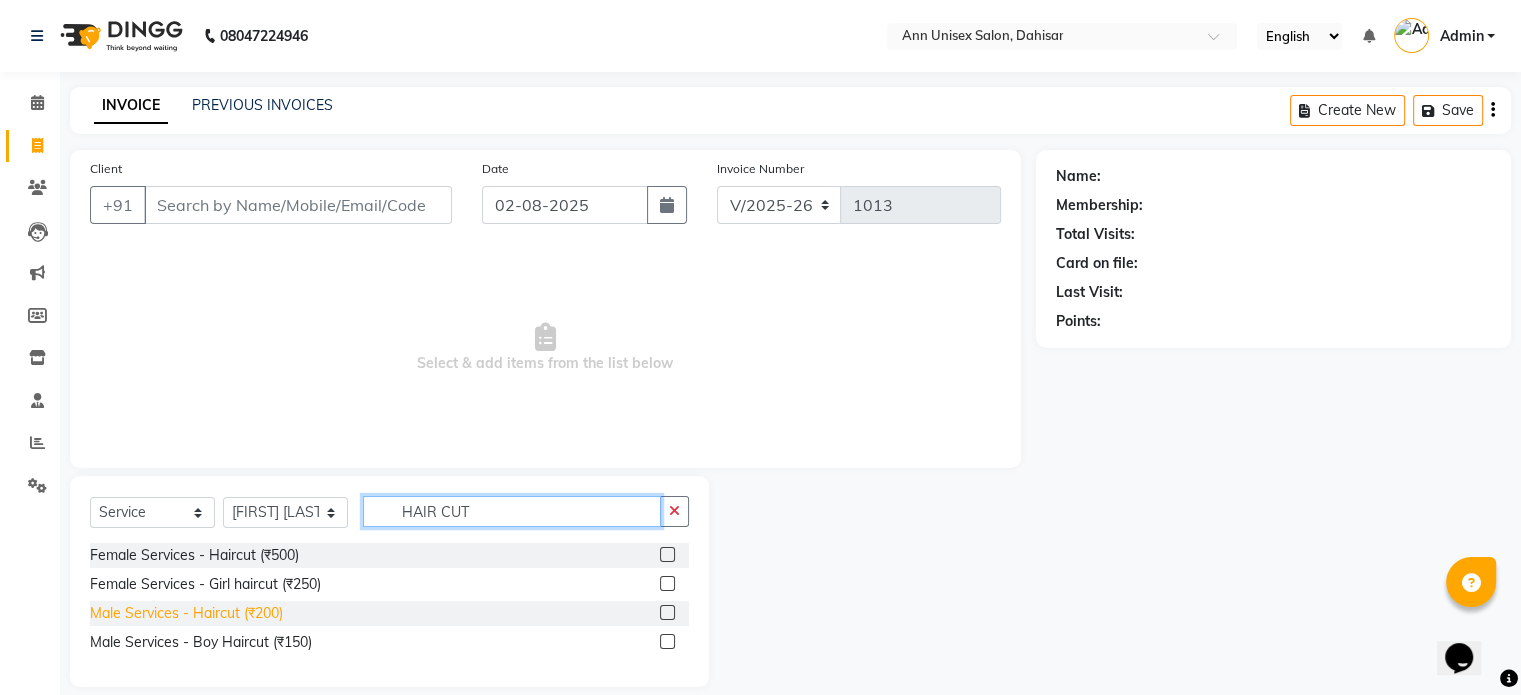 type on "HAIR CUT" 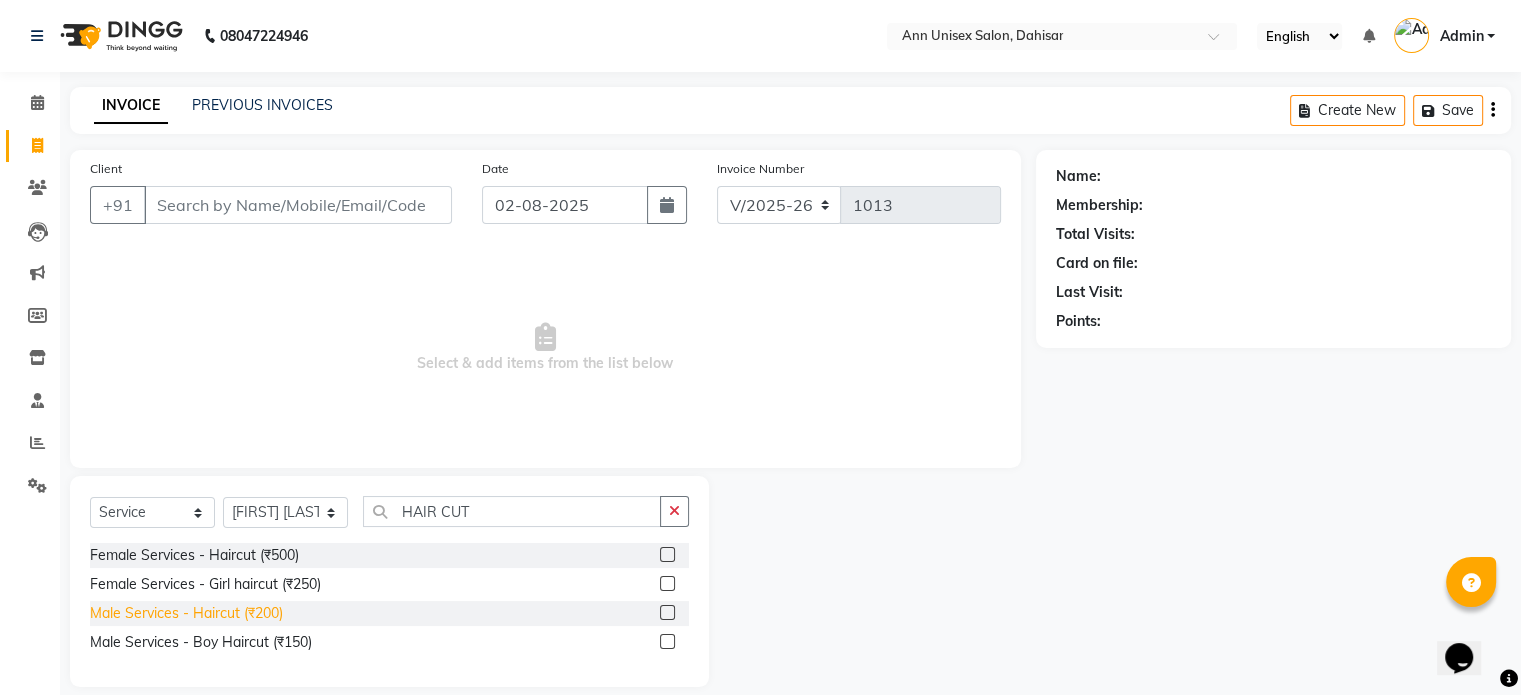 click on "Male Services - Haircut (₹200)" 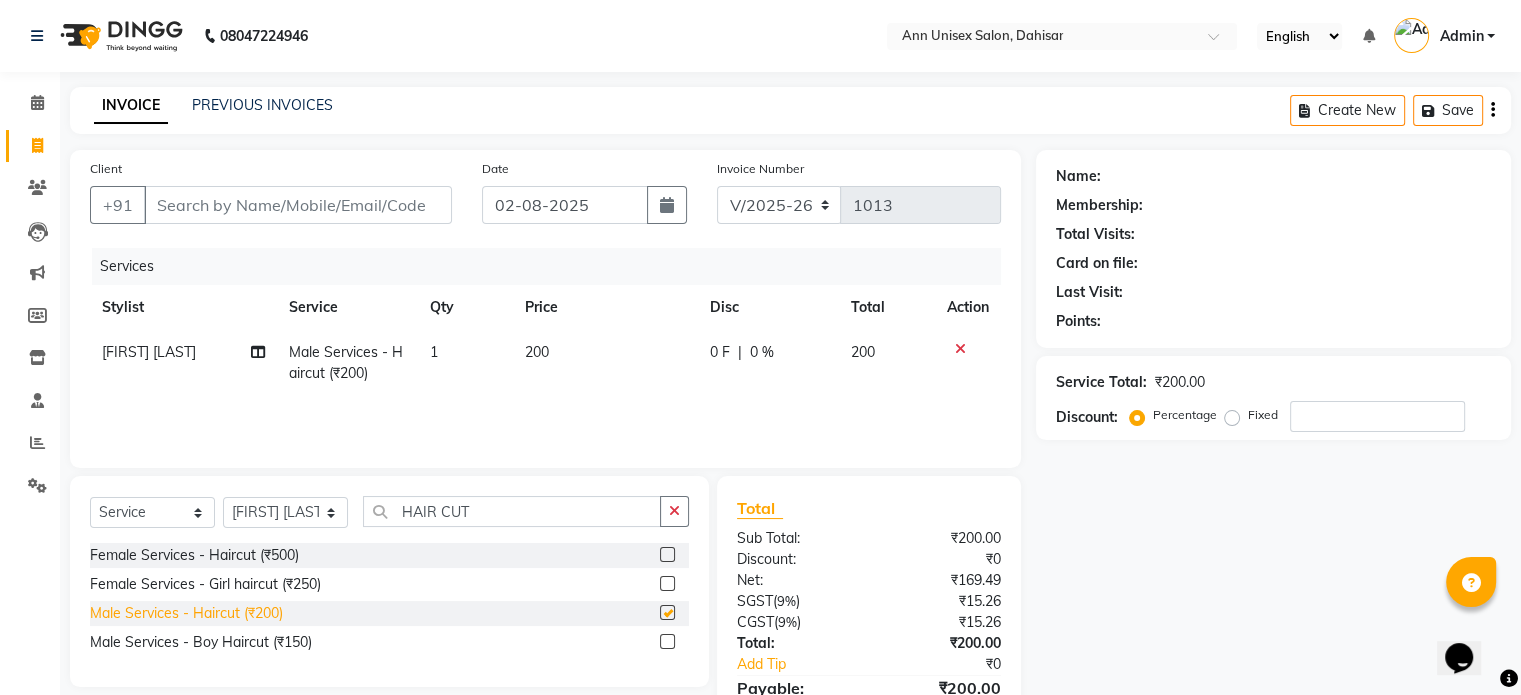 checkbox on "false" 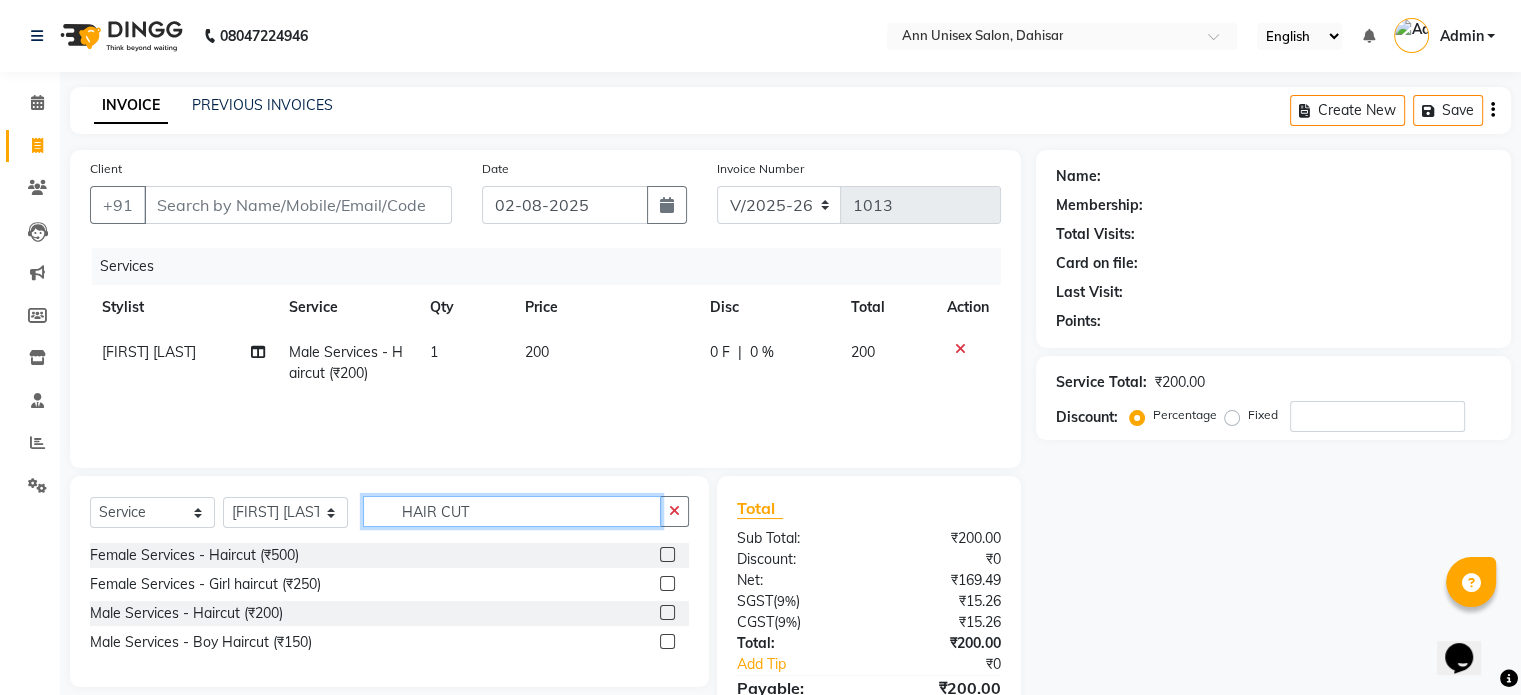 click on "HAIR CUT" 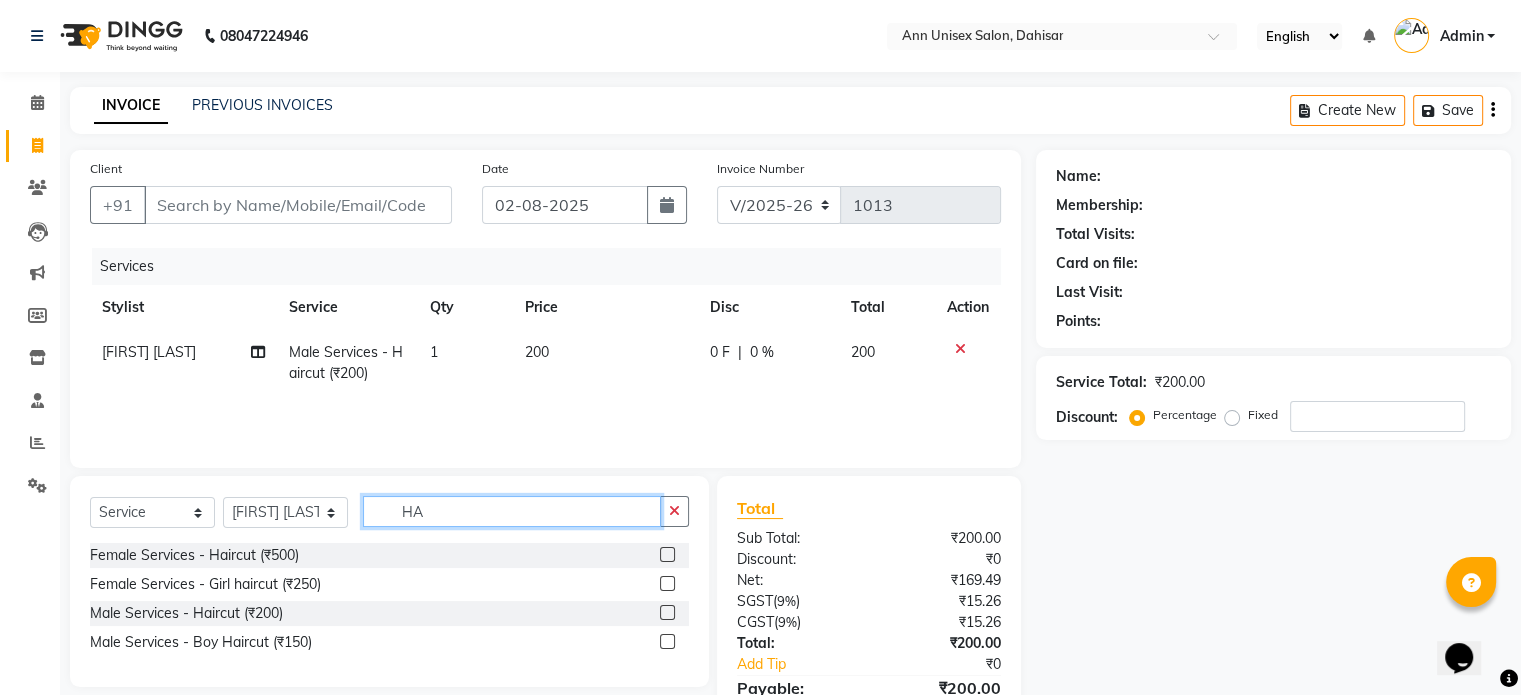 type on "H" 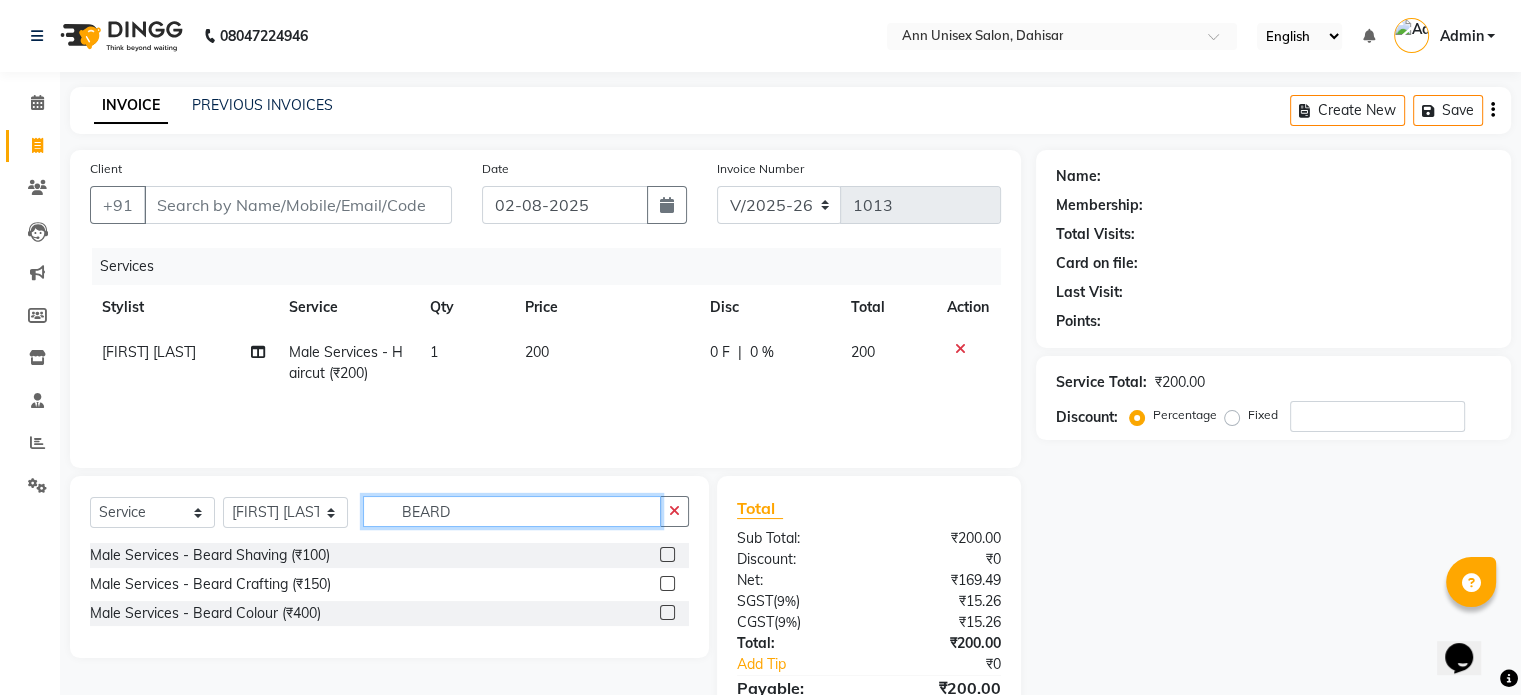 type on "BEARD" 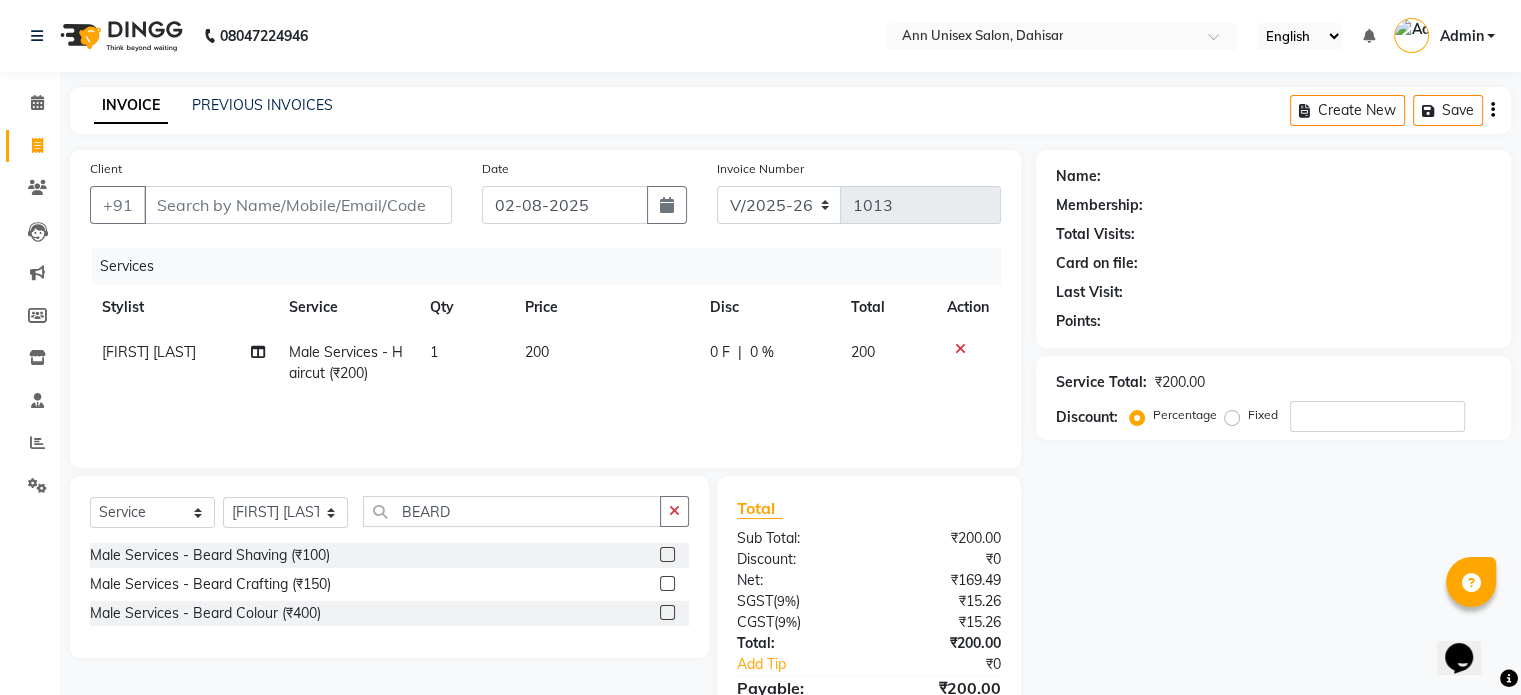 click on "Male Services - Beard Shaving (₹100)" 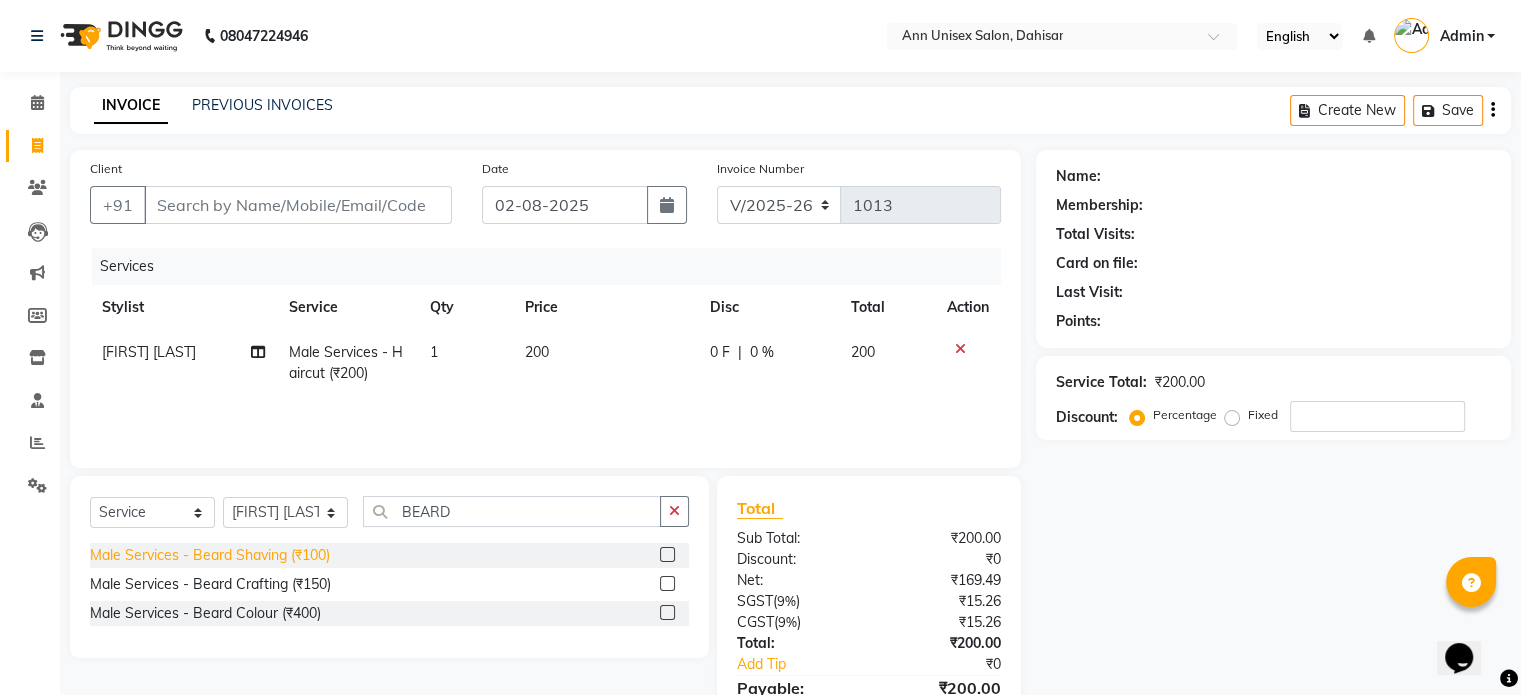 click on "Male Services - Beard Shaving (₹100)" 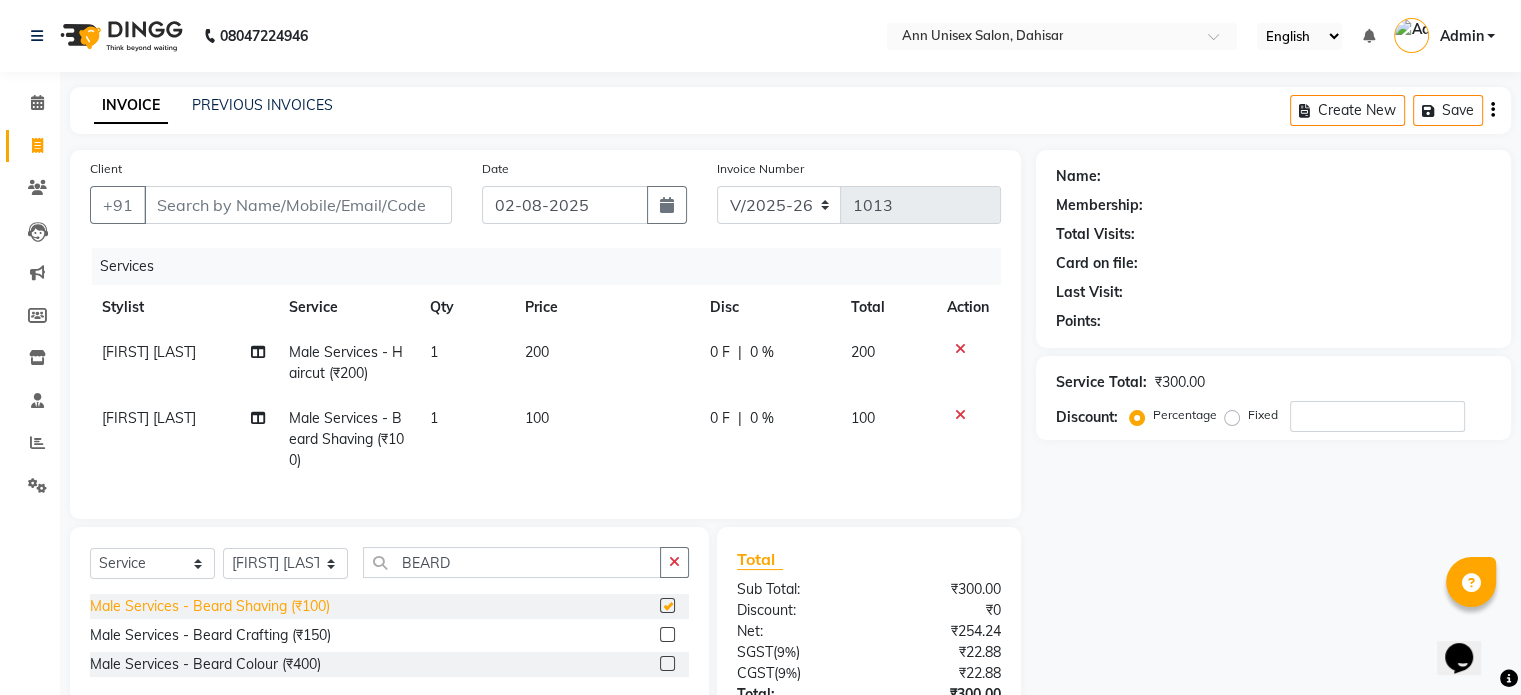 checkbox on "false" 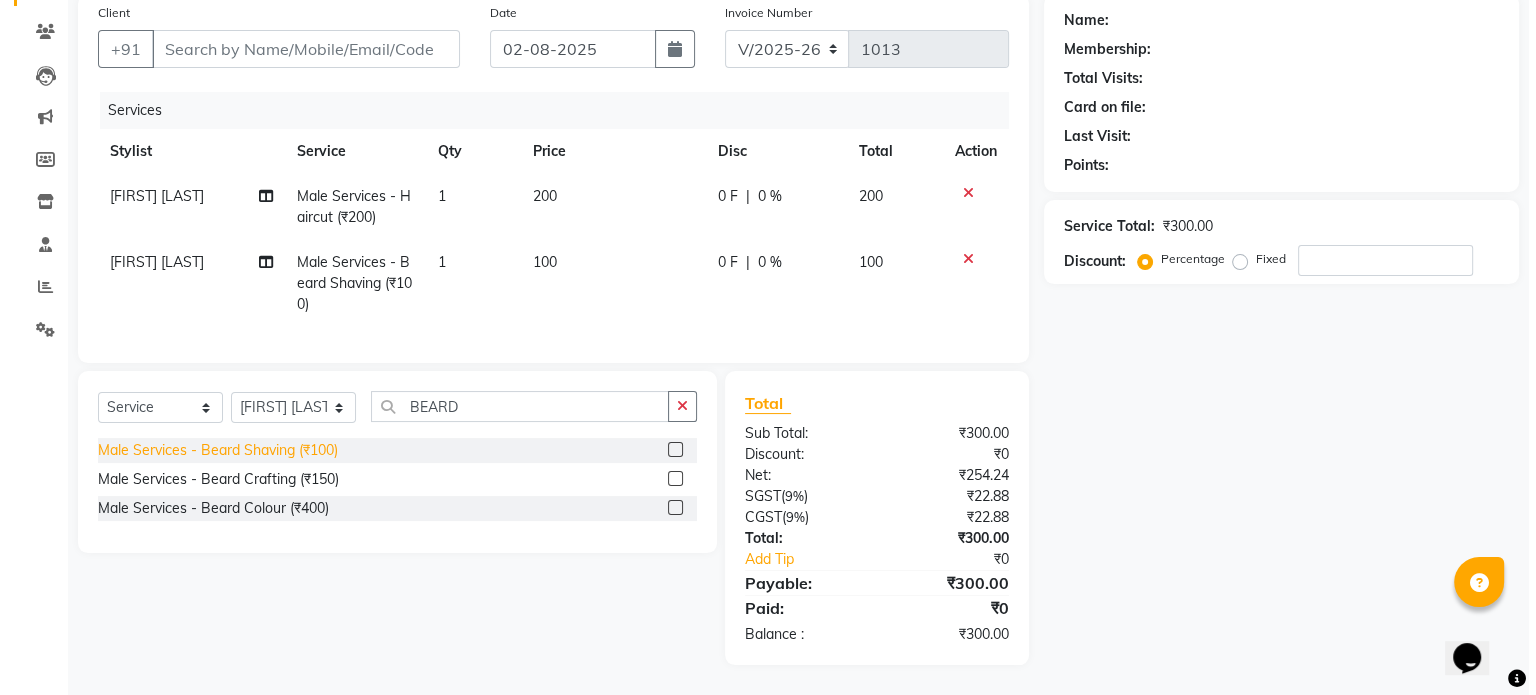 scroll, scrollTop: 0, scrollLeft: 0, axis: both 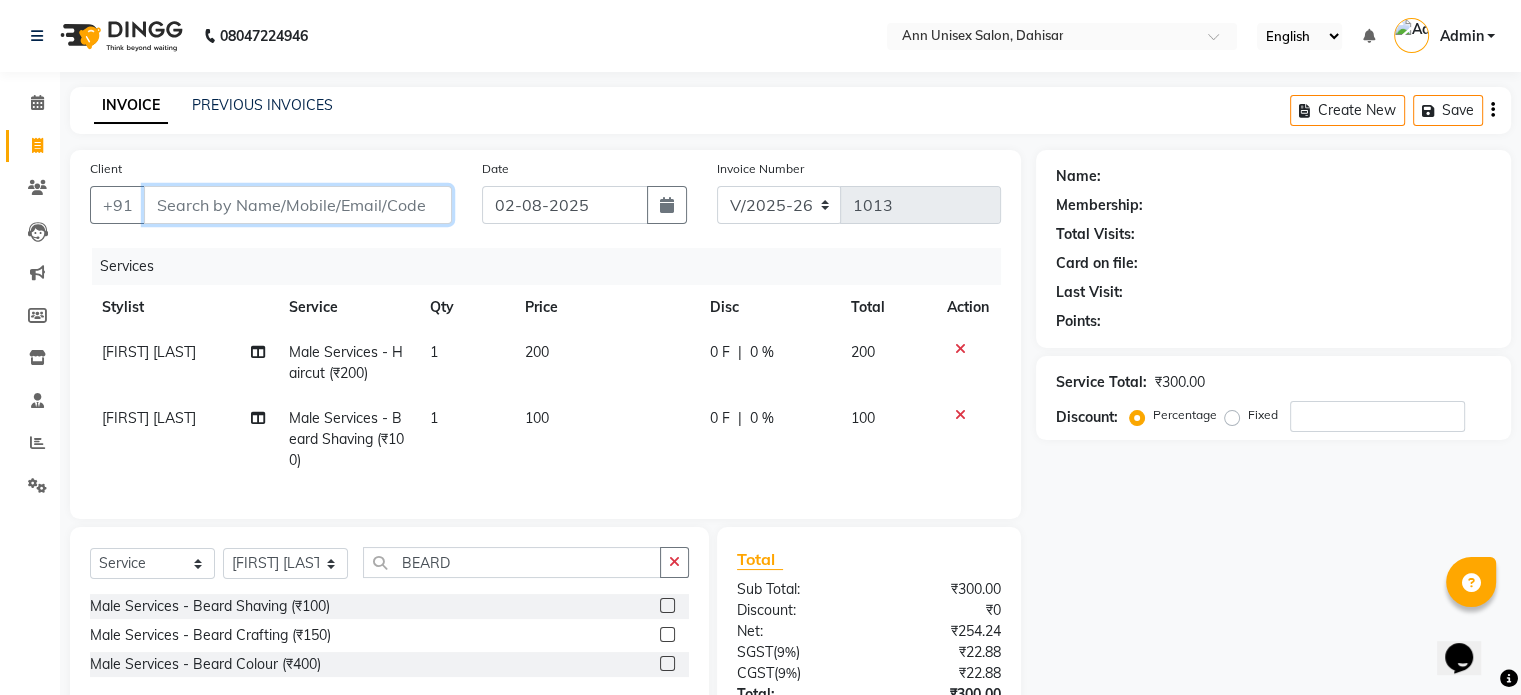 click on "Client" at bounding box center (298, 205) 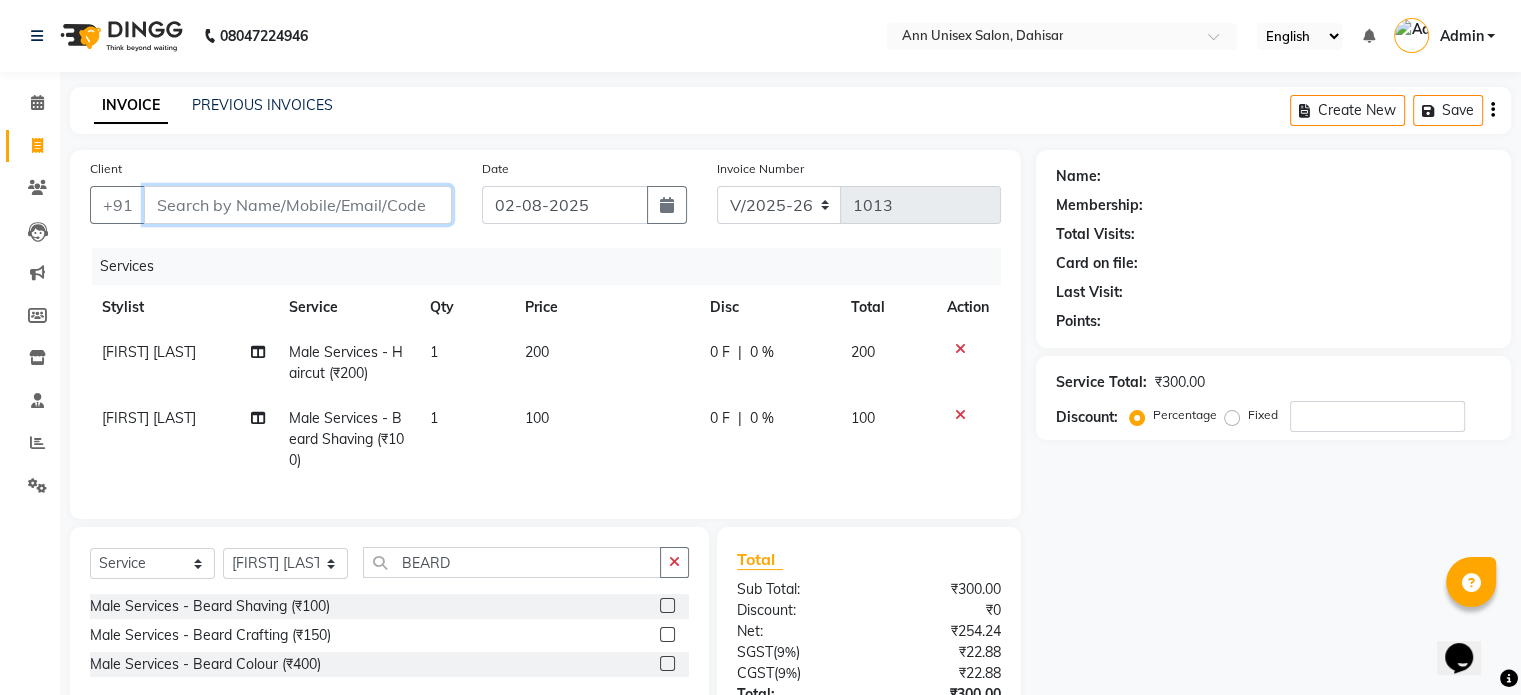 type on "7" 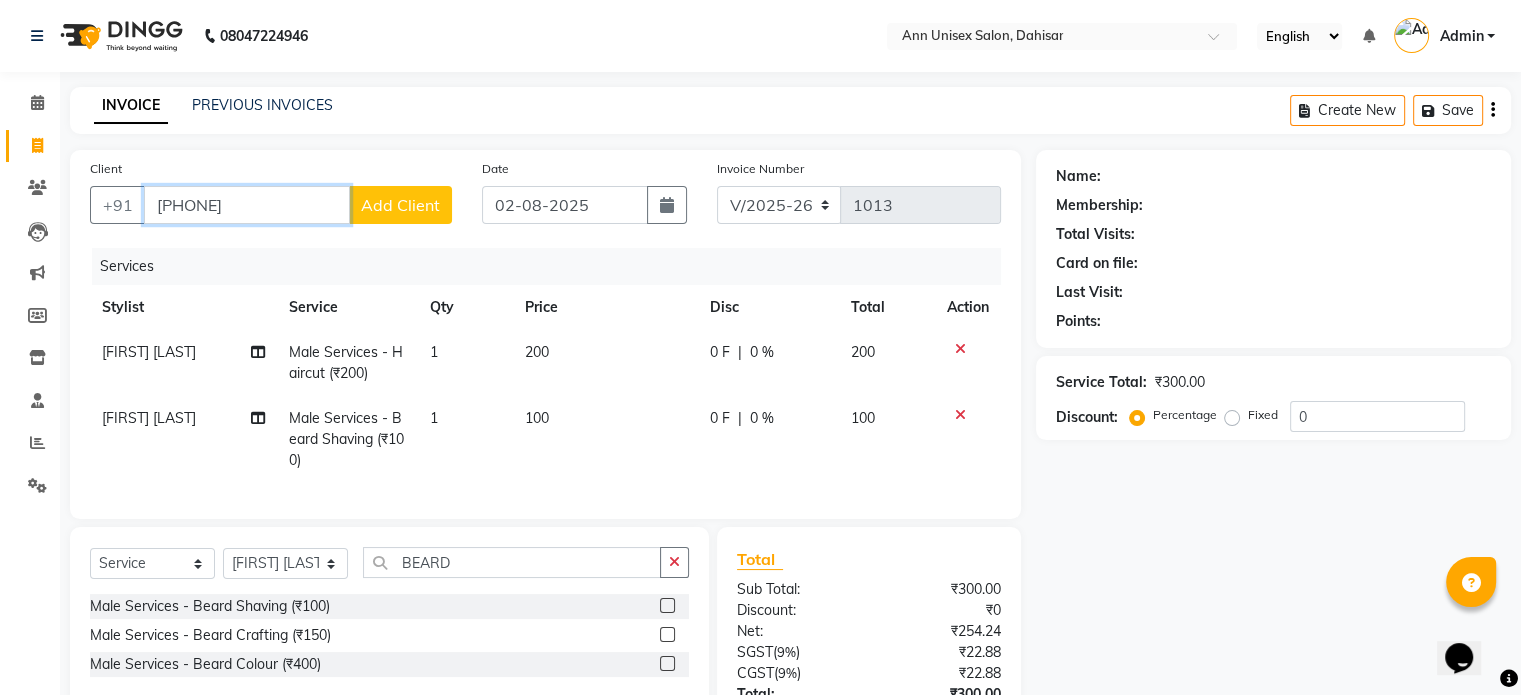 type on "[PHONE]" 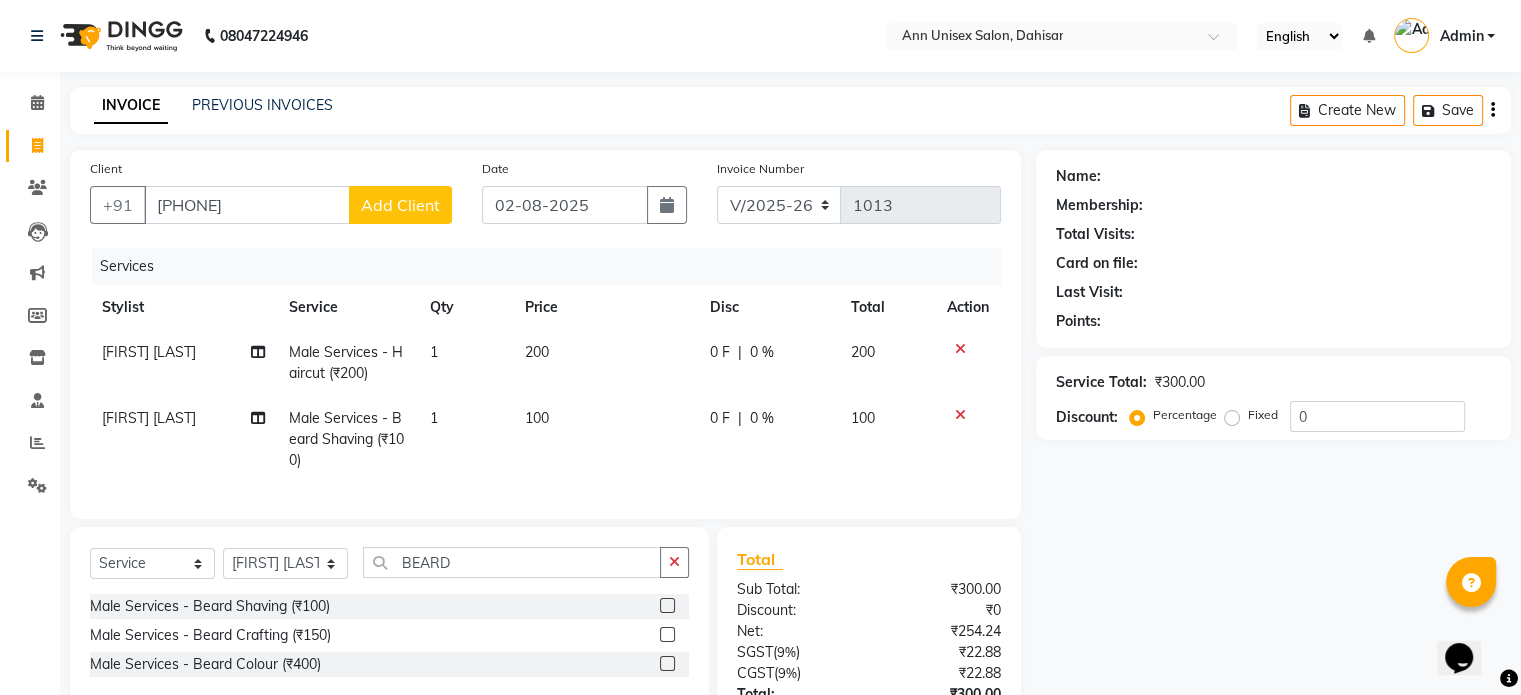 click on "Add Client" 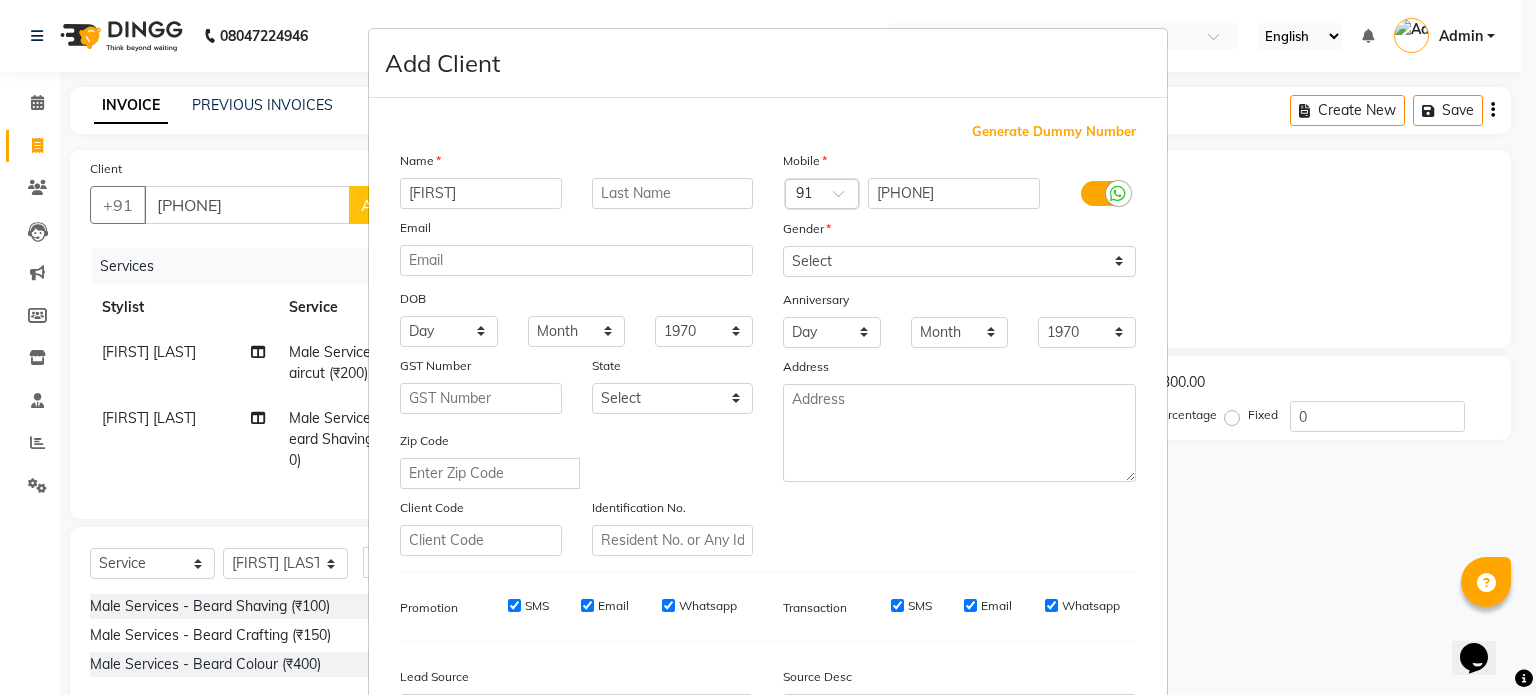 type on "[FIRST]" 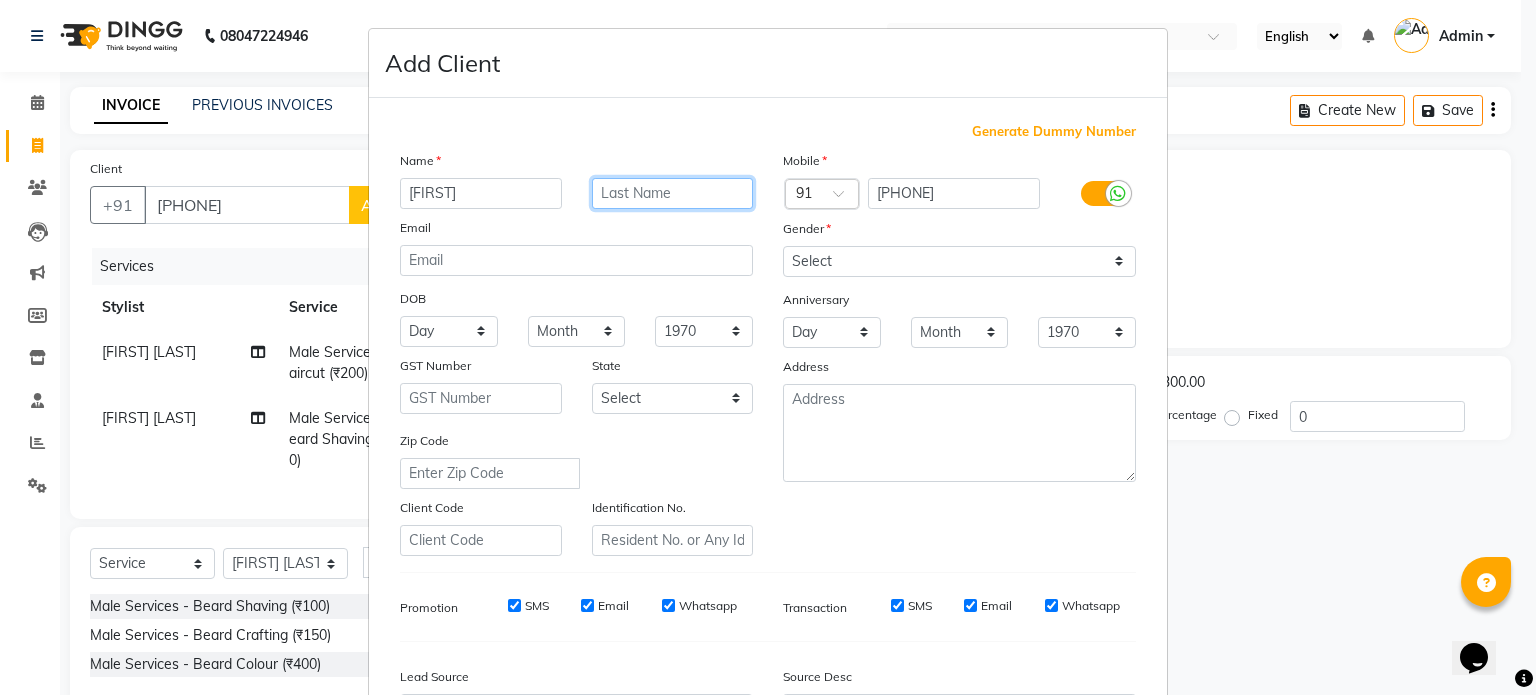 click at bounding box center [673, 193] 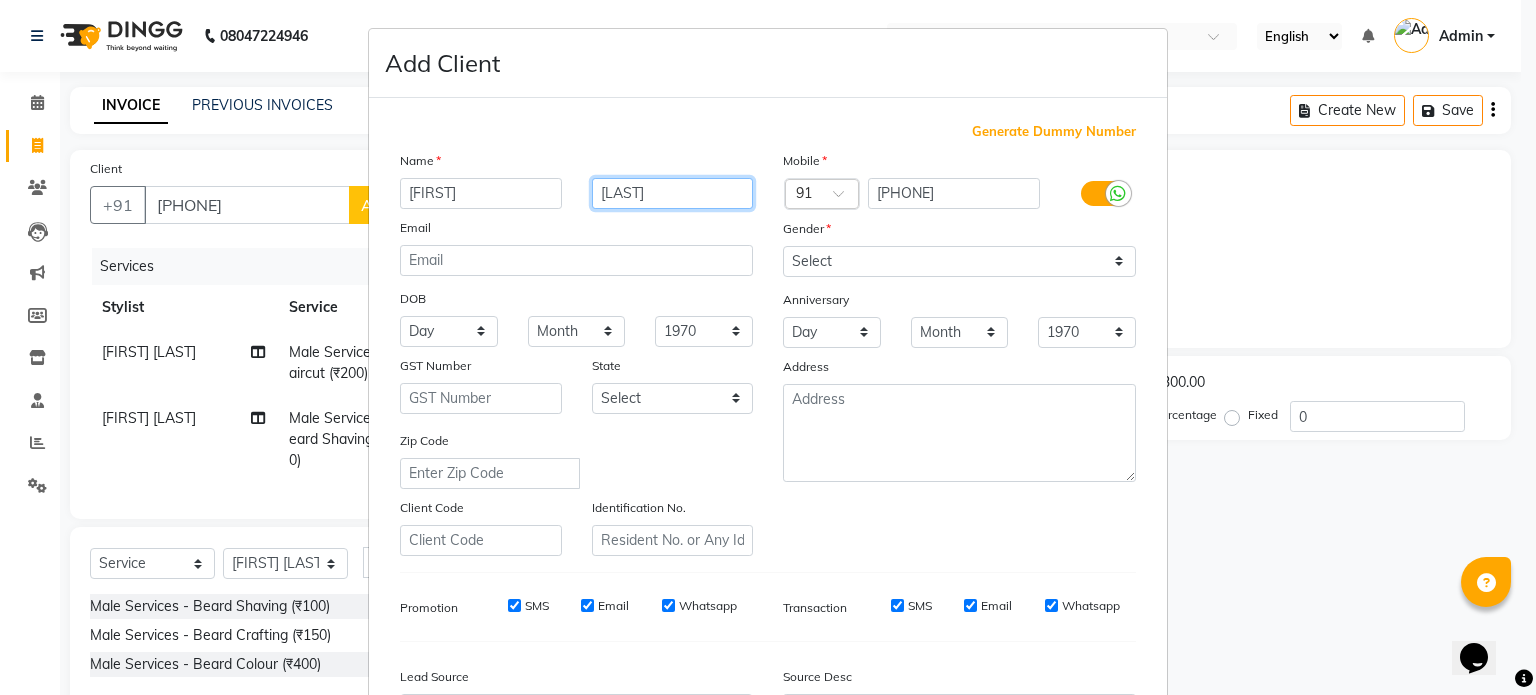 type on "[LAST]" 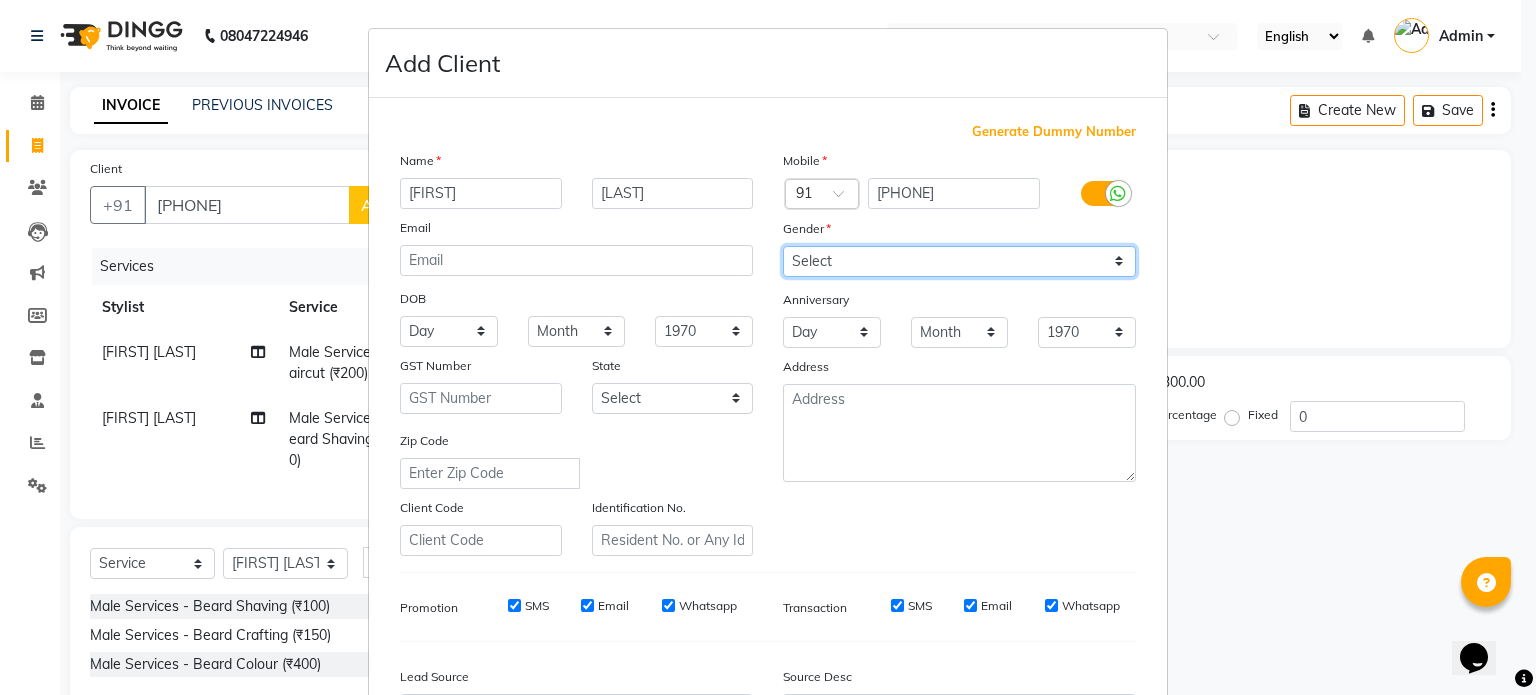 click on "Select Male Female Other Prefer Not To Say" at bounding box center [959, 261] 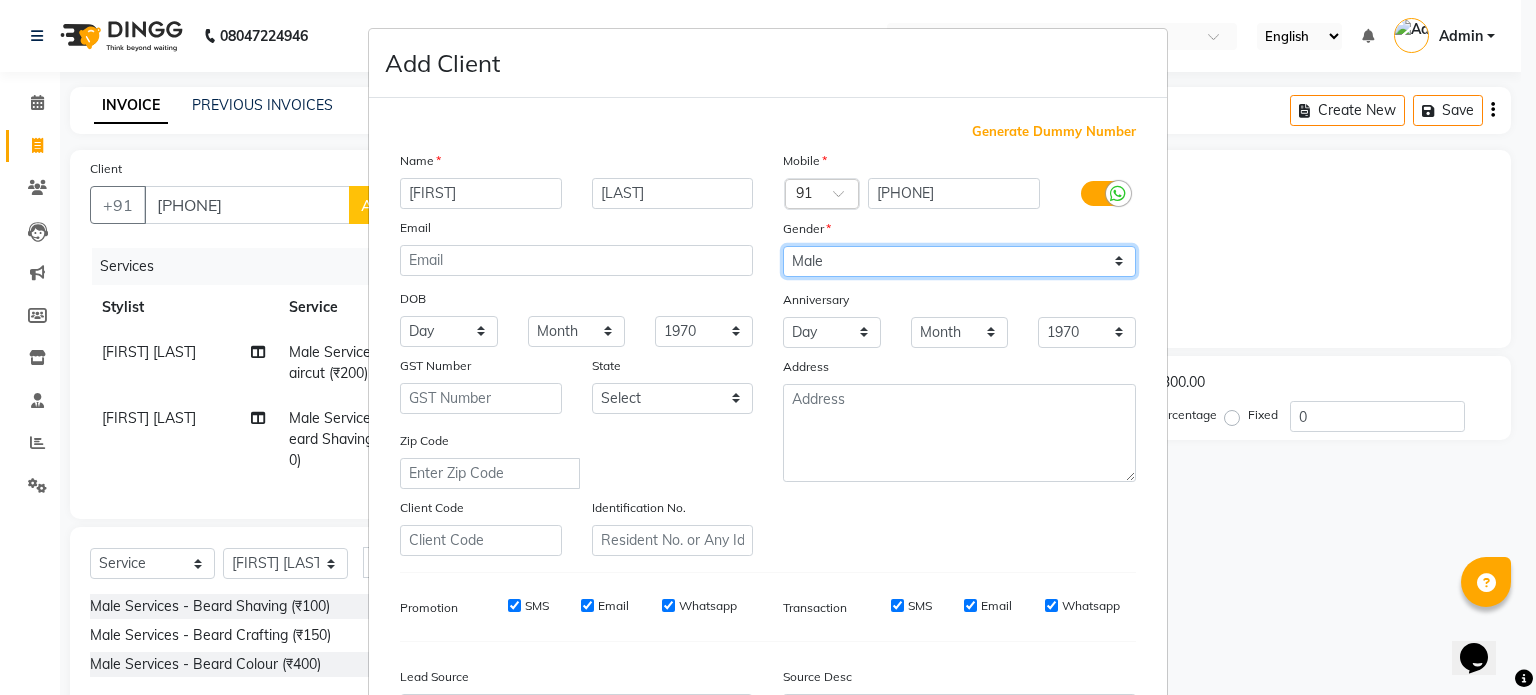 click on "Select Male Female Other Prefer Not To Say" at bounding box center [959, 261] 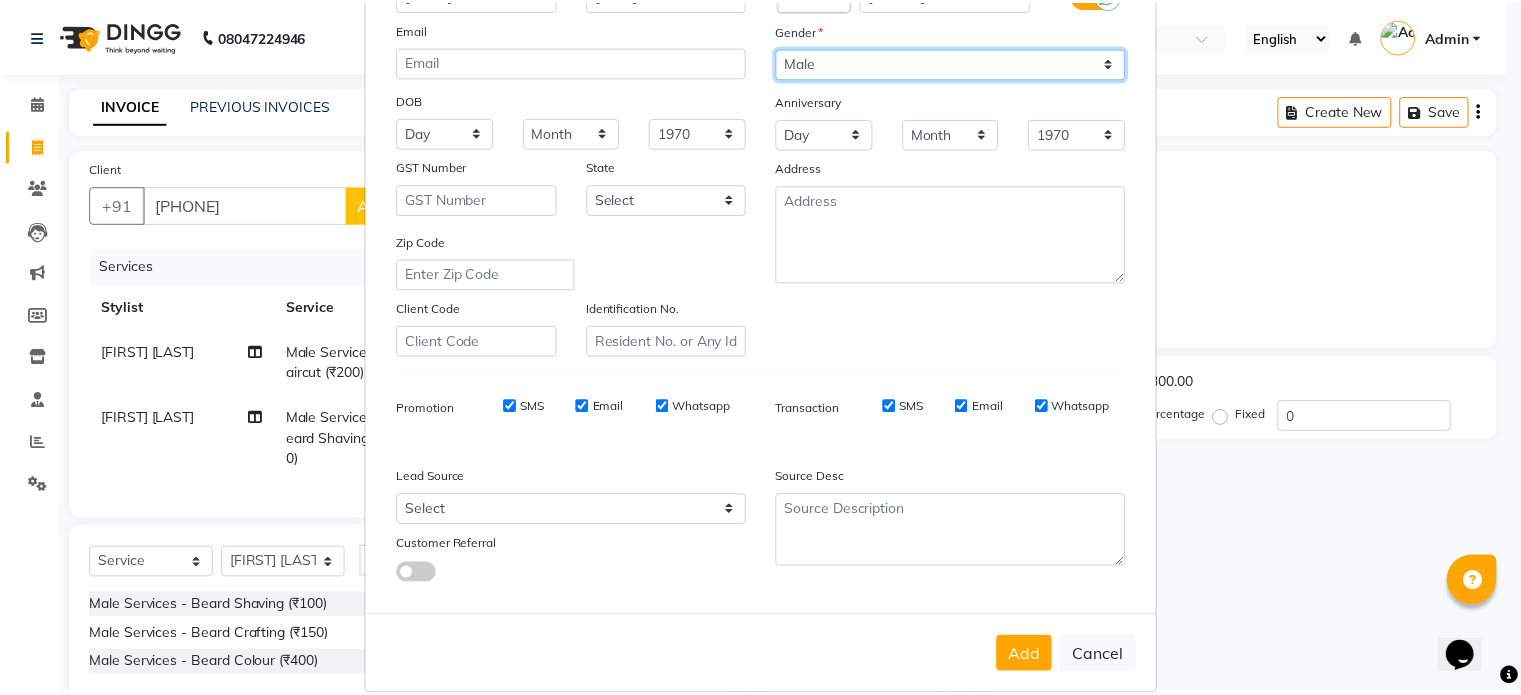 scroll, scrollTop: 237, scrollLeft: 0, axis: vertical 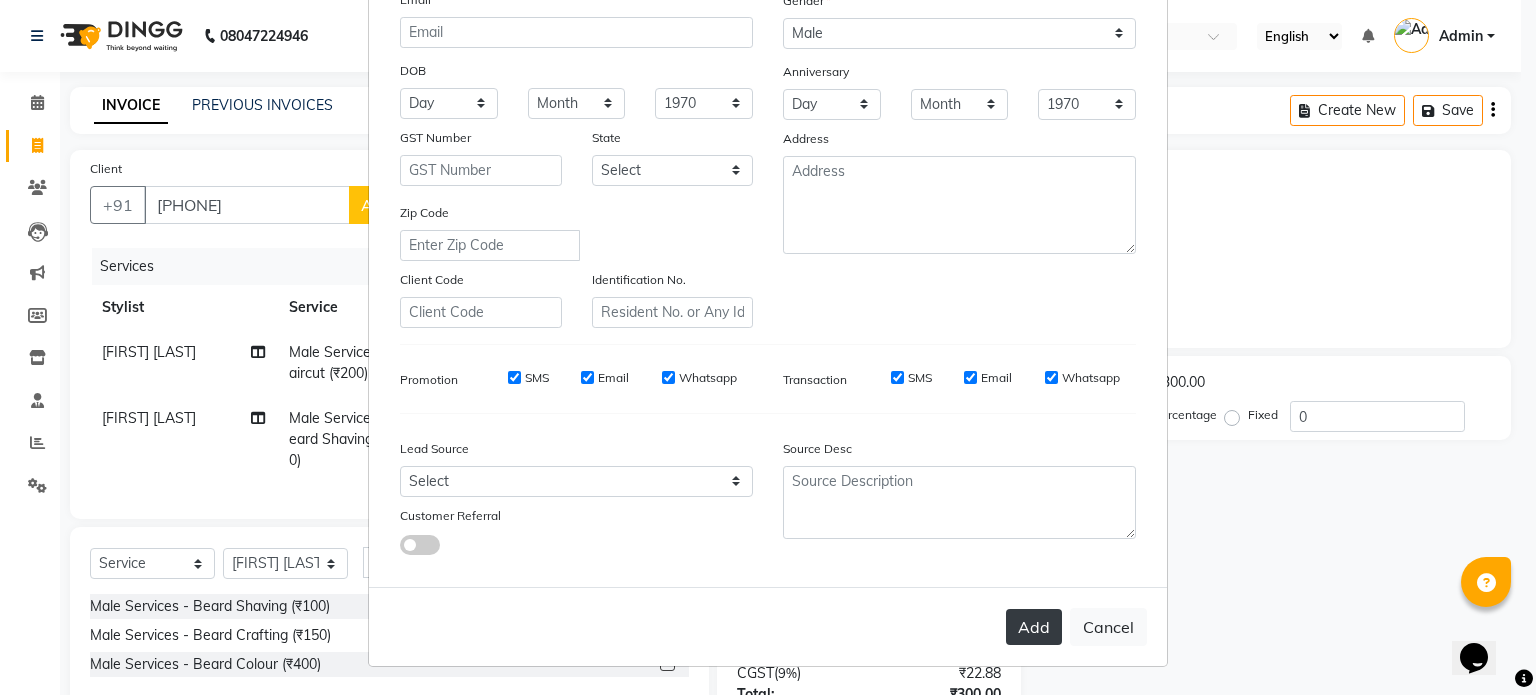click on "Add" at bounding box center [1034, 627] 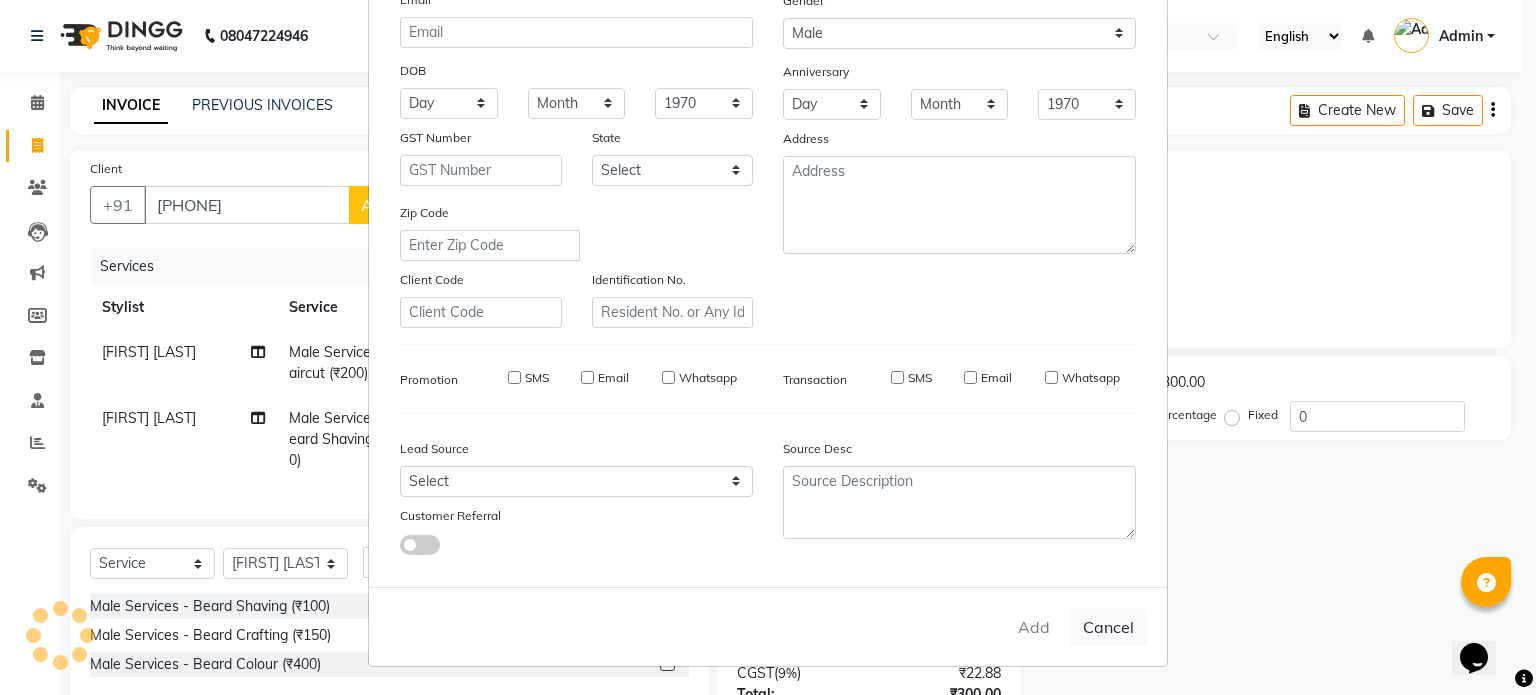 type 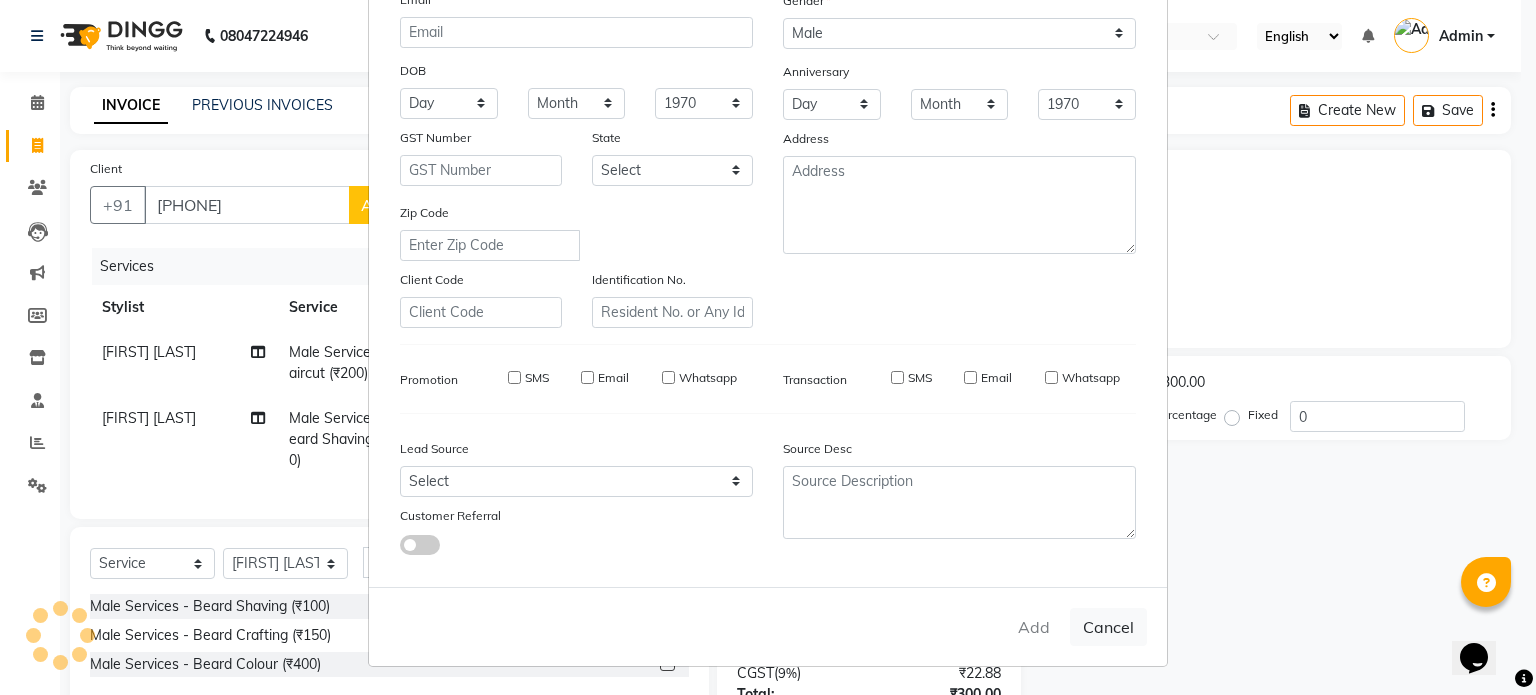 select 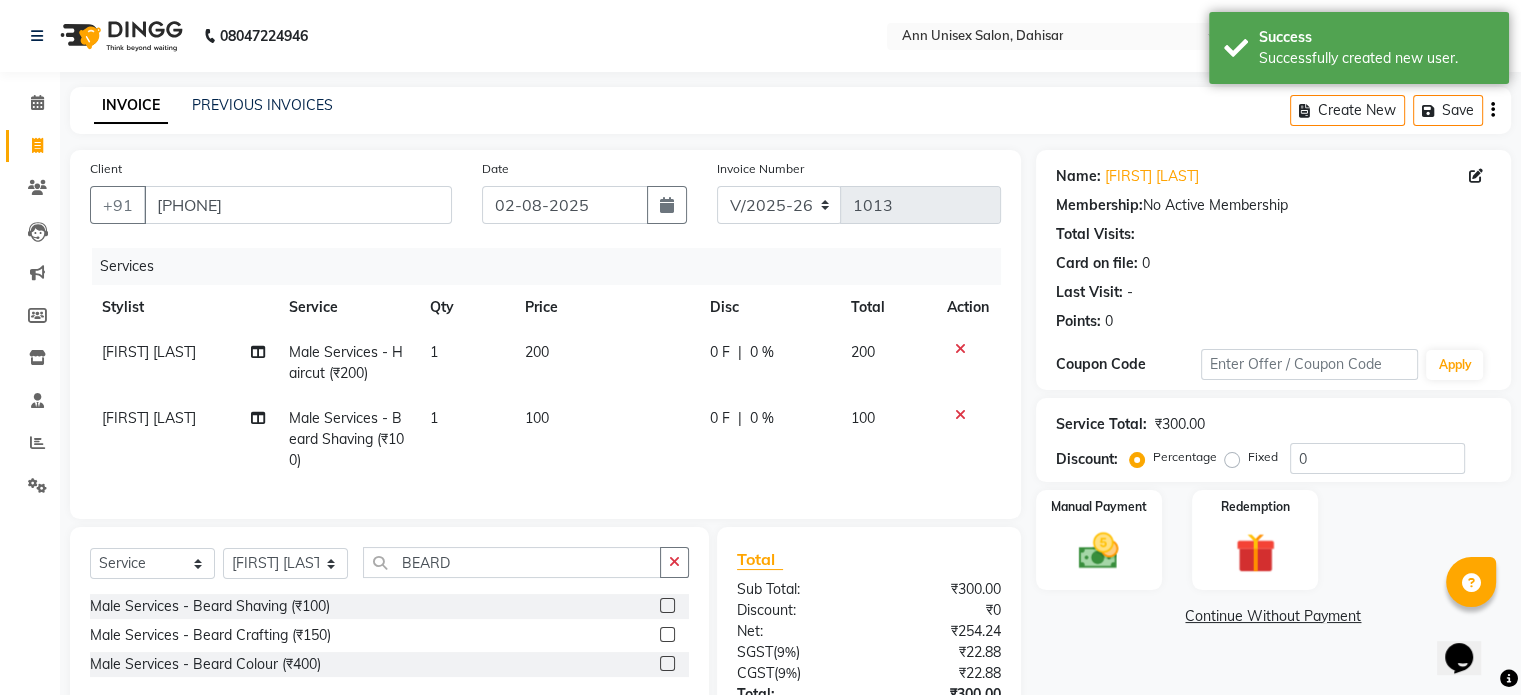 scroll, scrollTop: 172, scrollLeft: 0, axis: vertical 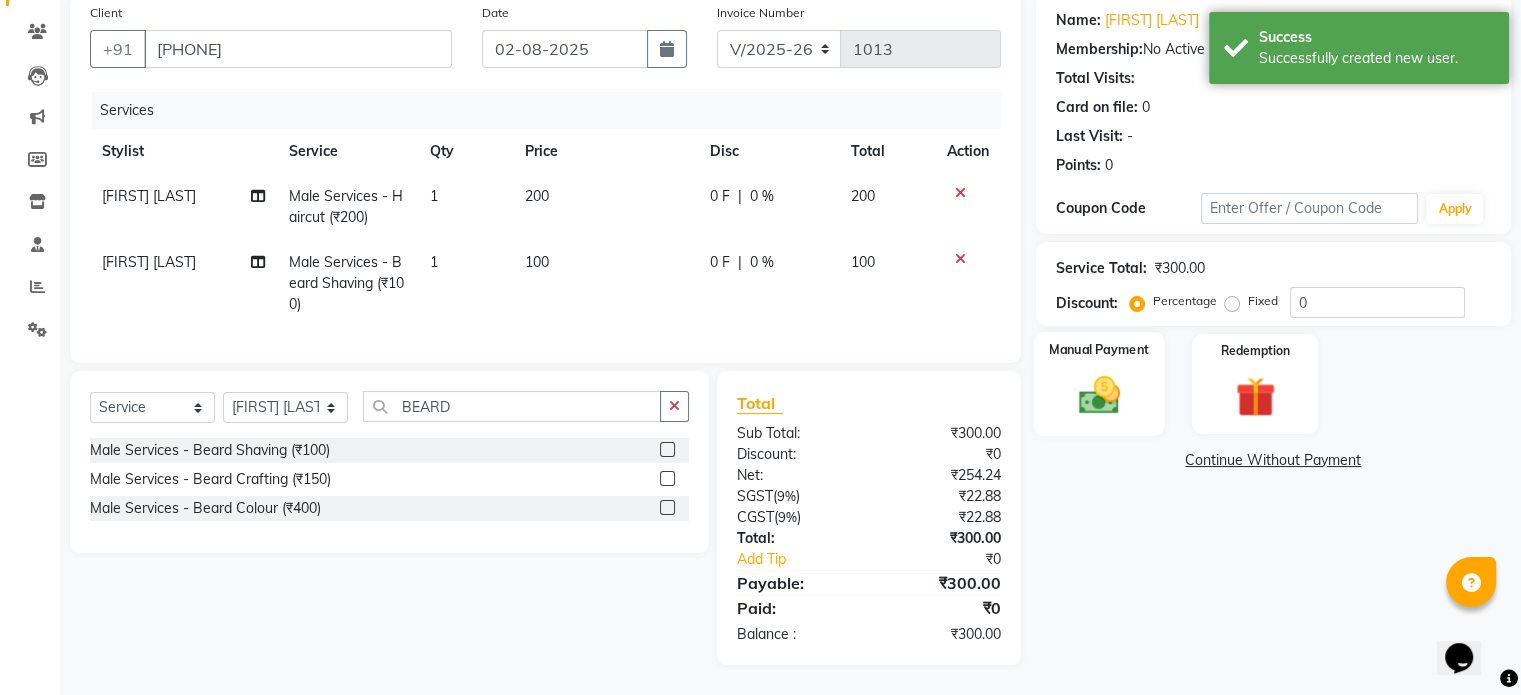 click on "Manual Payment" 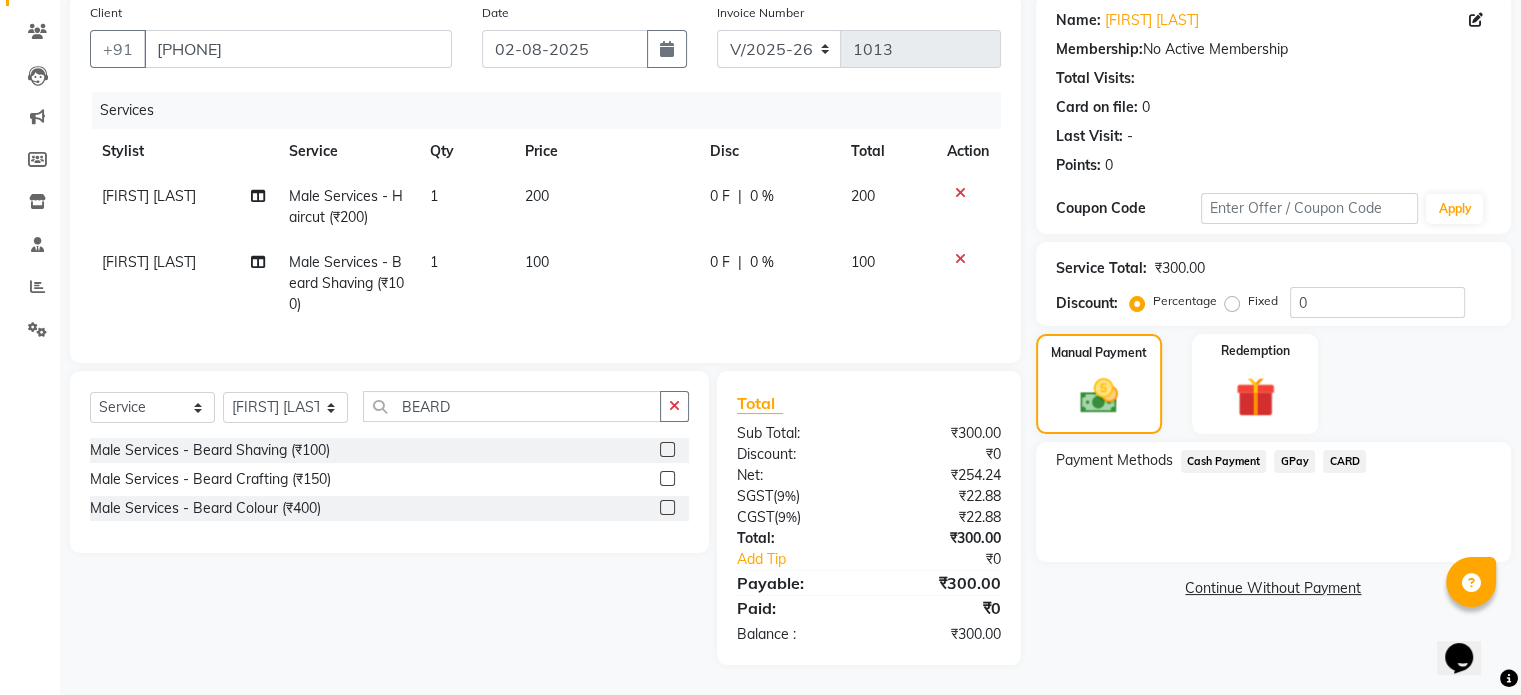 click on "Cash Payment" 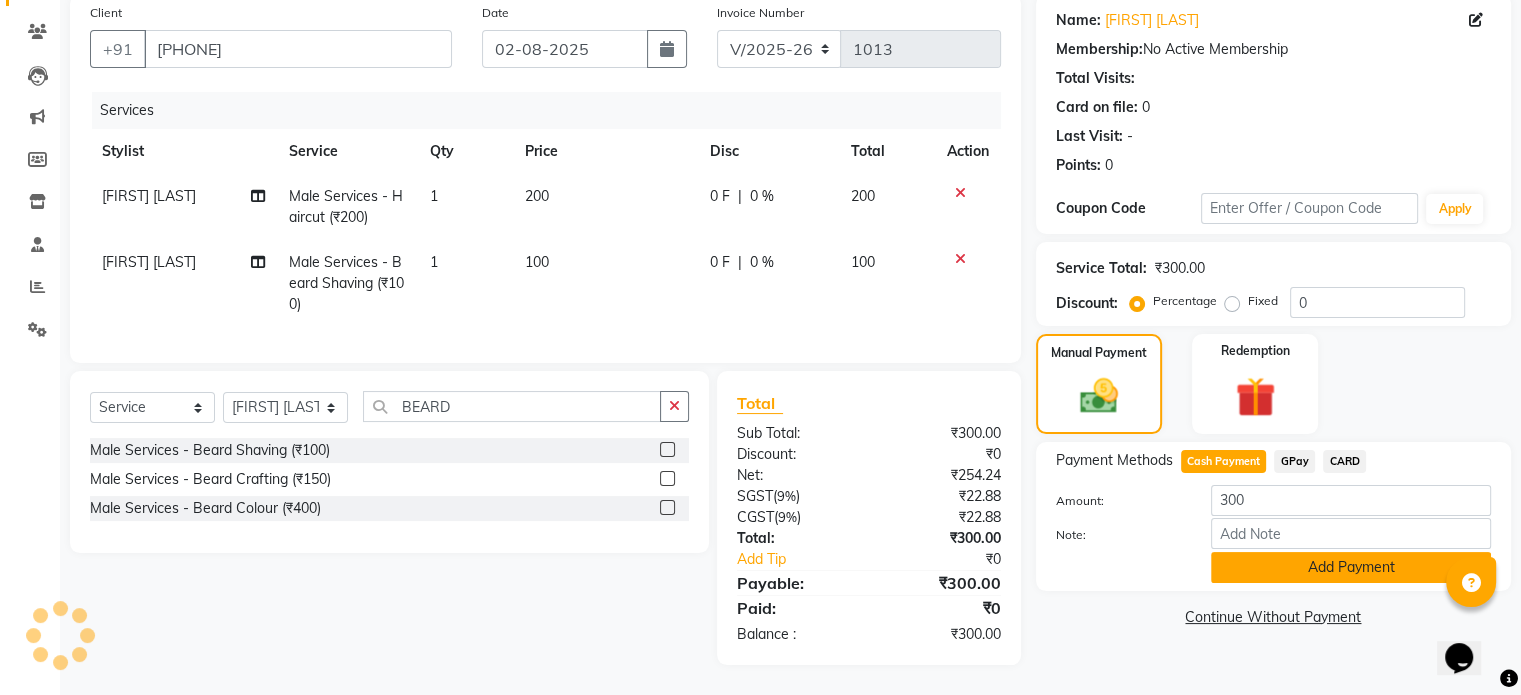 click on "Add Payment" 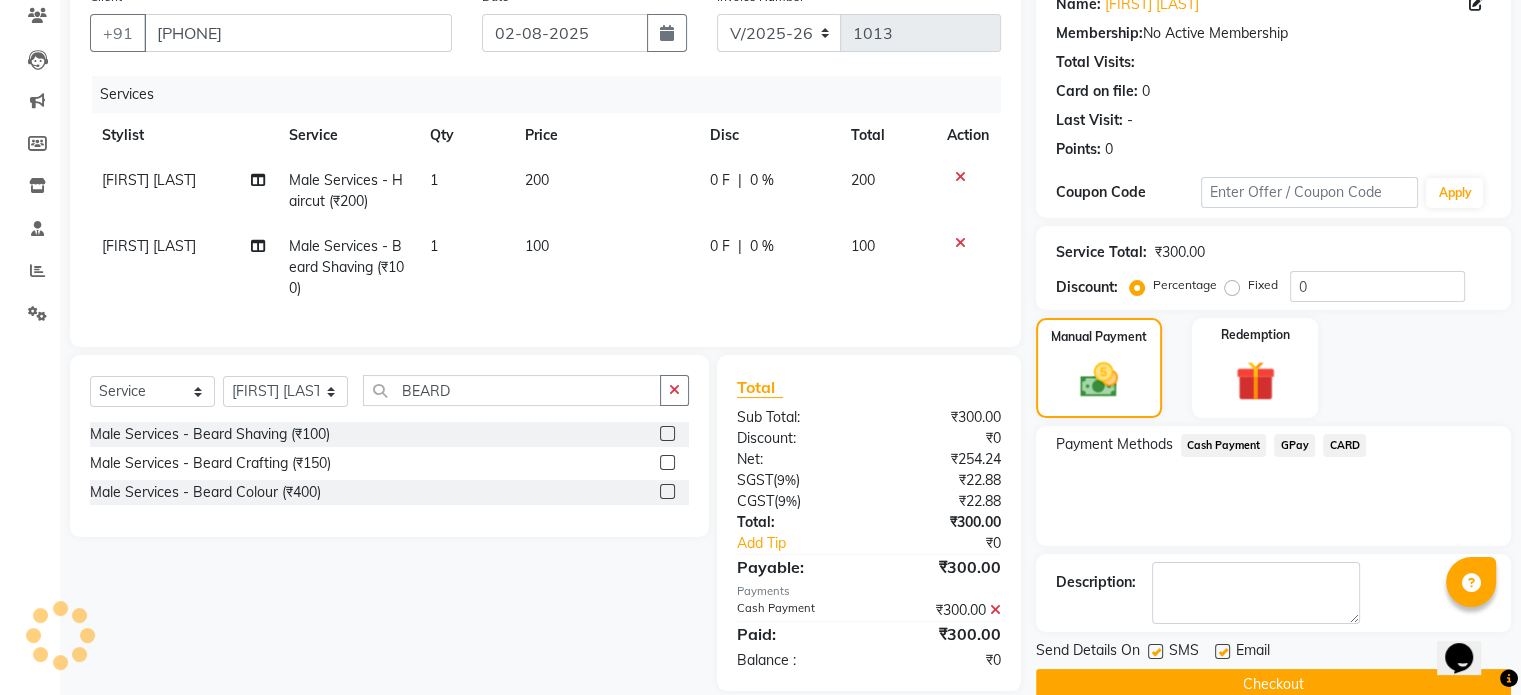 click on "Name: [FIRST] [LAST] Membership:  No Active Membership  Total Visits:   Card on file:  0 Last Visit:   - Points:   0  Coupon Code Apply Service Total:  [CURRENCY]  Discount:  Percentage   Fixed  0 Manual Payment Redemption Payment Methods  Cash Payment   GPay   CARD  Description:                  Send Details On SMS Email  Checkout" 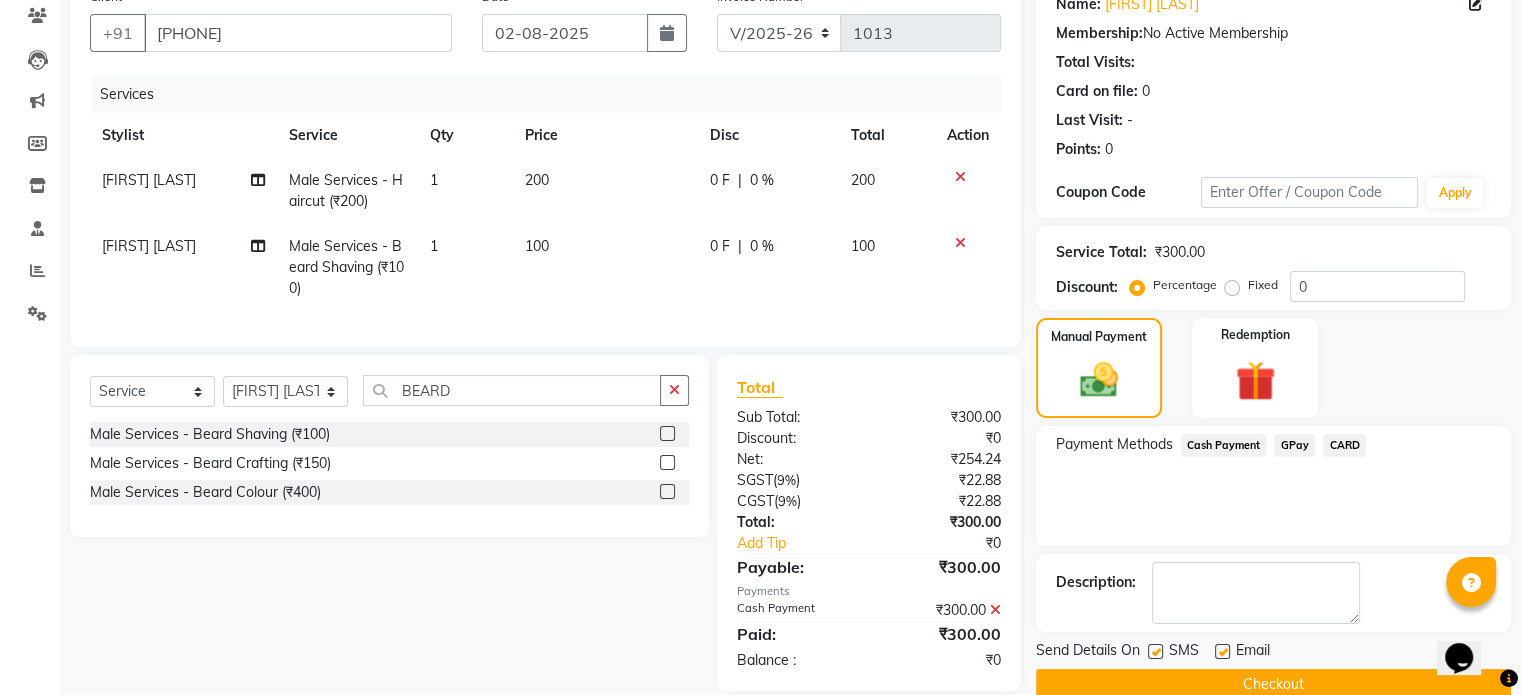 scroll, scrollTop: 213, scrollLeft: 0, axis: vertical 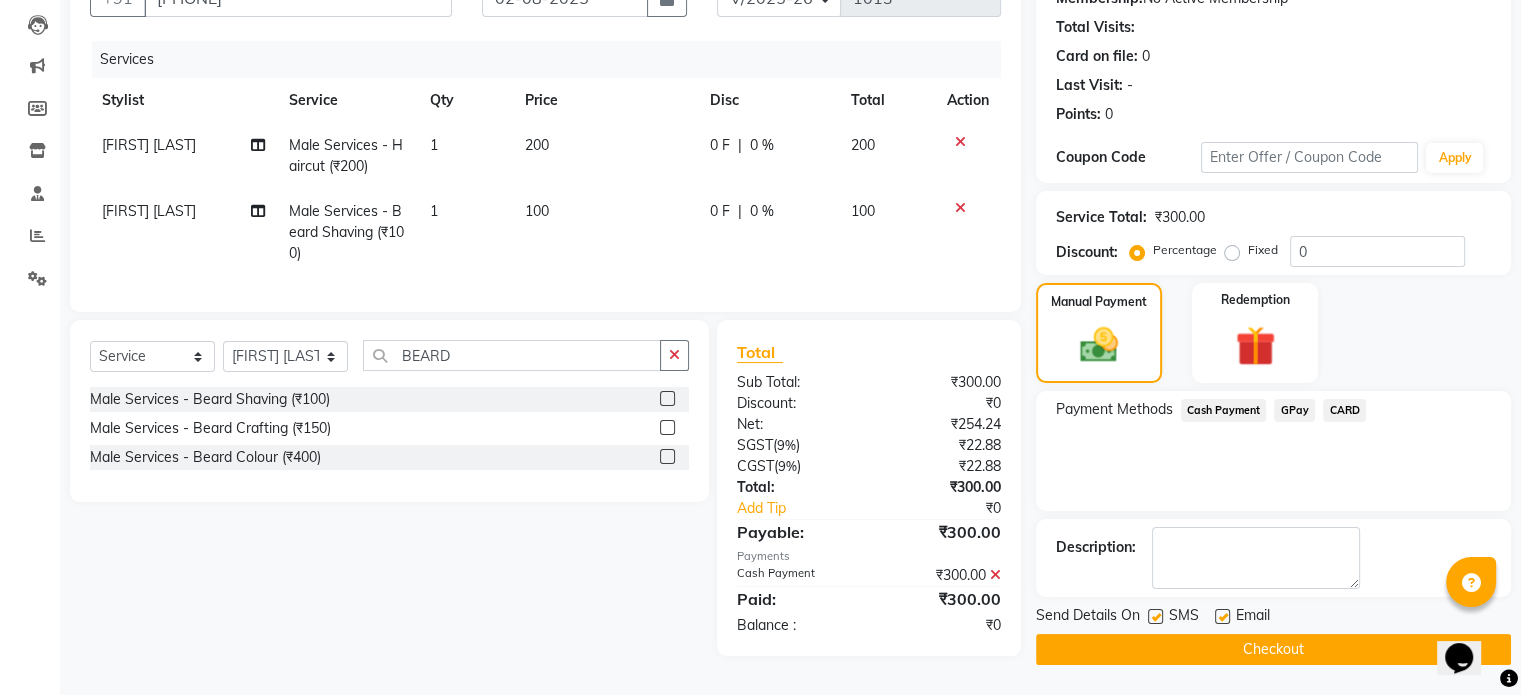 click on "Checkout" 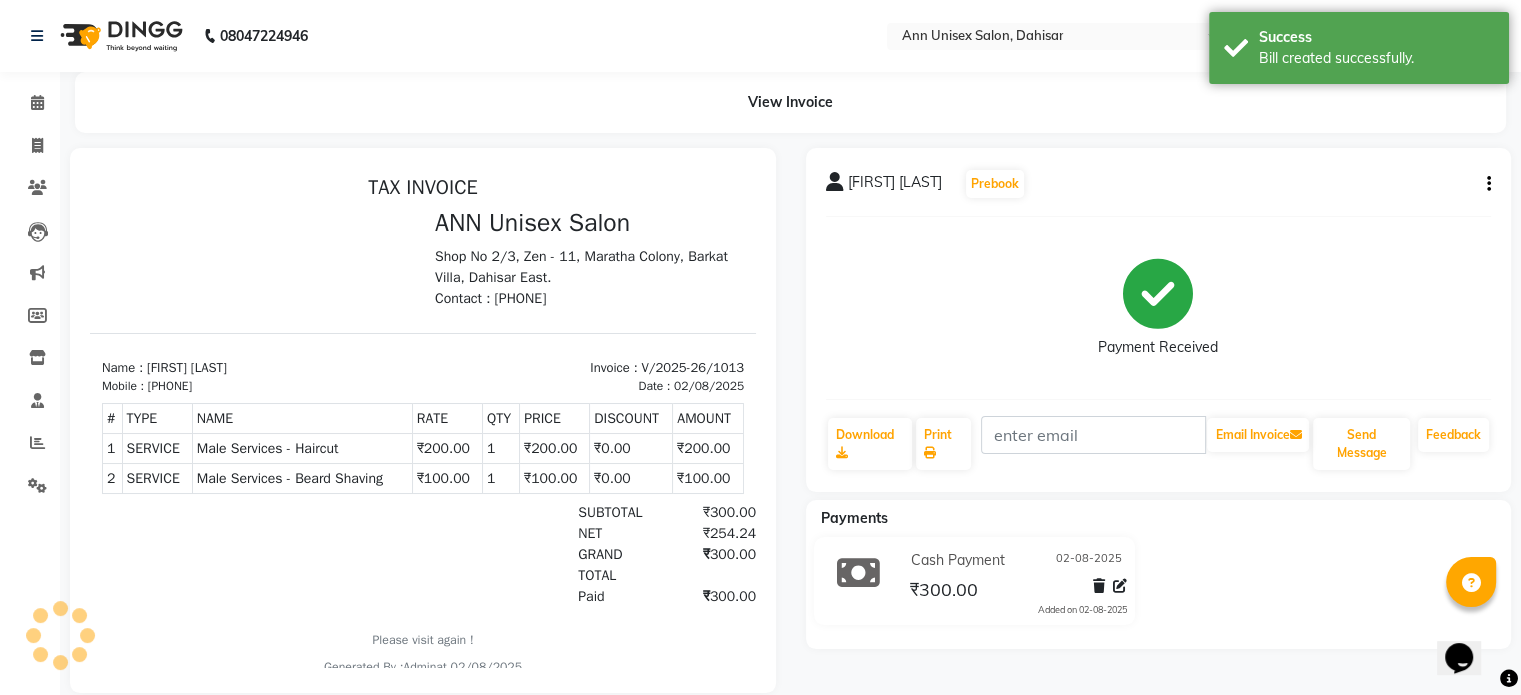scroll, scrollTop: 0, scrollLeft: 0, axis: both 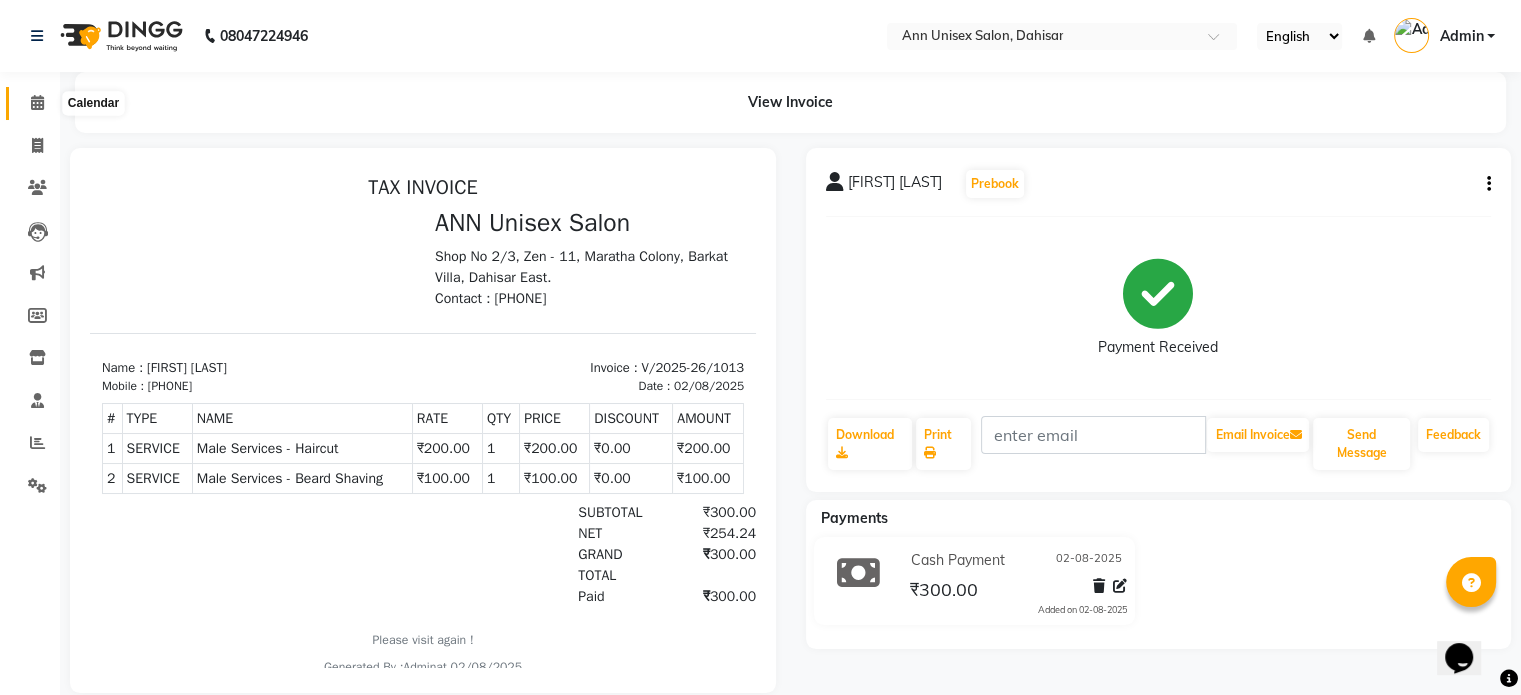 click 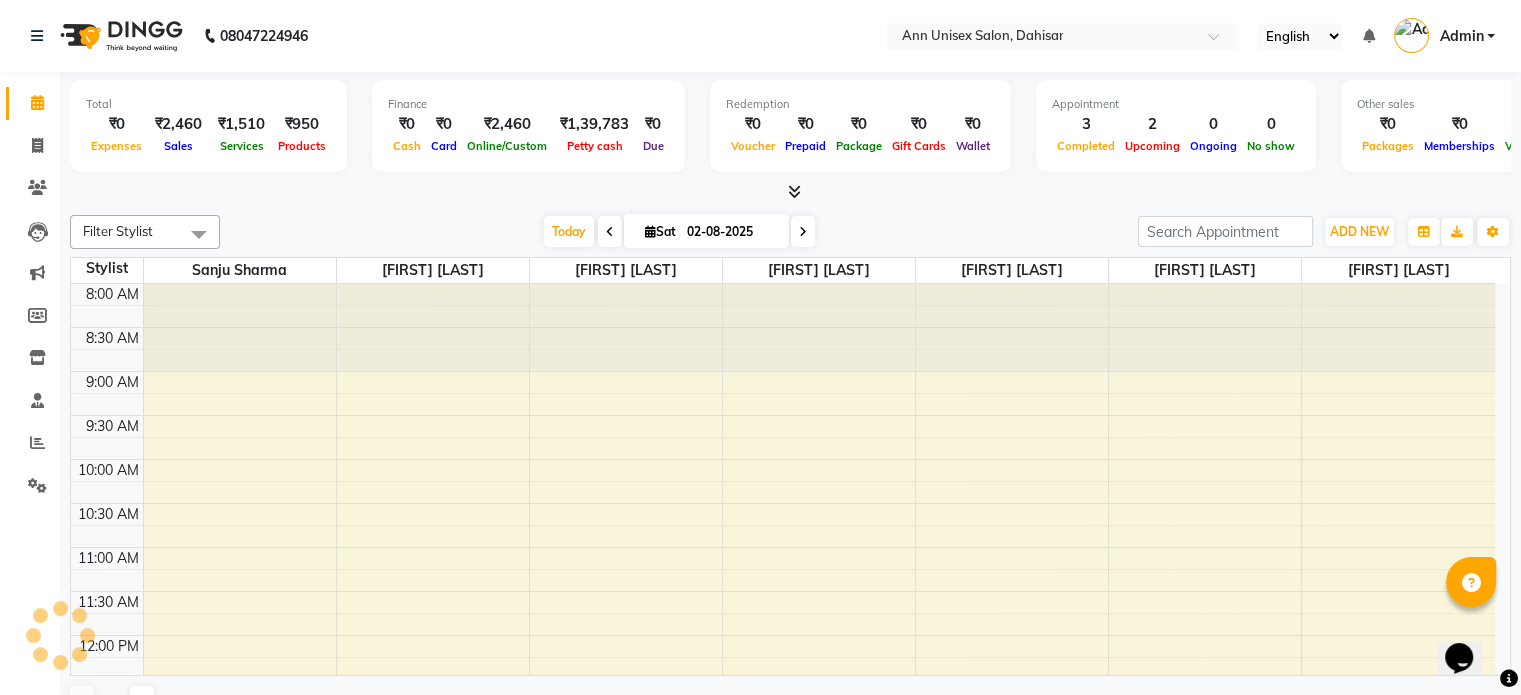 scroll, scrollTop: 0, scrollLeft: 0, axis: both 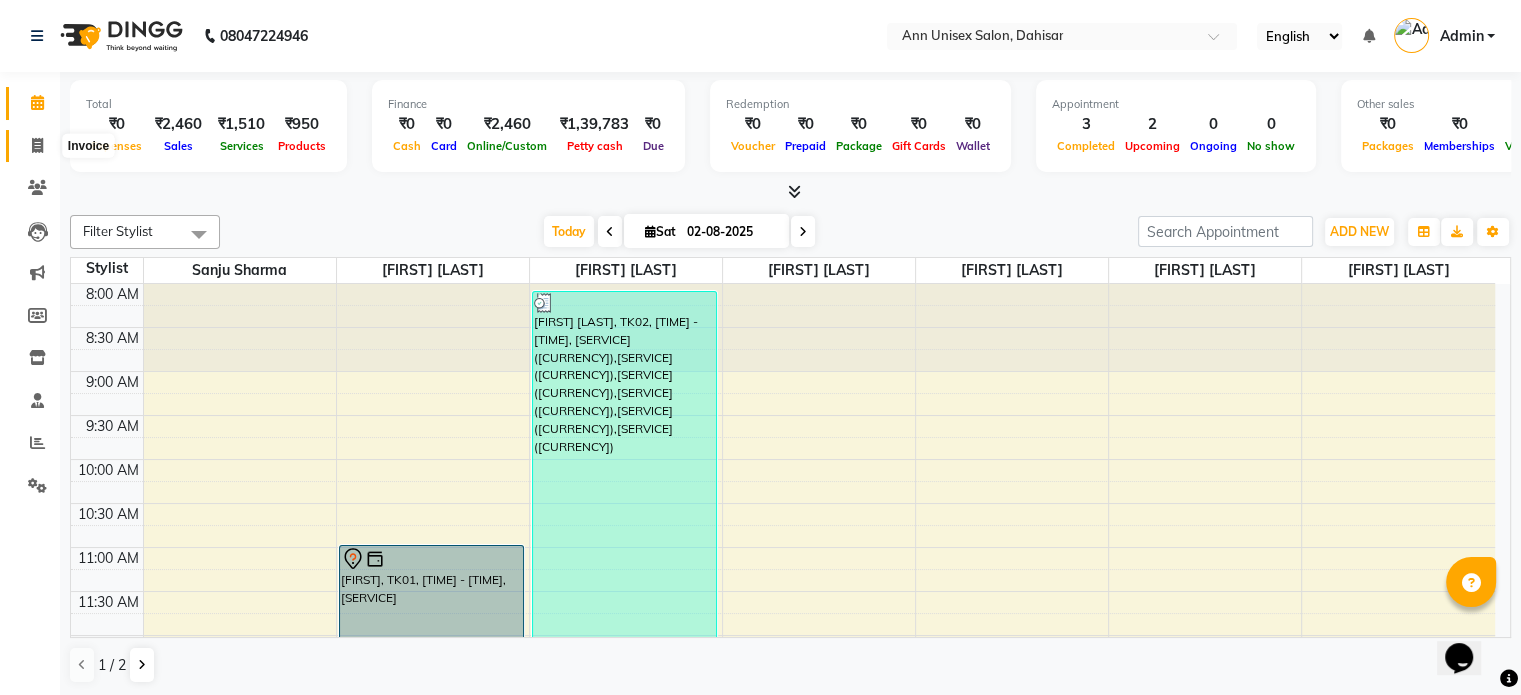 click 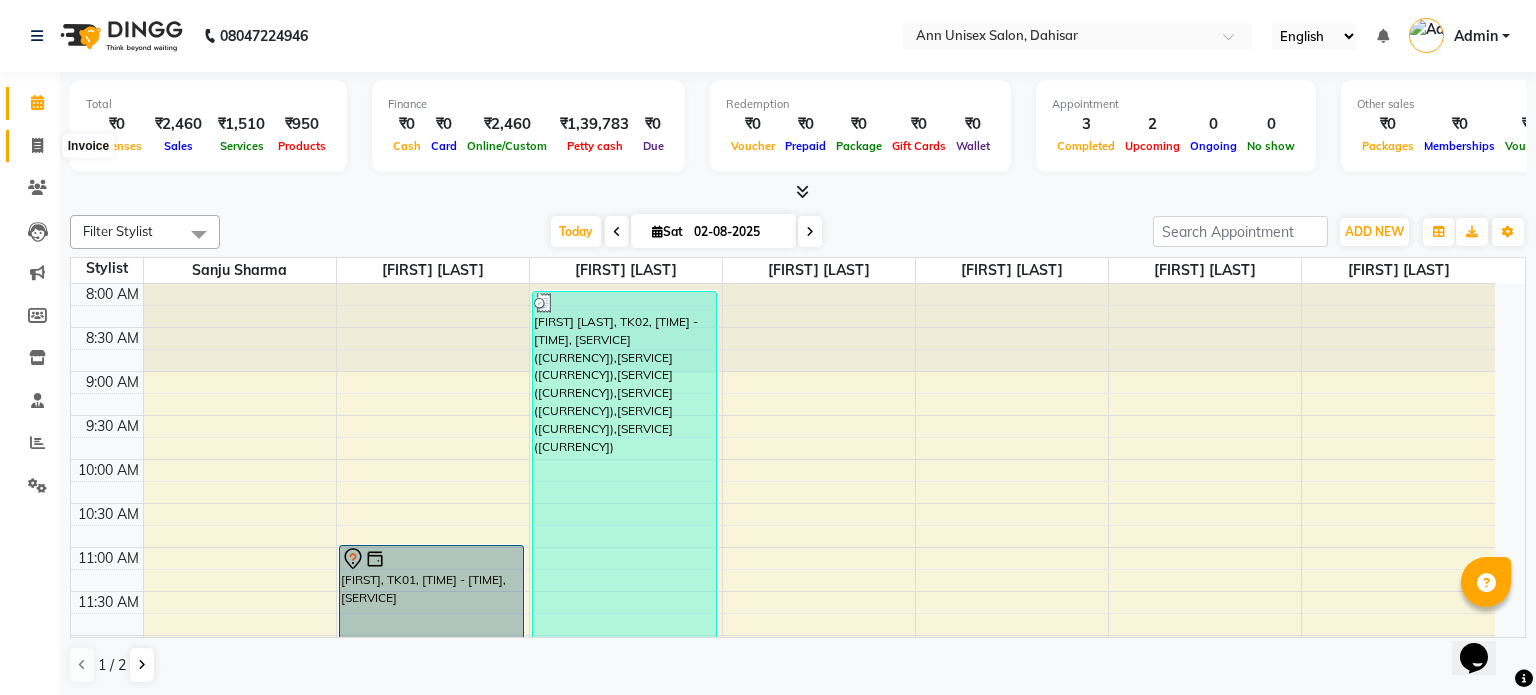 select on "service" 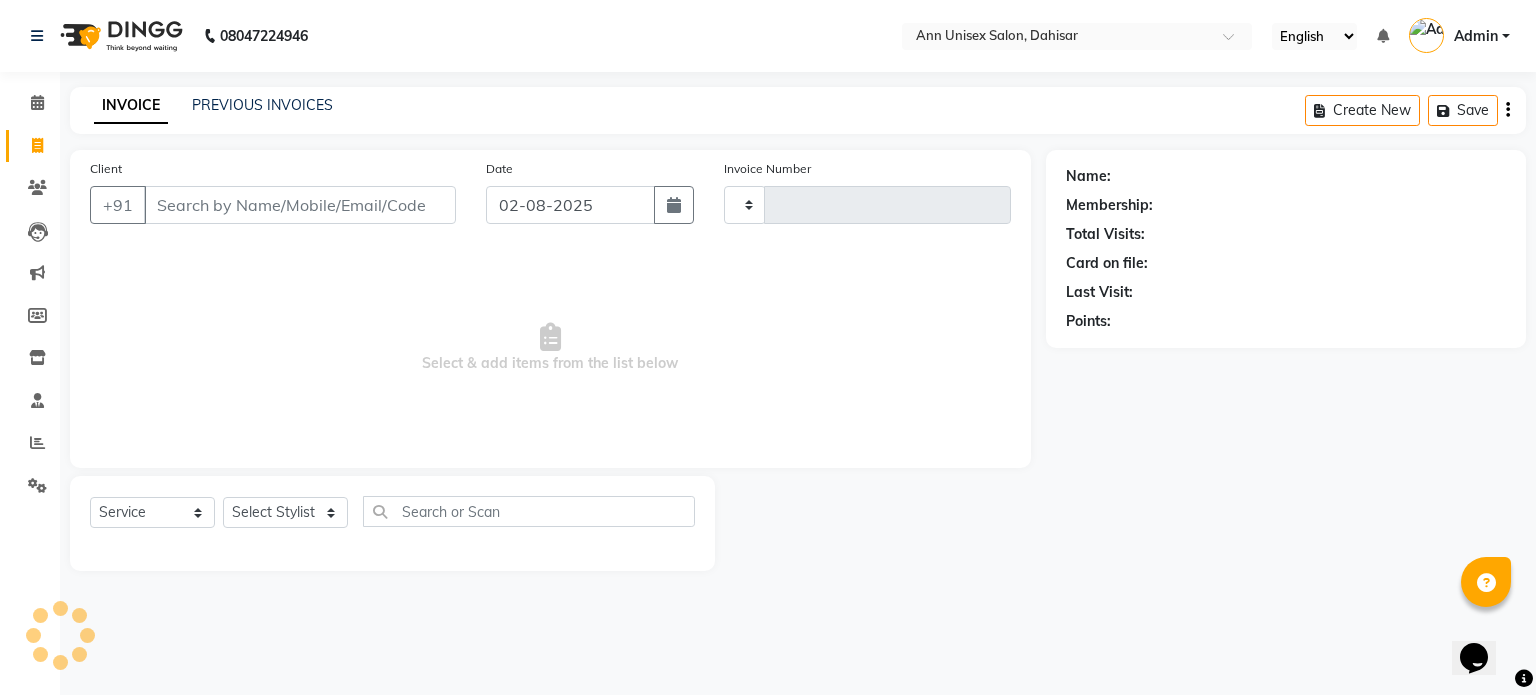type on "1014" 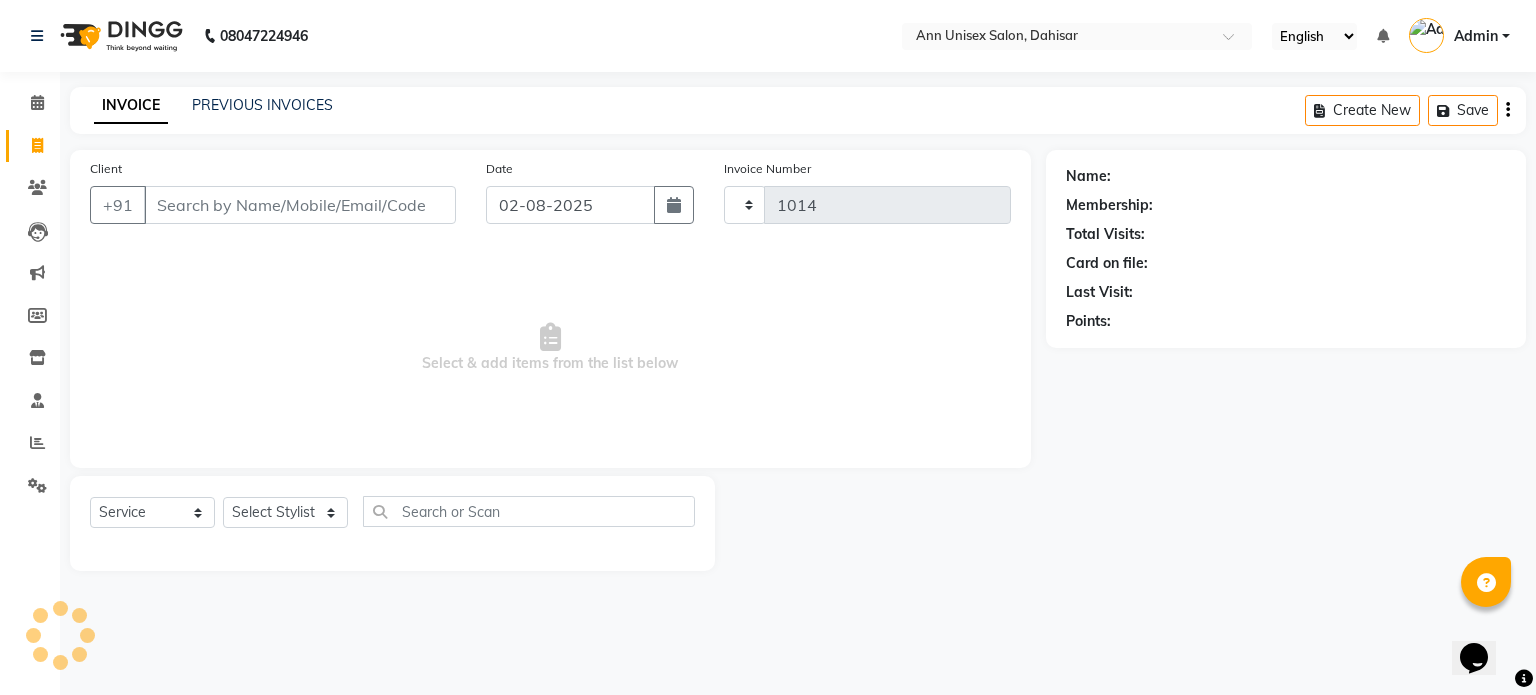 select on "7372" 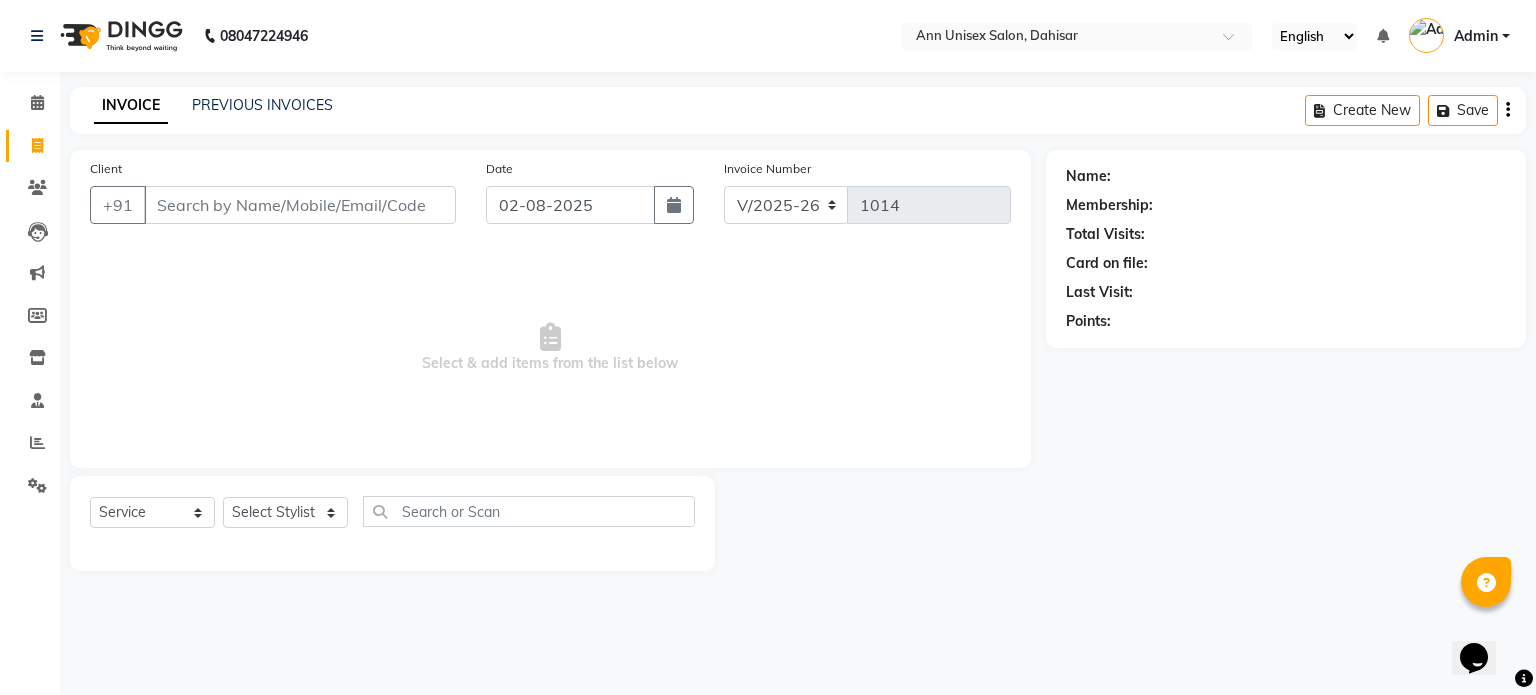 click on "Client" at bounding box center (300, 205) 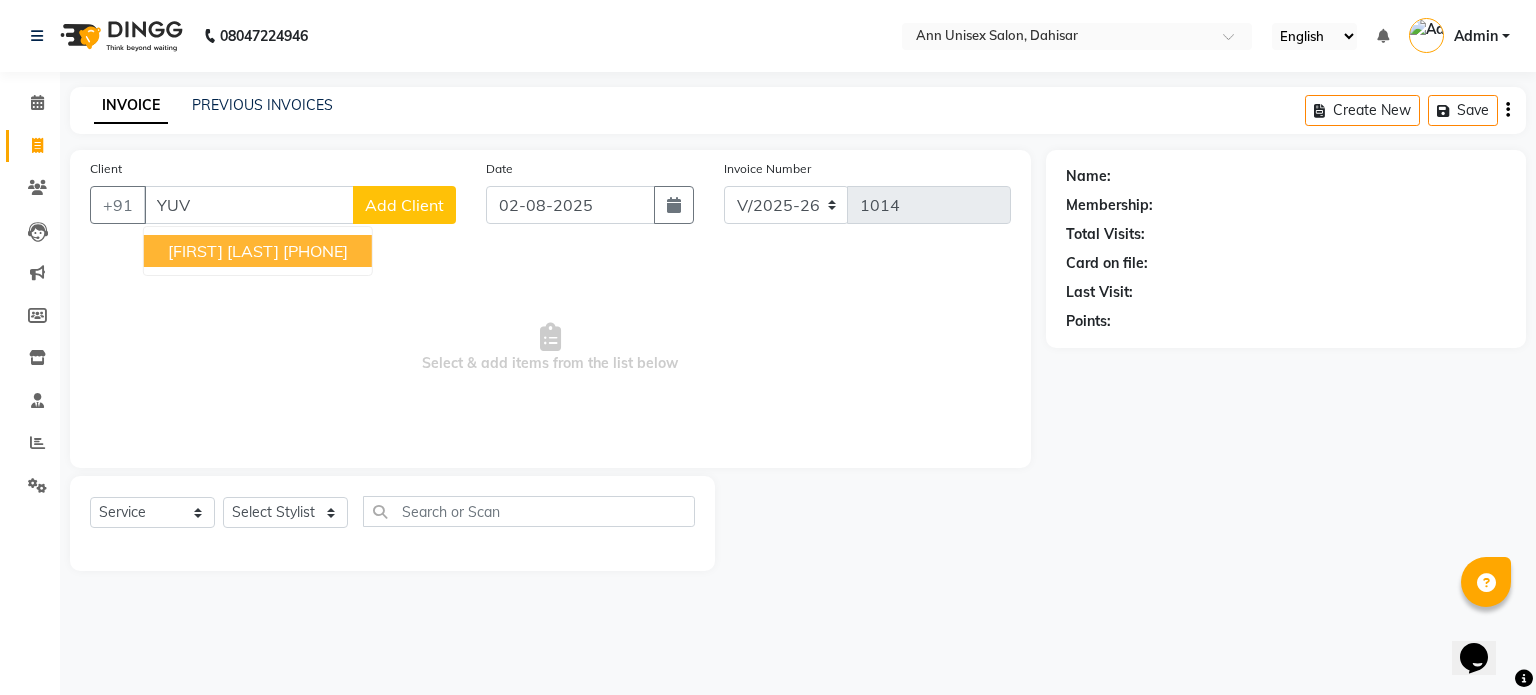 click on "[PHONE]" at bounding box center (315, 251) 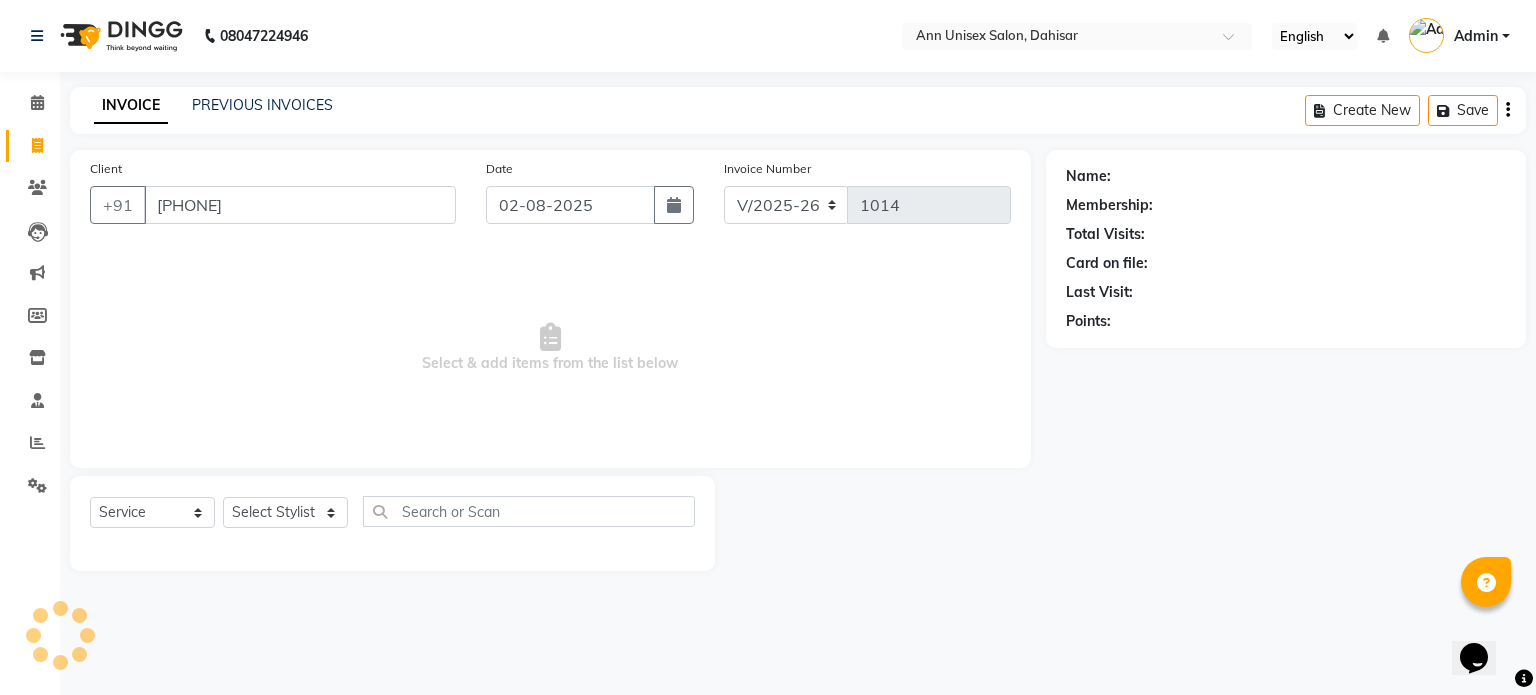 type on "[PHONE]" 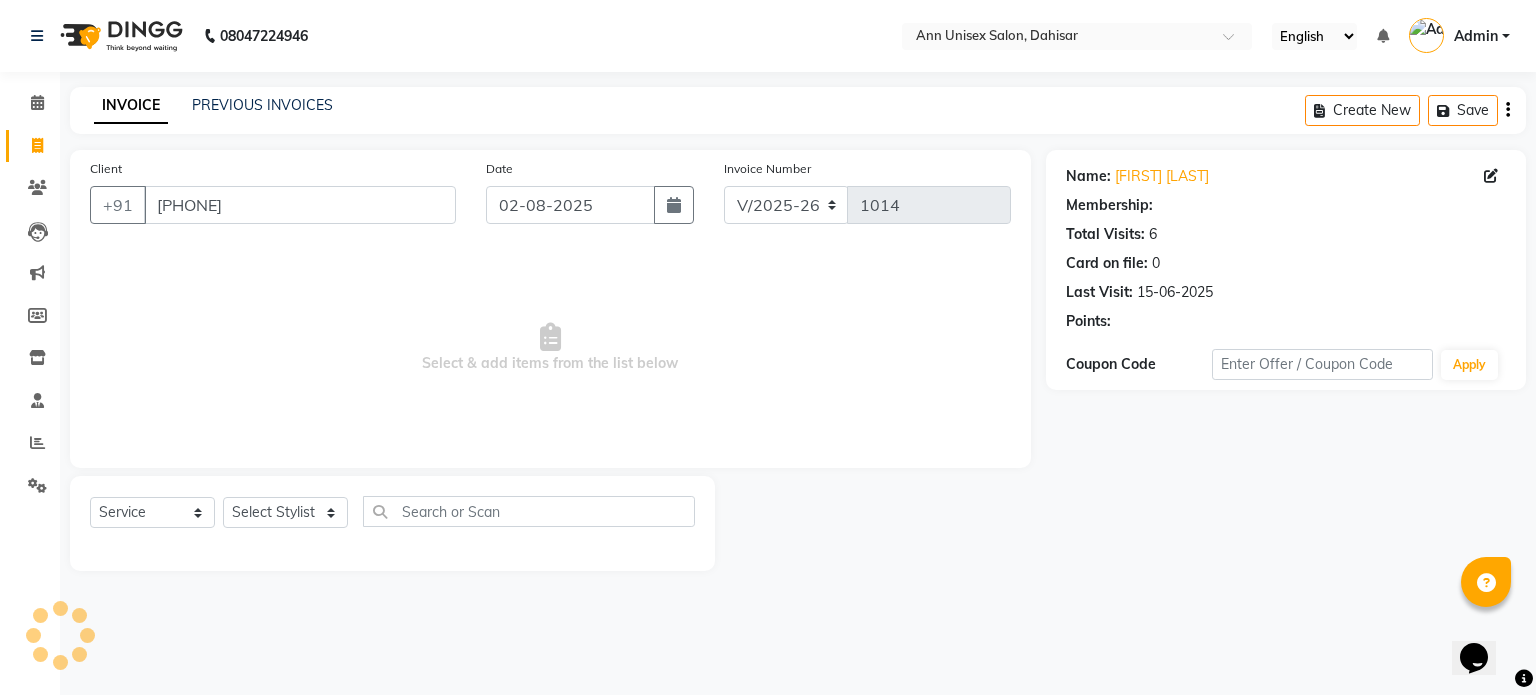 select on "1: Object" 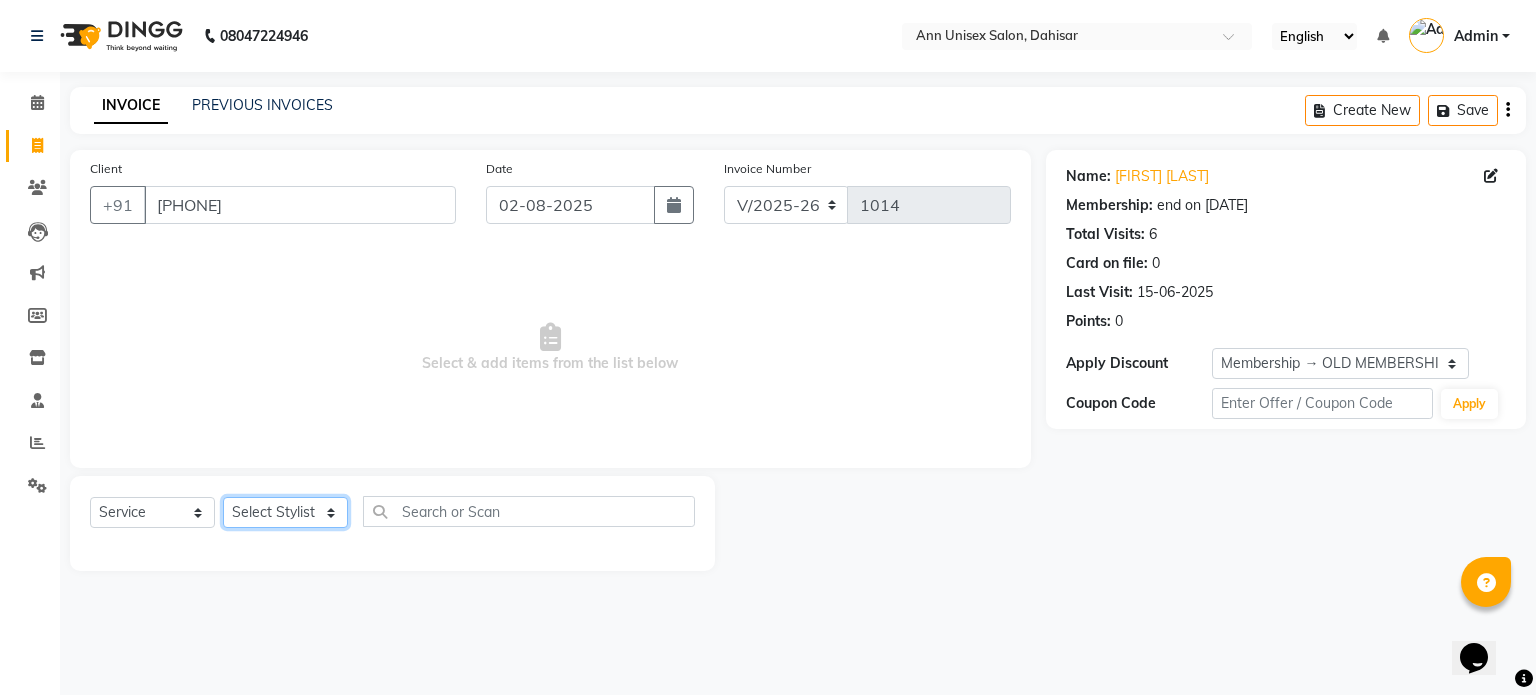 click on "Select Stylist Ankita Bagave Kasim salmani Manisha Doshi Pooja Jha RAHUL AHANKARE Rahul Thakur Sanju Sharma SHARUKH" 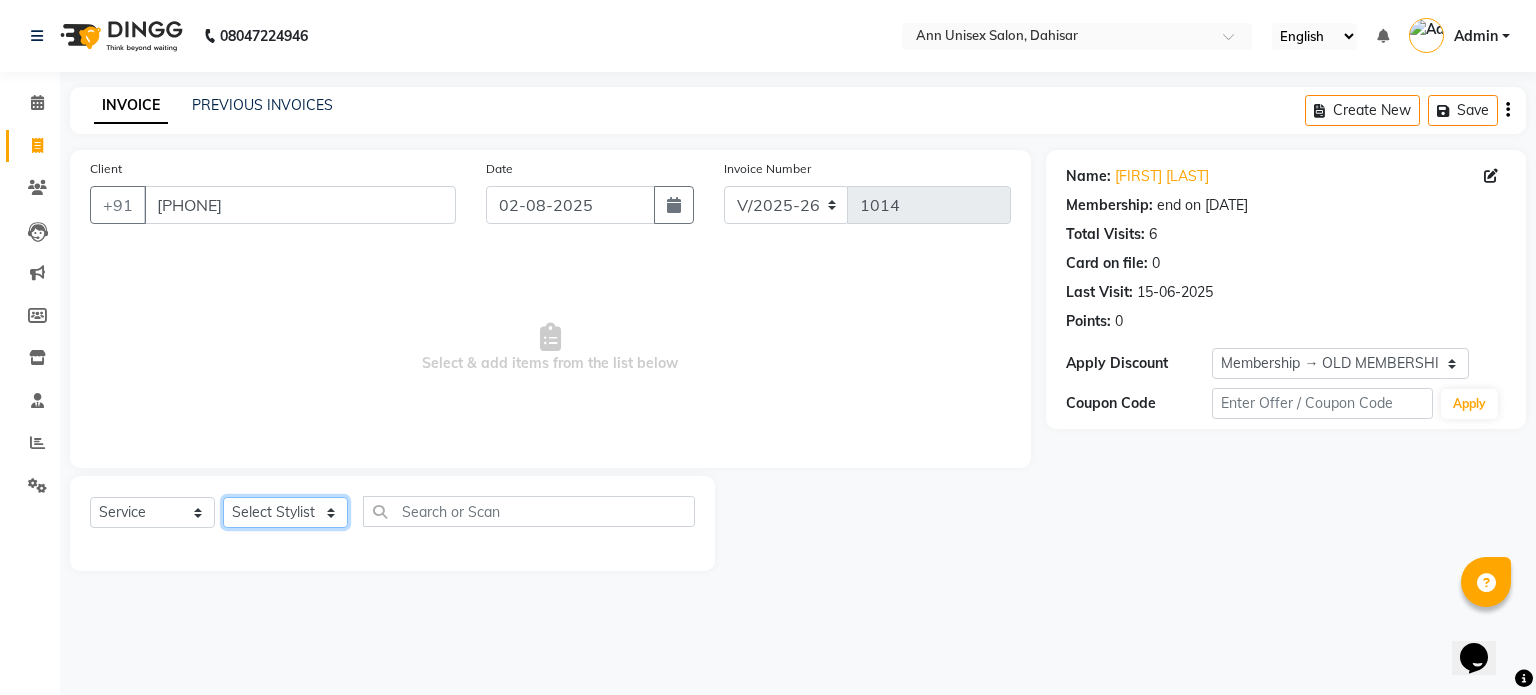 select on "64437" 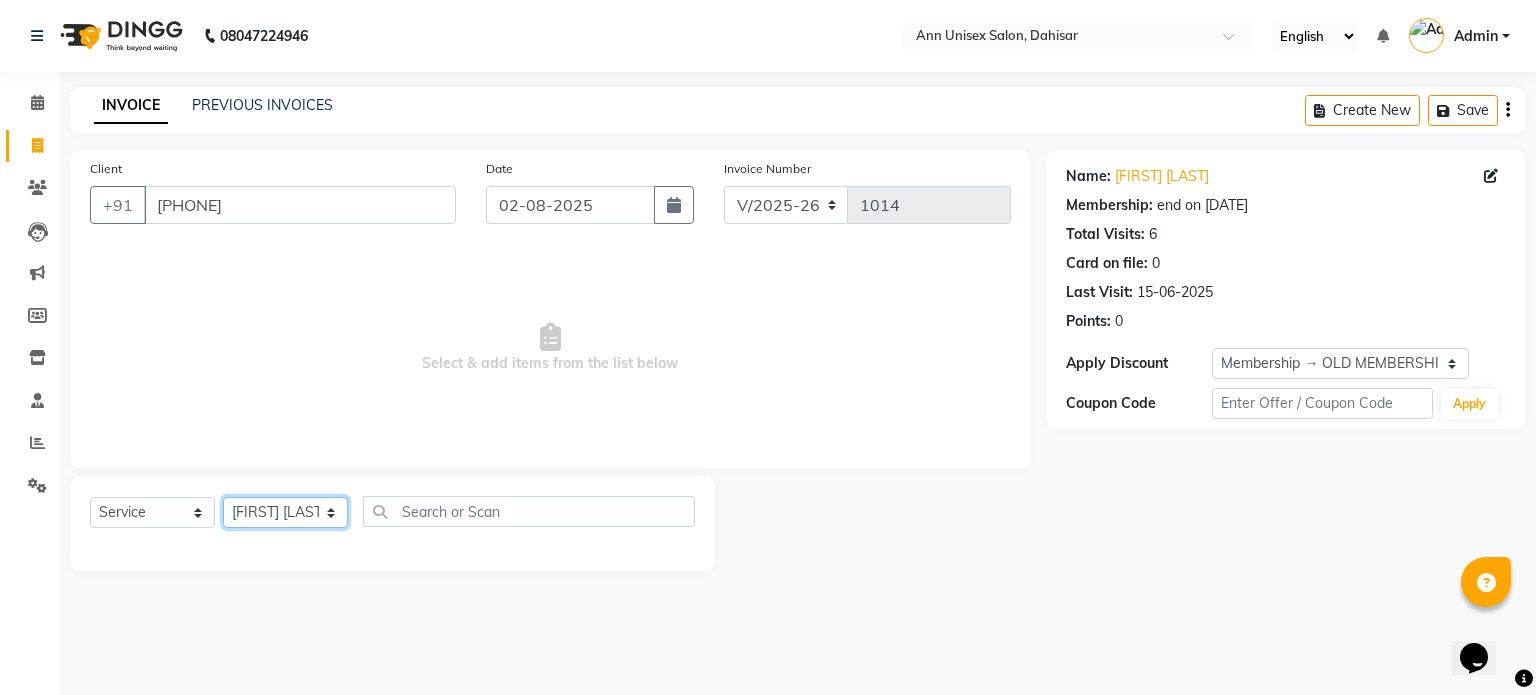 click on "Select Stylist Ankita Bagave Kasim salmani Manisha Doshi Pooja Jha RAHUL AHANKARE Rahul Thakur Sanju Sharma SHARUKH" 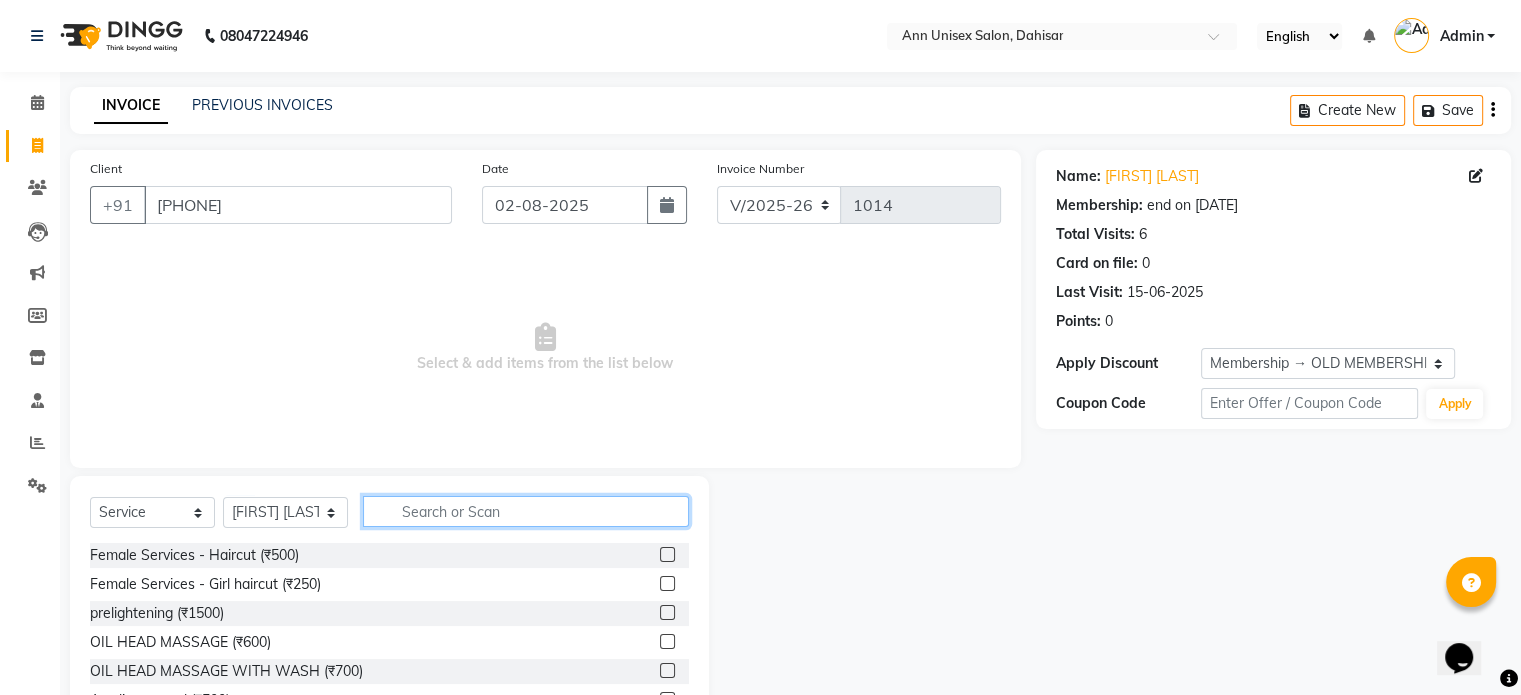 click 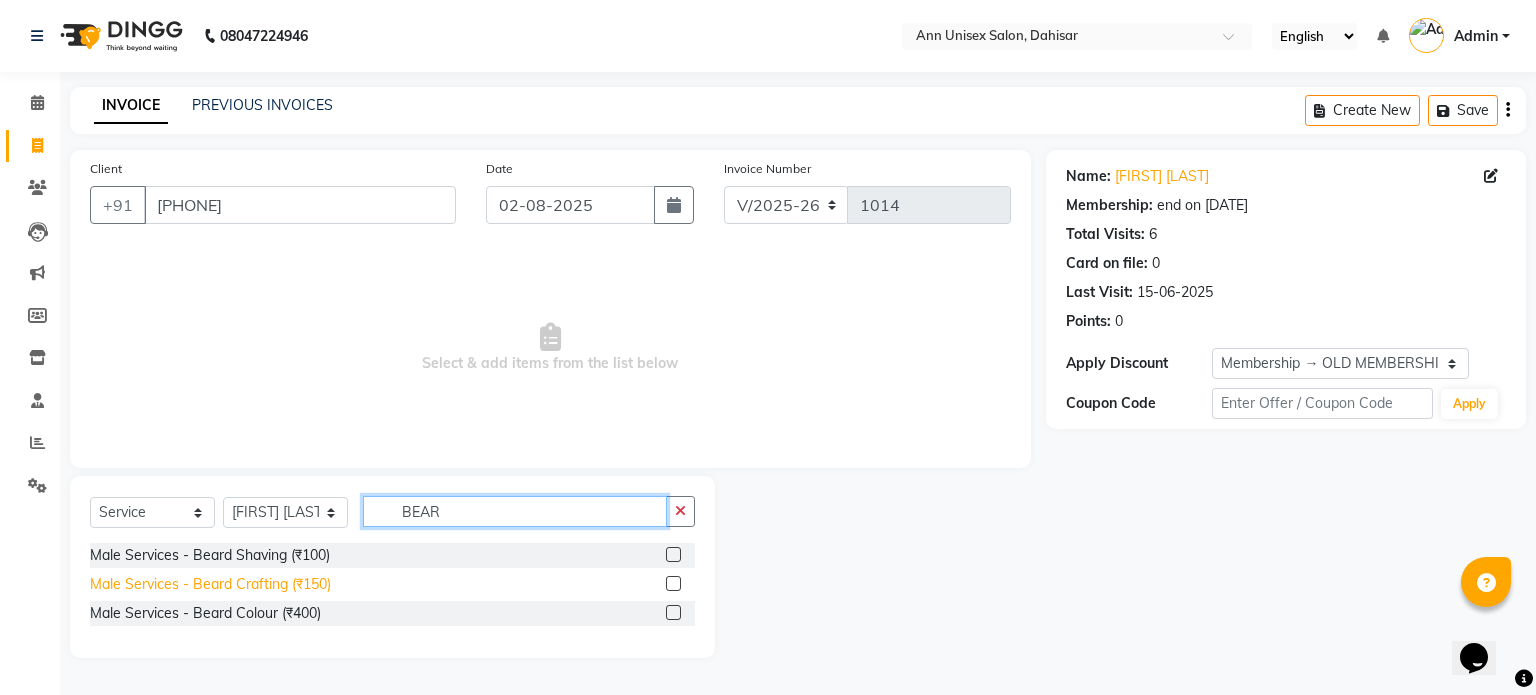 type on "BEAR" 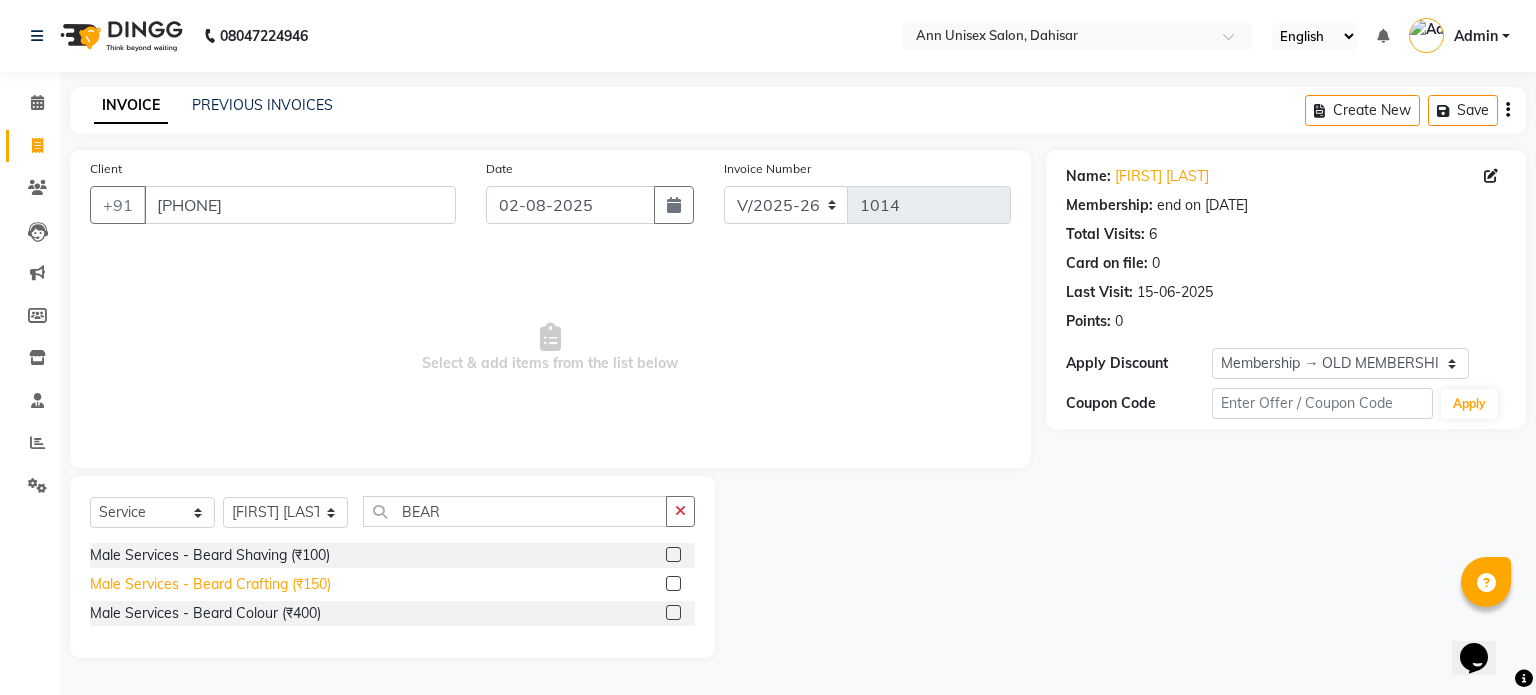 click on "Male Services - Beard Crafting (₹150)" 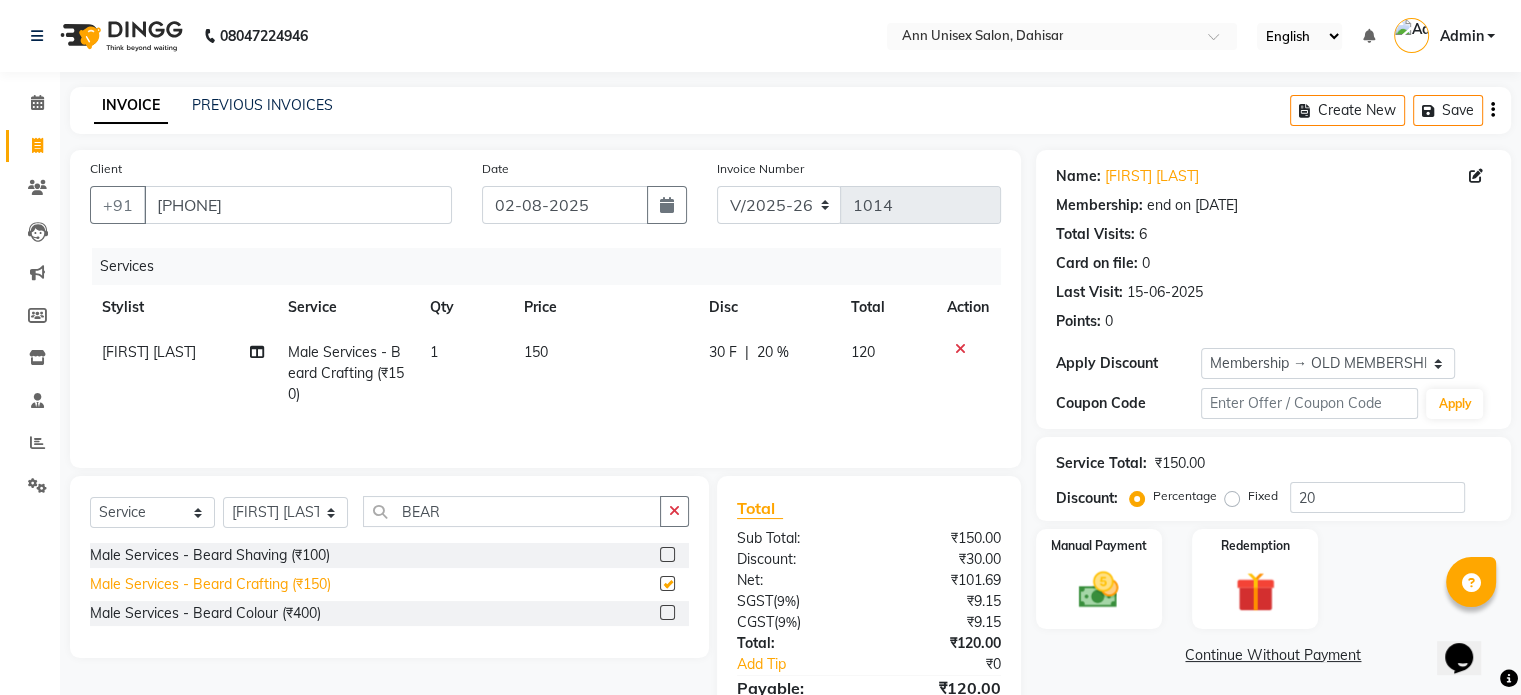 checkbox on "false" 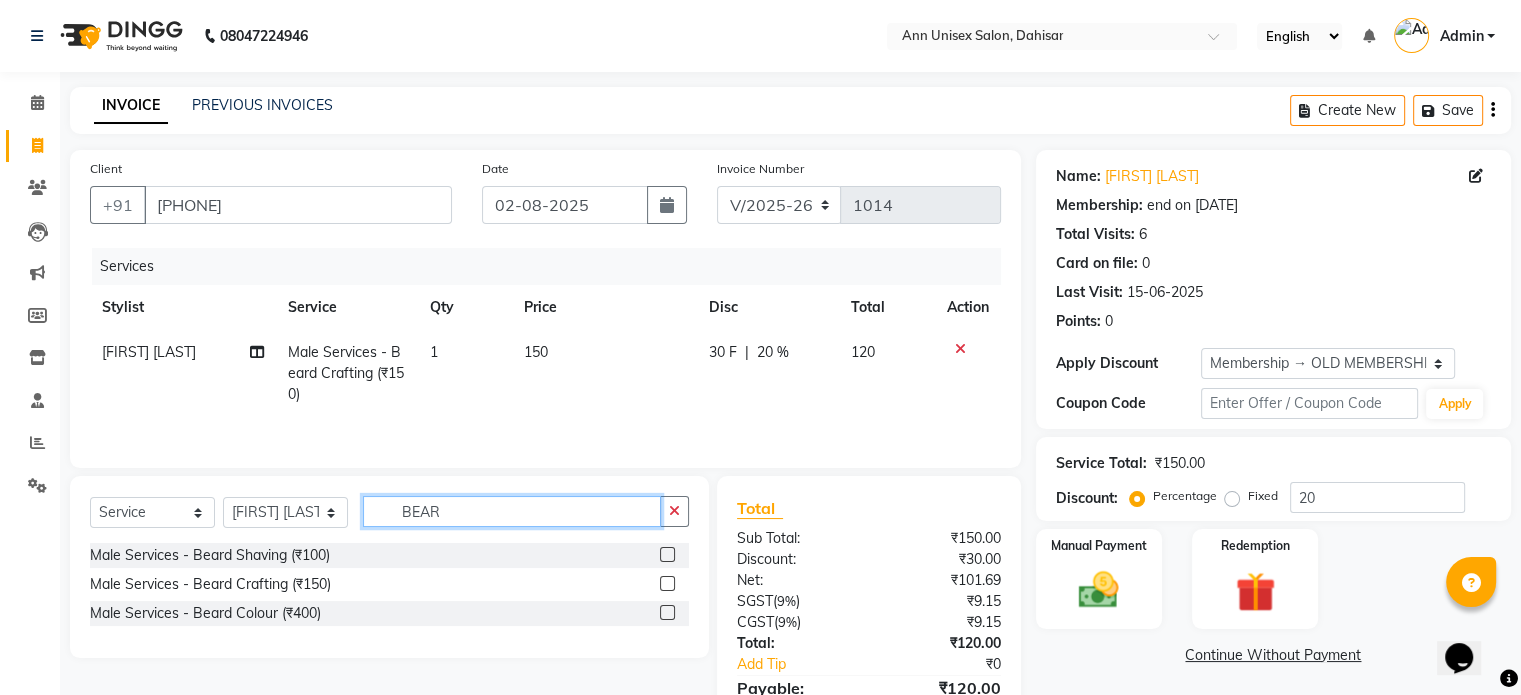 click on "BEAR" 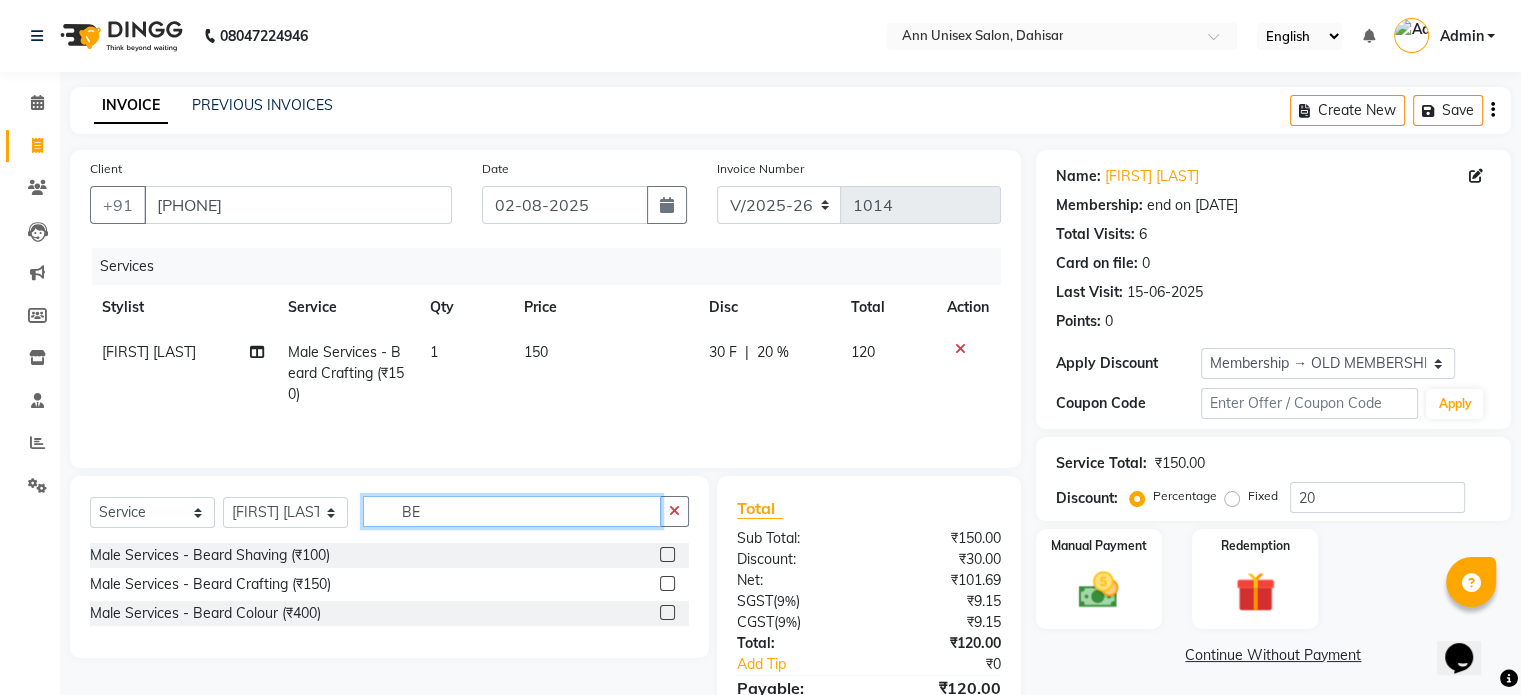 type on "B" 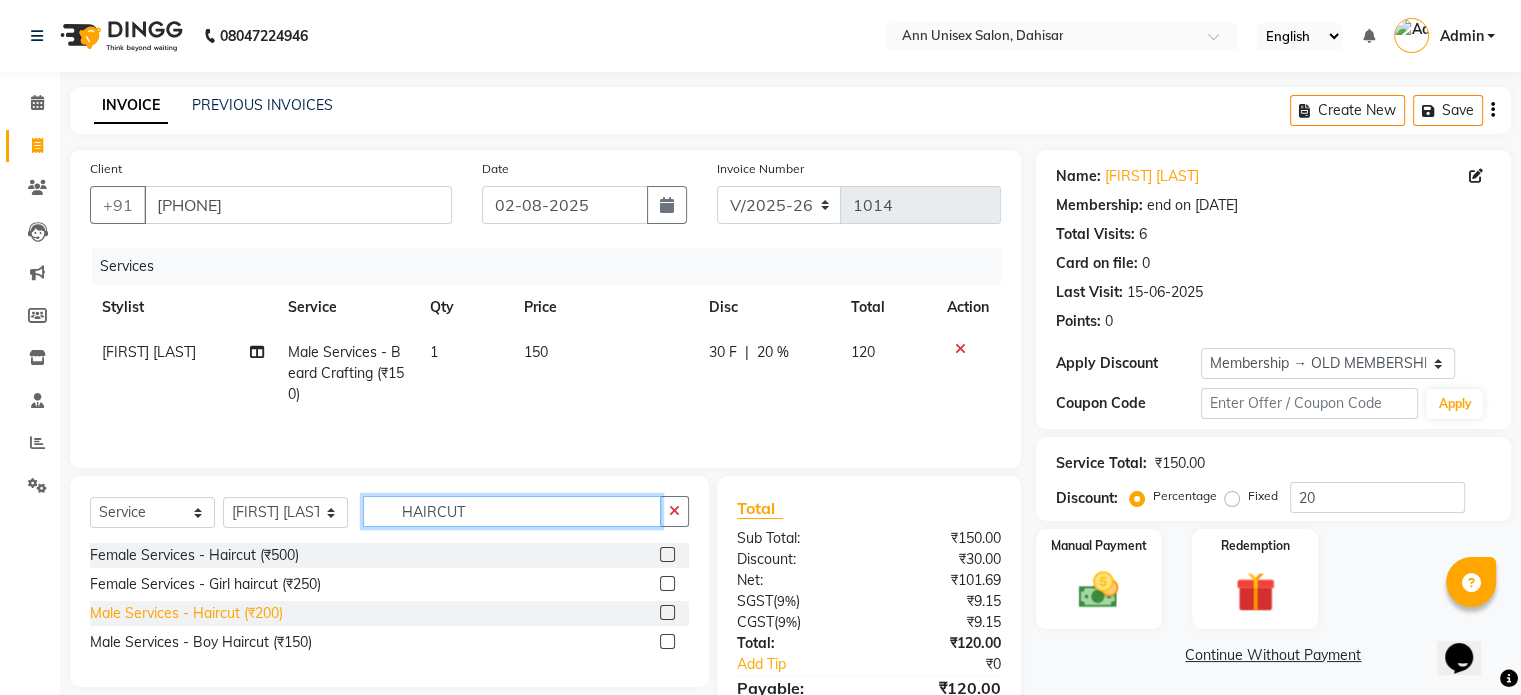 type on "HAIRCUT" 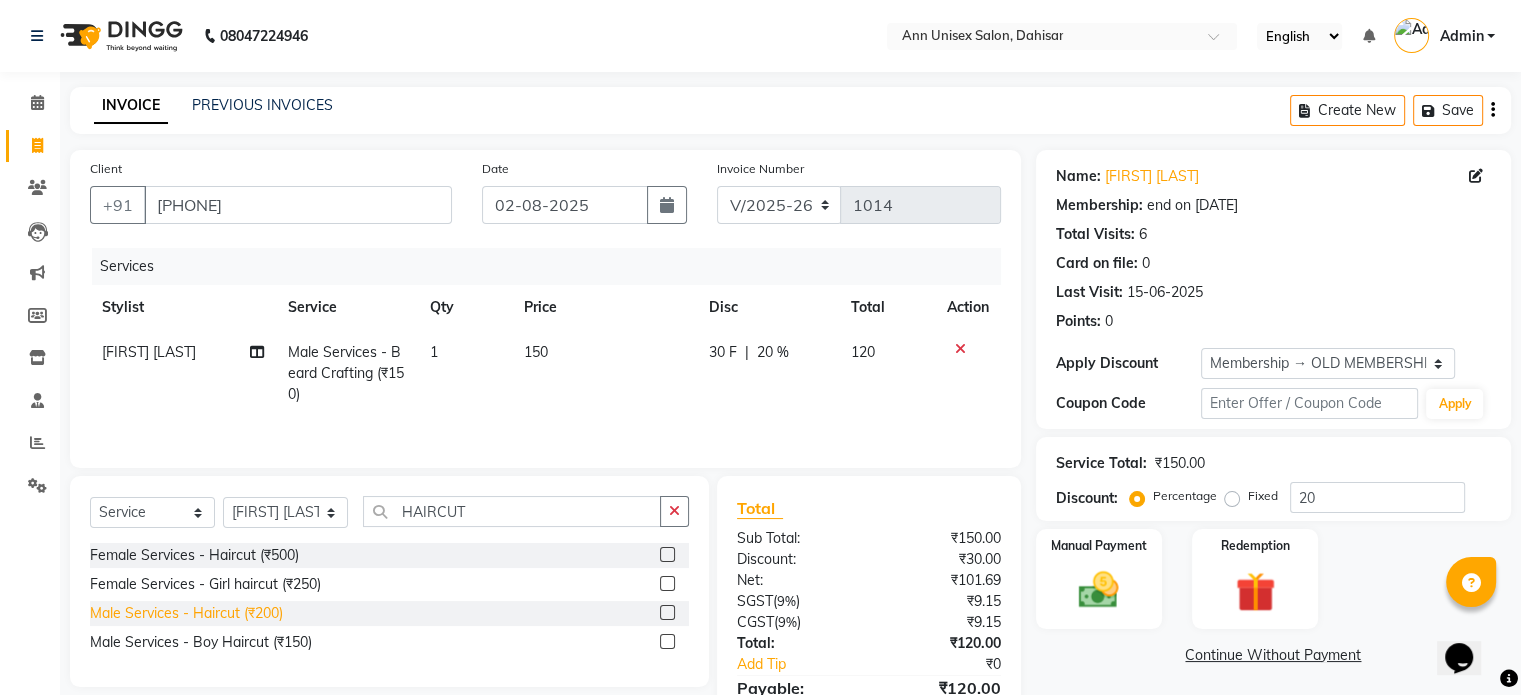 click on "Male Services - Haircut (₹200)" 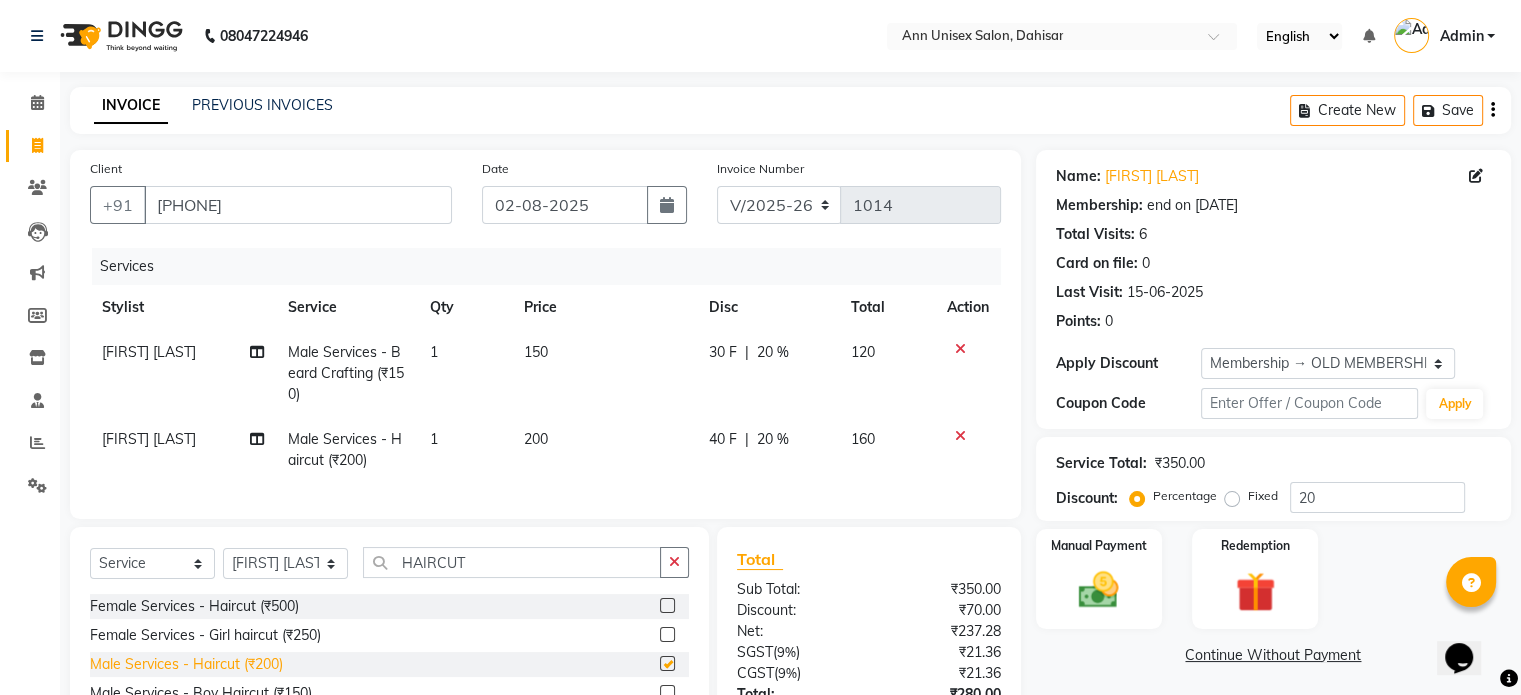 checkbox on "false" 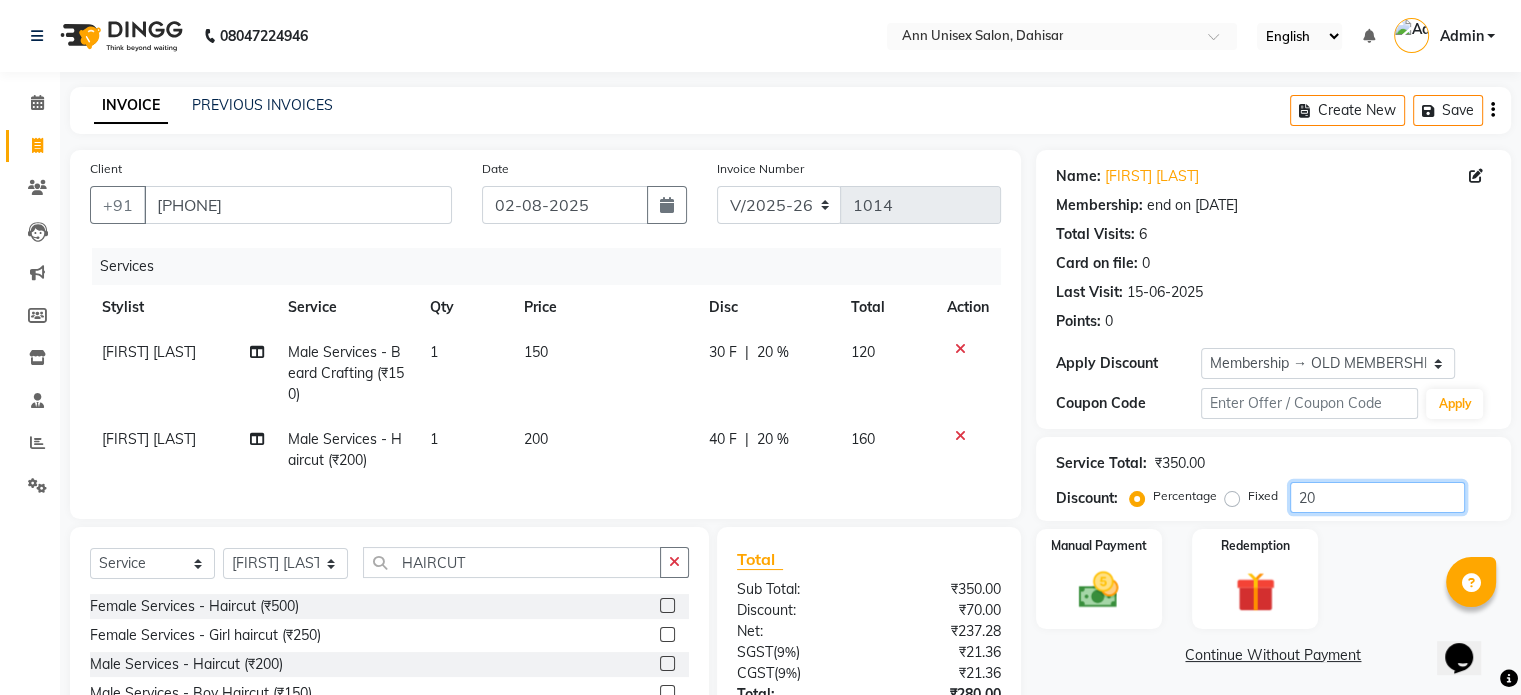 click on "20" 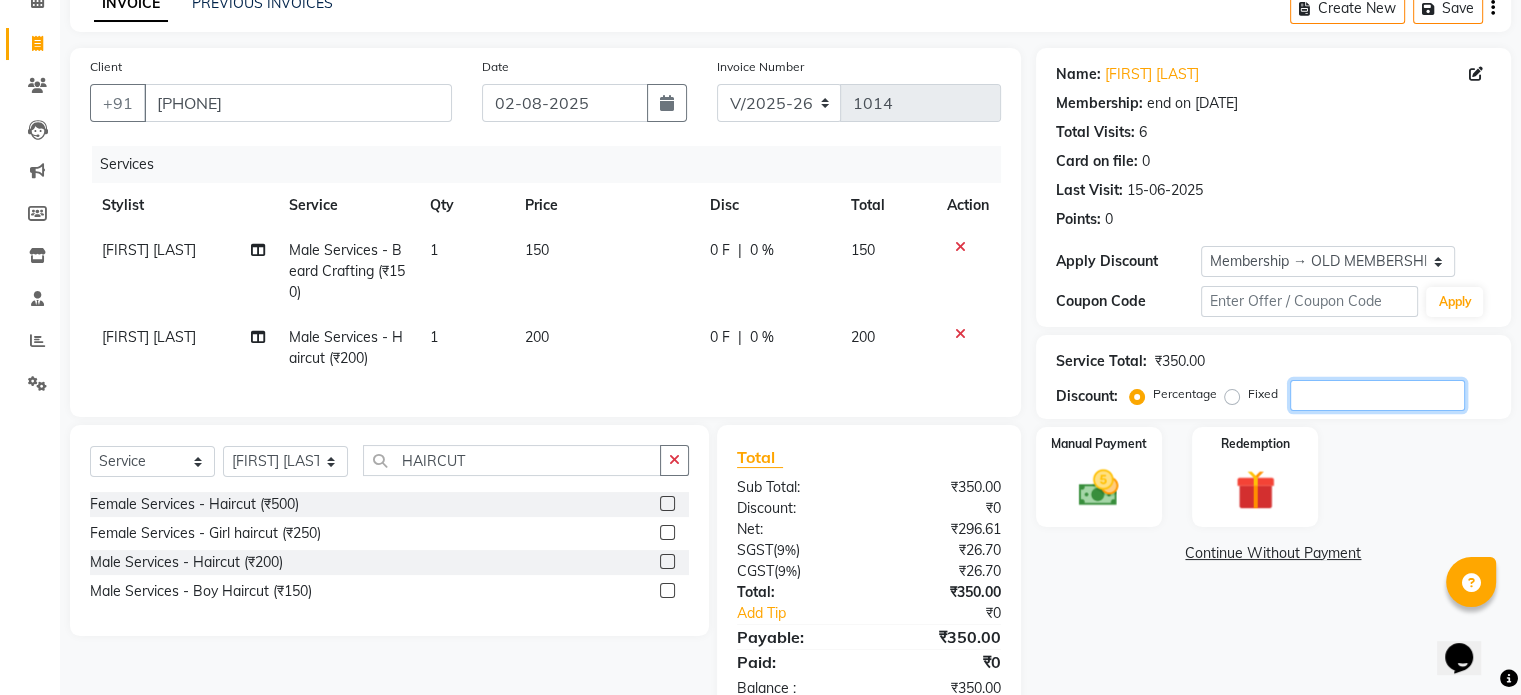 scroll, scrollTop: 172, scrollLeft: 0, axis: vertical 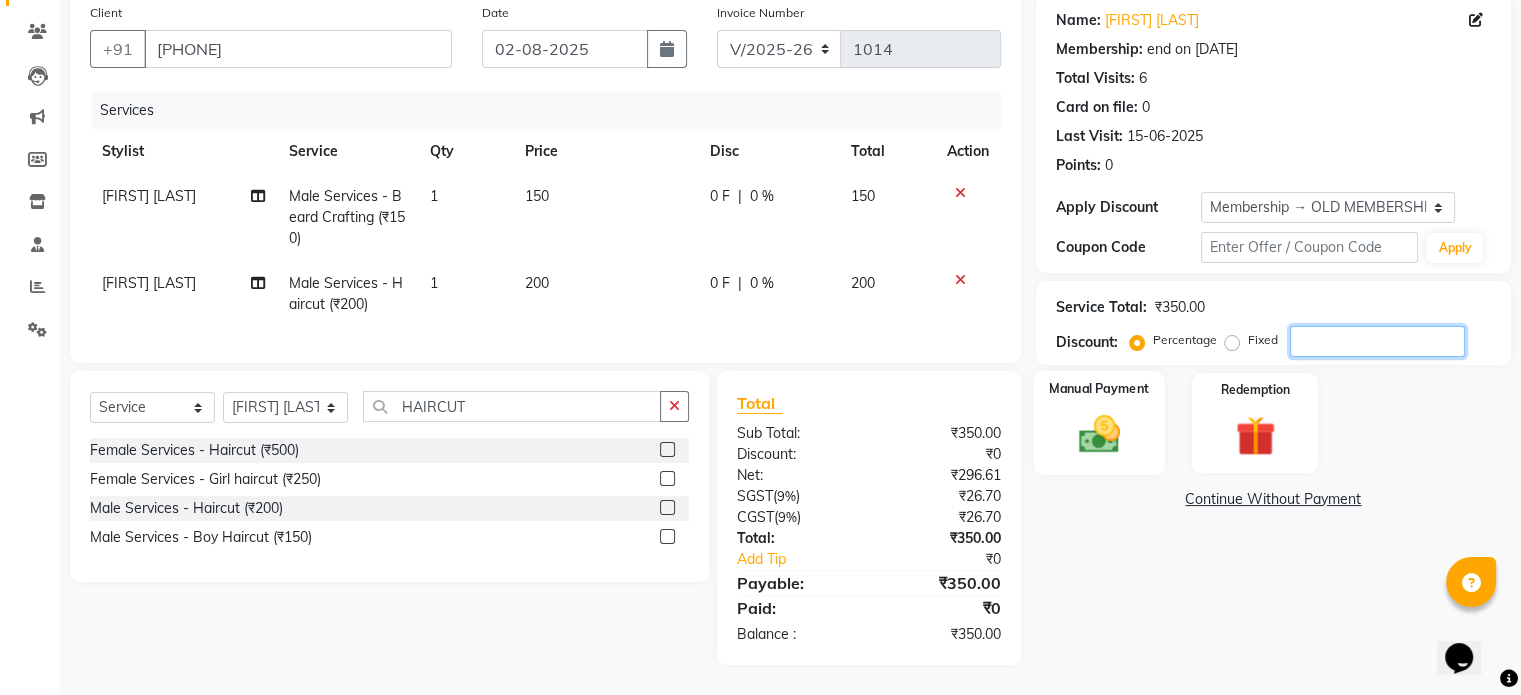 type 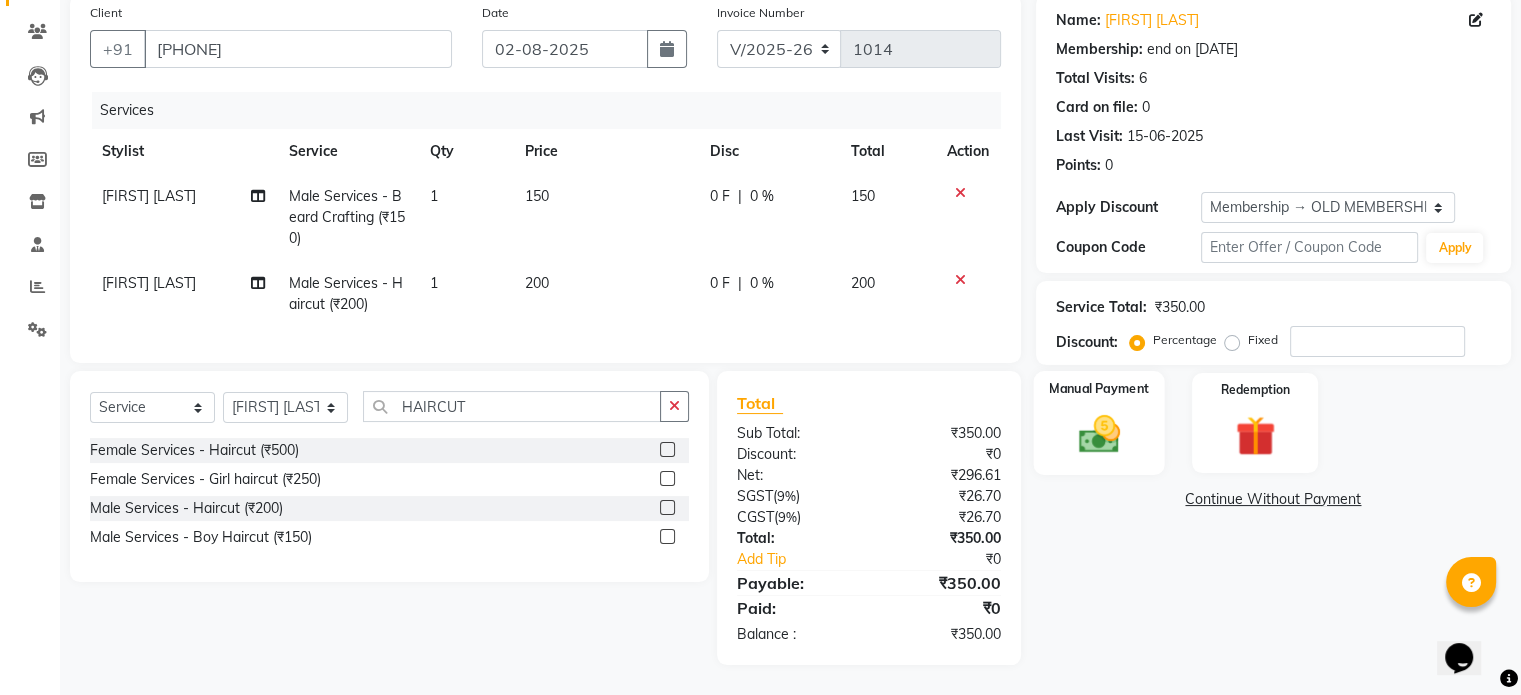 click on "Manual Payment" 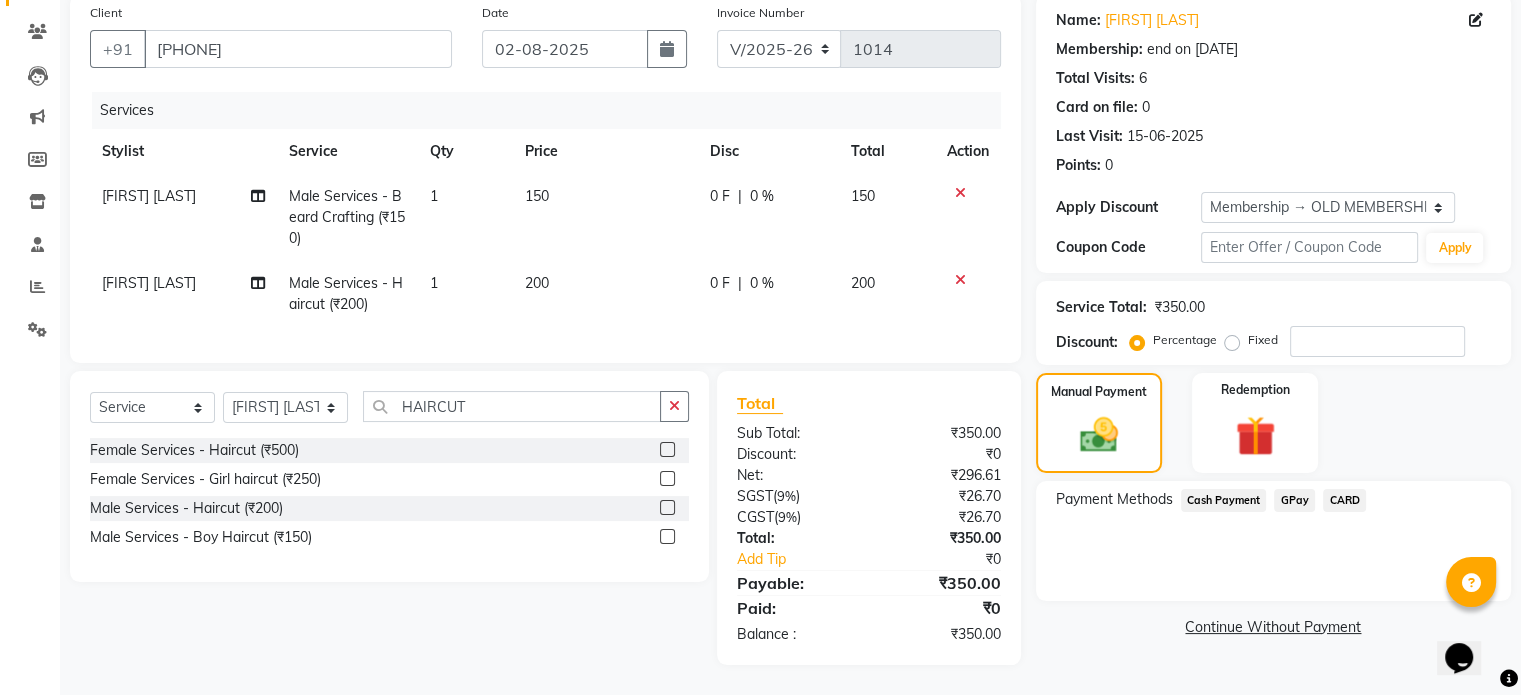 click on "Cash Payment" 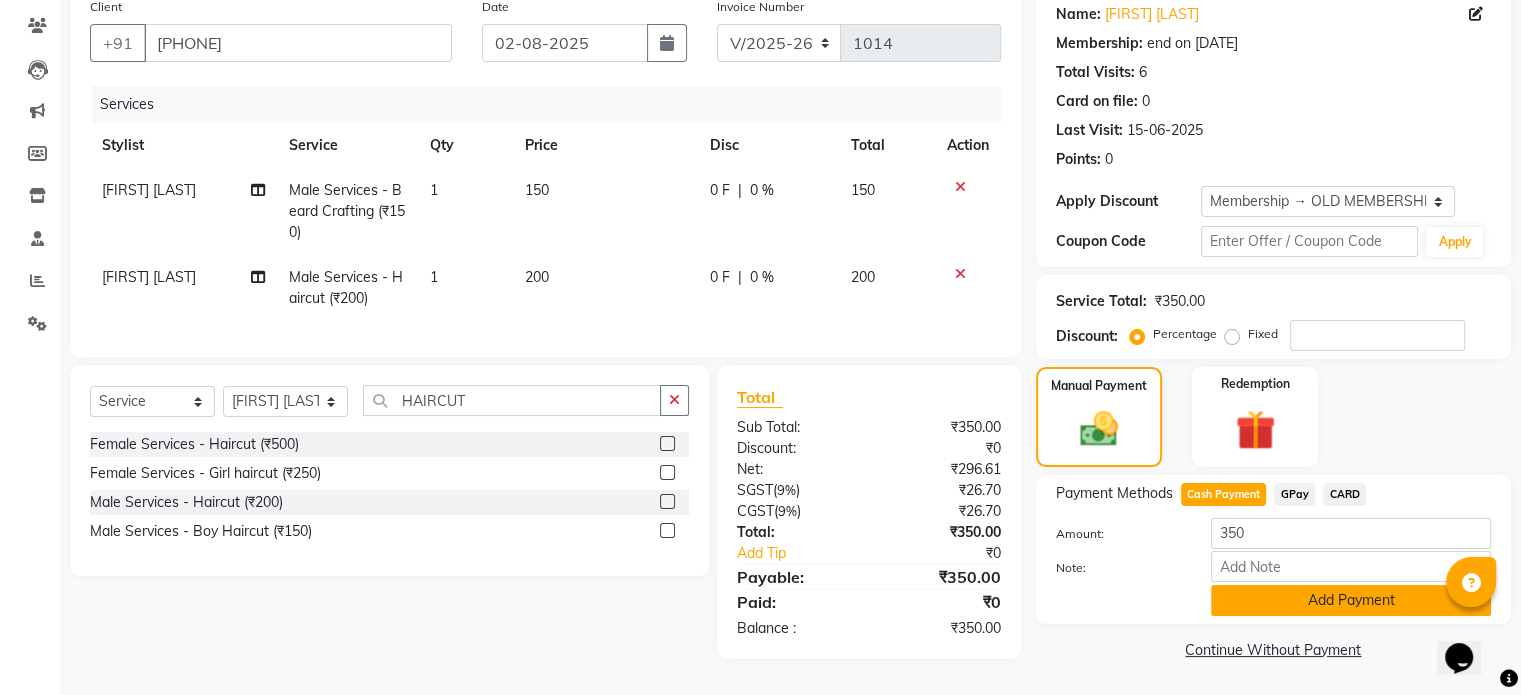 click on "Add Payment" 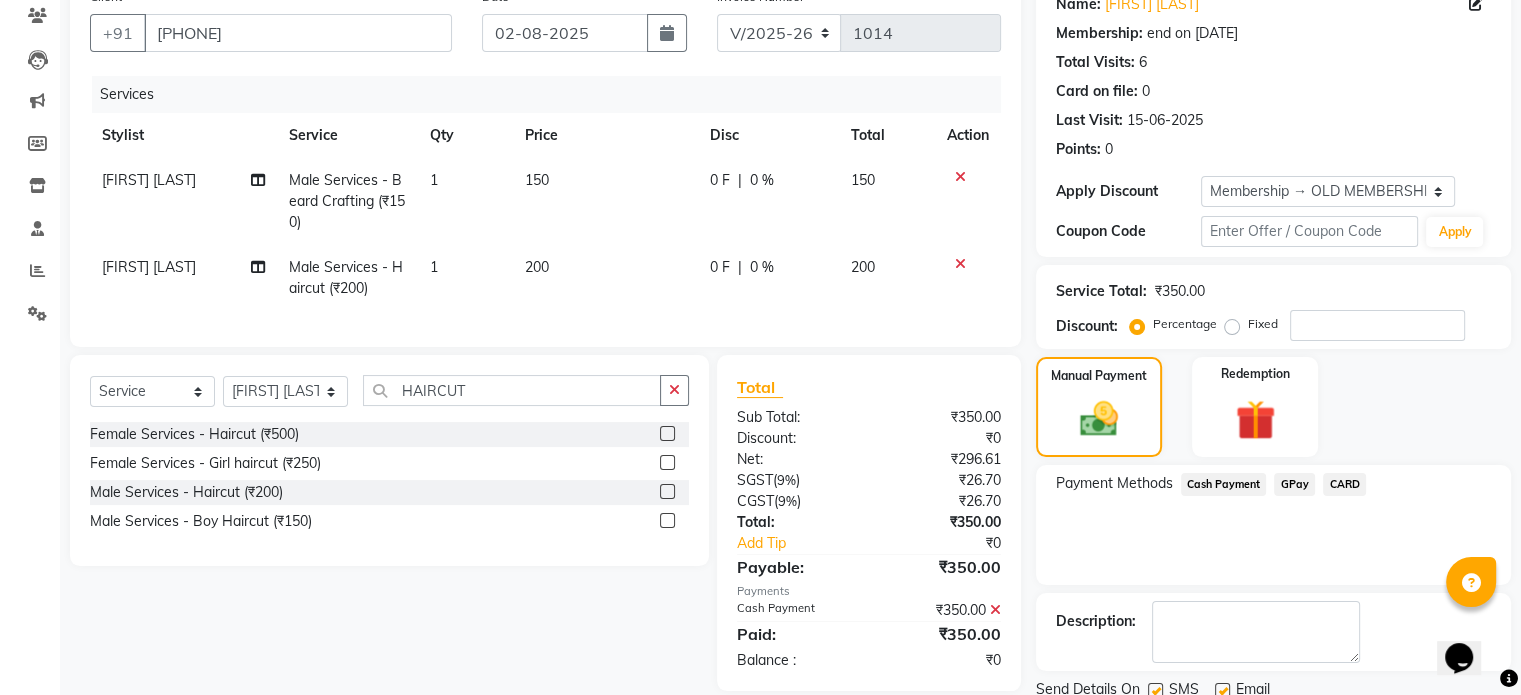 scroll, scrollTop: 244, scrollLeft: 0, axis: vertical 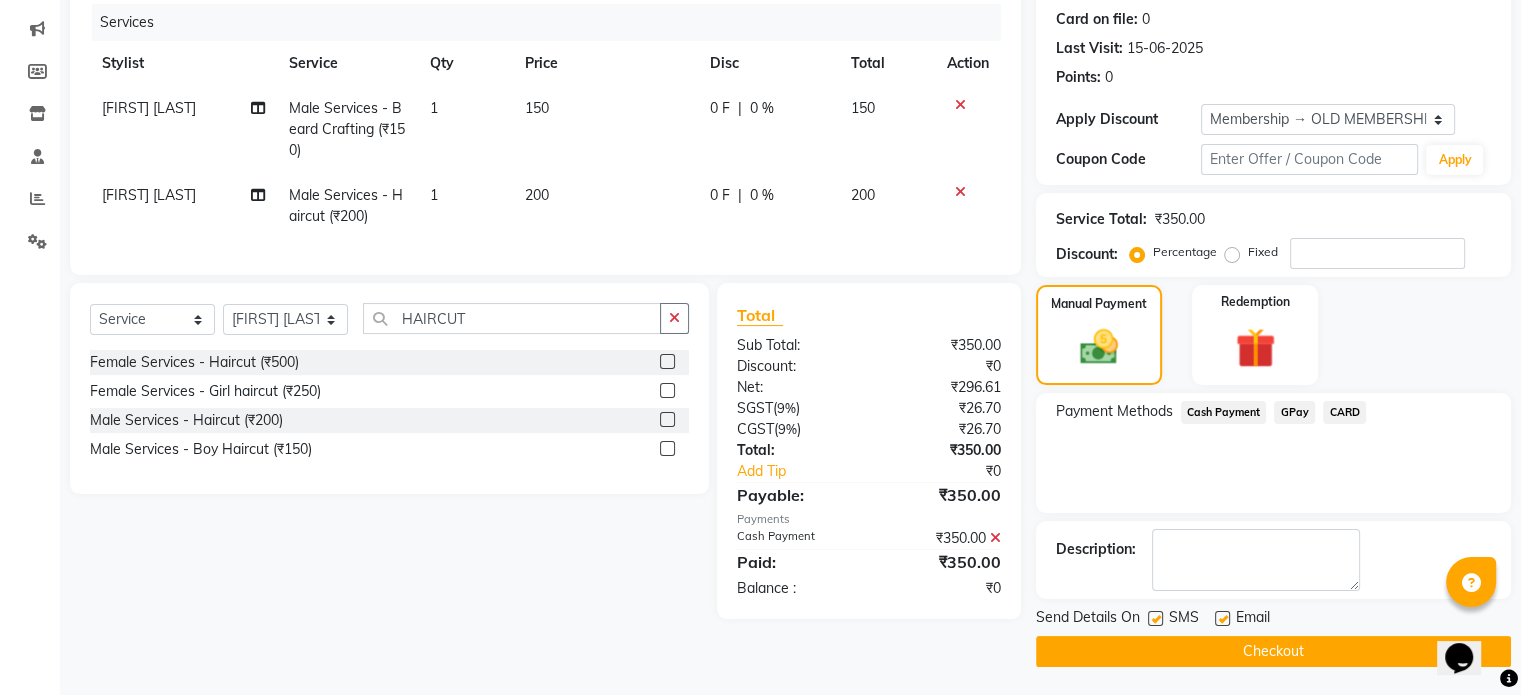 click on "Checkout" 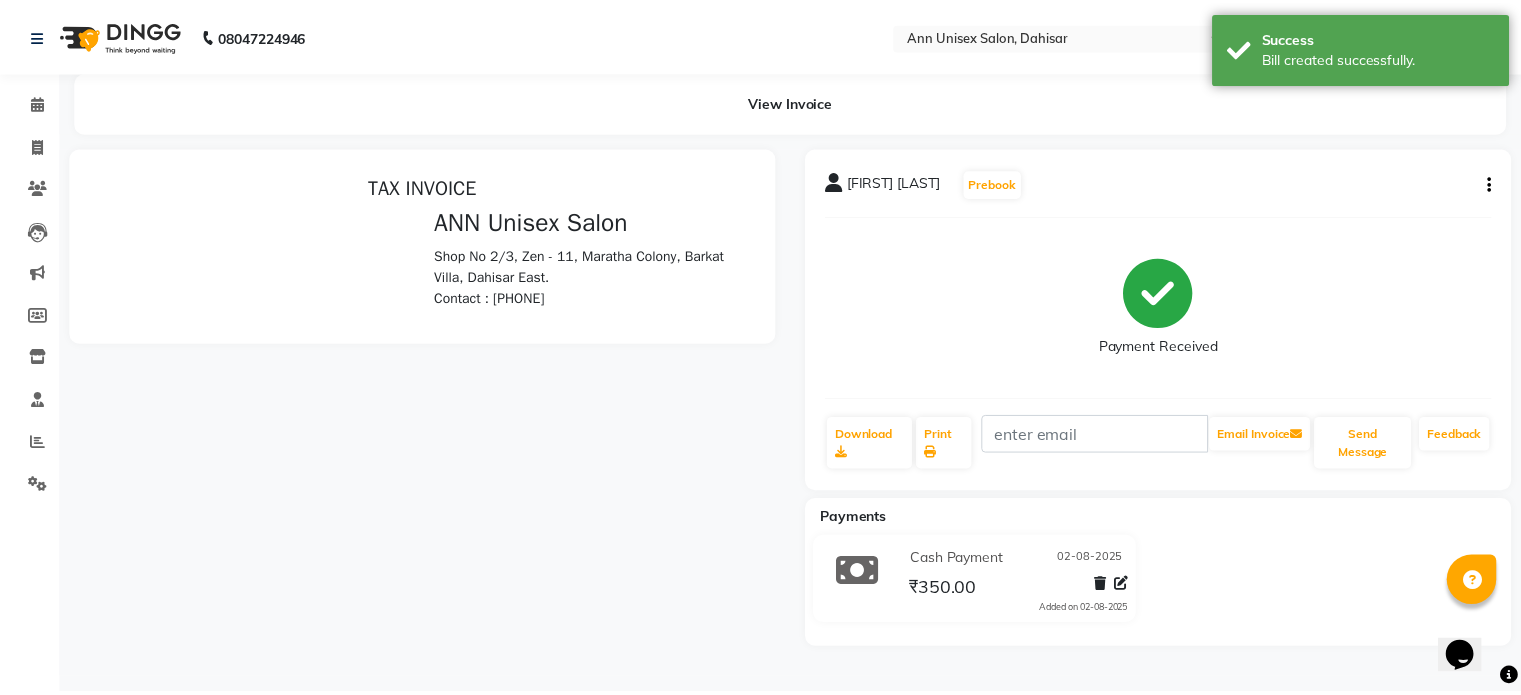 scroll, scrollTop: 0, scrollLeft: 0, axis: both 